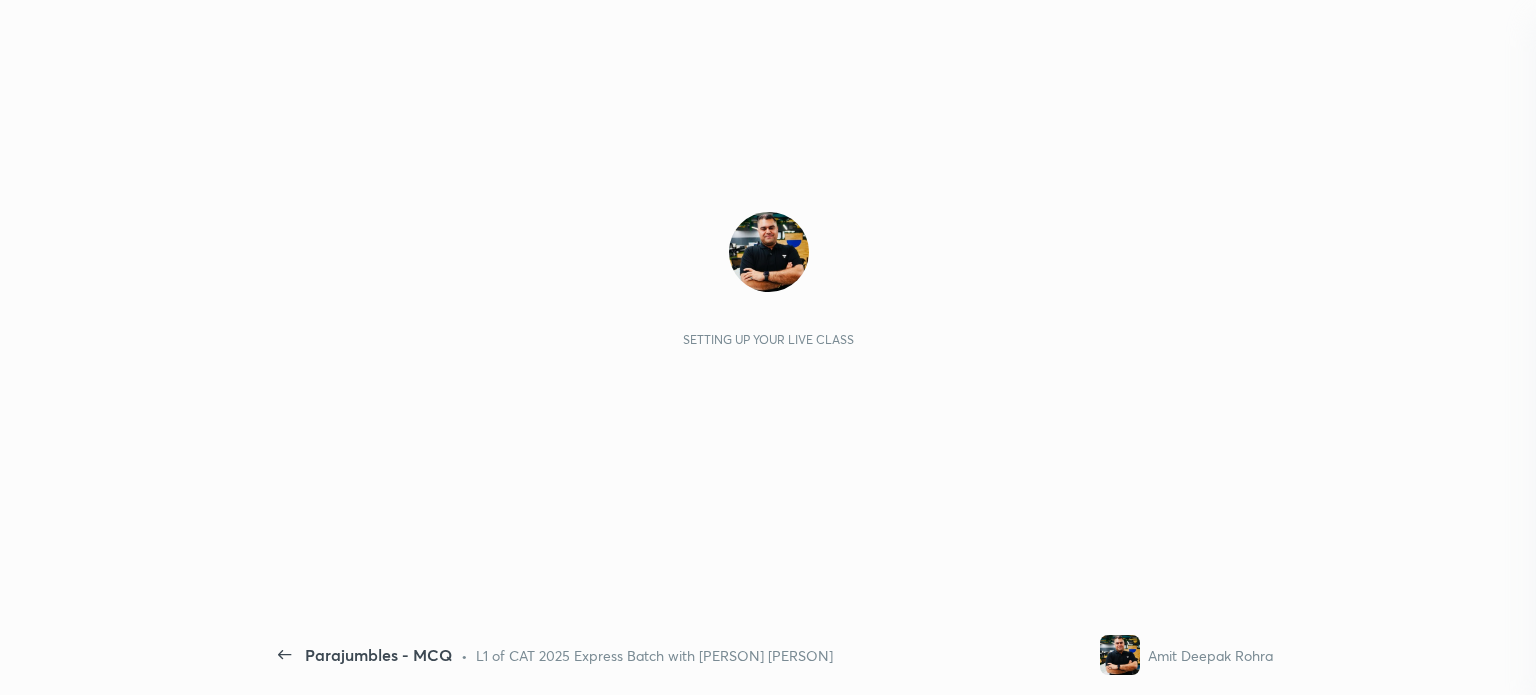 scroll, scrollTop: 0, scrollLeft: 0, axis: both 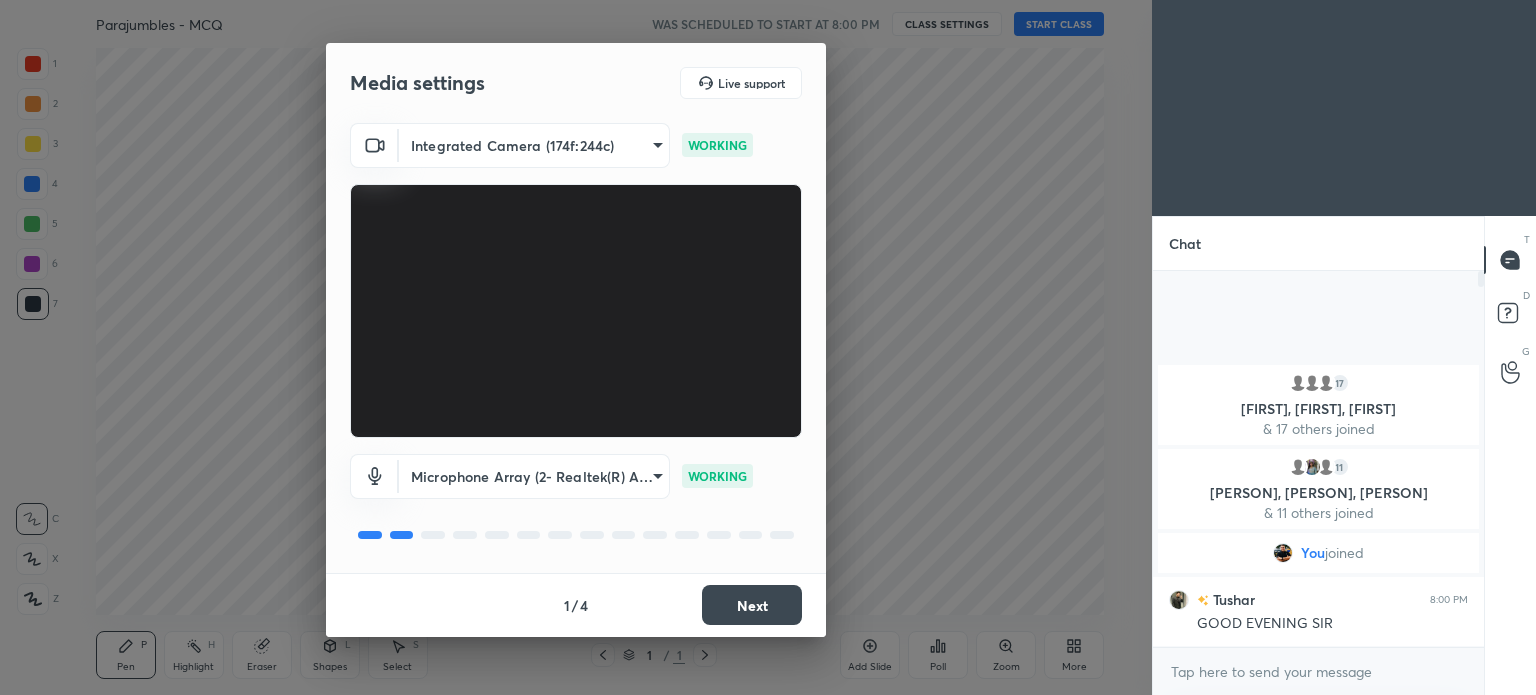click on "Next" at bounding box center (752, 605) 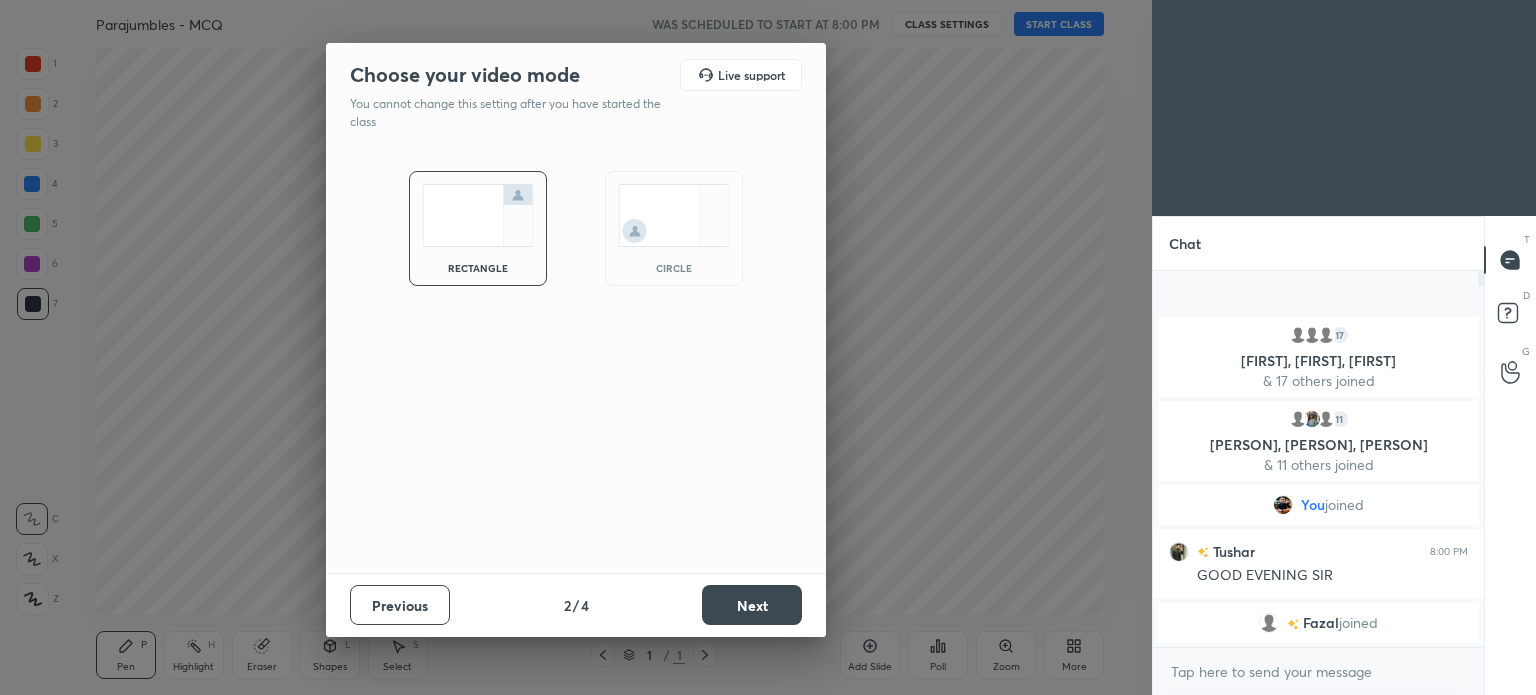 click on "Next" at bounding box center [752, 605] 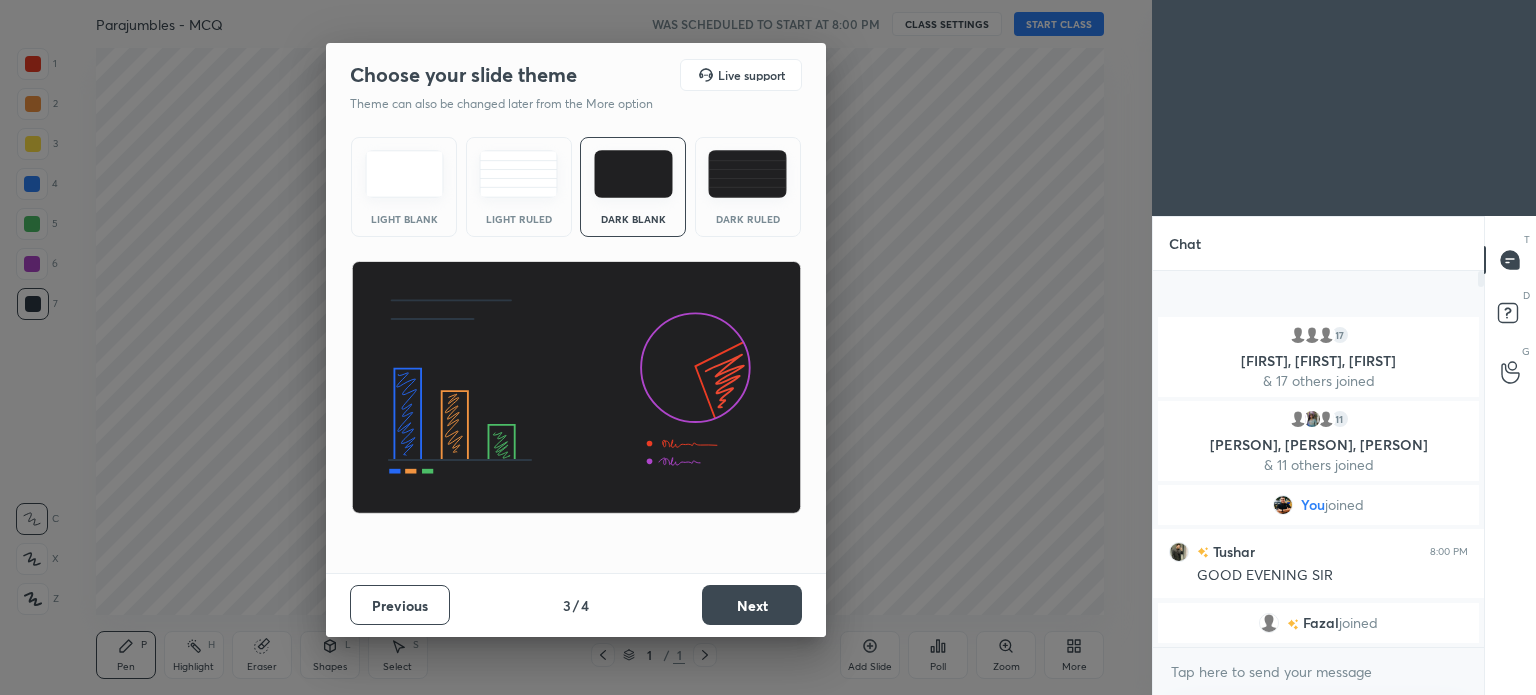 click on "Next" at bounding box center (752, 605) 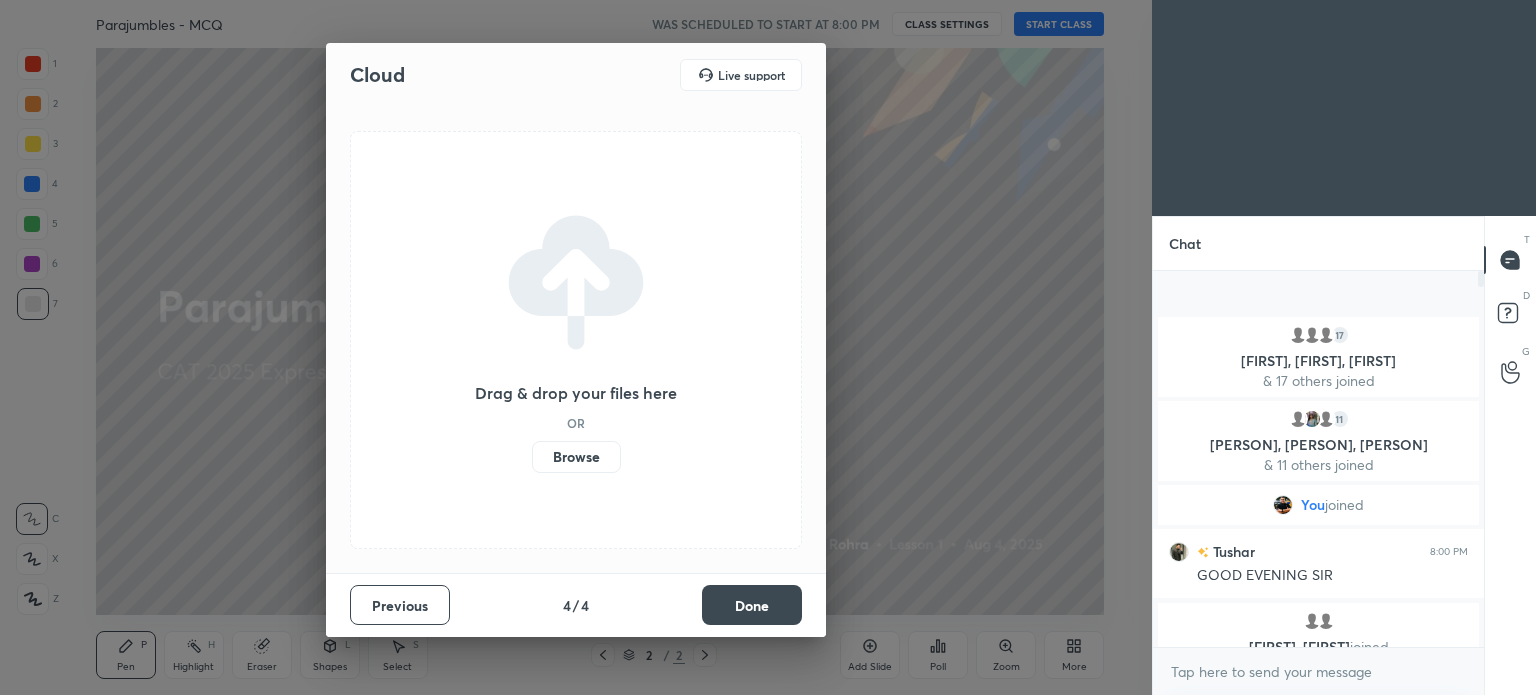 click on "Browse" at bounding box center [576, 457] 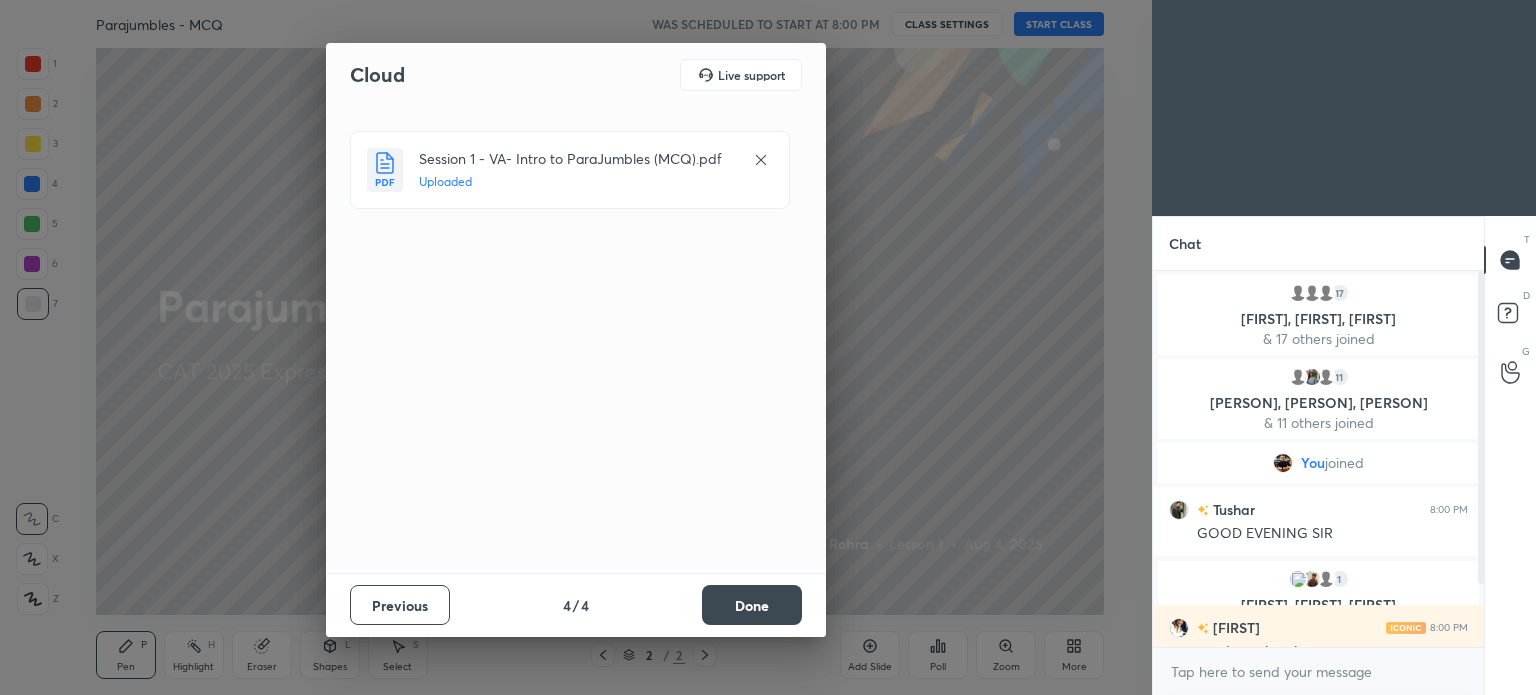 click on "Done" at bounding box center (752, 605) 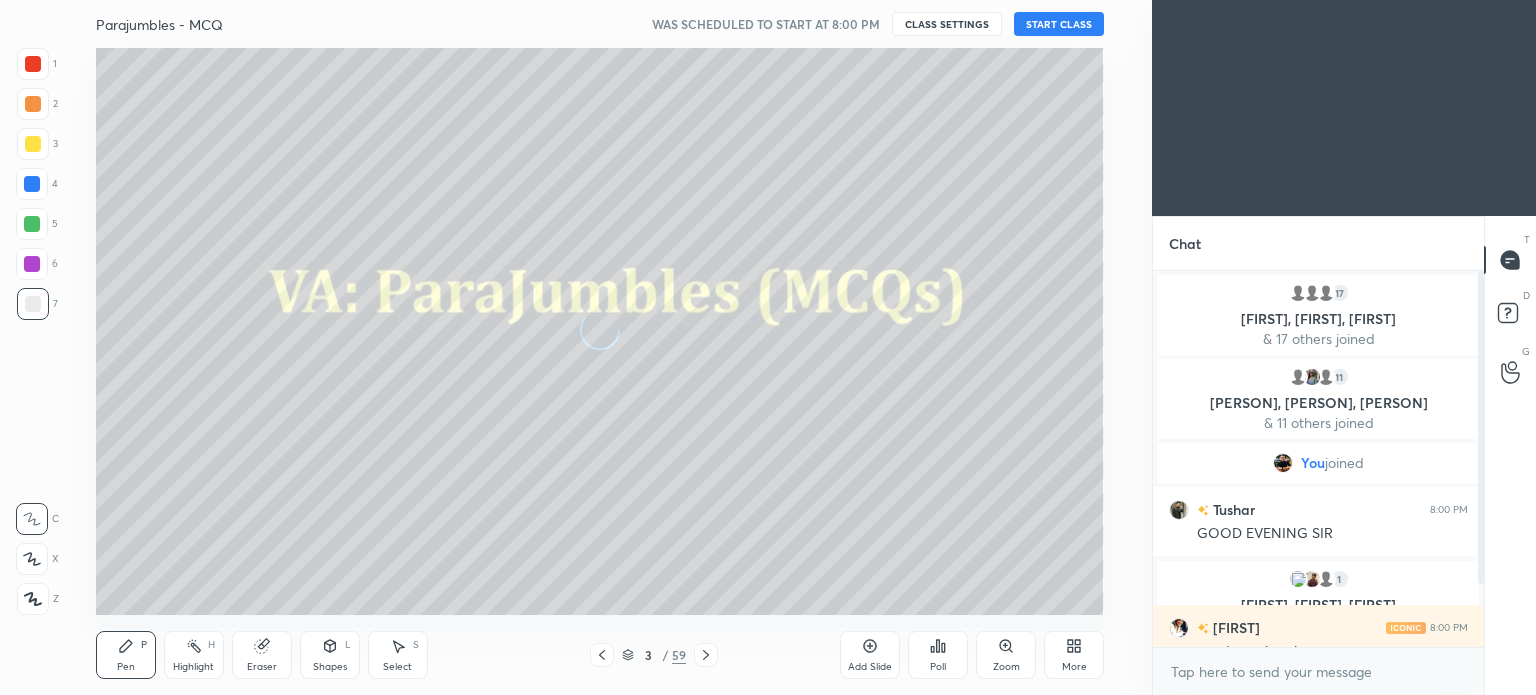 click on "START CLASS" at bounding box center [1059, 24] 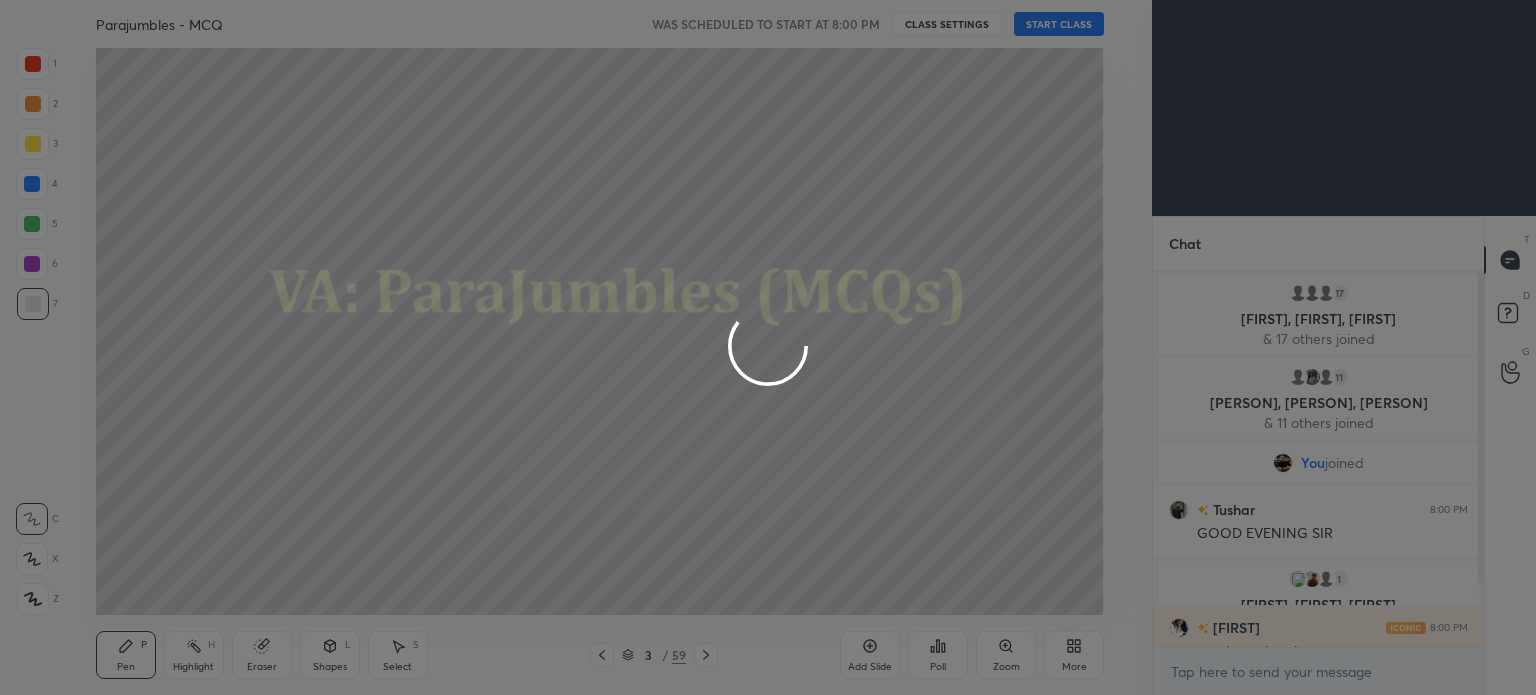 type on "x" 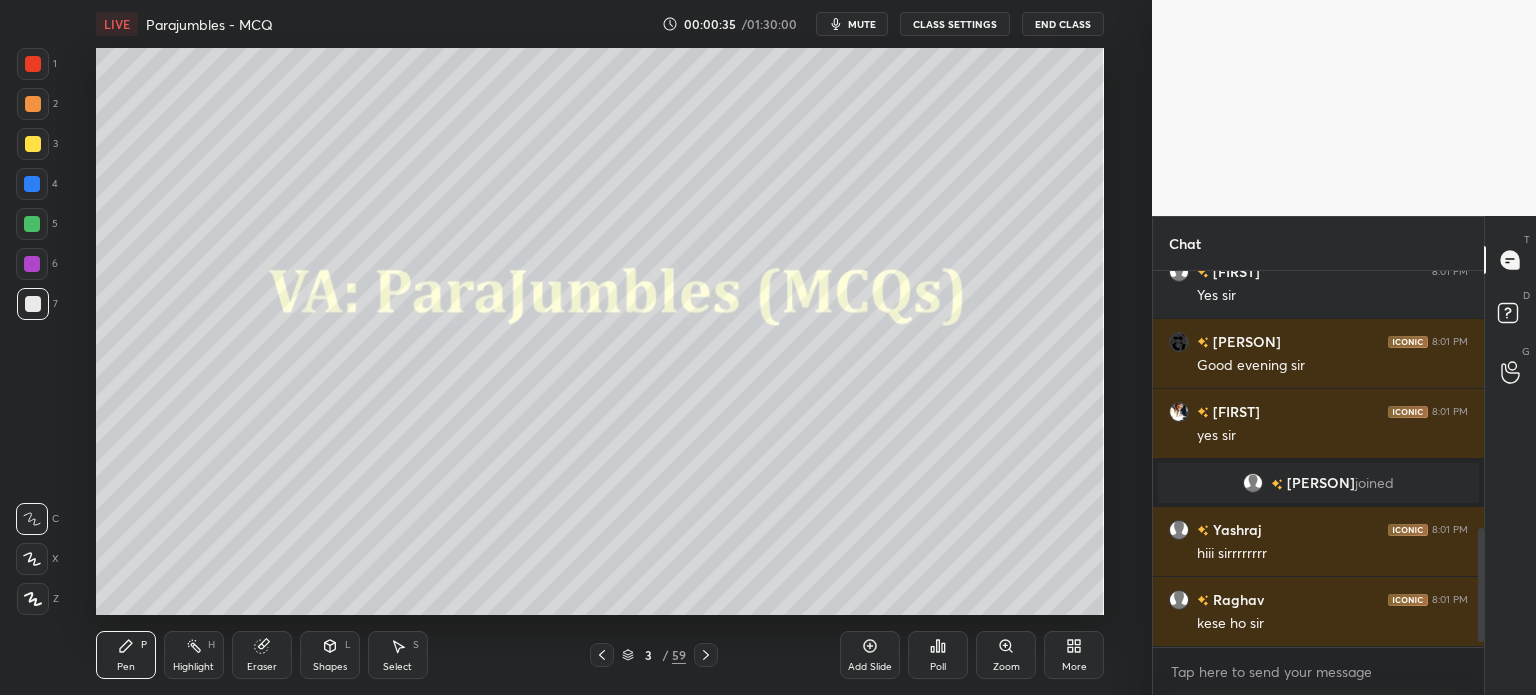 scroll, scrollTop: 860, scrollLeft: 0, axis: vertical 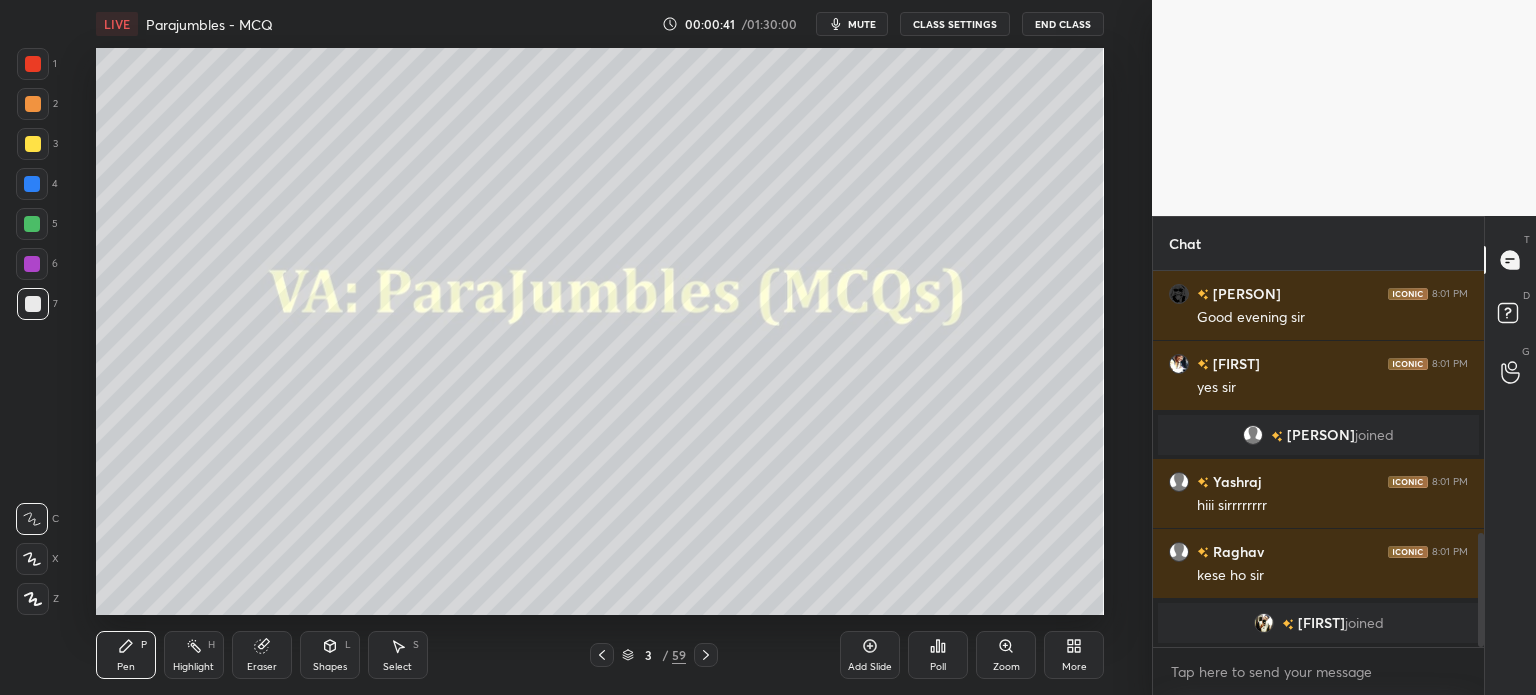 type 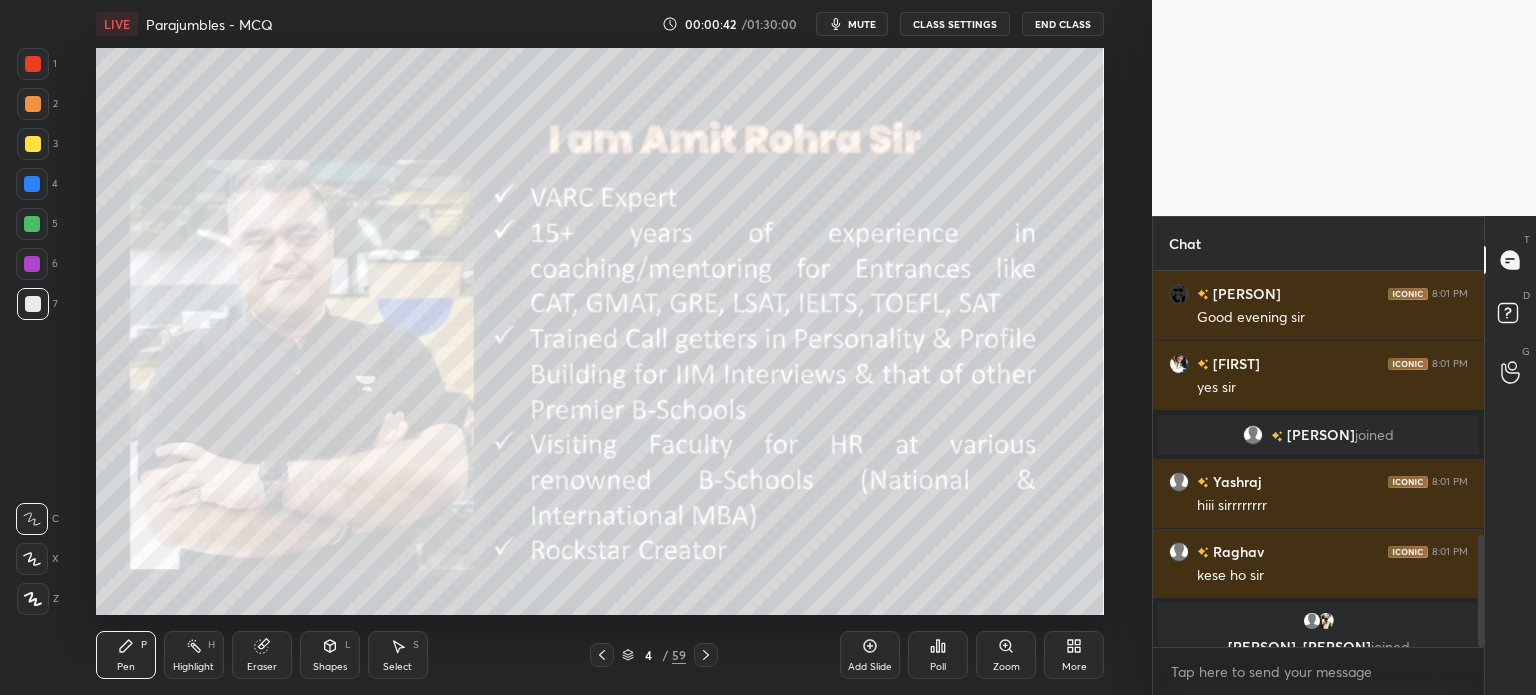 scroll, scrollTop: 884, scrollLeft: 0, axis: vertical 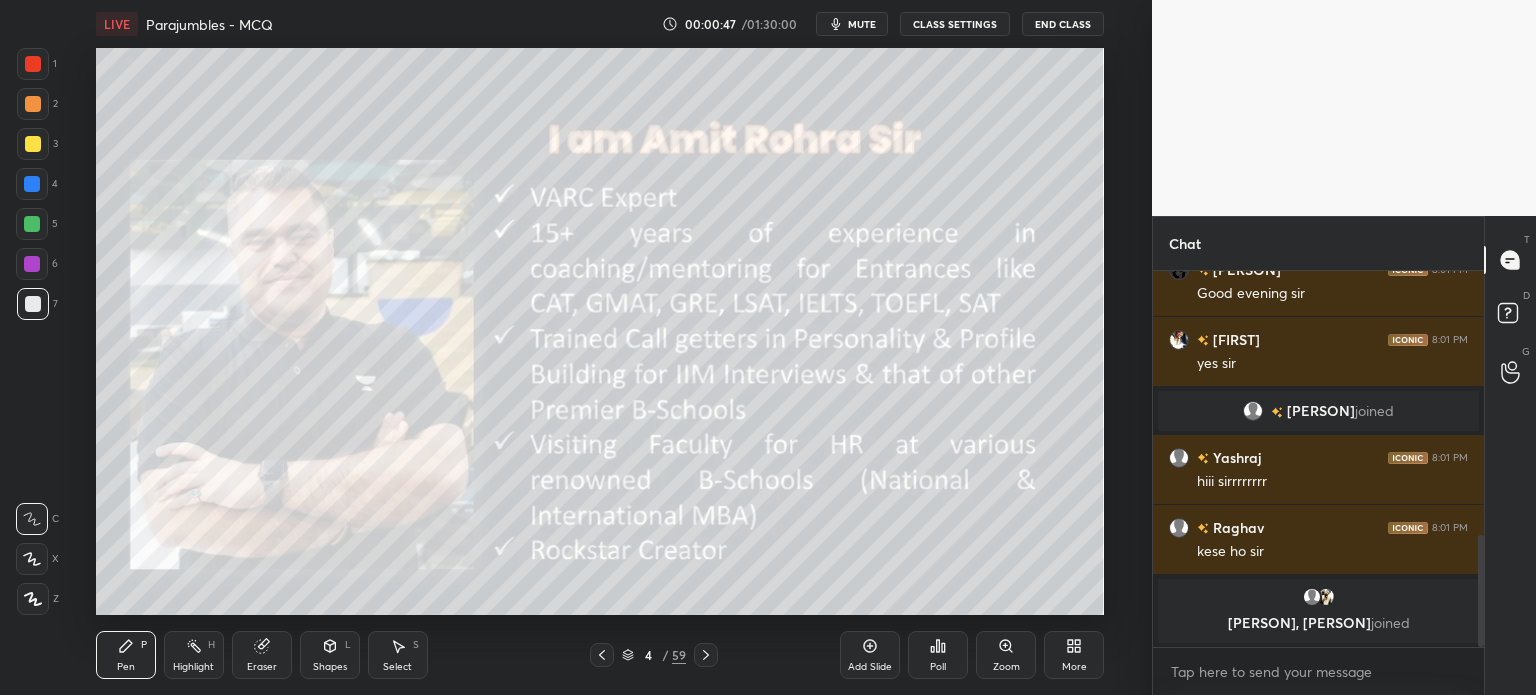 click at bounding box center (33, 64) 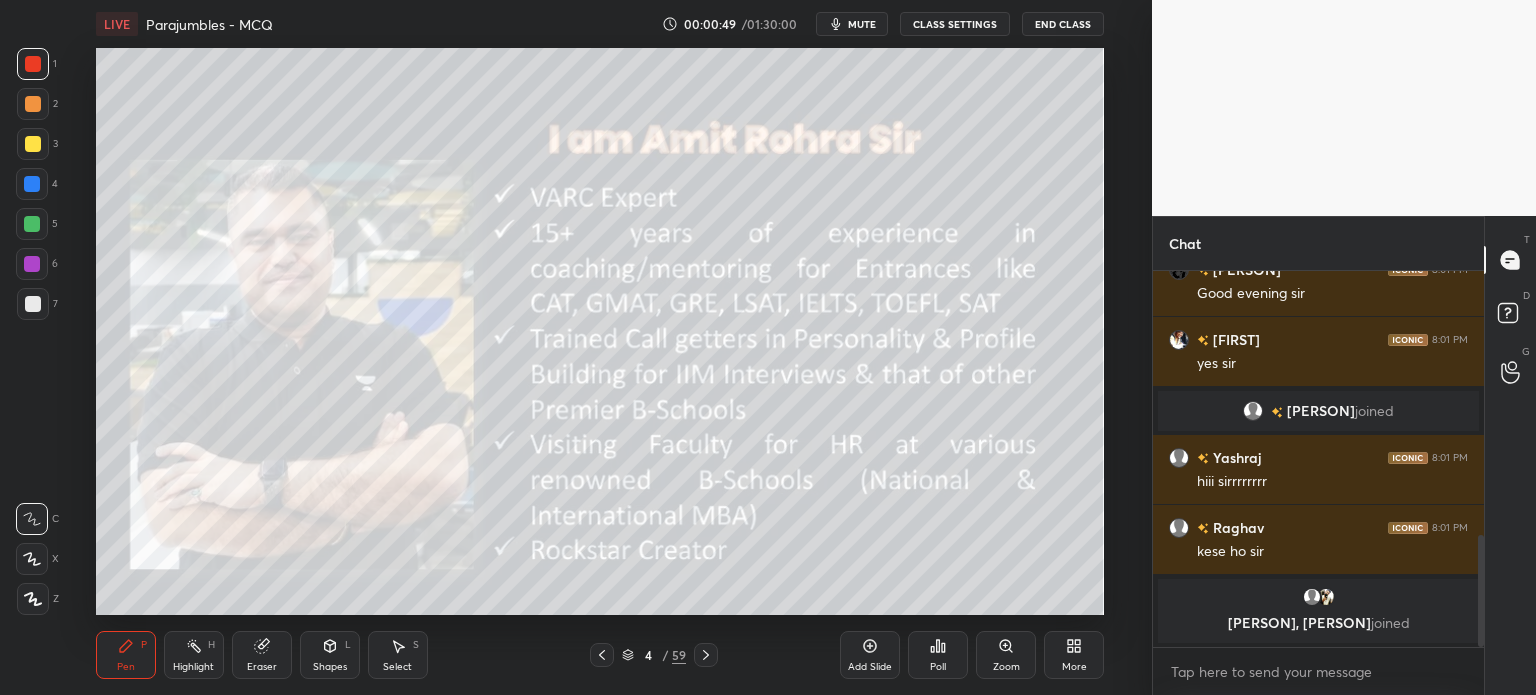 click on "Add Slide" at bounding box center [870, 655] 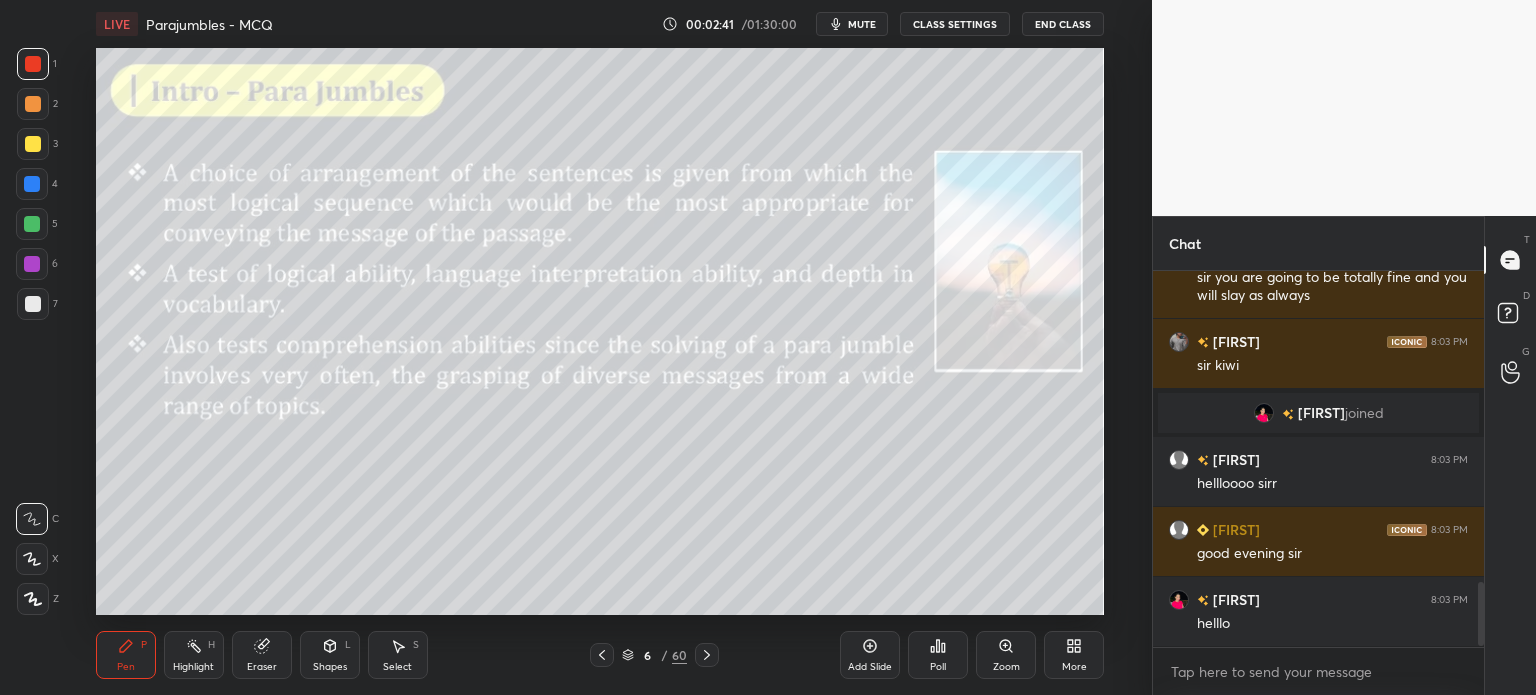 scroll, scrollTop: 1860, scrollLeft: 0, axis: vertical 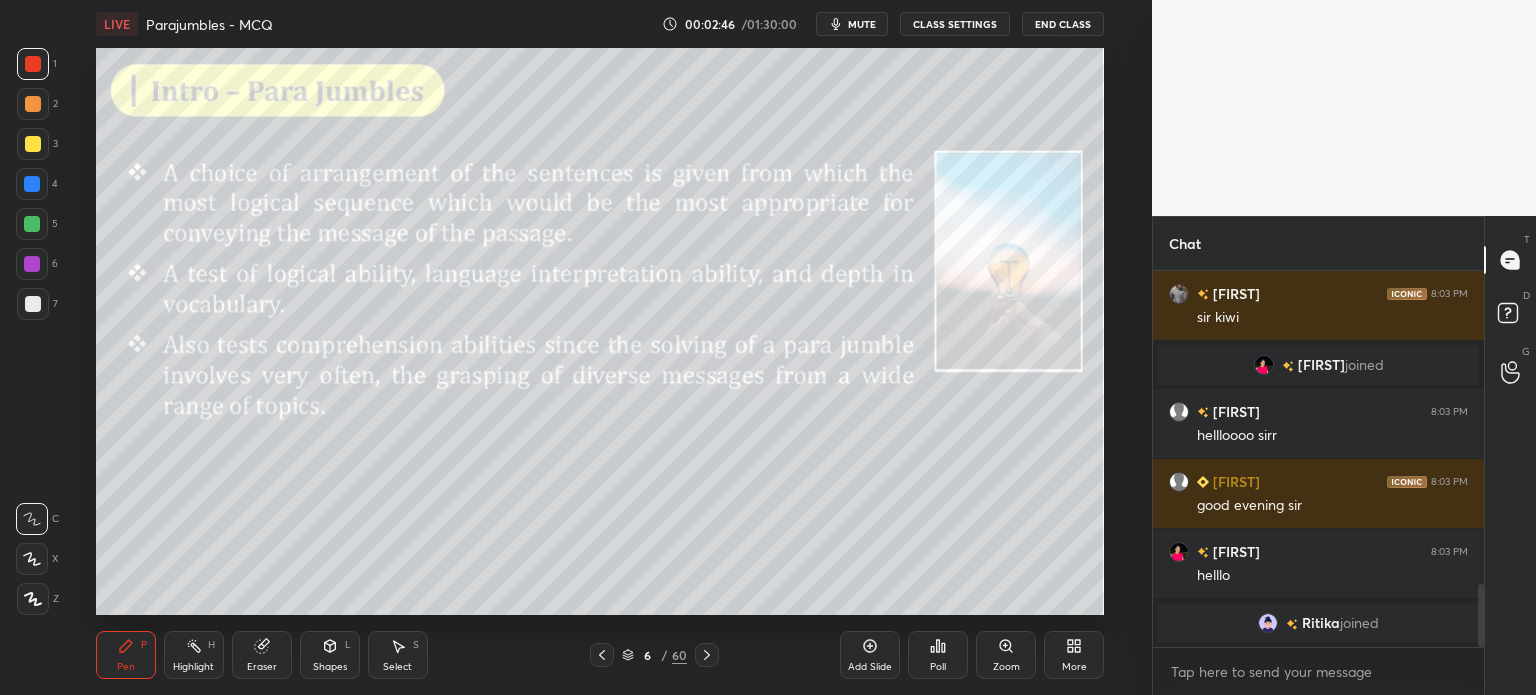 click on "CLASS SETTINGS" at bounding box center [955, 24] 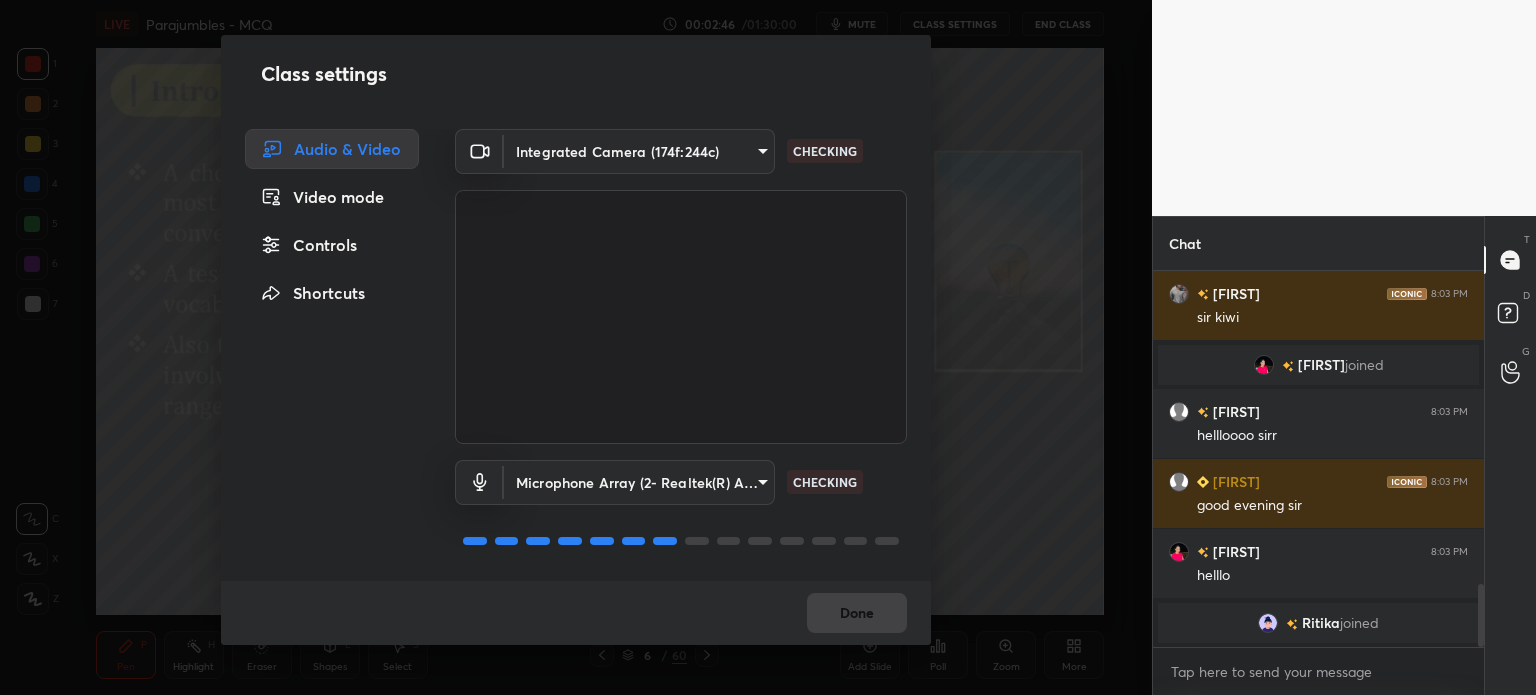 click on "Controls" at bounding box center [332, 245] 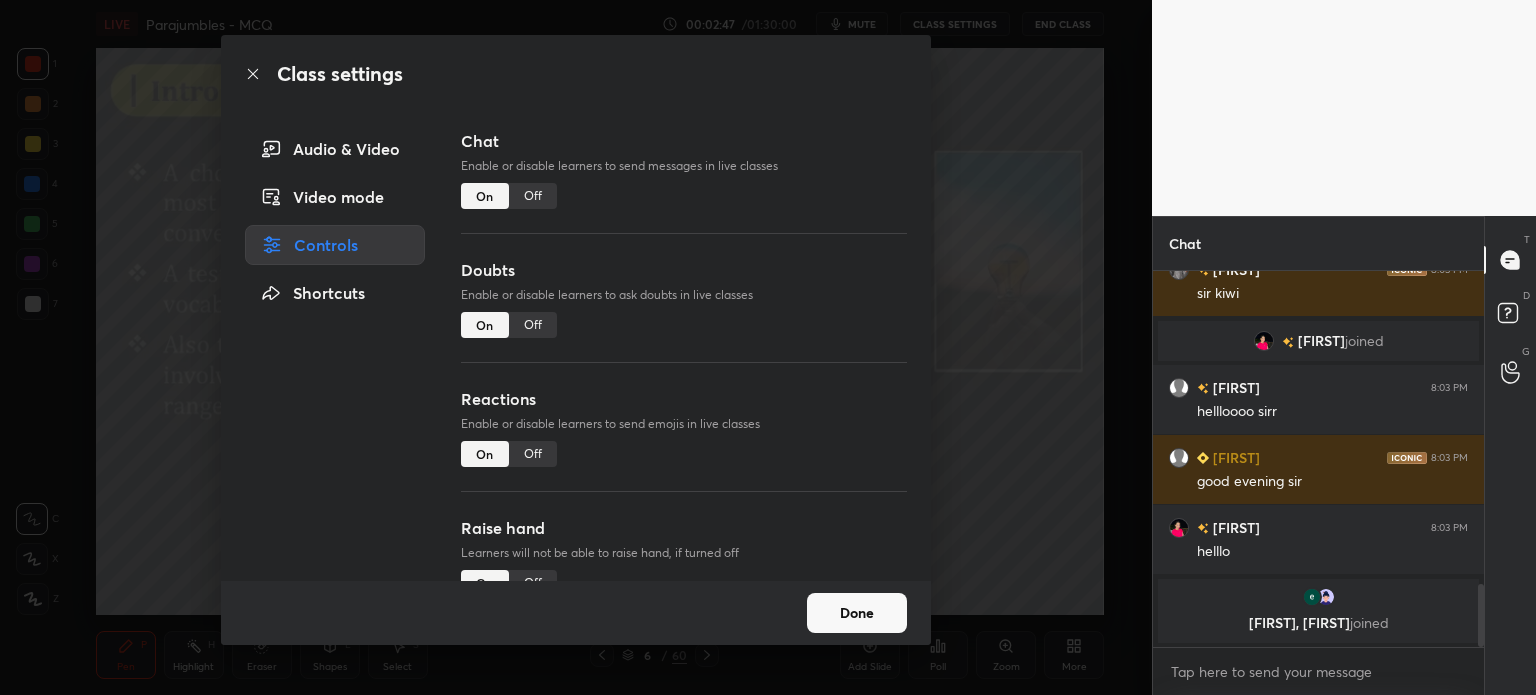 click on "Off" at bounding box center [533, 196] 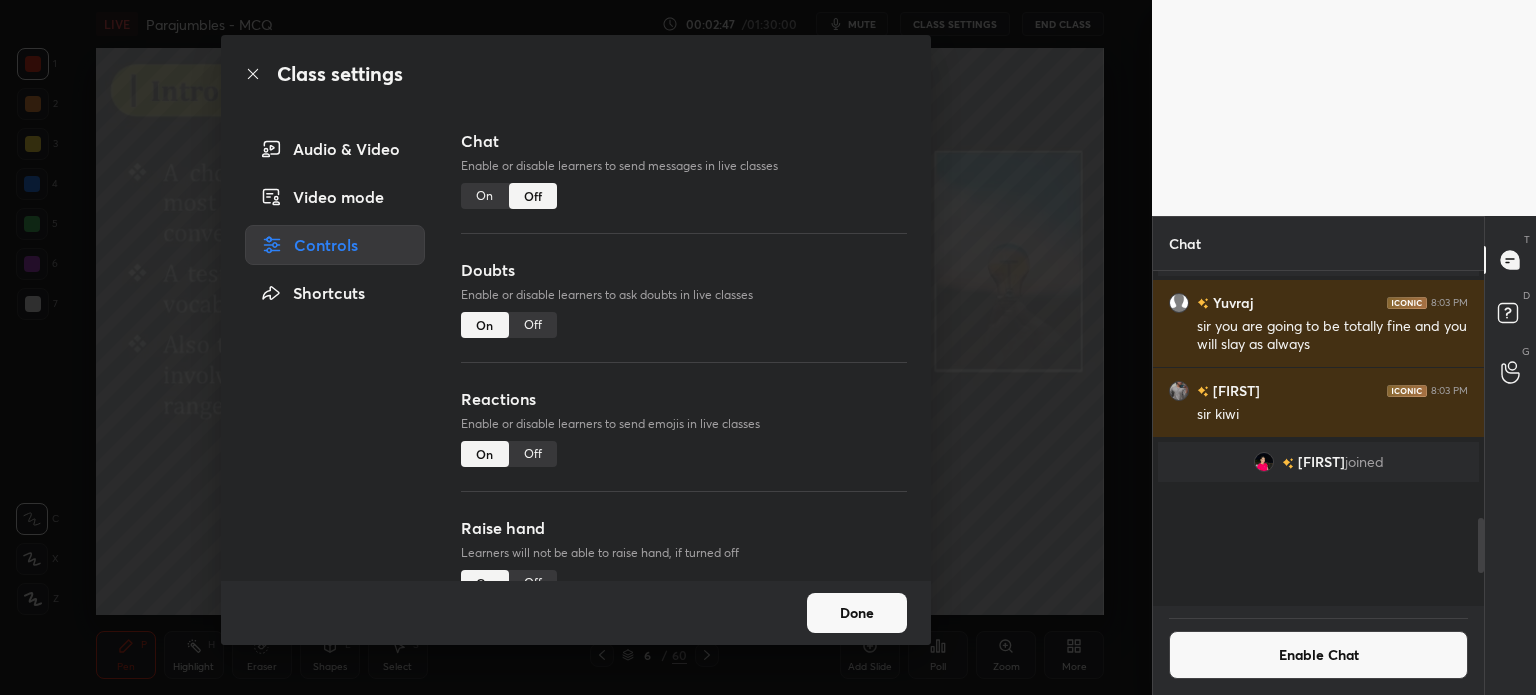 scroll, scrollTop: 1516, scrollLeft: 0, axis: vertical 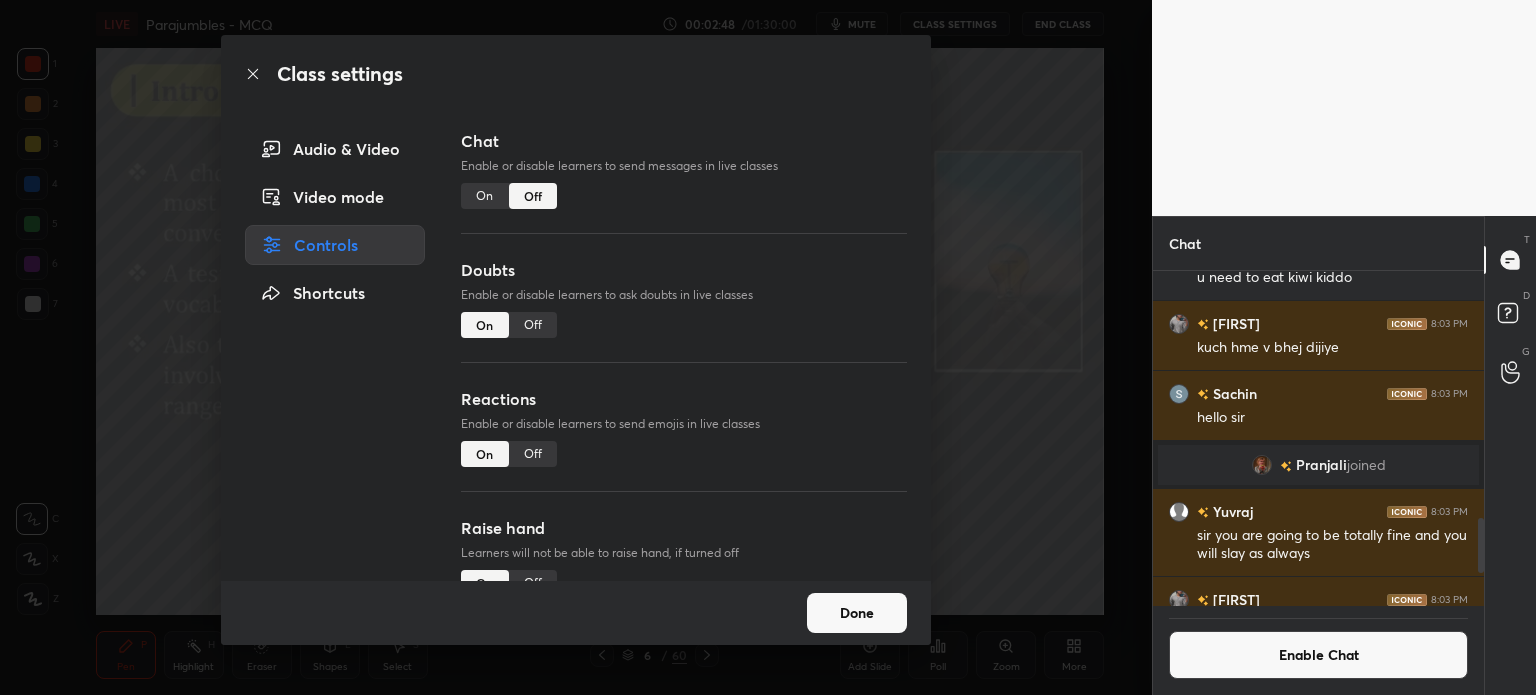 click on "Done" at bounding box center [857, 613] 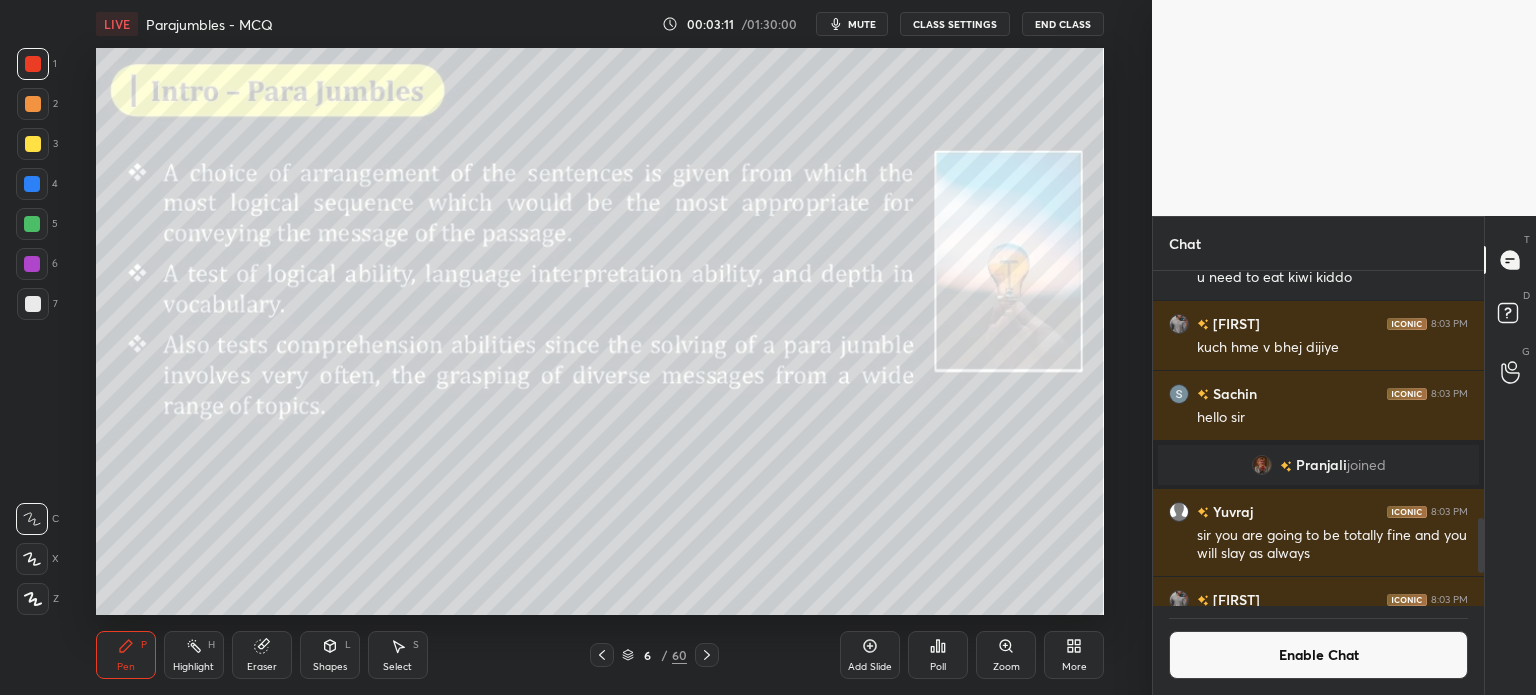 click on "Add Slide" at bounding box center (870, 655) 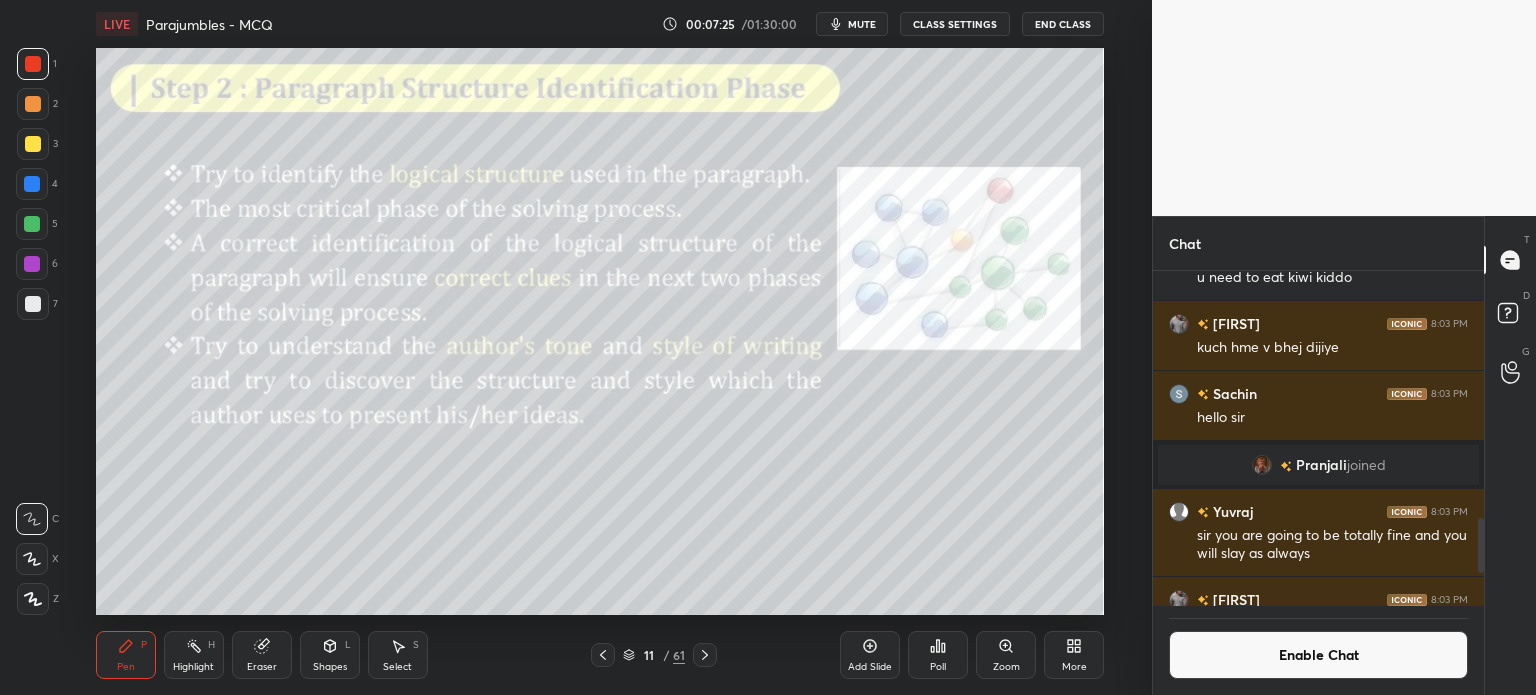 scroll, scrollTop: 299, scrollLeft: 325, axis: both 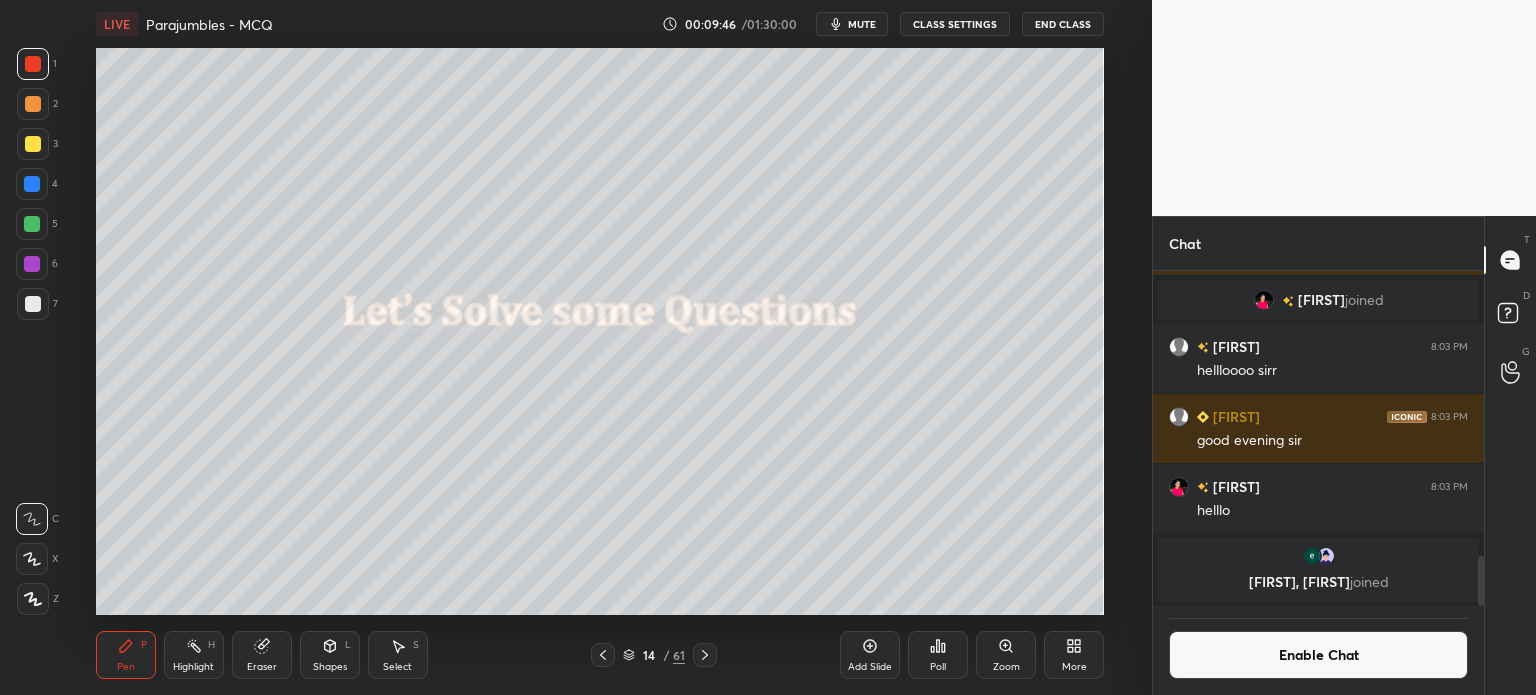 click on "Enable Chat" at bounding box center [1318, 655] 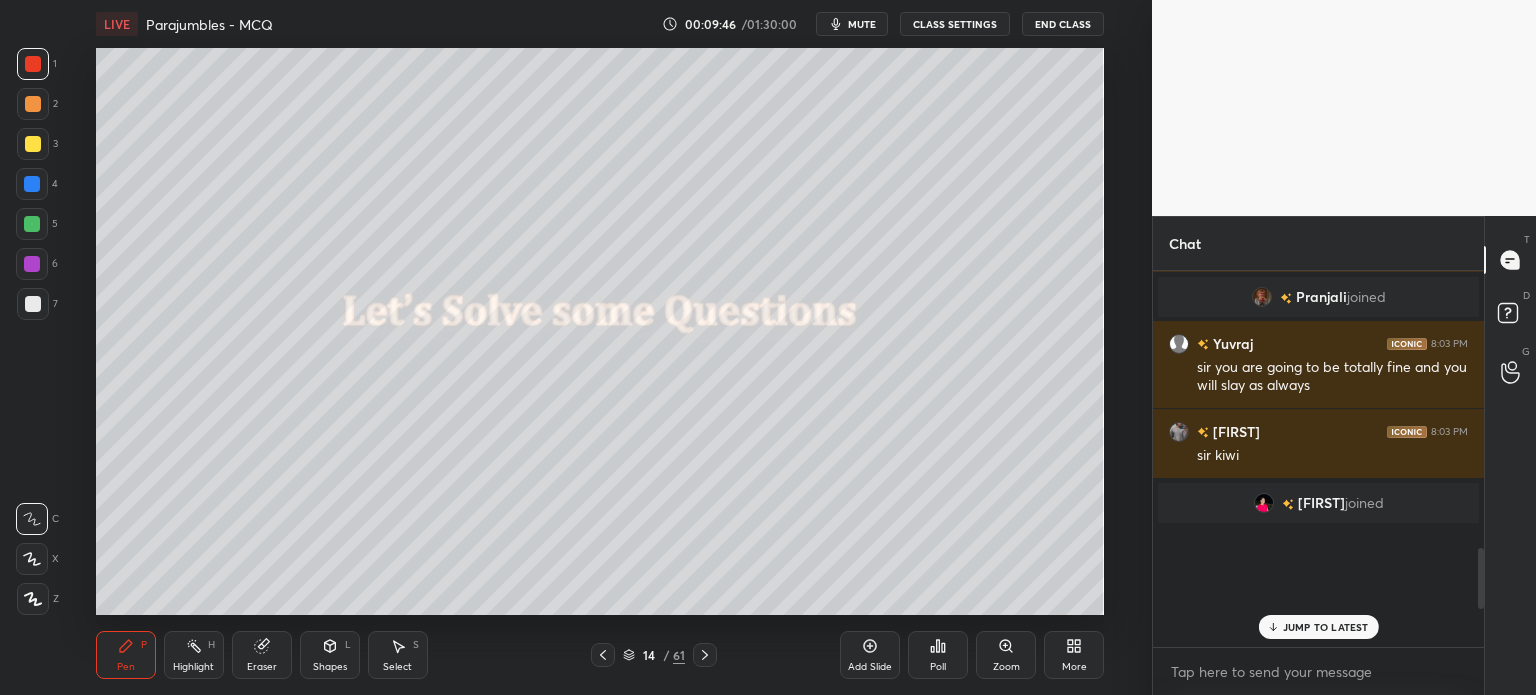 scroll, scrollTop: 5, scrollLeft: 6, axis: both 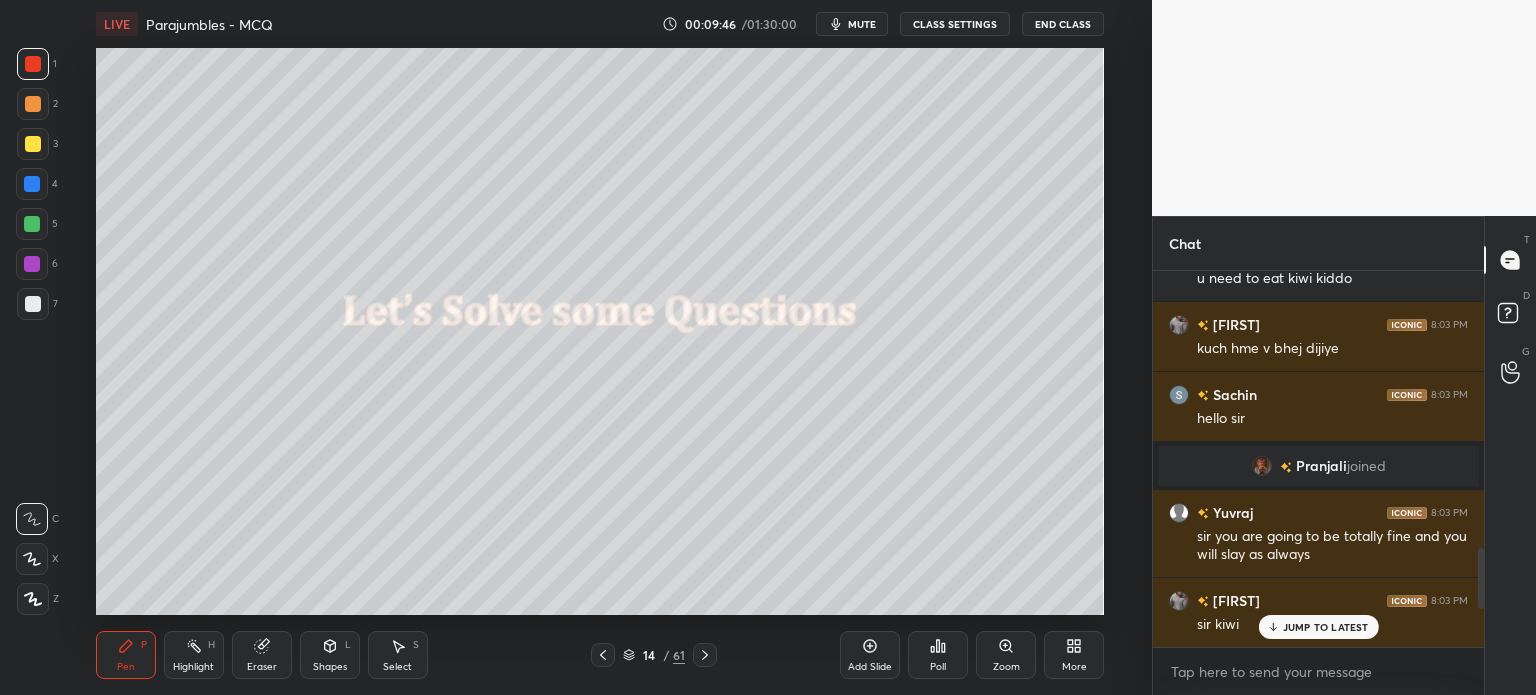 click on "JUMP TO LATEST" at bounding box center [1326, 627] 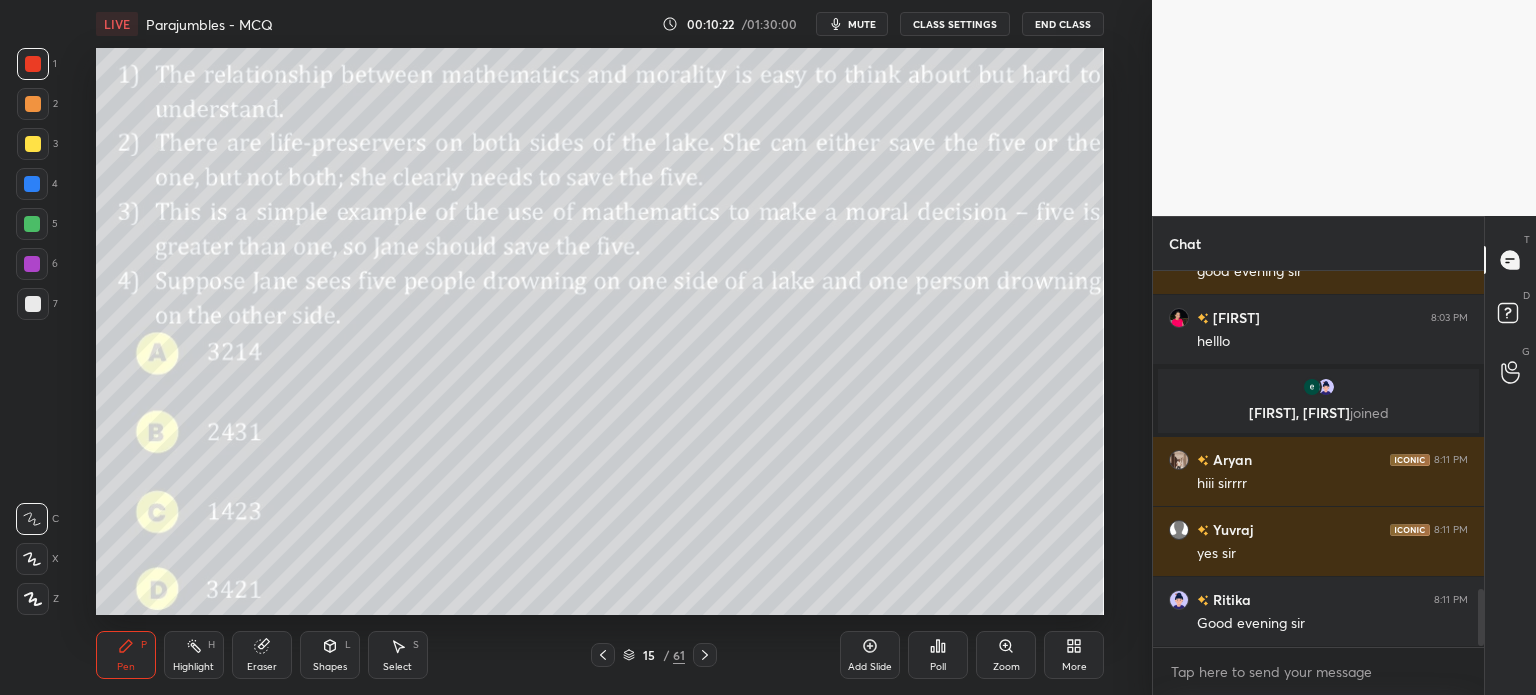 scroll, scrollTop: 2126, scrollLeft: 0, axis: vertical 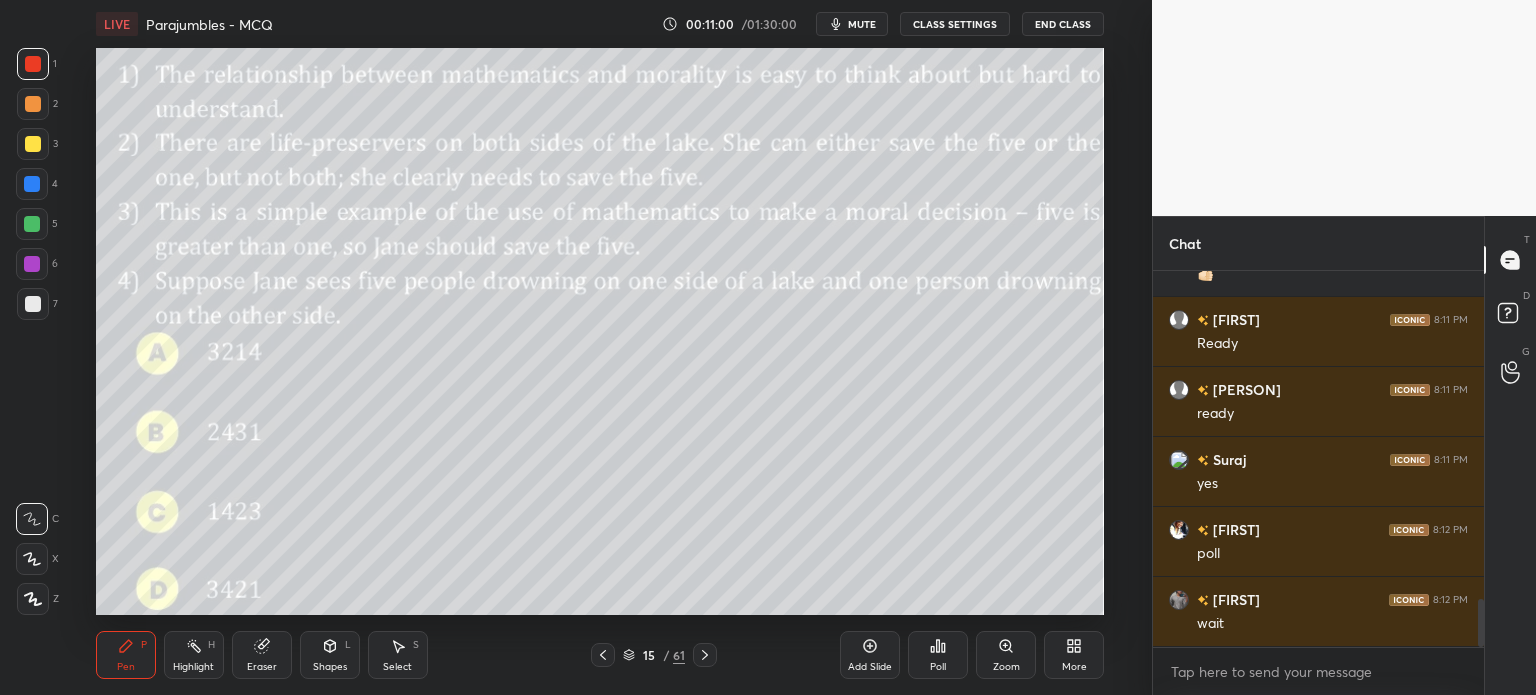 click on "Eraser" at bounding box center [262, 655] 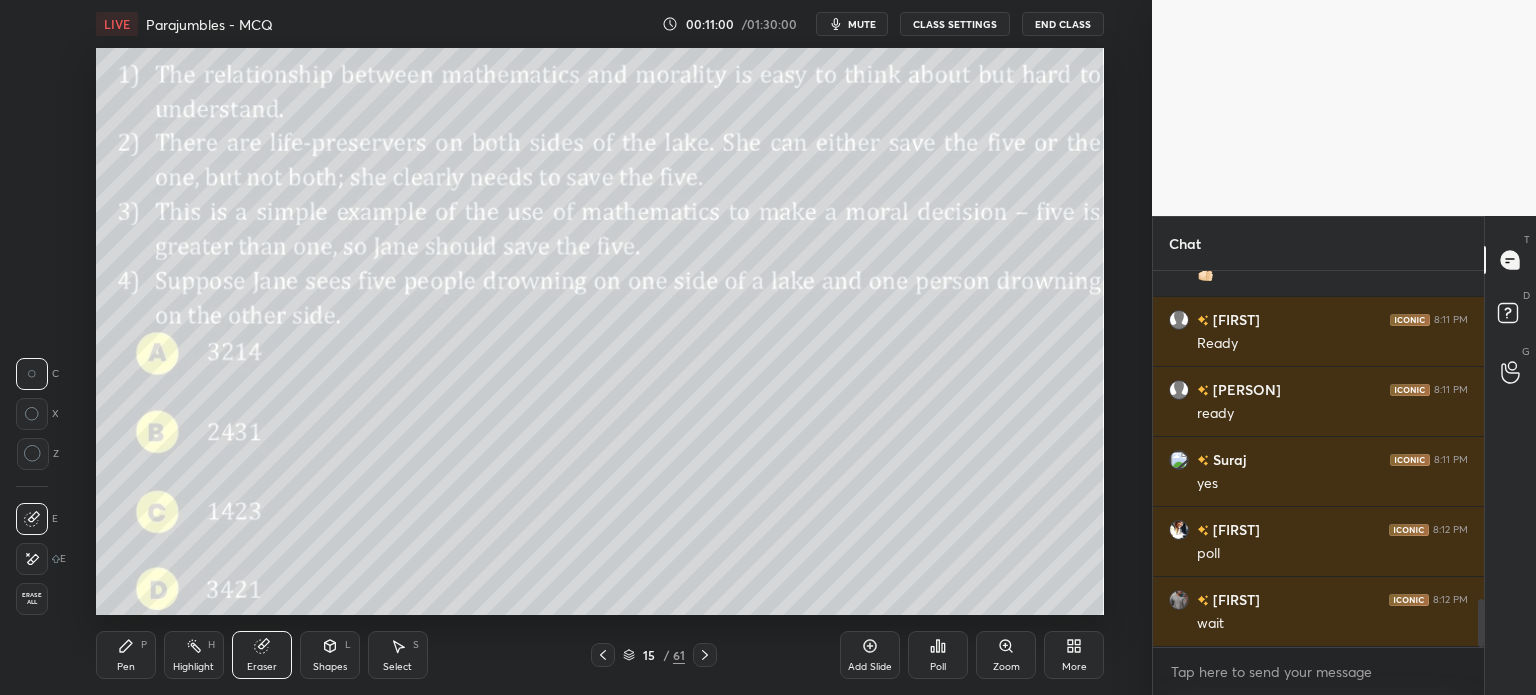 click on "Erase all" at bounding box center [32, 599] 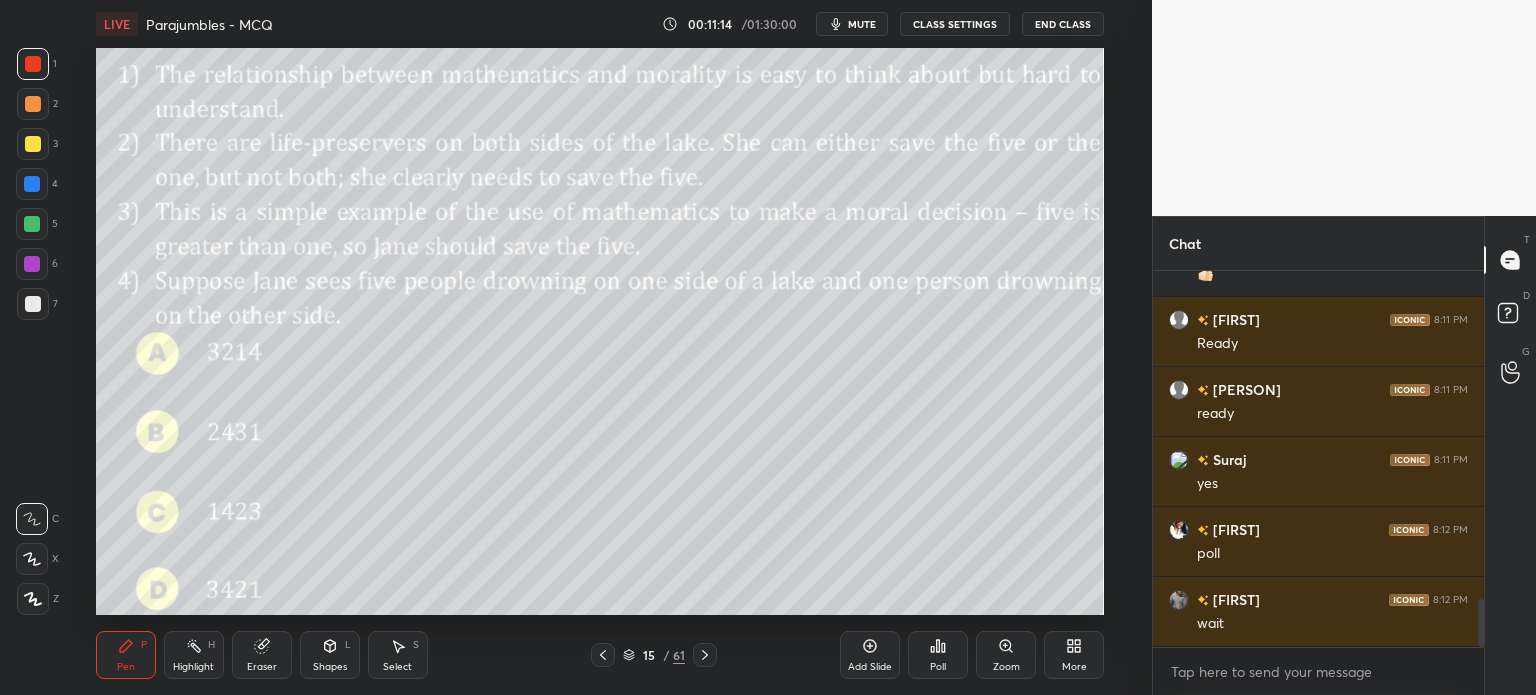 click 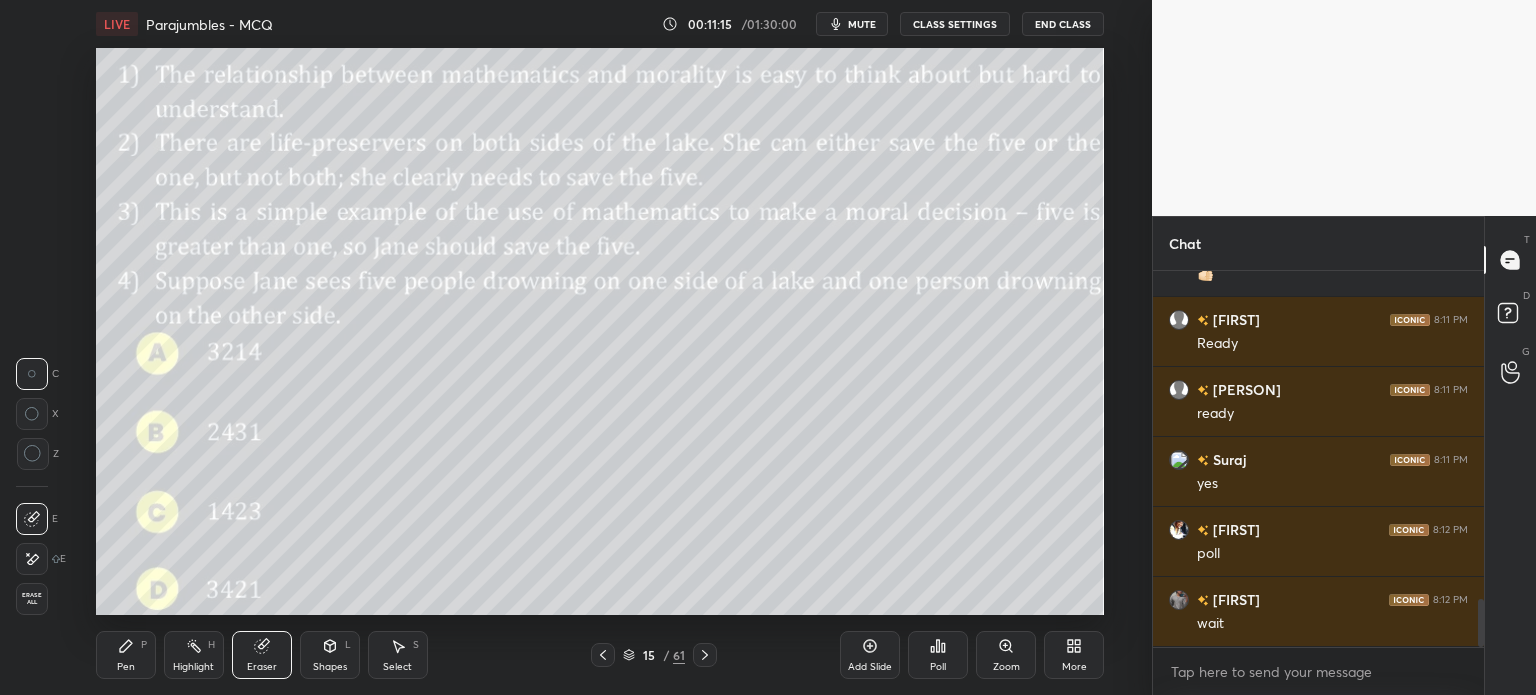 click on "Erase all" at bounding box center [32, 599] 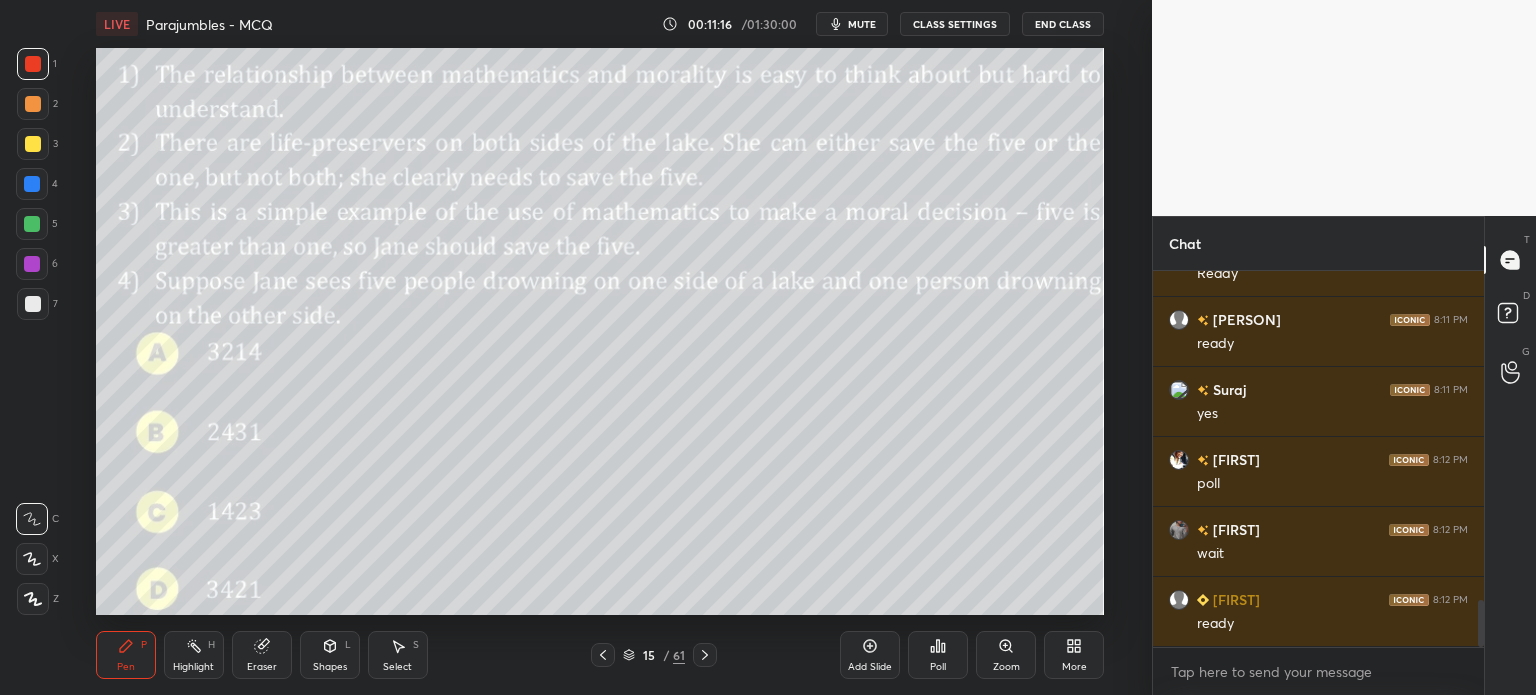 scroll, scrollTop: 2664, scrollLeft: 0, axis: vertical 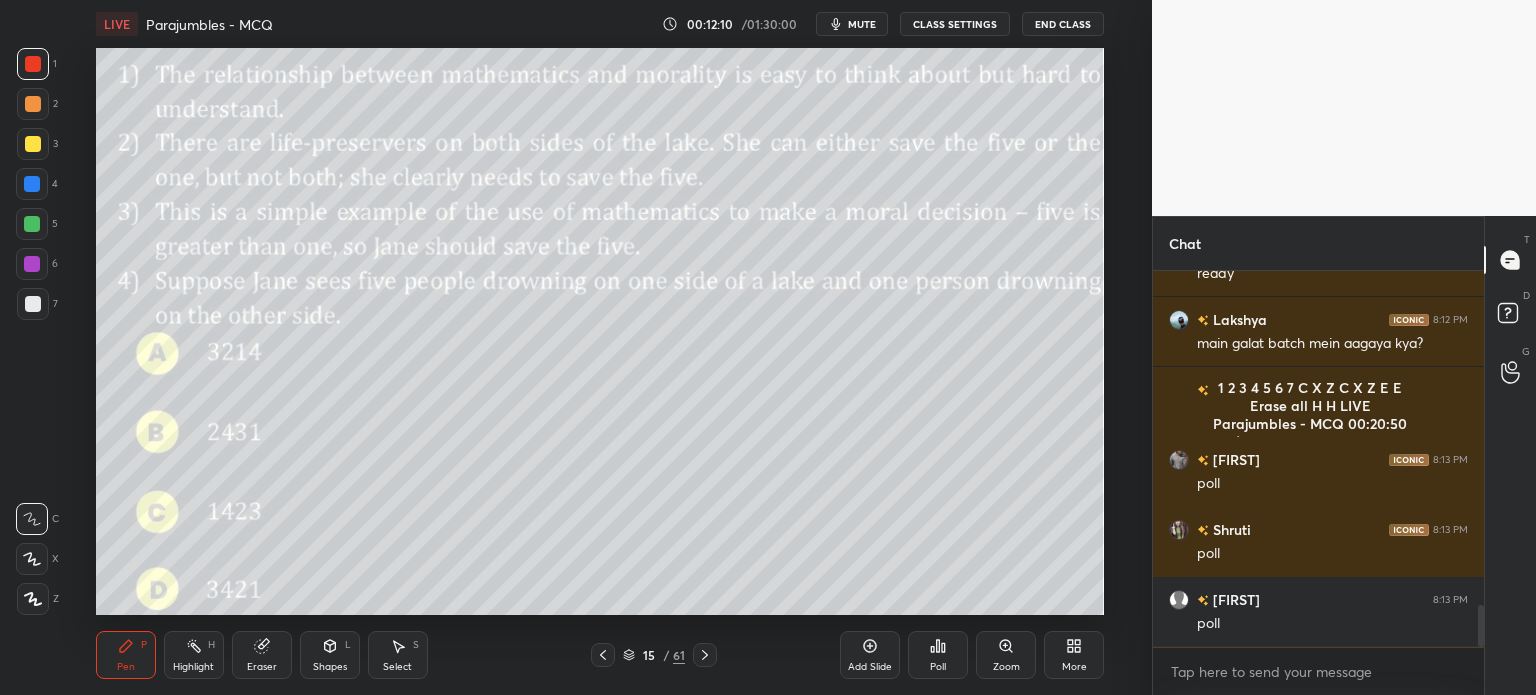 click on "Poll" at bounding box center (938, 655) 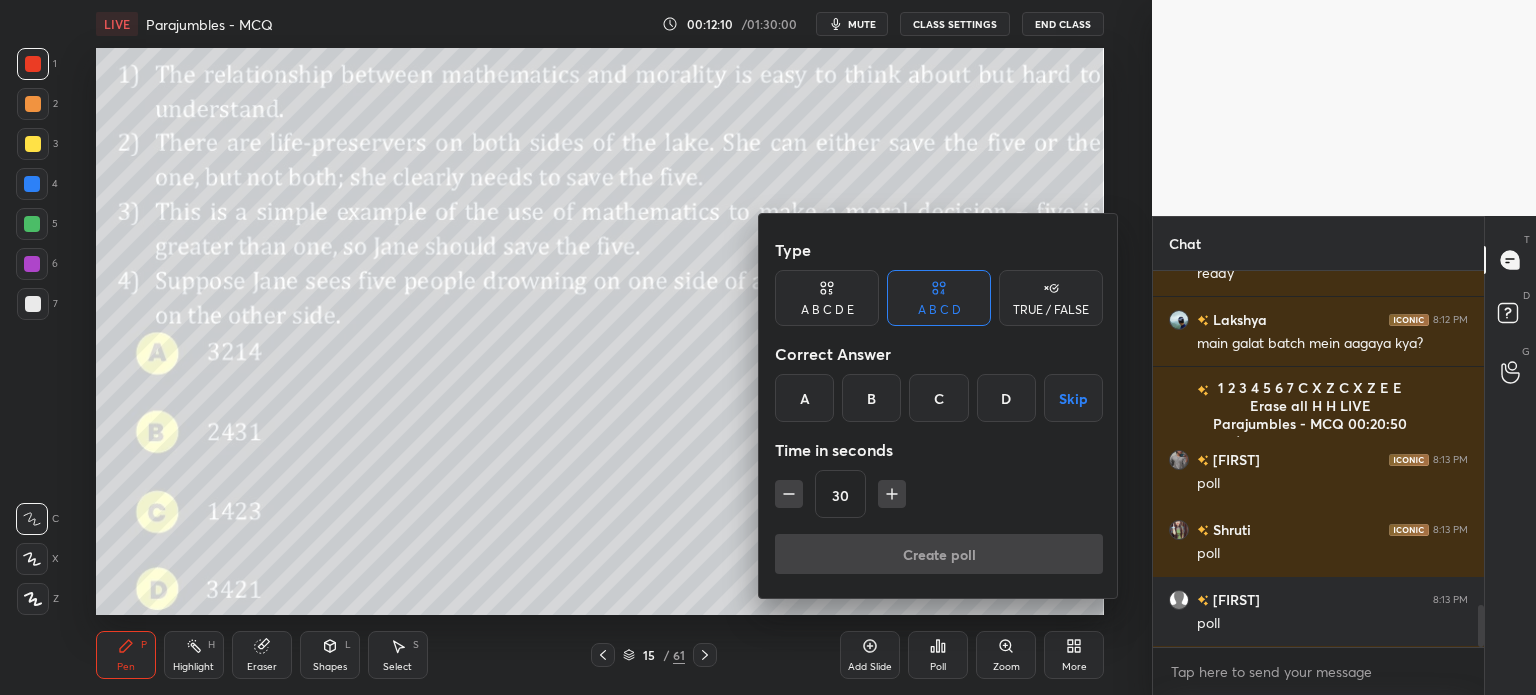 scroll, scrollTop: 3072, scrollLeft: 0, axis: vertical 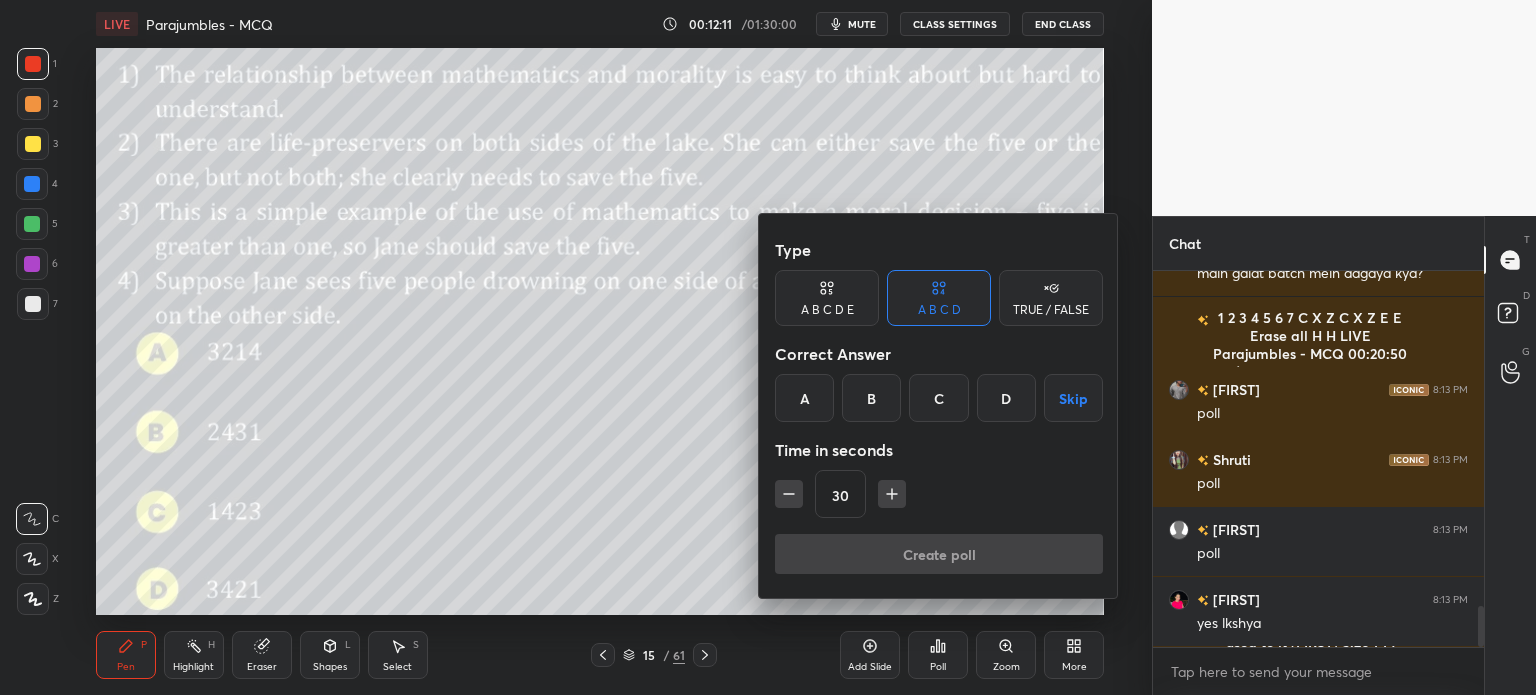 click on "C" at bounding box center [938, 398] 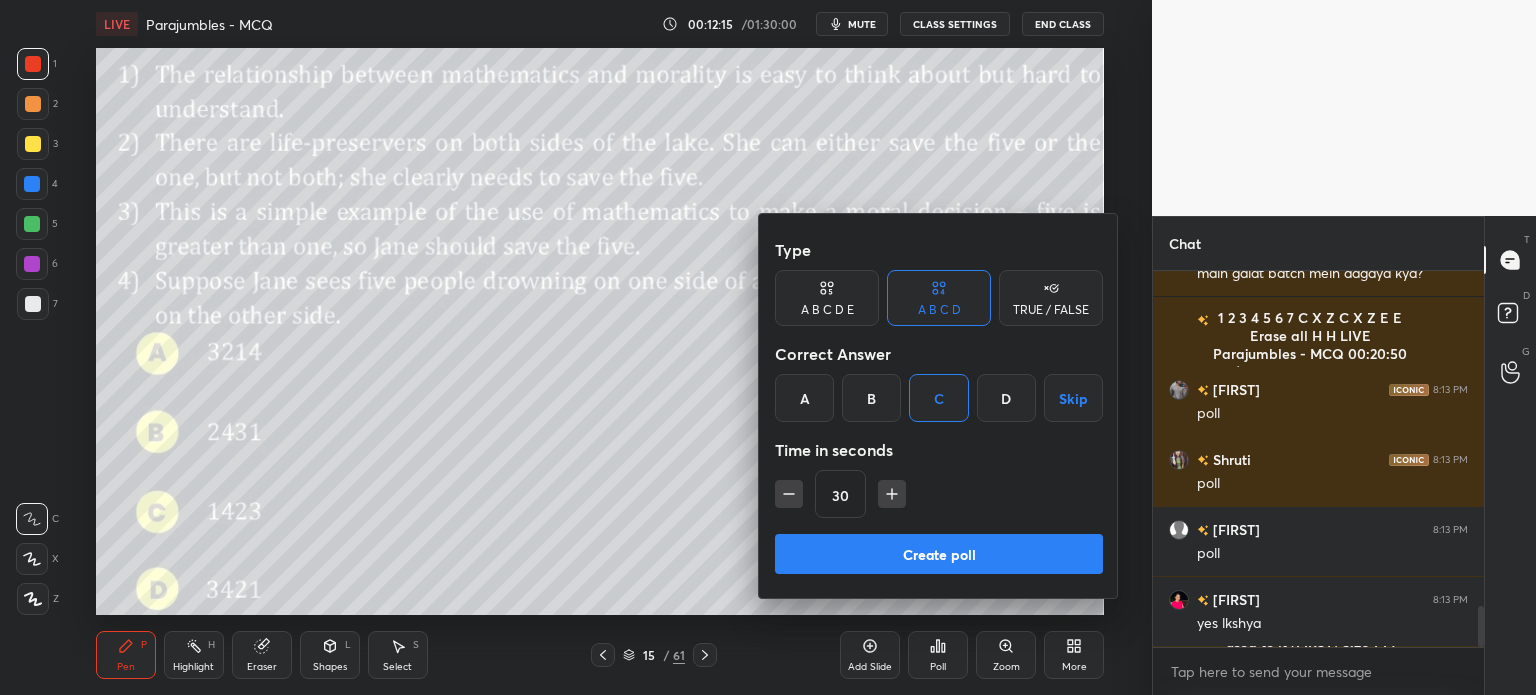 click on "Create poll" at bounding box center [939, 554] 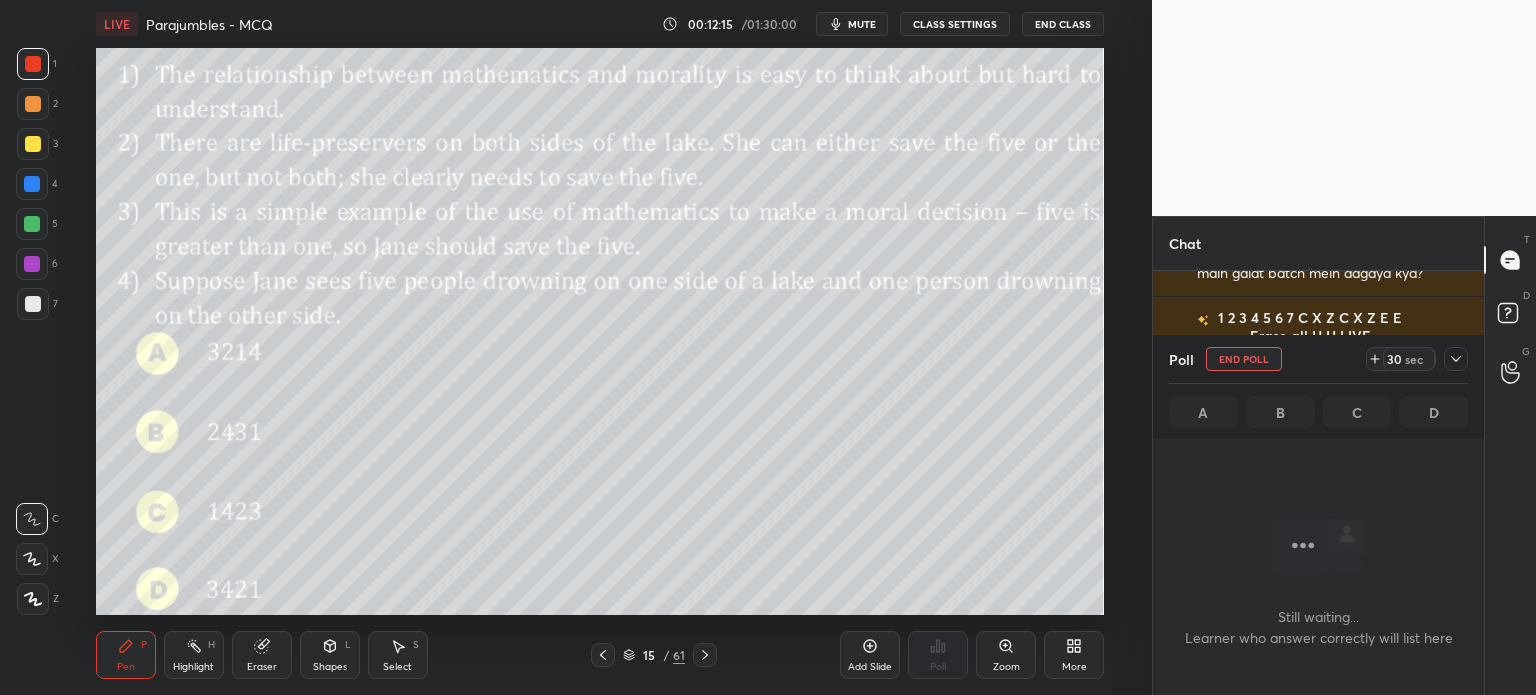 scroll, scrollTop: 161, scrollLeft: 325, axis: both 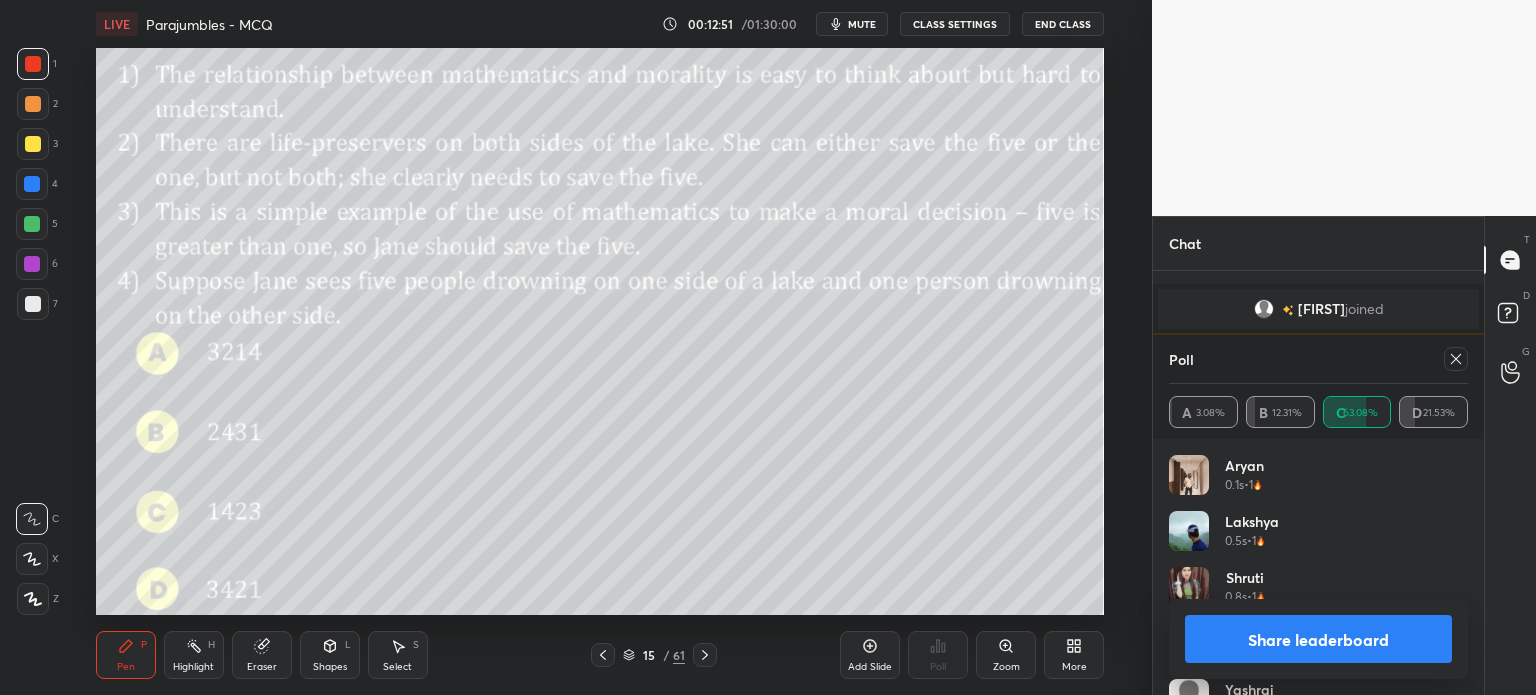 click on "Share leaderboard" at bounding box center [1318, 639] 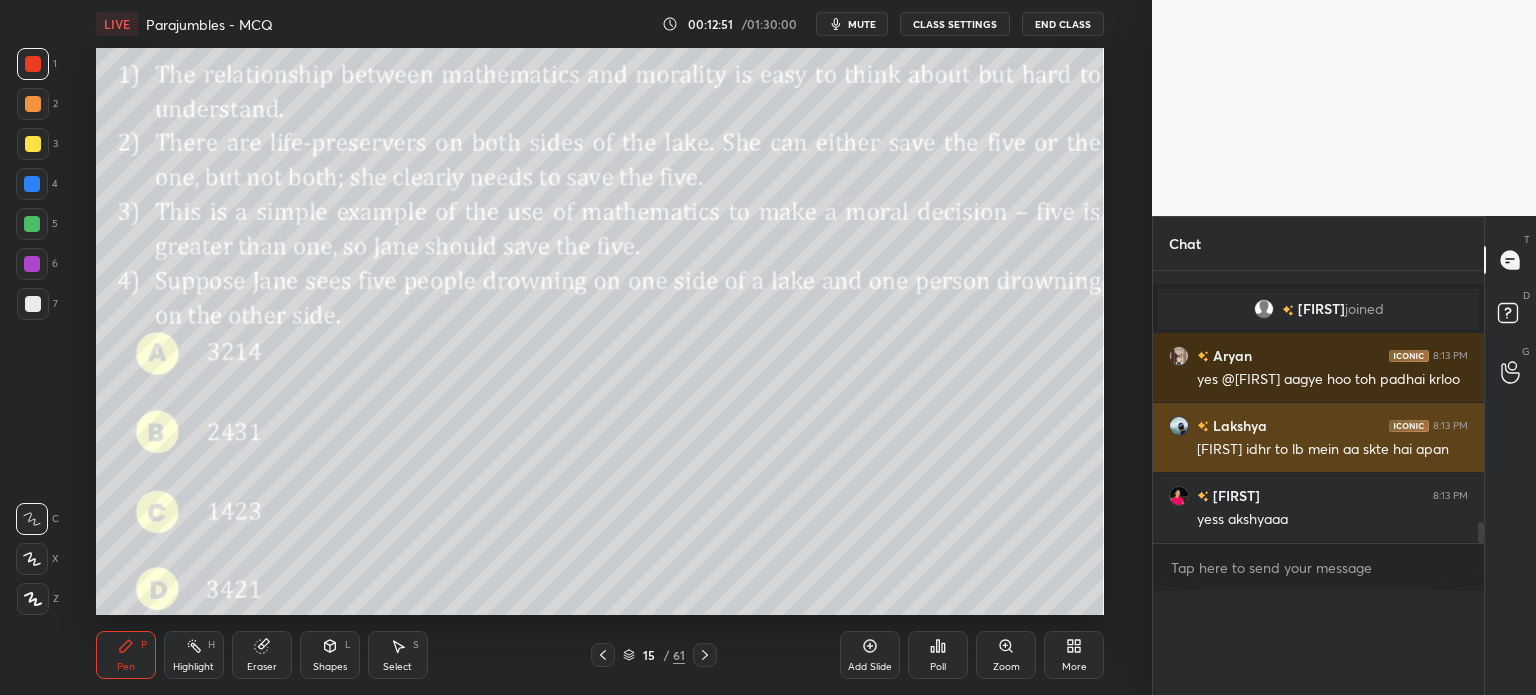 scroll, scrollTop: 104, scrollLeft: 293, axis: both 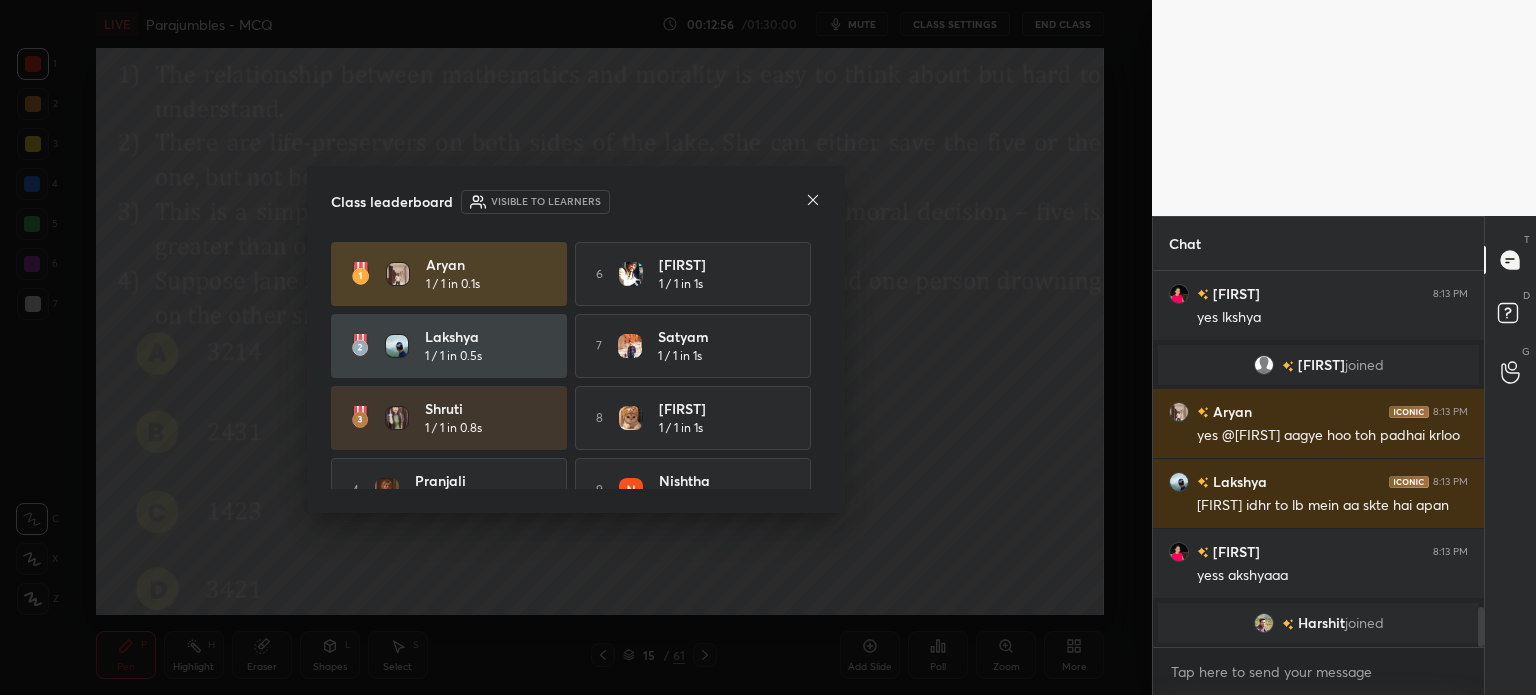 click 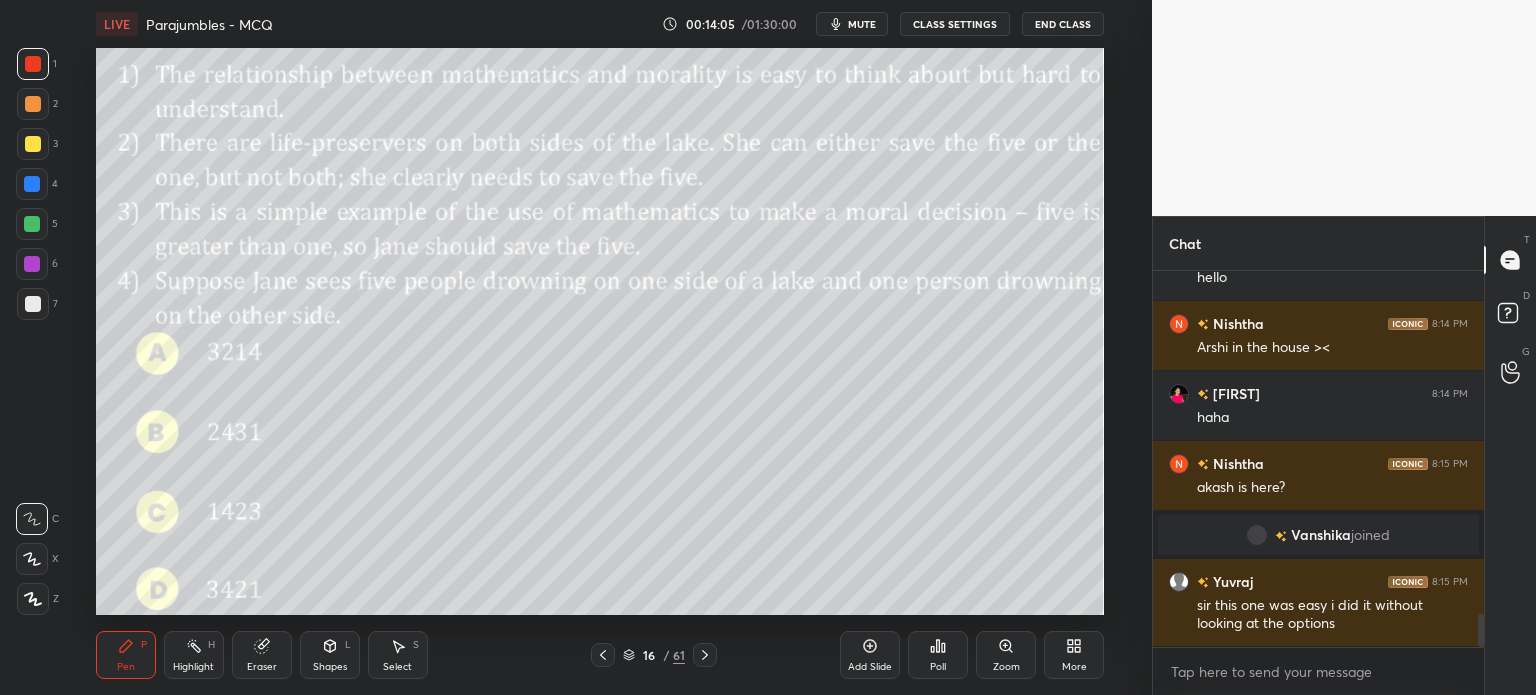 scroll, scrollTop: 3934, scrollLeft: 0, axis: vertical 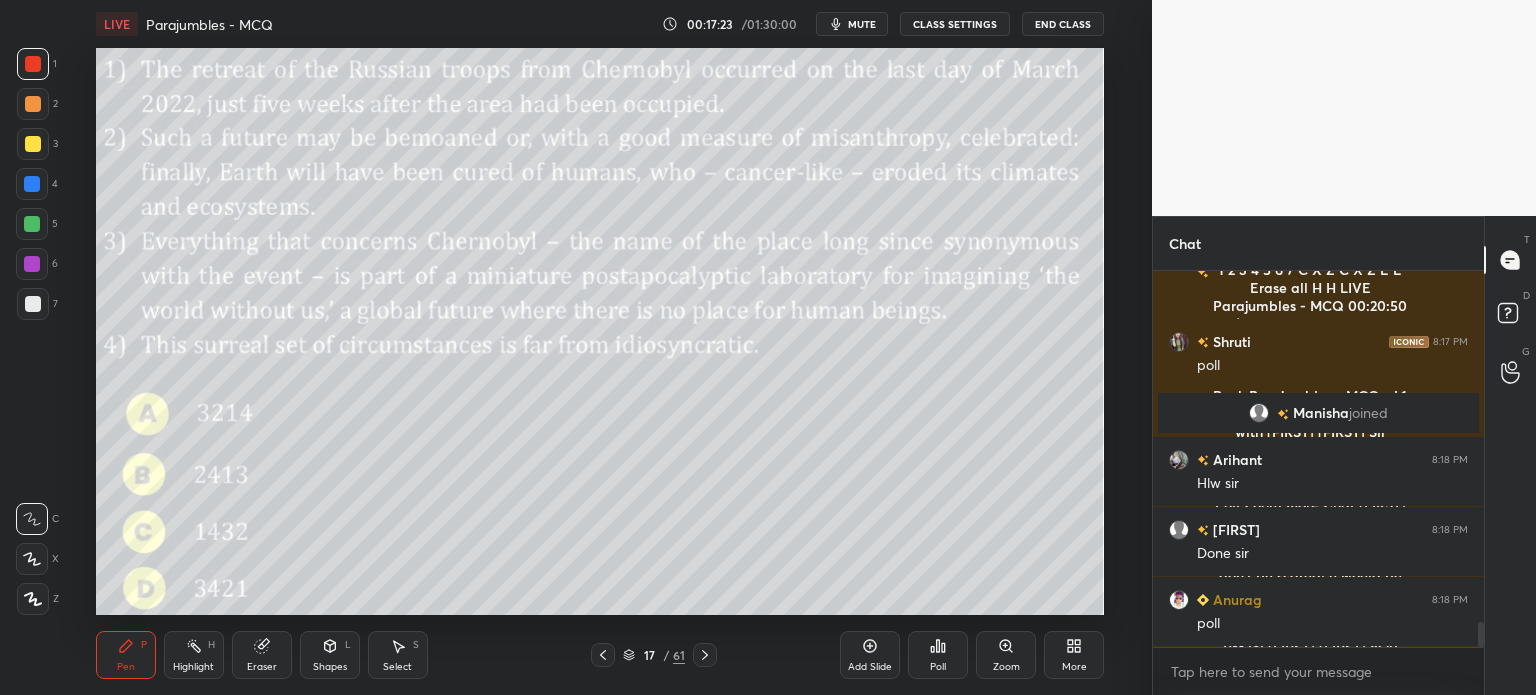 click on "Poll" at bounding box center [938, 655] 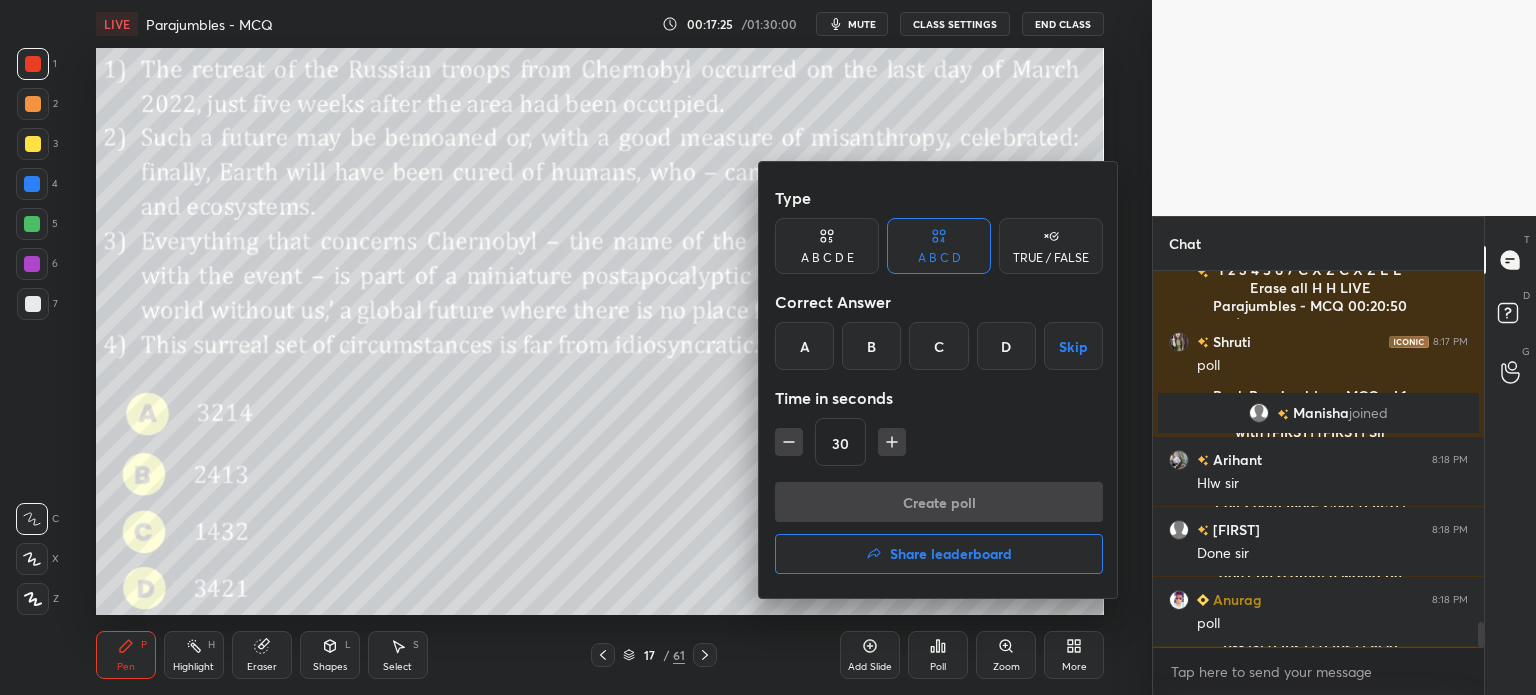 click on "C" at bounding box center (938, 346) 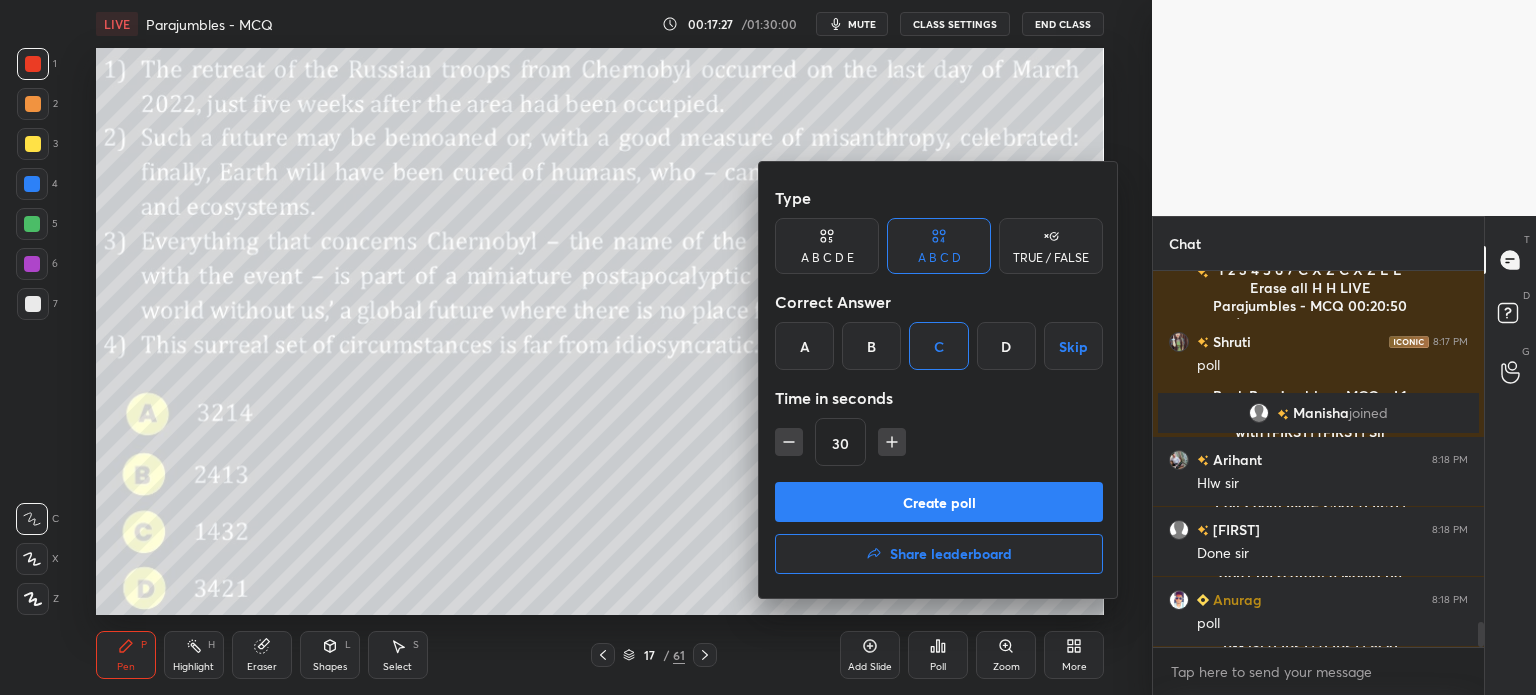 click on "Create poll" at bounding box center (939, 502) 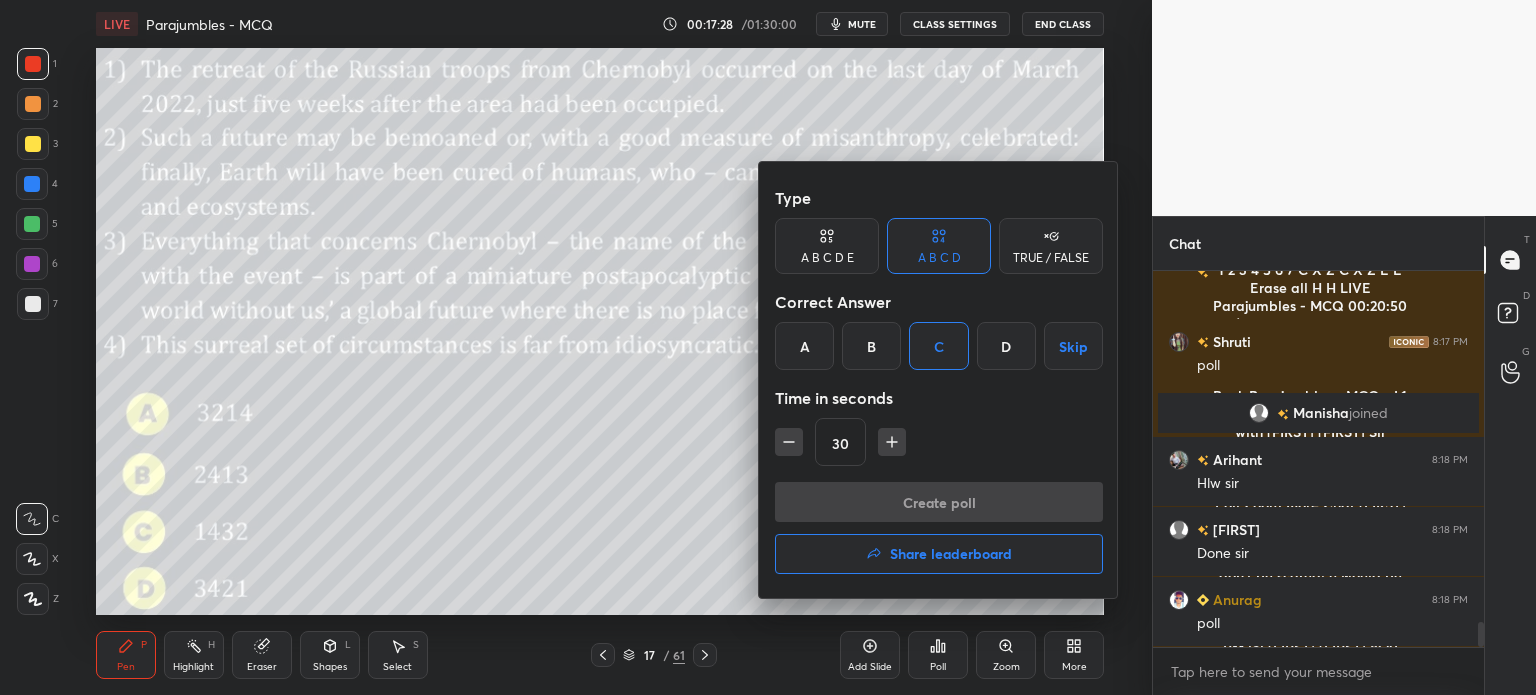 scroll, scrollTop: 137, scrollLeft: 325, axis: both 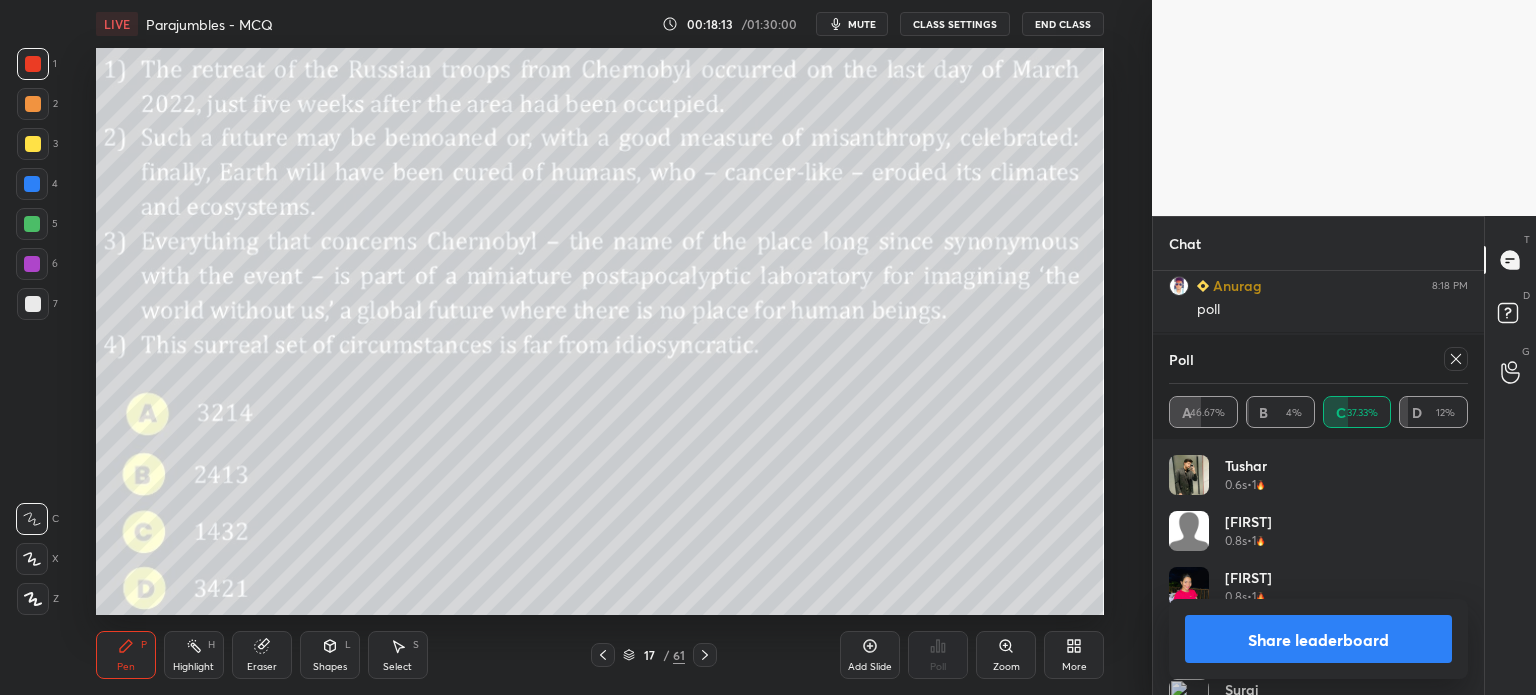 click on "Share leaderboard" at bounding box center (1318, 639) 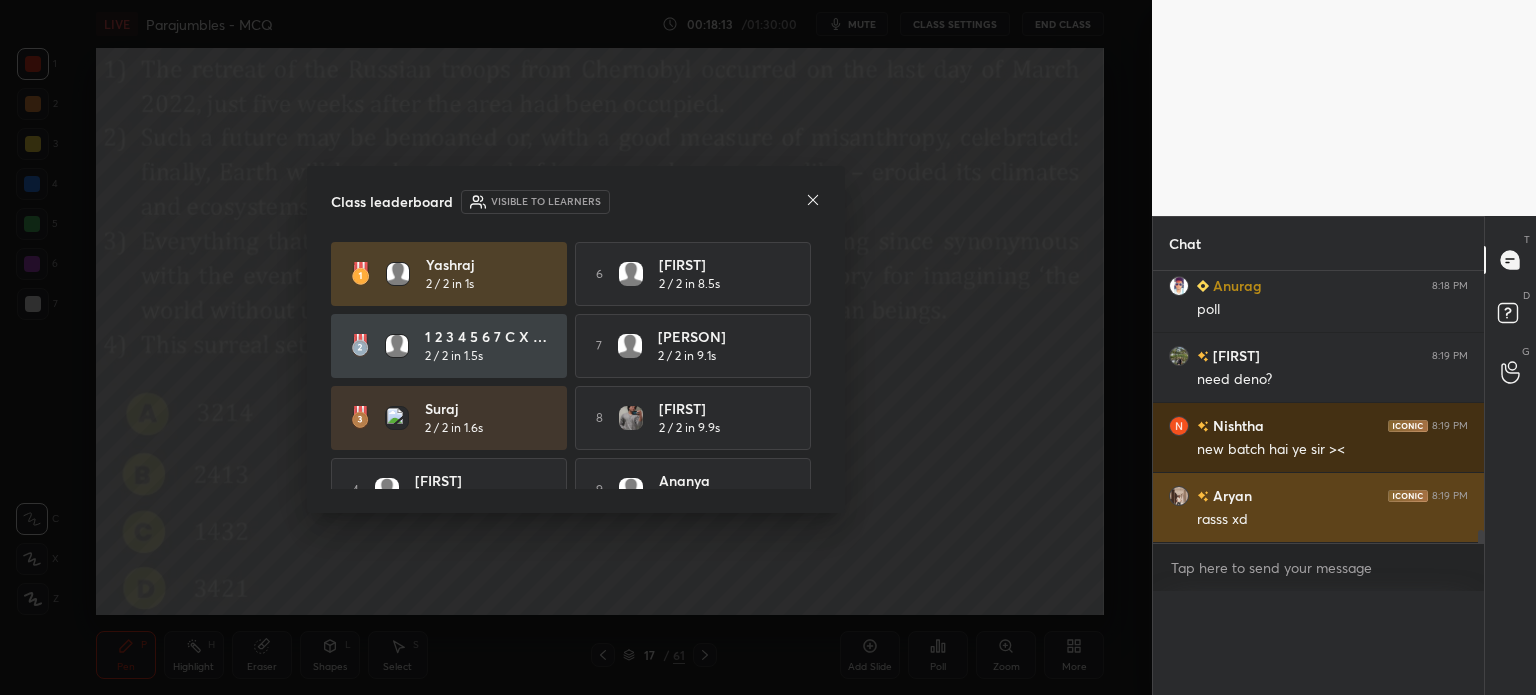 scroll, scrollTop: 0, scrollLeft: 6, axis: horizontal 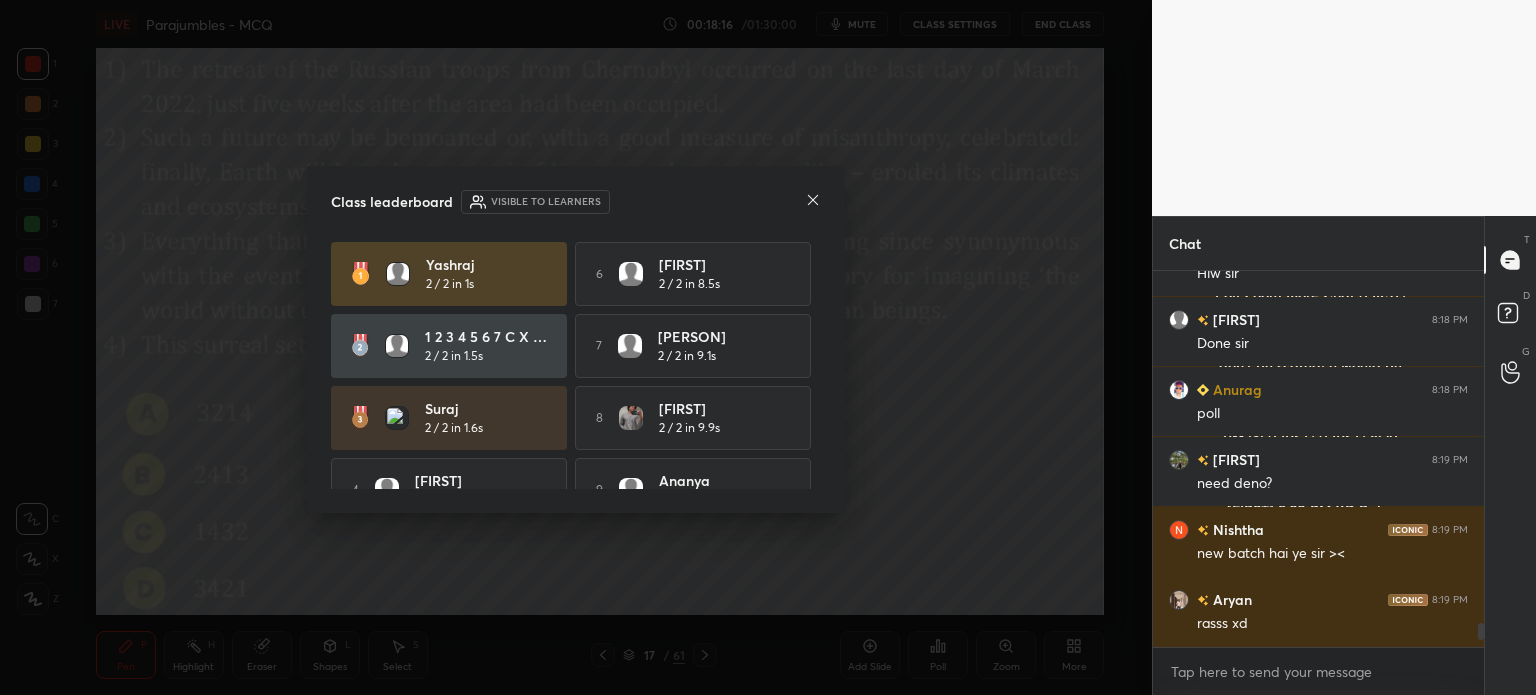 click 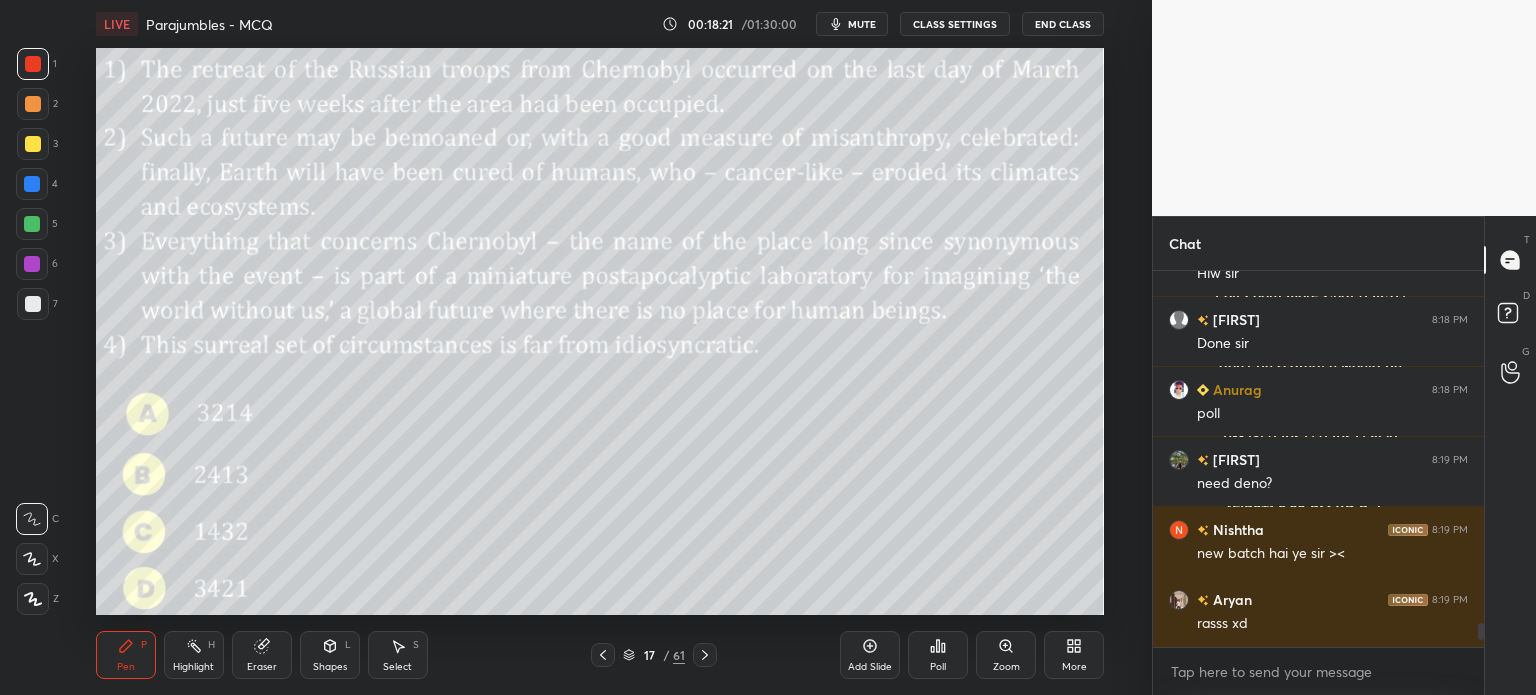 click 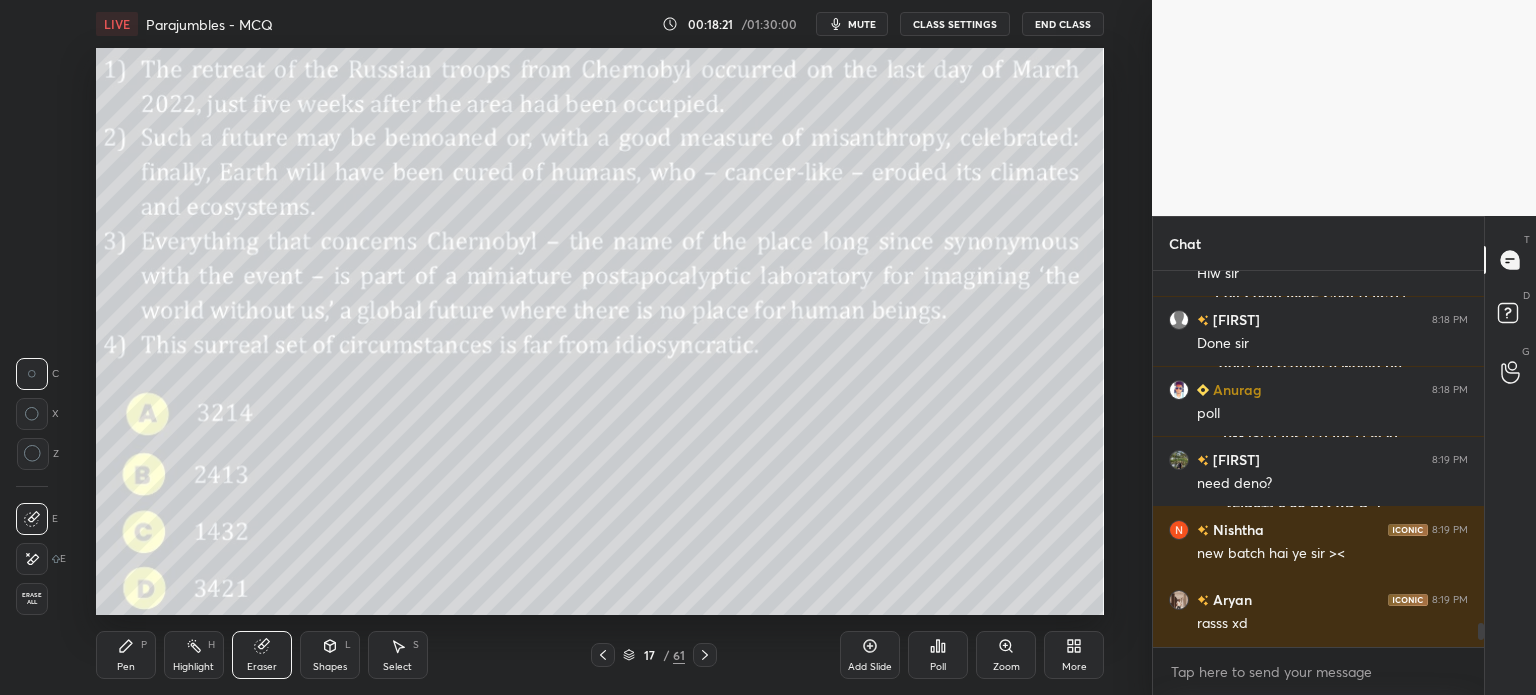 click on "Erase all" at bounding box center [32, 599] 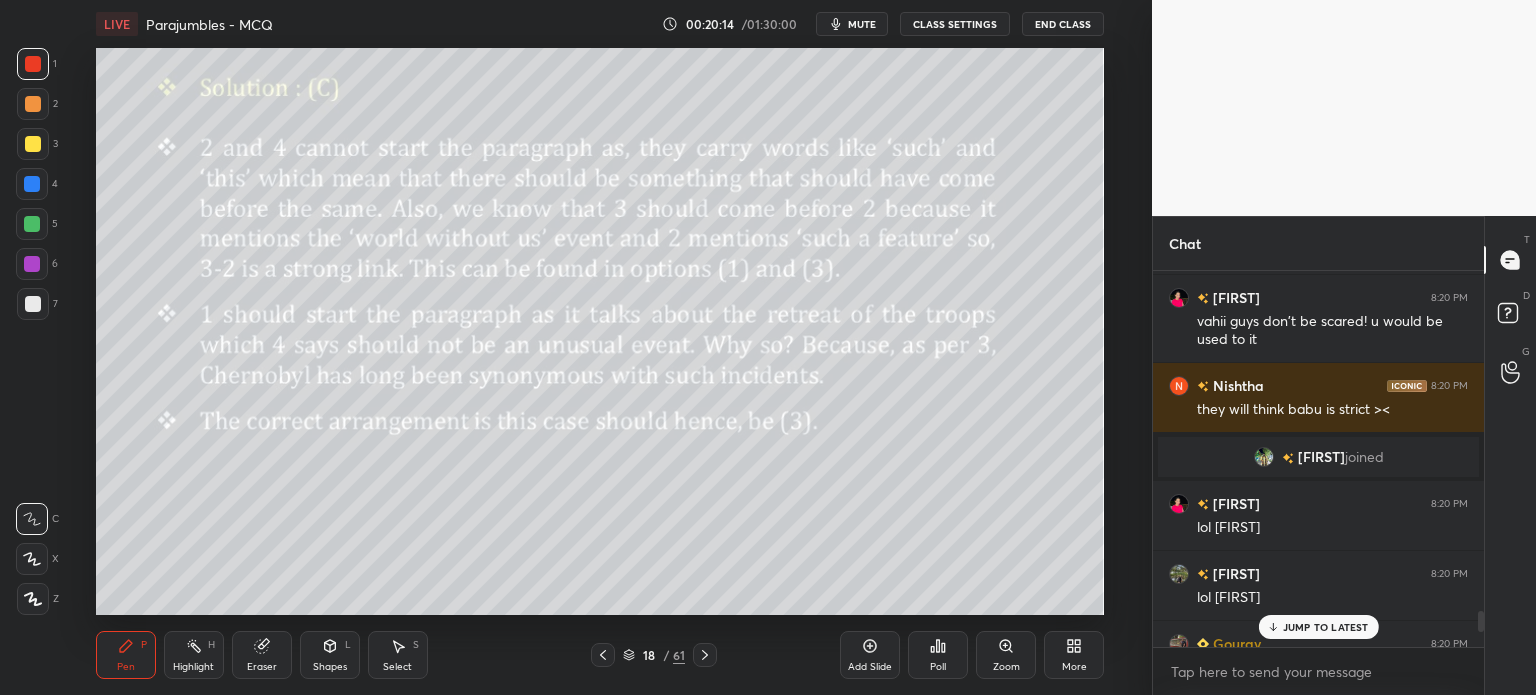 scroll, scrollTop: 6100, scrollLeft: 0, axis: vertical 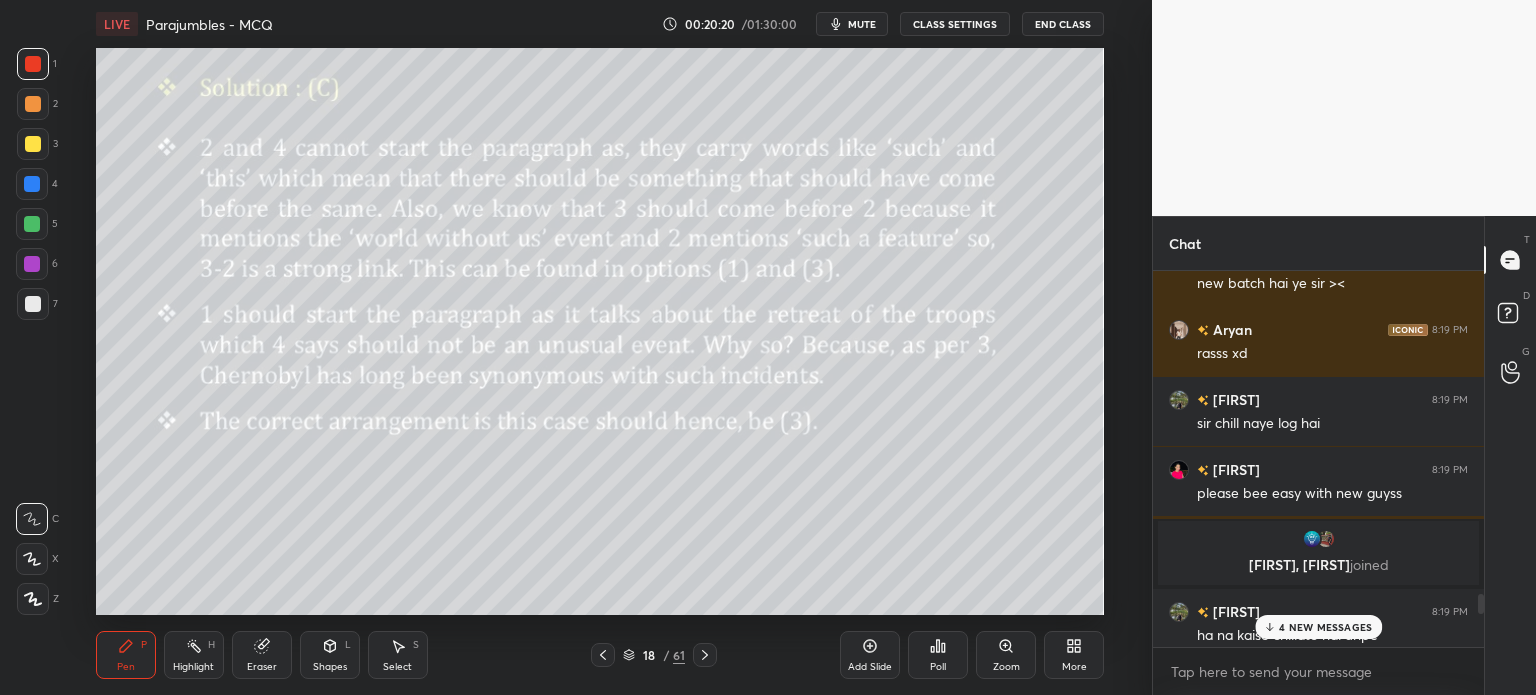 click on "4 NEW MESSAGES" at bounding box center [1318, 627] 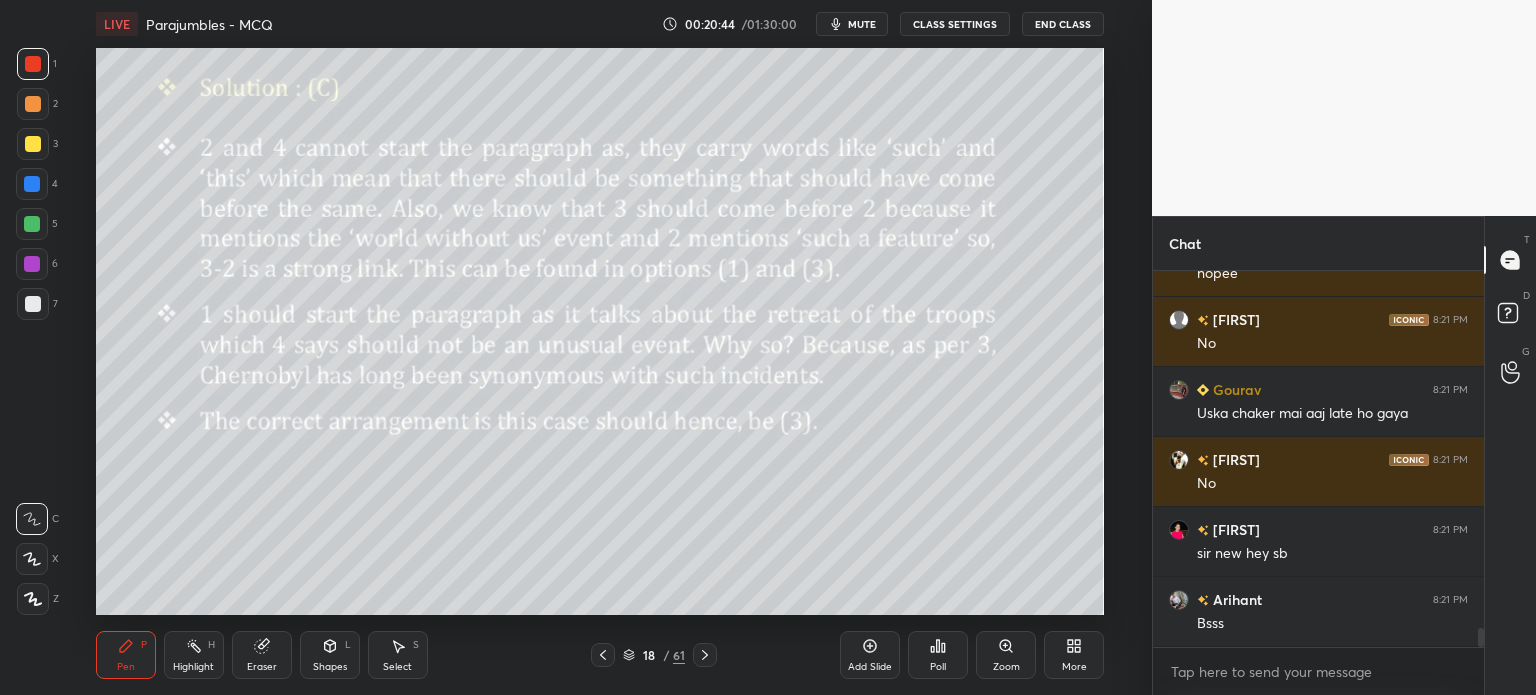 scroll, scrollTop: 7246, scrollLeft: 0, axis: vertical 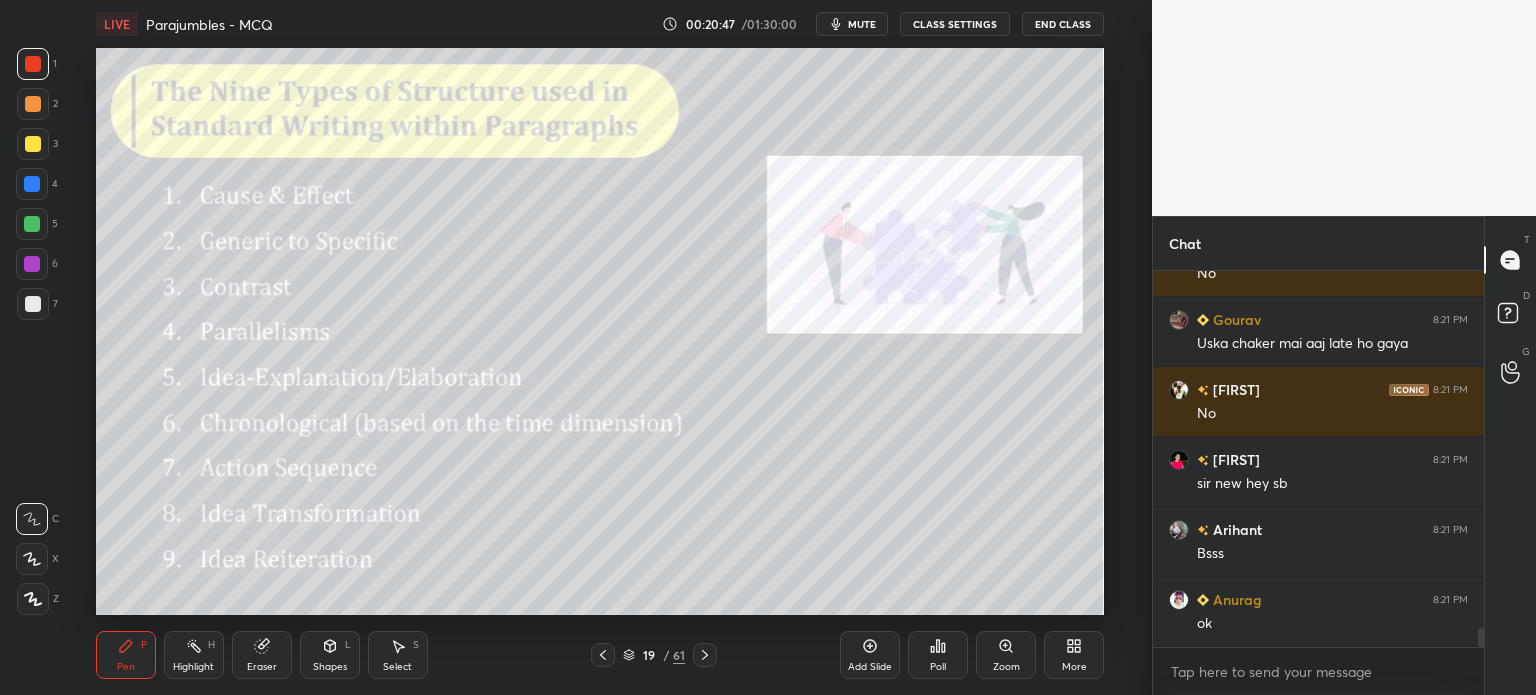 click on "CLASS SETTINGS" at bounding box center [955, 24] 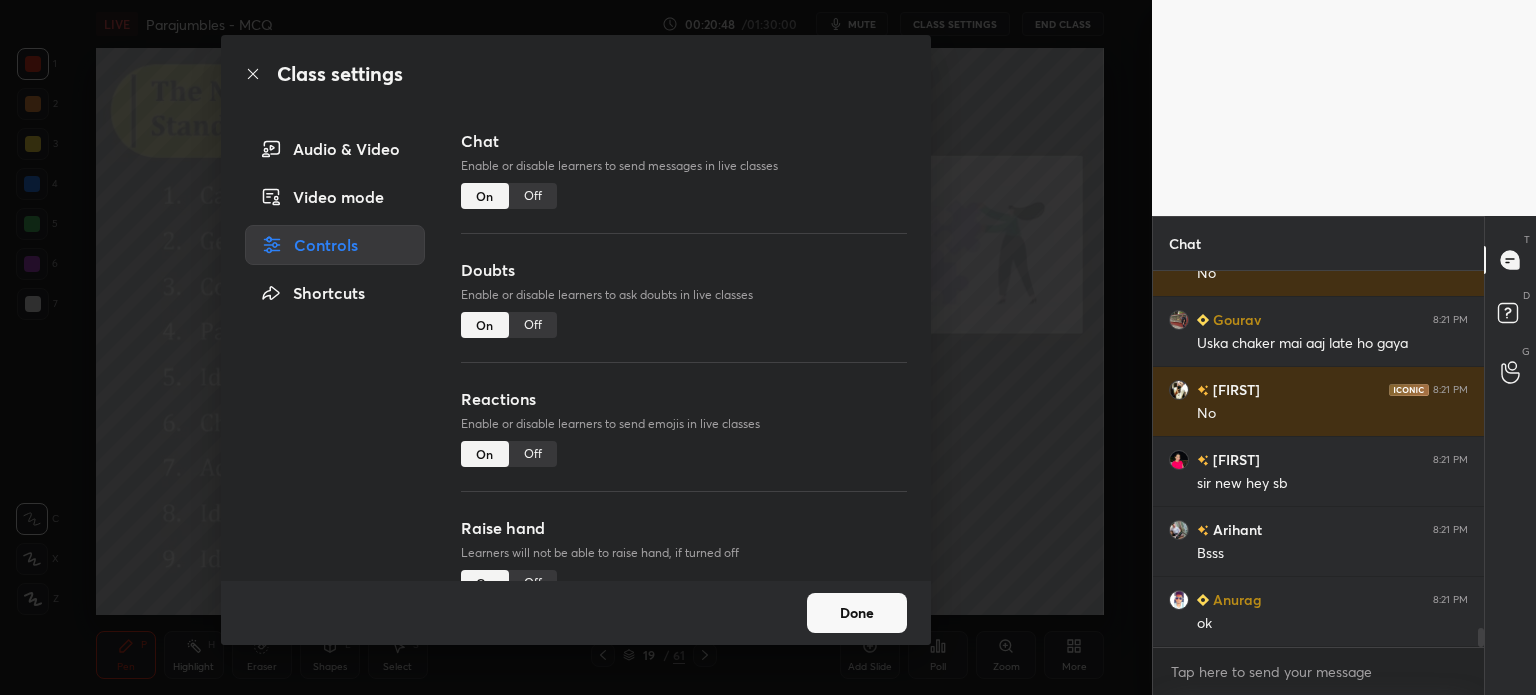 click on "Off" at bounding box center [533, 196] 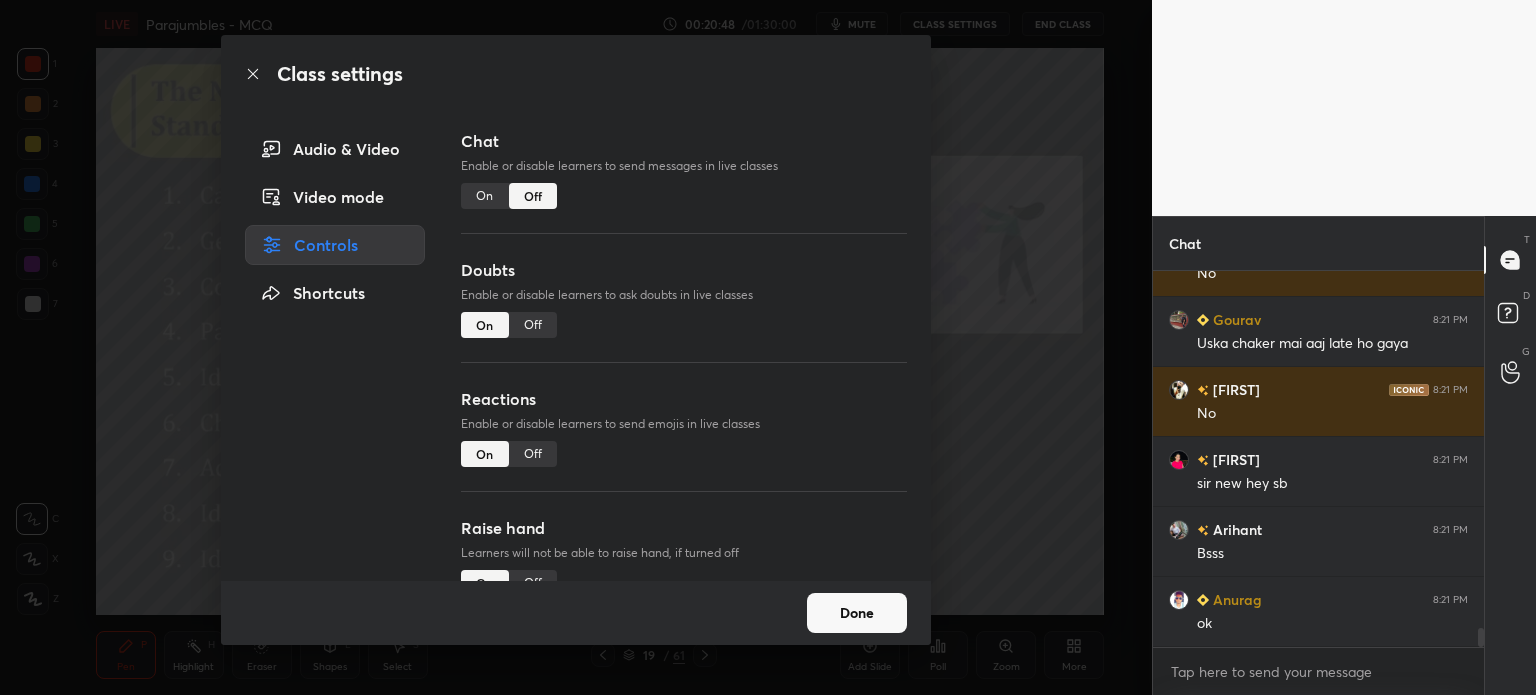 scroll, scrollTop: 6474, scrollLeft: 0, axis: vertical 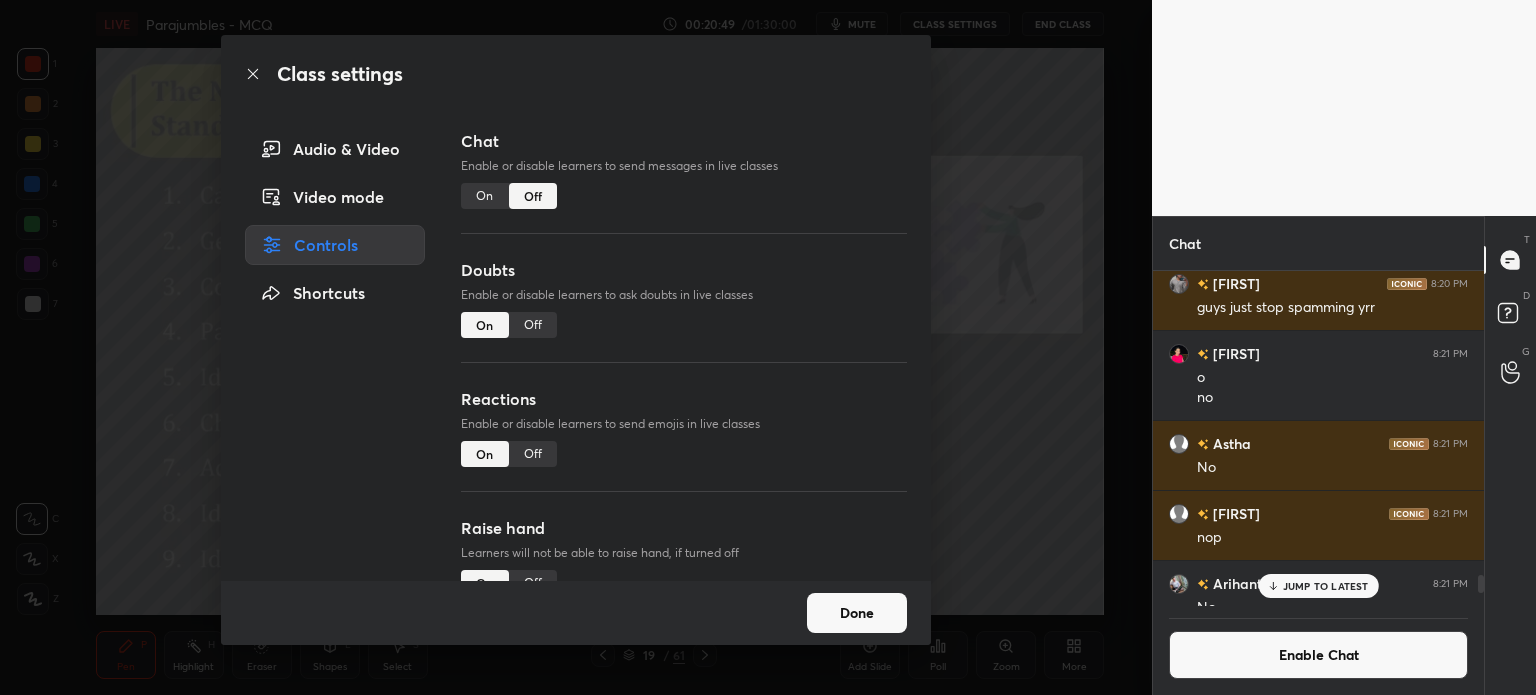 click on "Done" at bounding box center [857, 613] 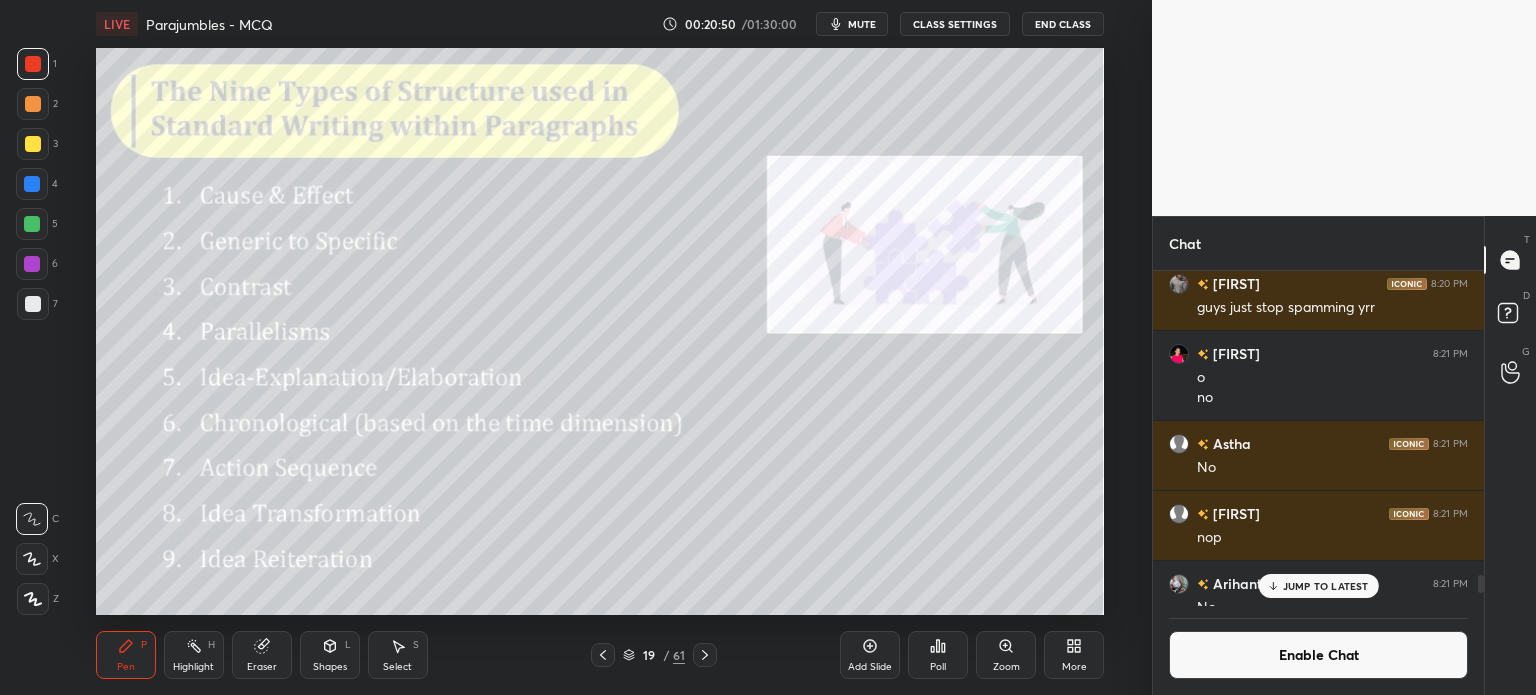 click on "JUMP TO LATEST" at bounding box center (1326, 586) 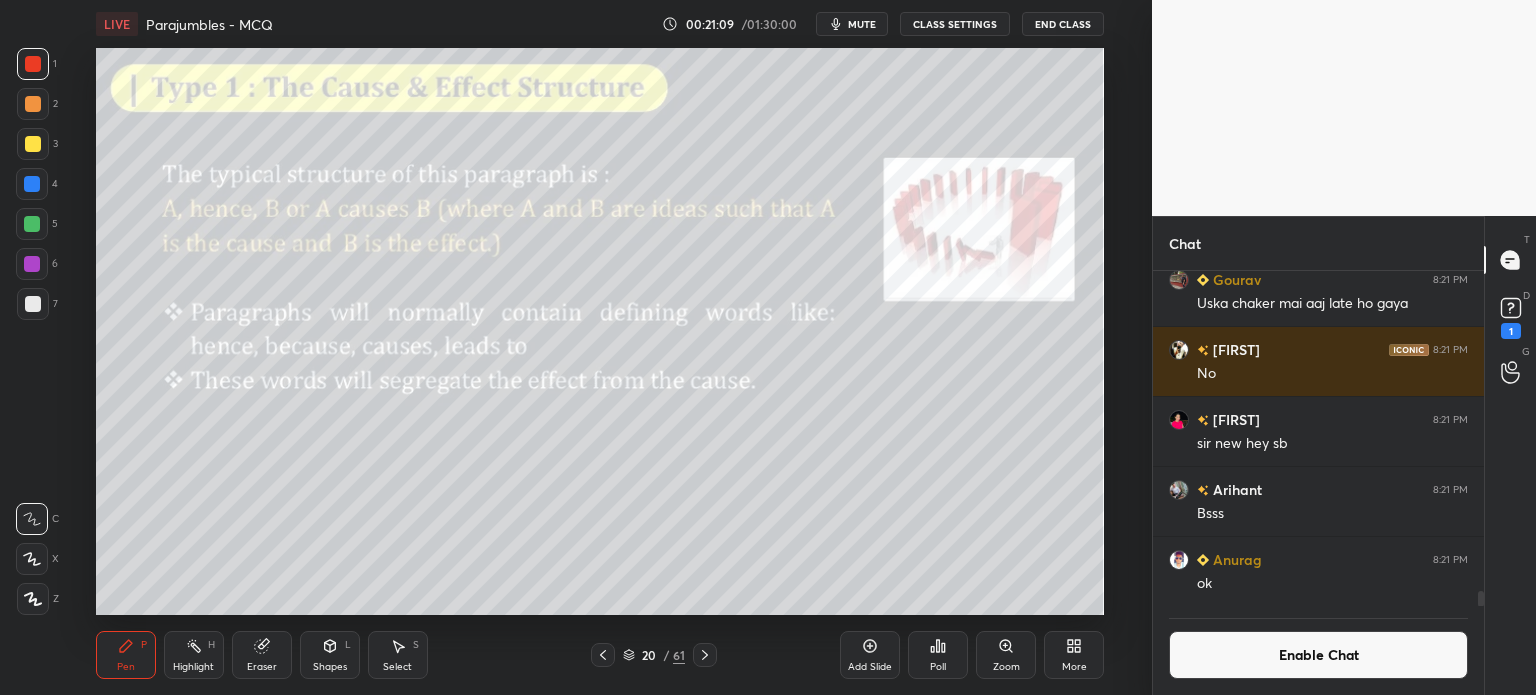scroll, scrollTop: 7075, scrollLeft: 0, axis: vertical 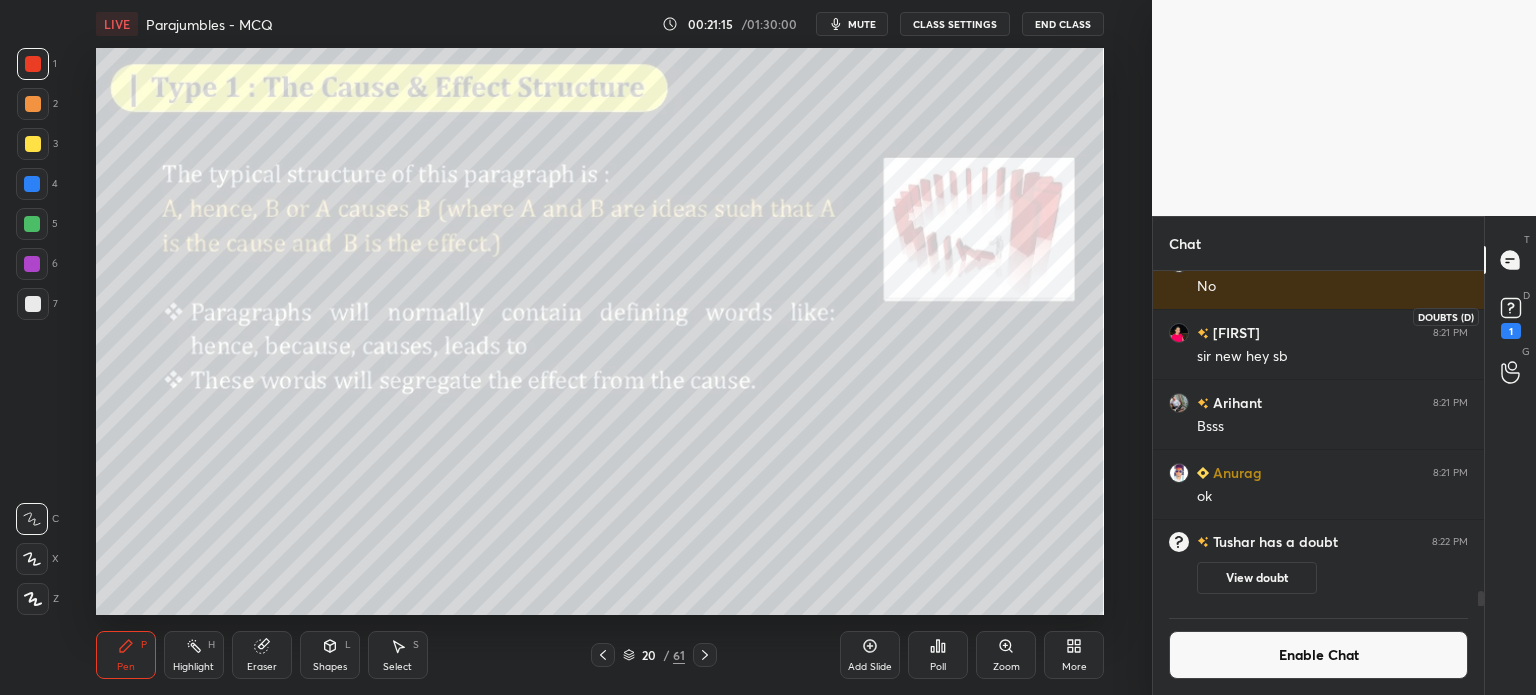 click 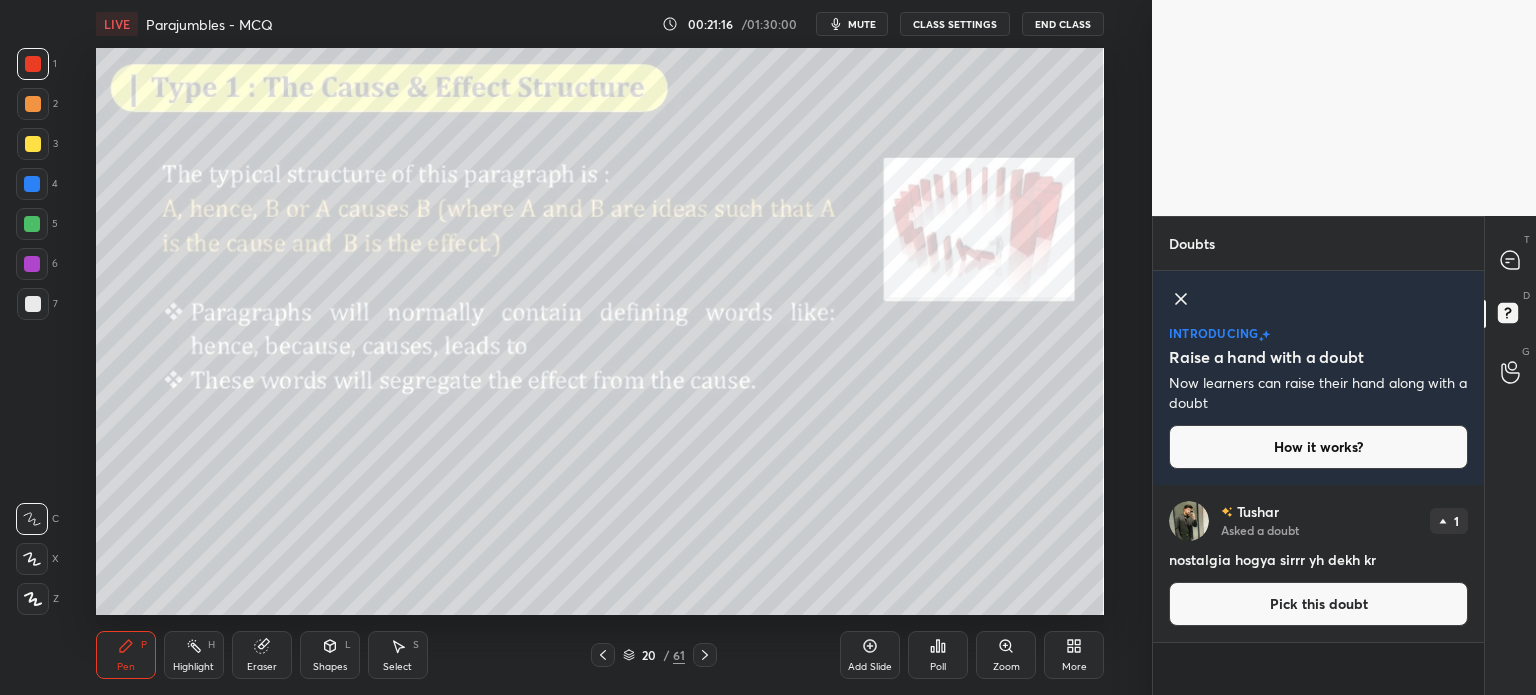 click 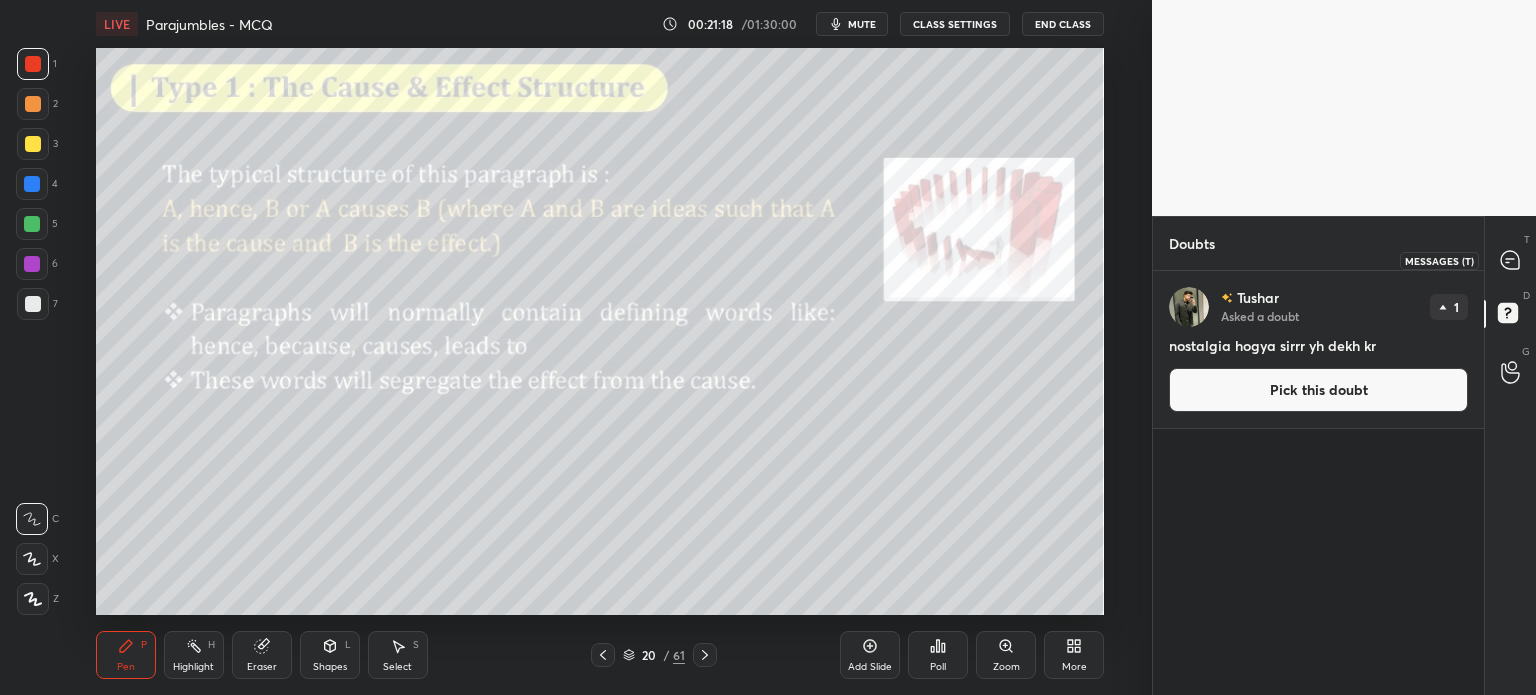 click 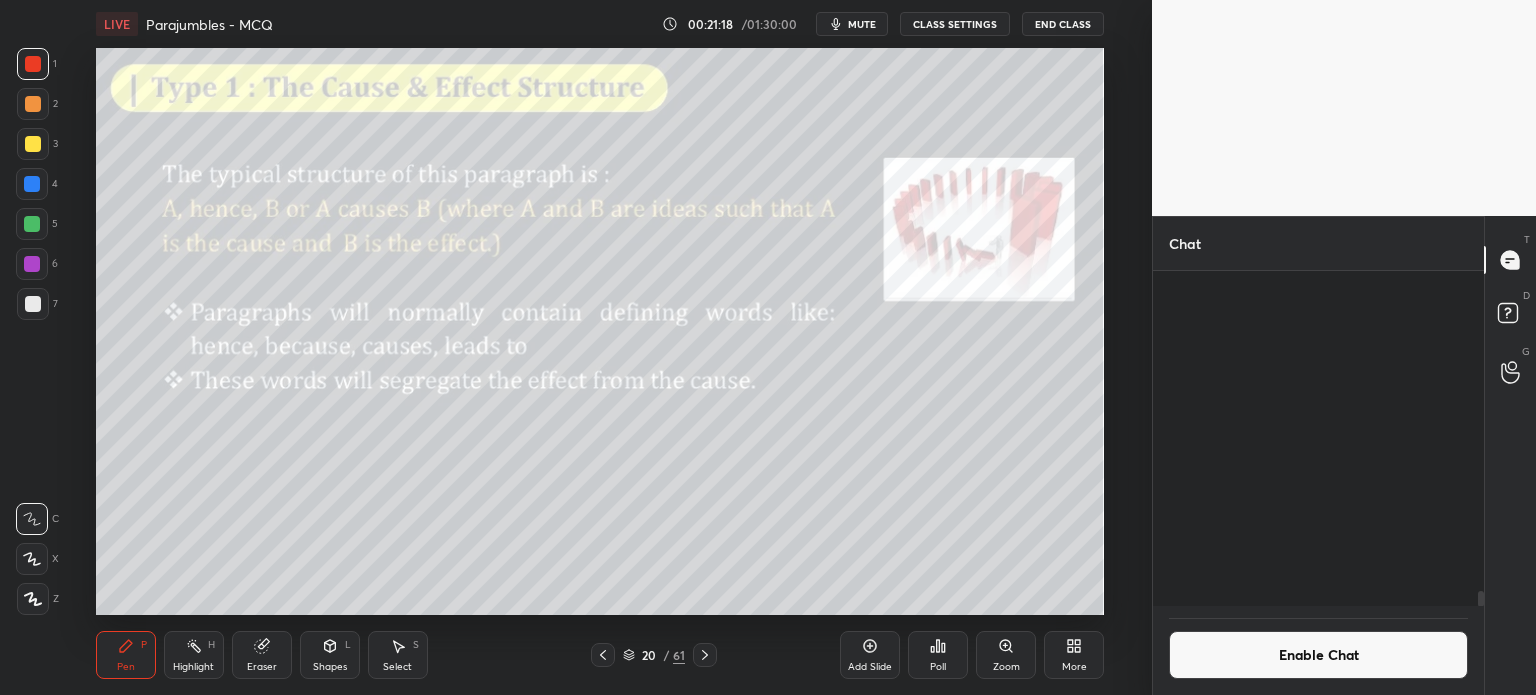 scroll, scrollTop: 7059, scrollLeft: 0, axis: vertical 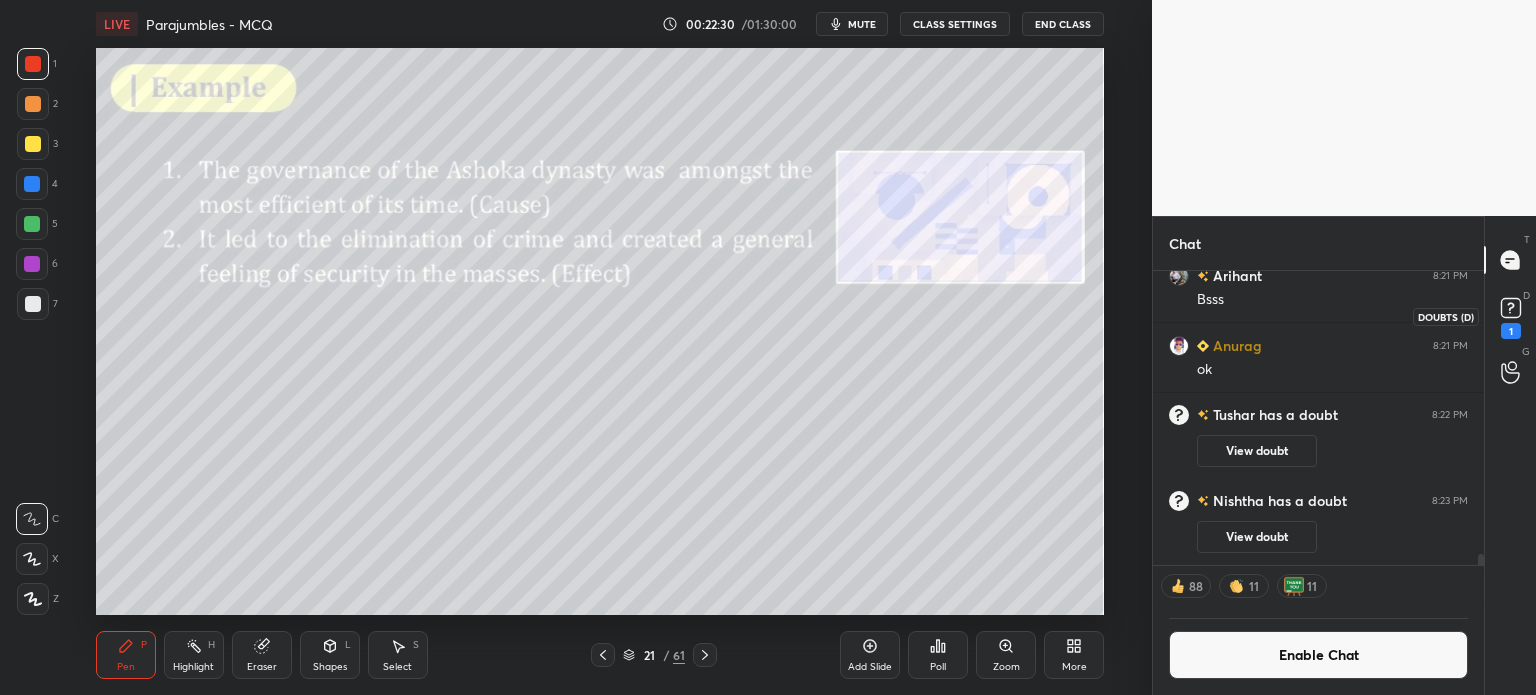 click 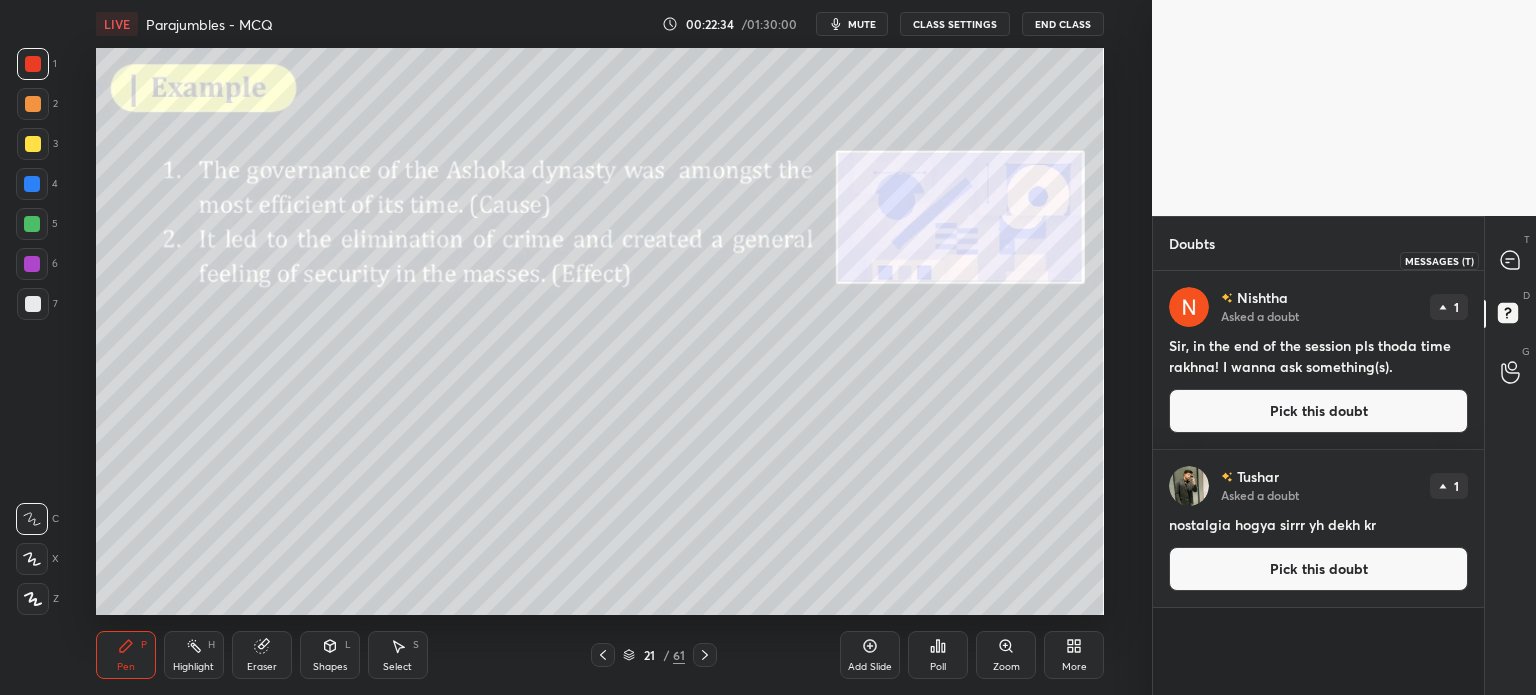 click 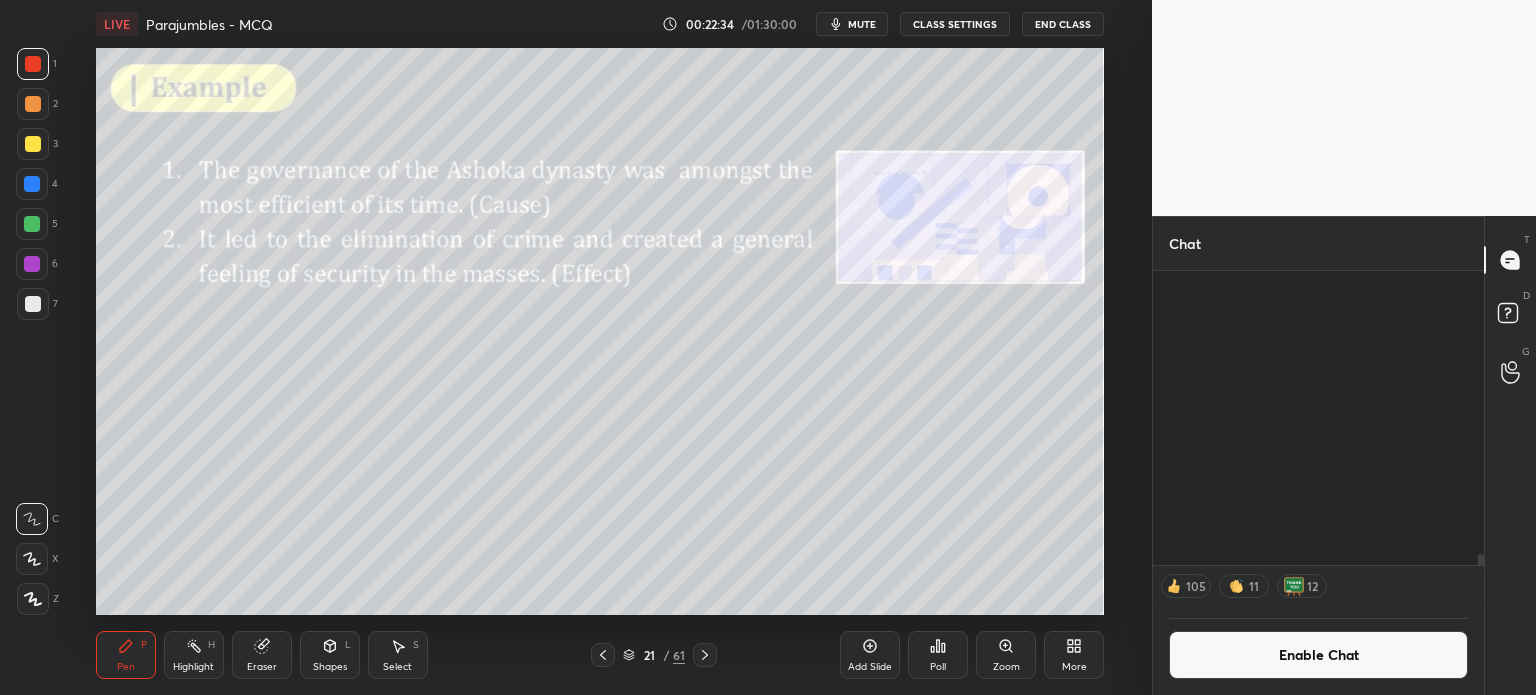 scroll, scrollTop: 7384, scrollLeft: 0, axis: vertical 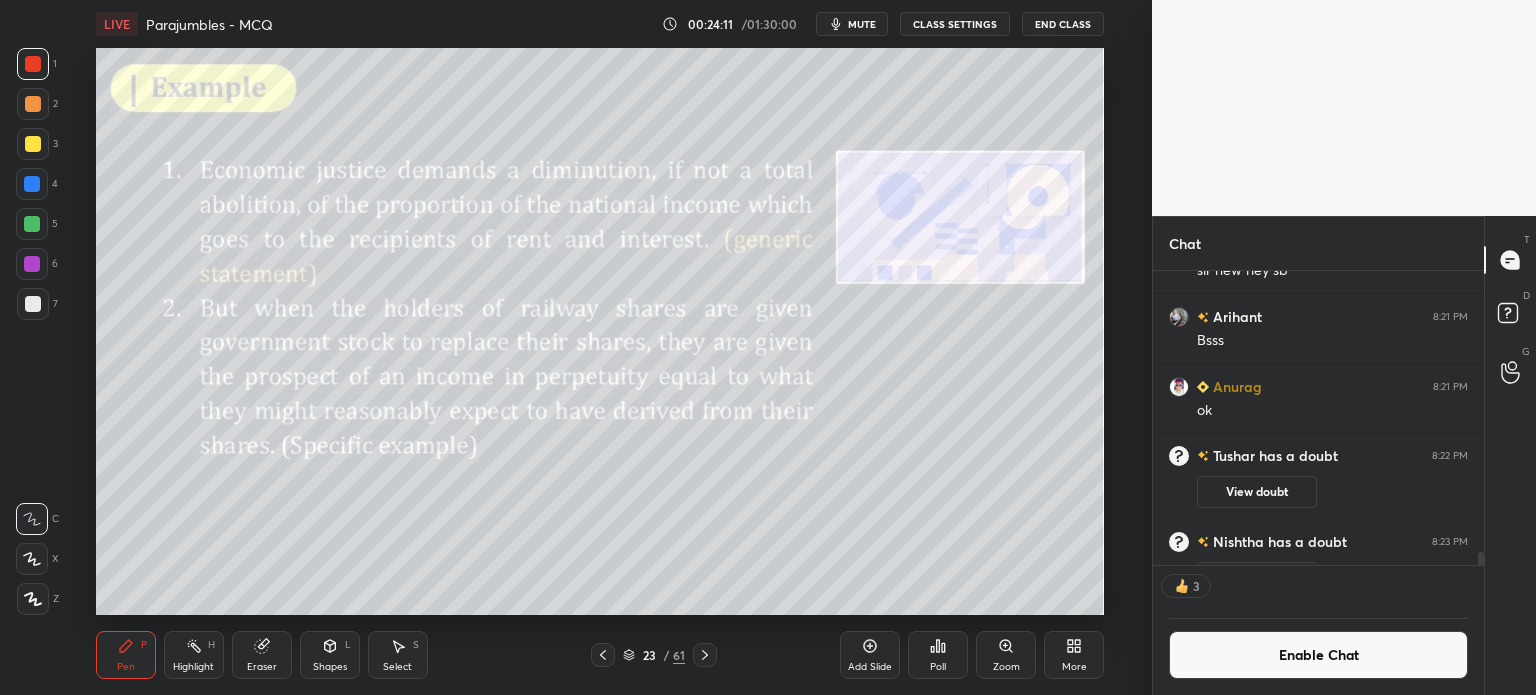 click on "23 / 61" at bounding box center [654, 655] 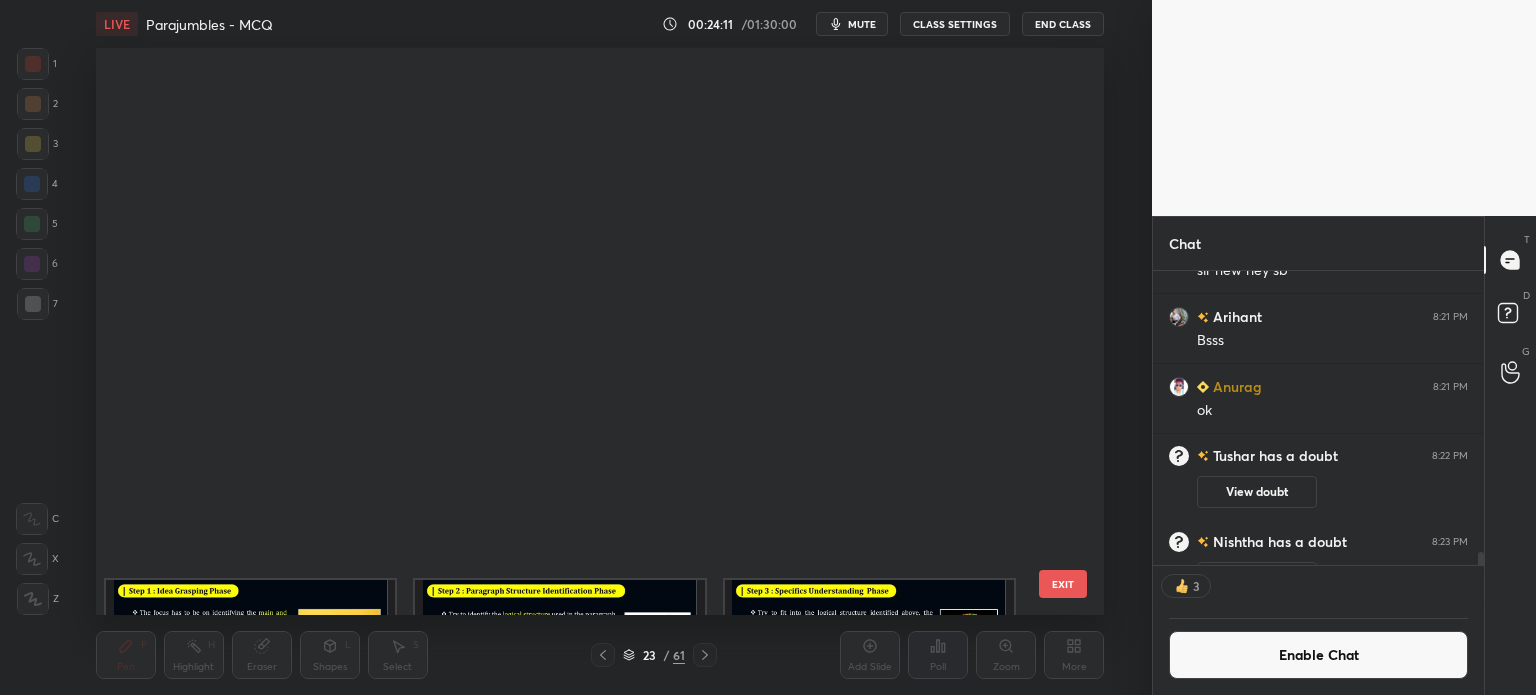 scroll, scrollTop: 824, scrollLeft: 0, axis: vertical 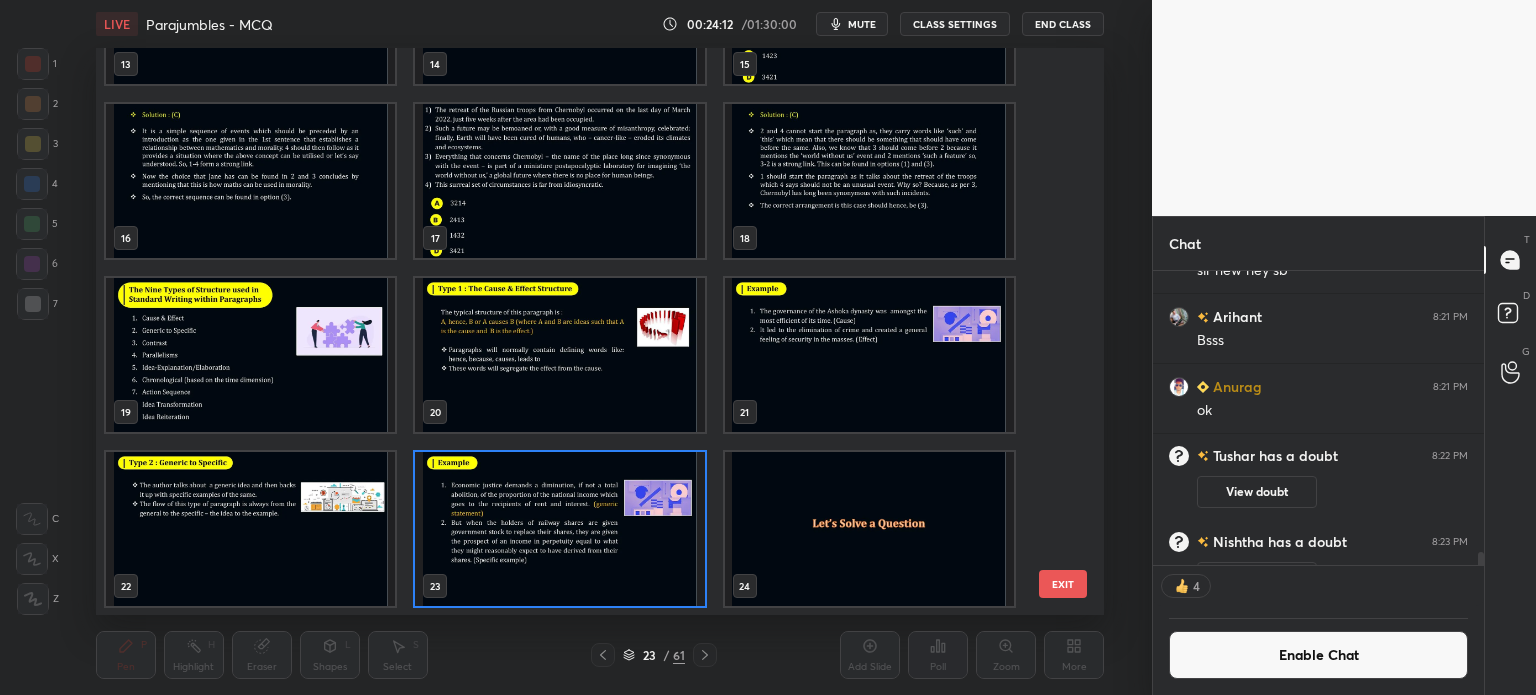 click at bounding box center (559, 529) 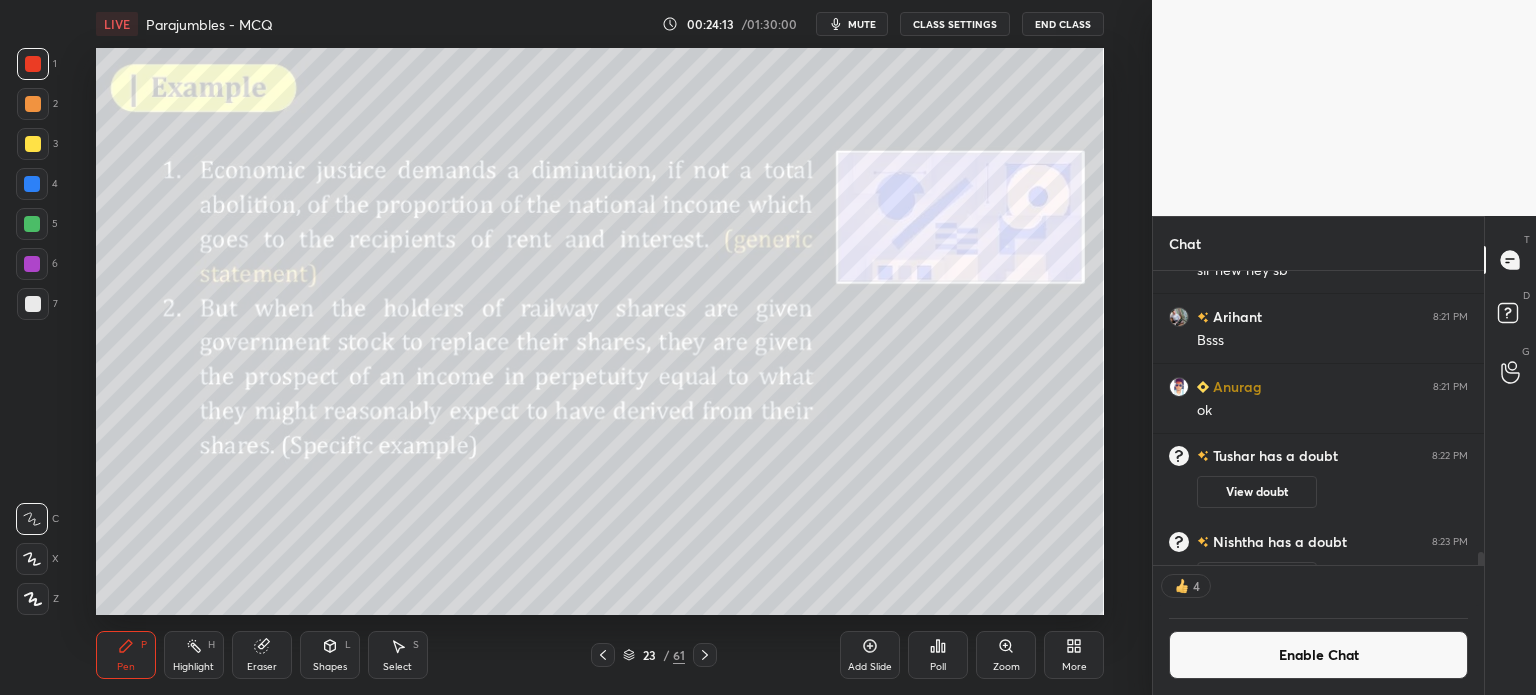 click on "Enable Chat" at bounding box center [1318, 655] 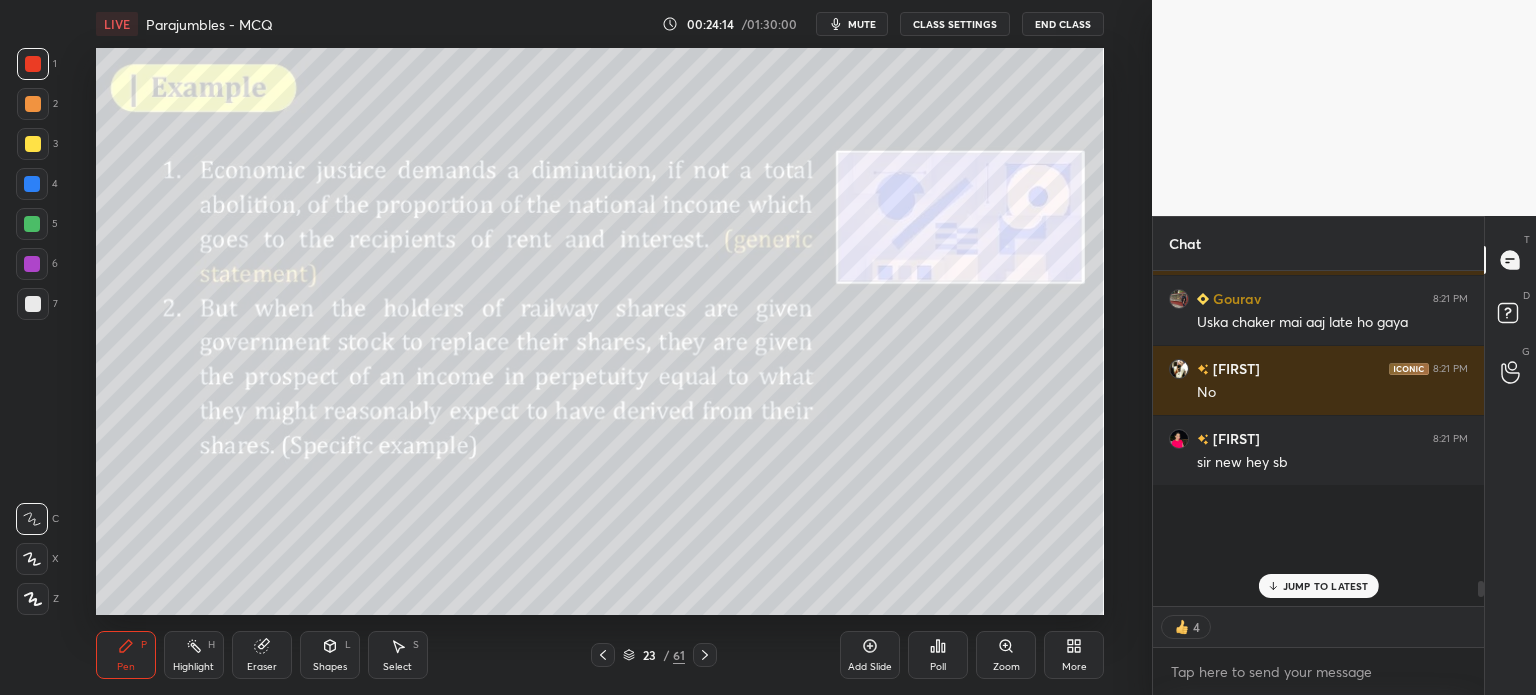 scroll, scrollTop: 6, scrollLeft: 6, axis: both 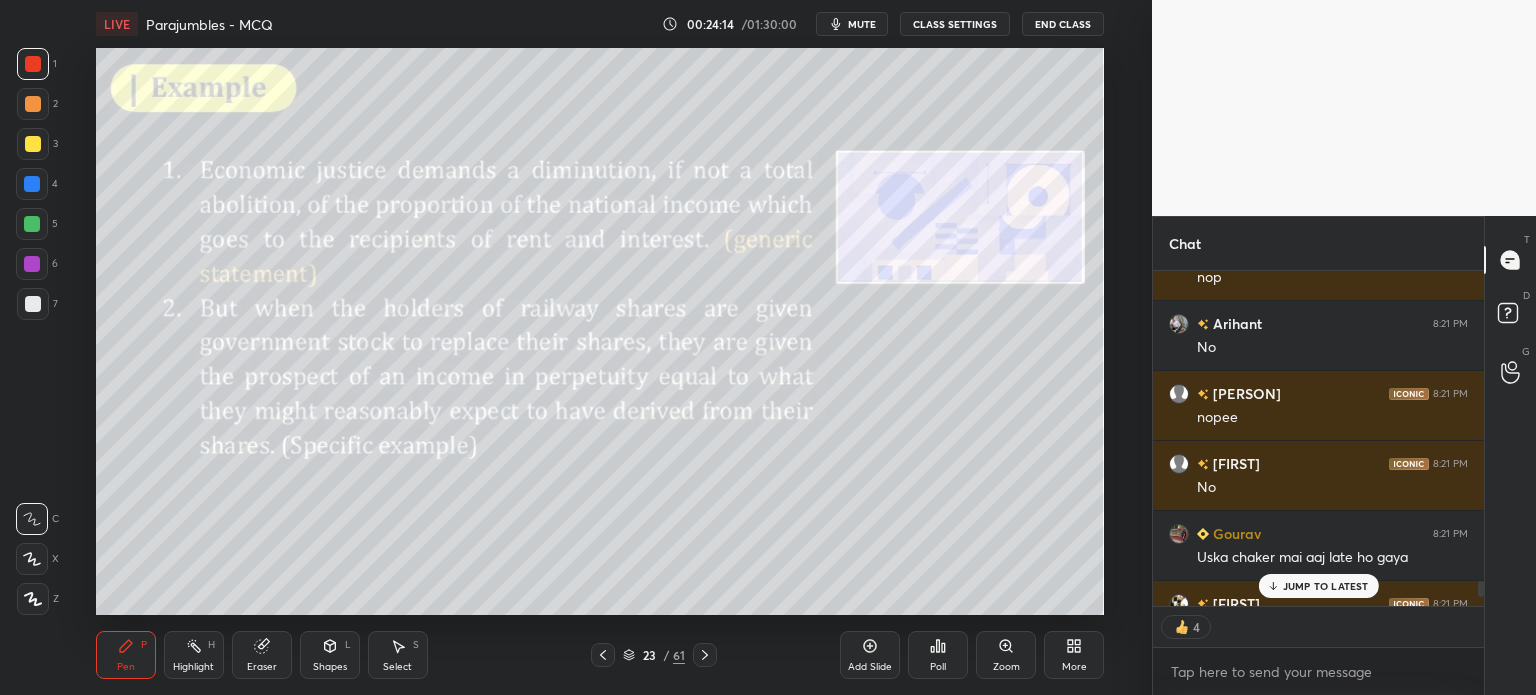 click on "JUMP TO LATEST" at bounding box center [1326, 586] 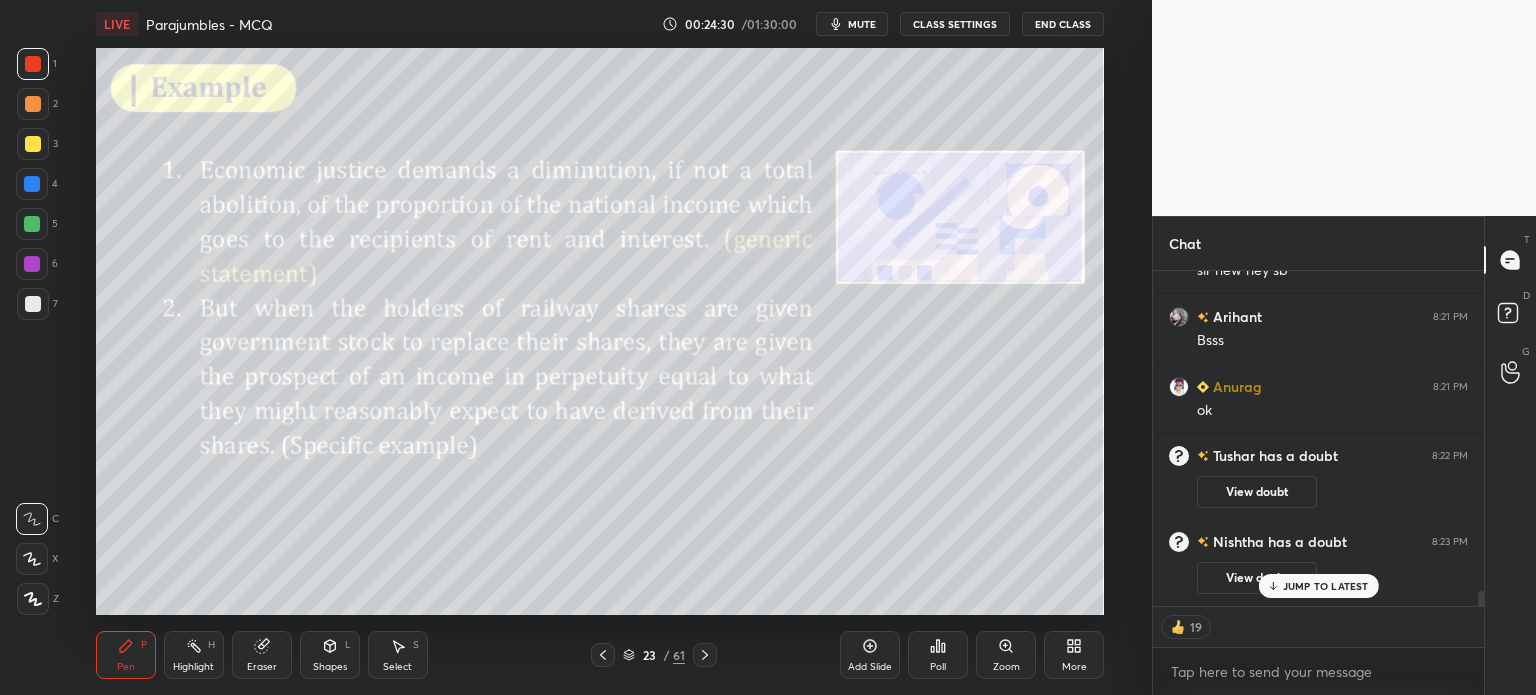 scroll, scrollTop: 7152, scrollLeft: 0, axis: vertical 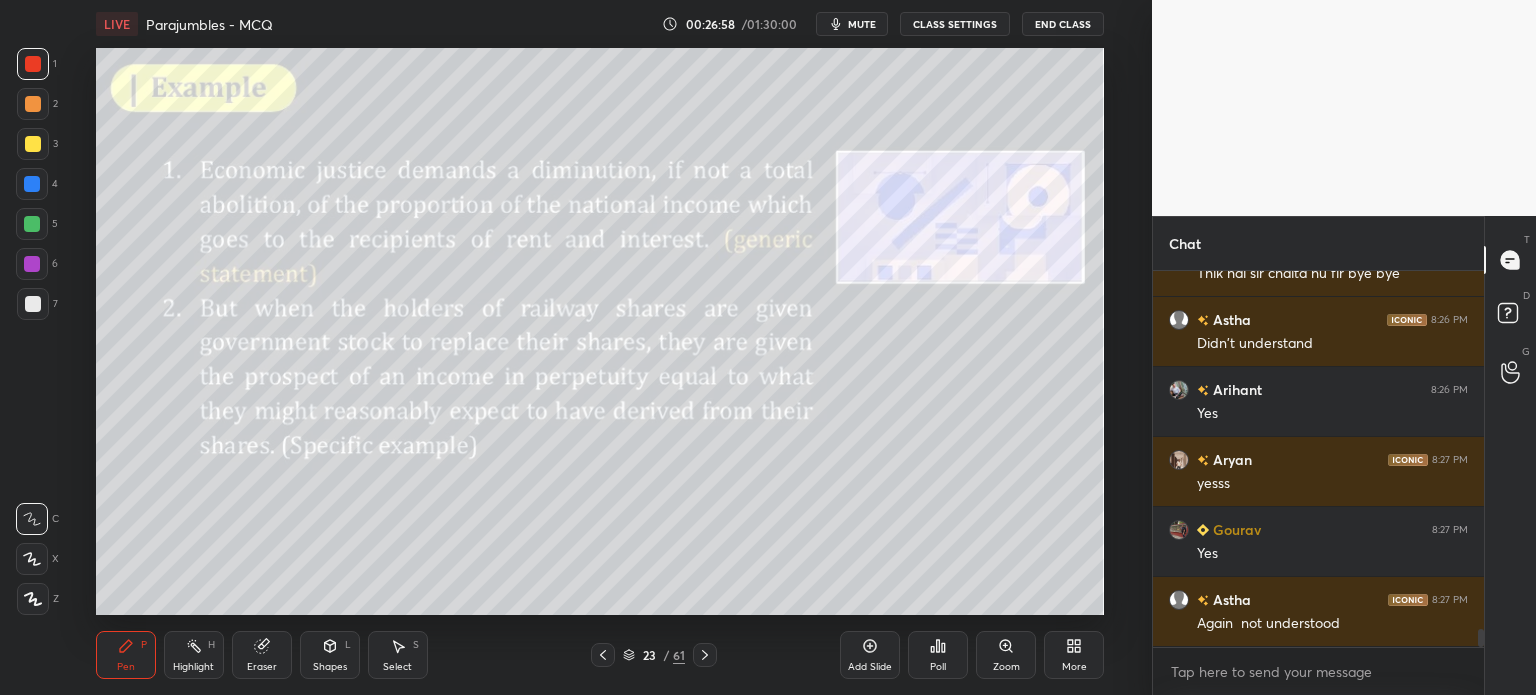 click on "1 2 3 4 5 6 7 C X Z C X Z E E Erase all   H H LIVE Parajumbles - MCQ 00:26:58 /  01:30:00 mute CLASS SETTINGS End Class Setting up your live class Poll for   secs No correct answer Start poll Back Parajumbles - MCQ • L1 of CAT 2025 Express Batch with Amit Rohra Sir Amit Deepak Rohra Pen P Highlight H Eraser Shapes L Select S 23 / 61 Add Slide Poll Zoom More" at bounding box center (576, 347) 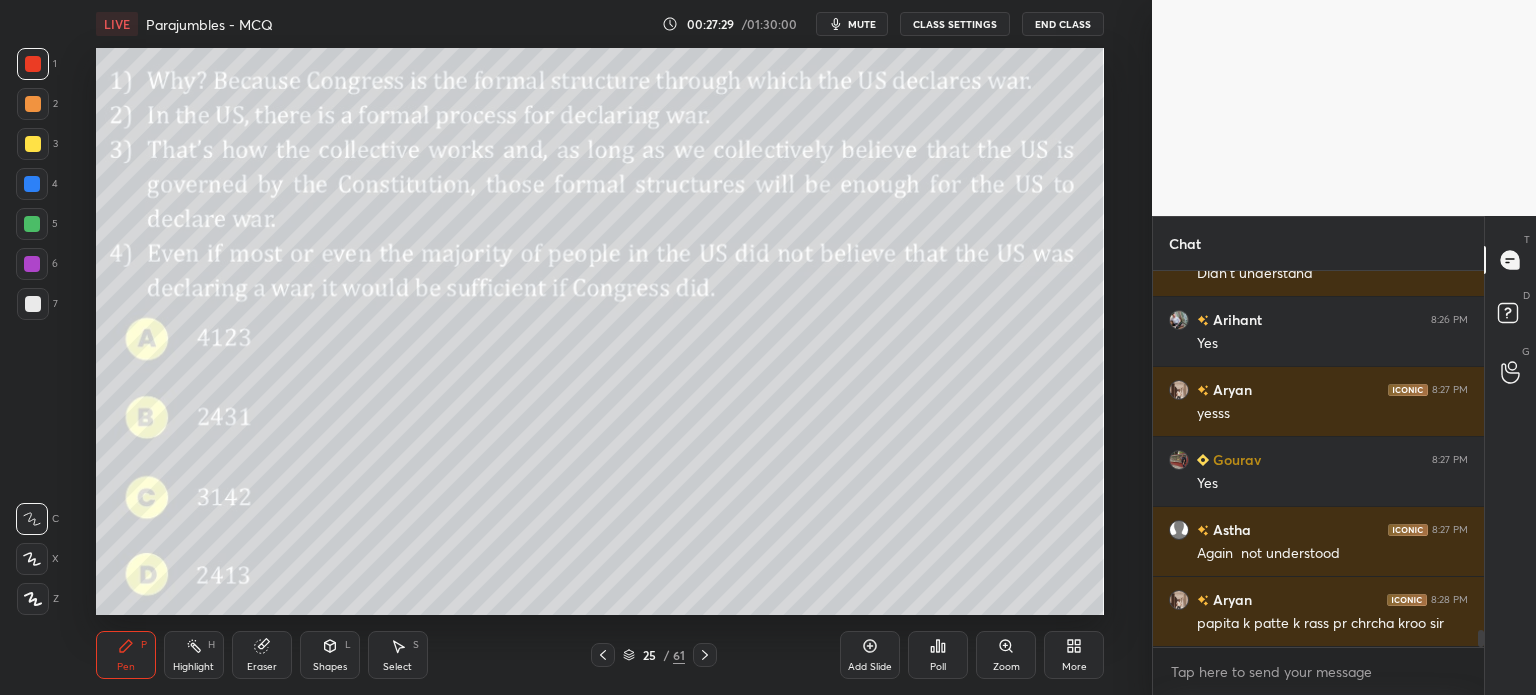 scroll, scrollTop: 7800, scrollLeft: 0, axis: vertical 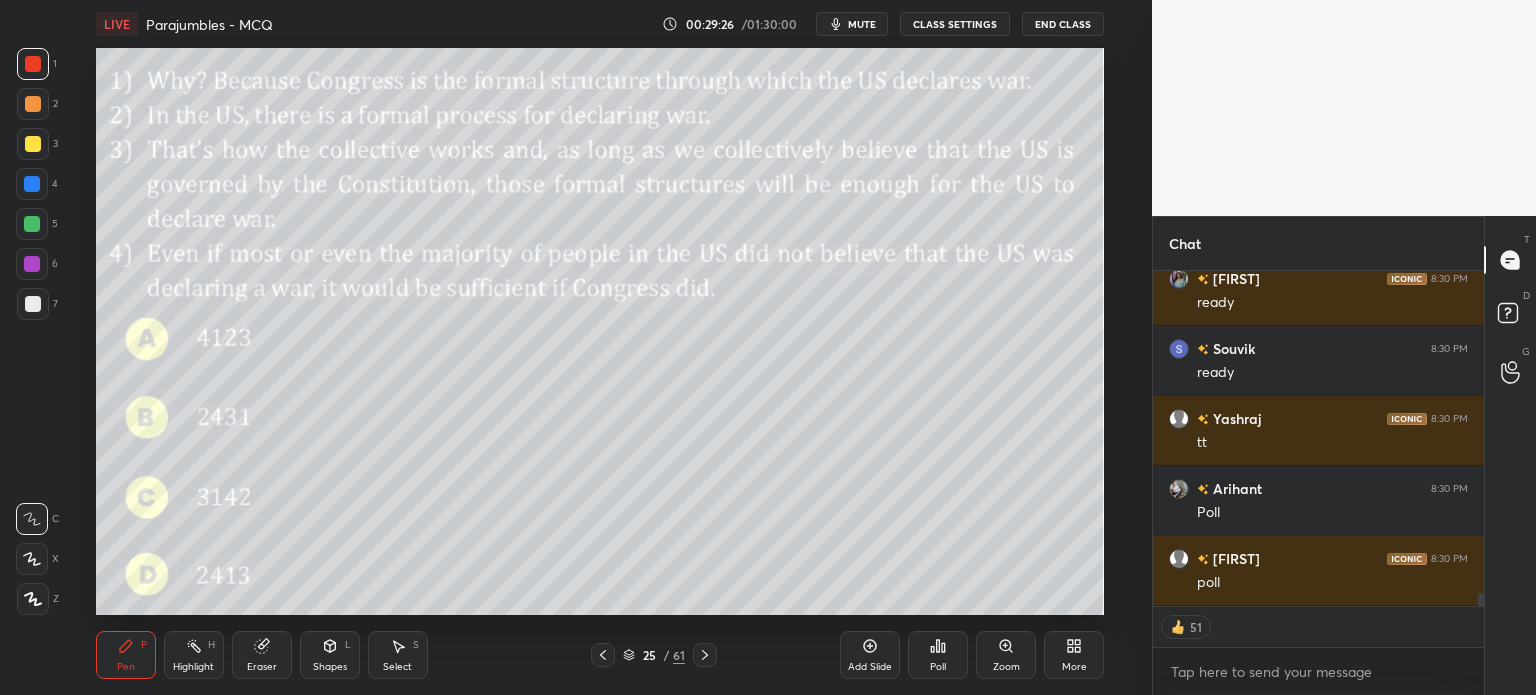 type on "x" 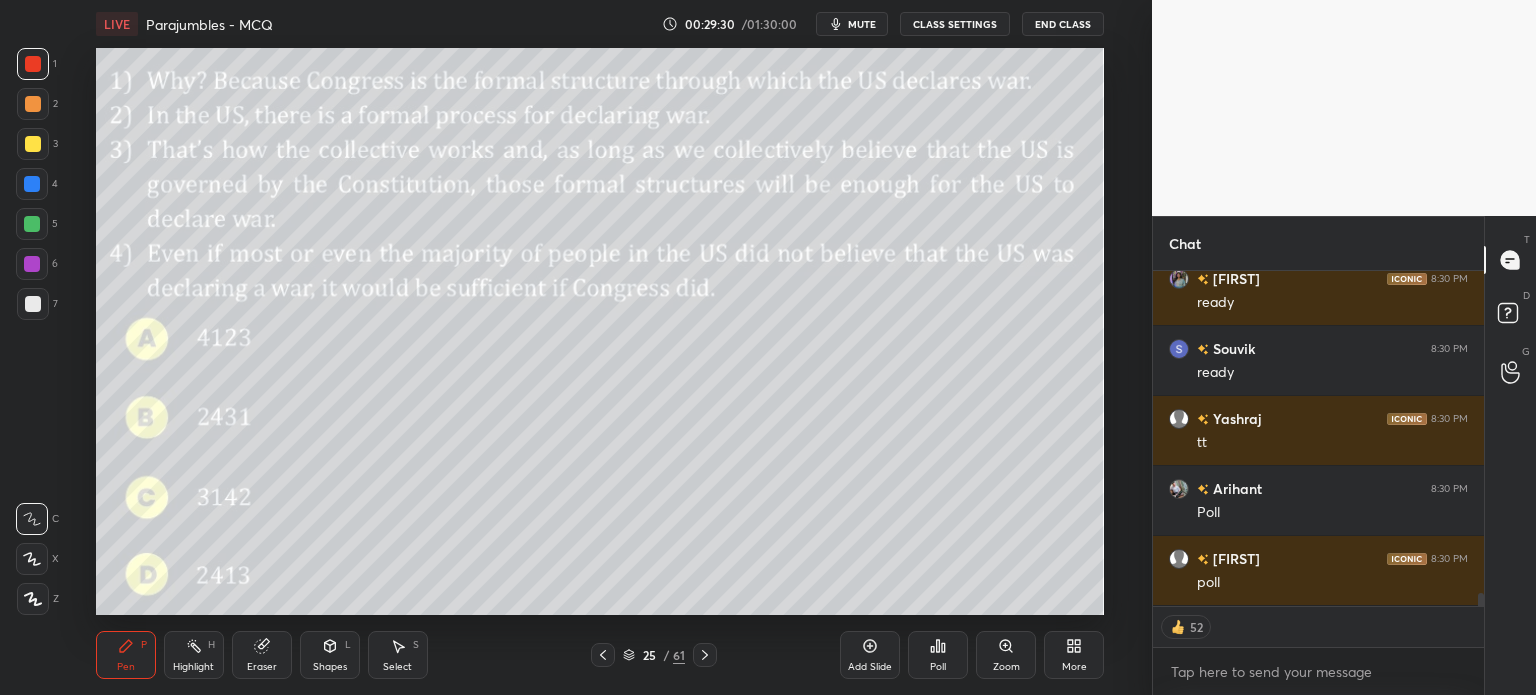 scroll, scrollTop: 8240, scrollLeft: 0, axis: vertical 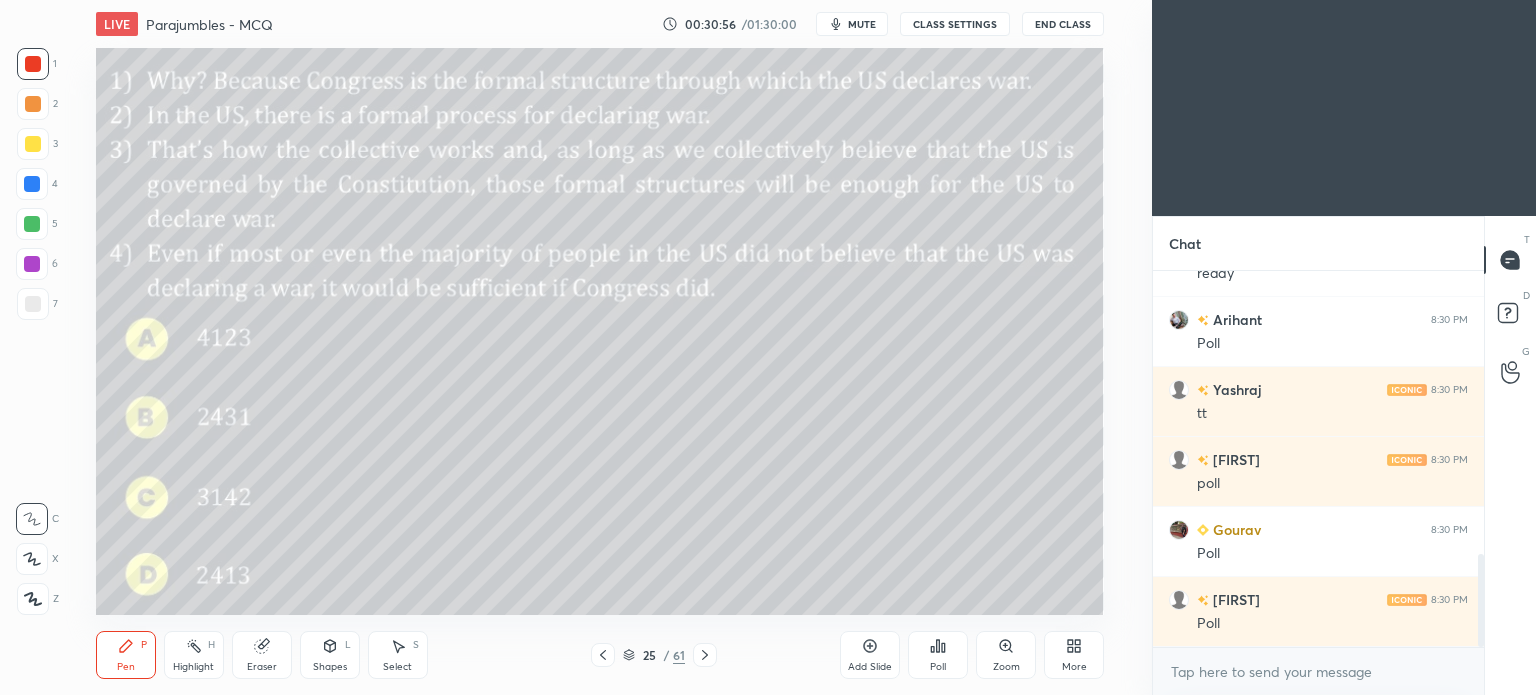 click 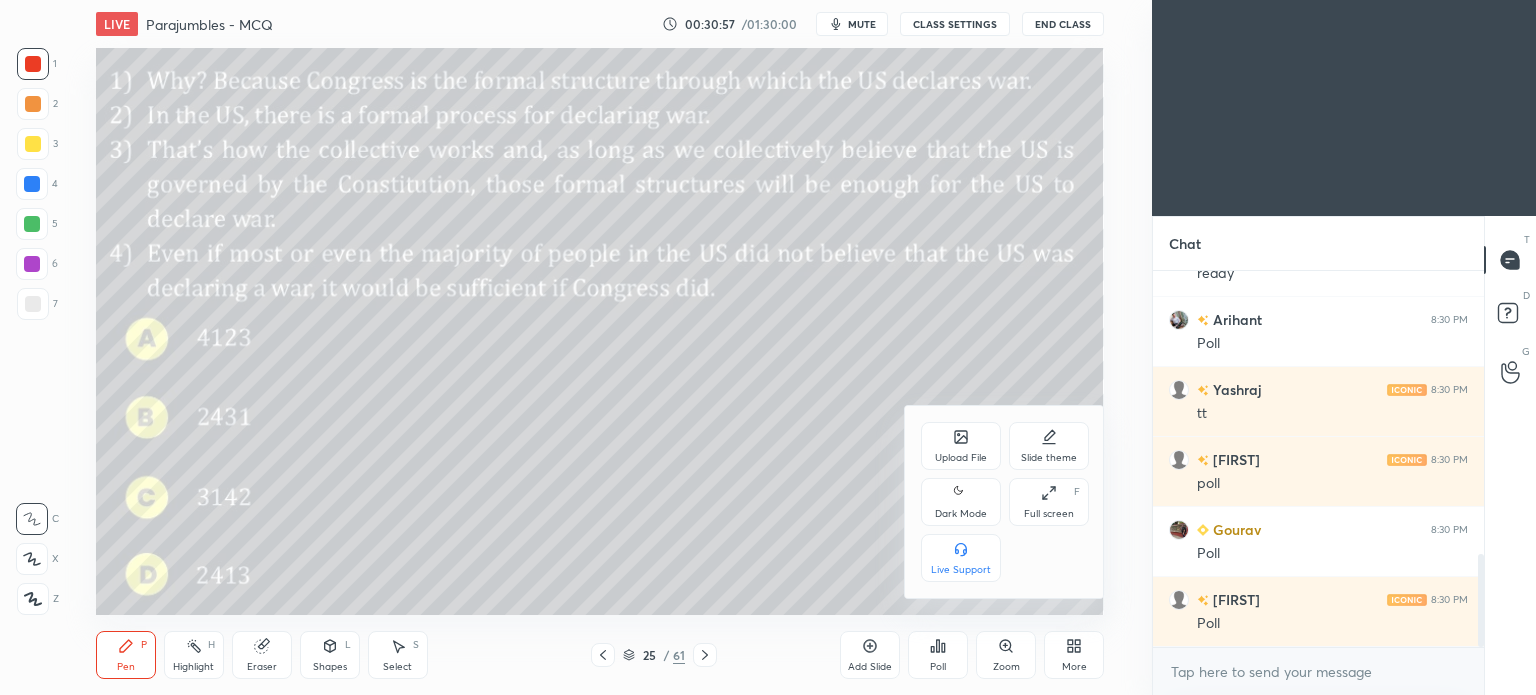 click 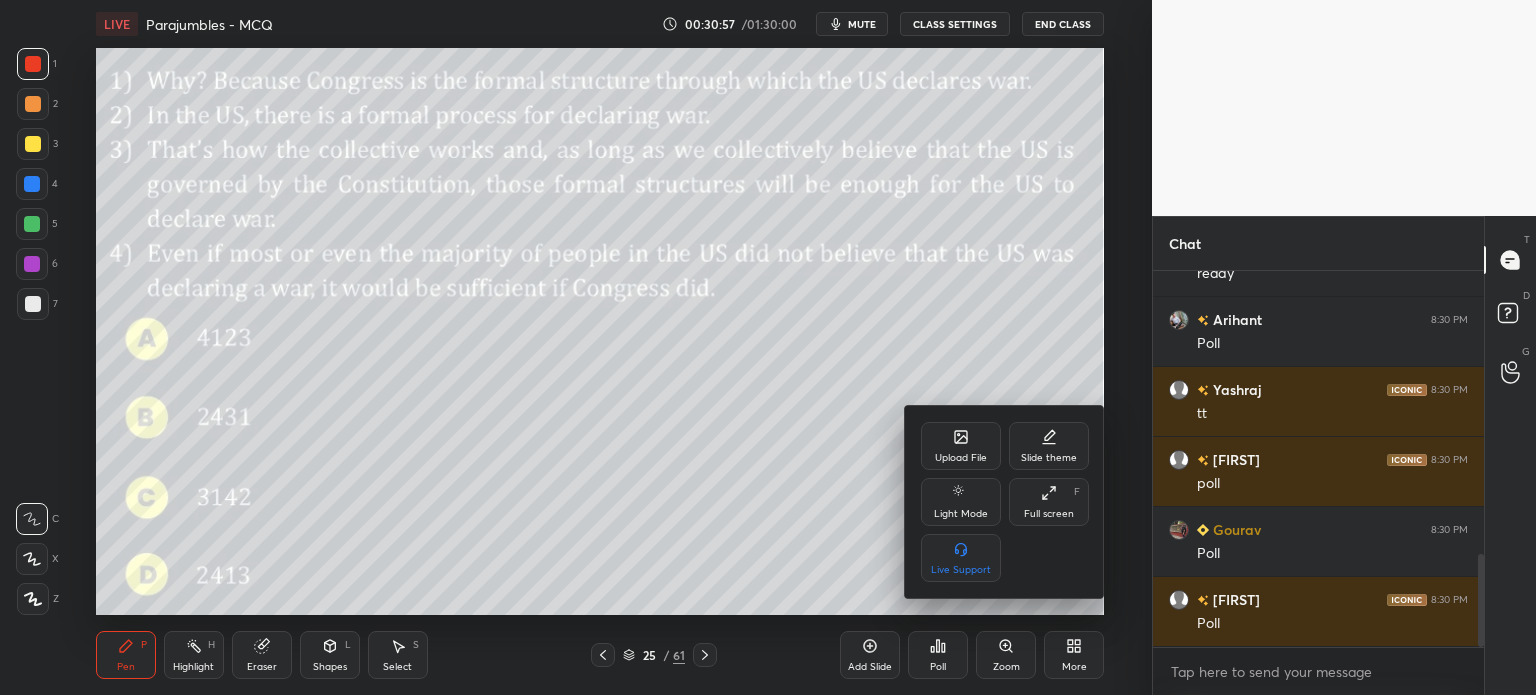 click at bounding box center [768, 347] 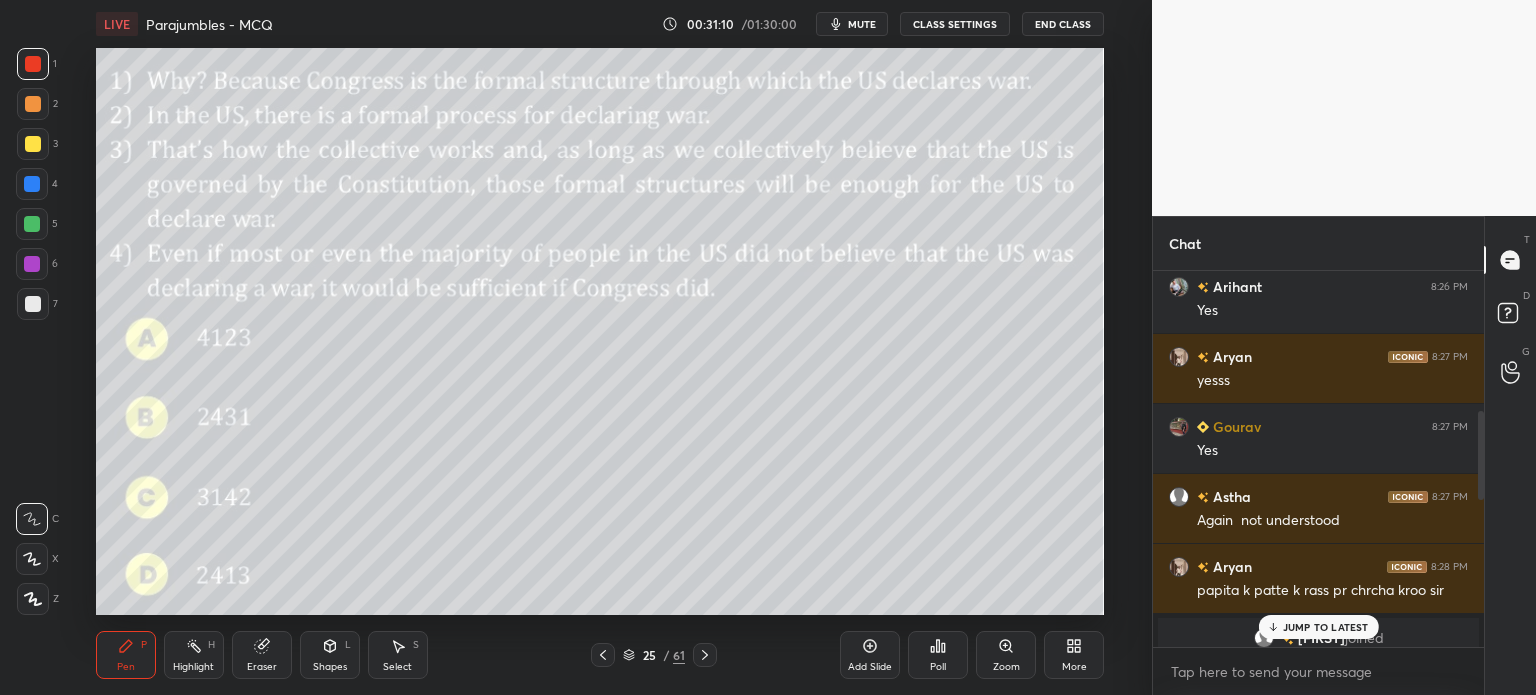 scroll, scrollTop: 643, scrollLeft: 0, axis: vertical 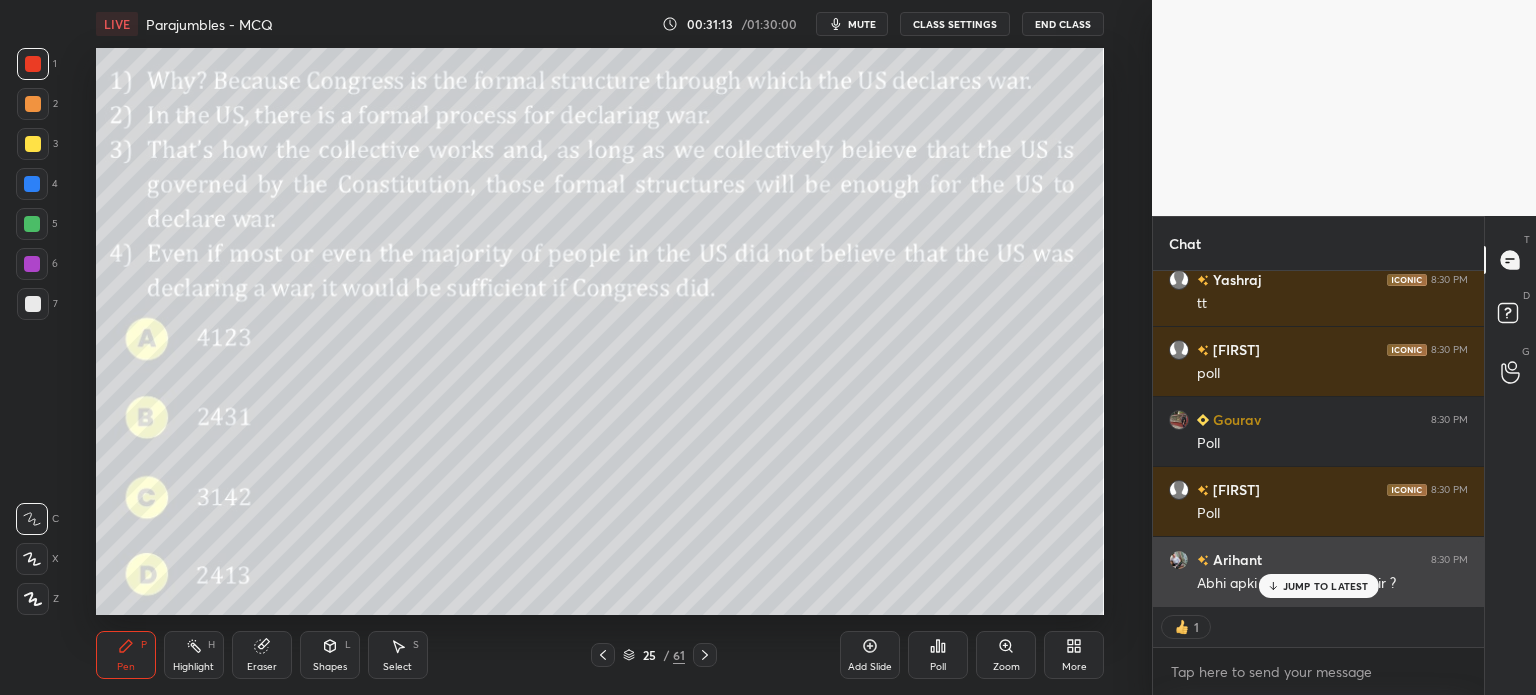 click on "JUMP TO LATEST" at bounding box center (1326, 586) 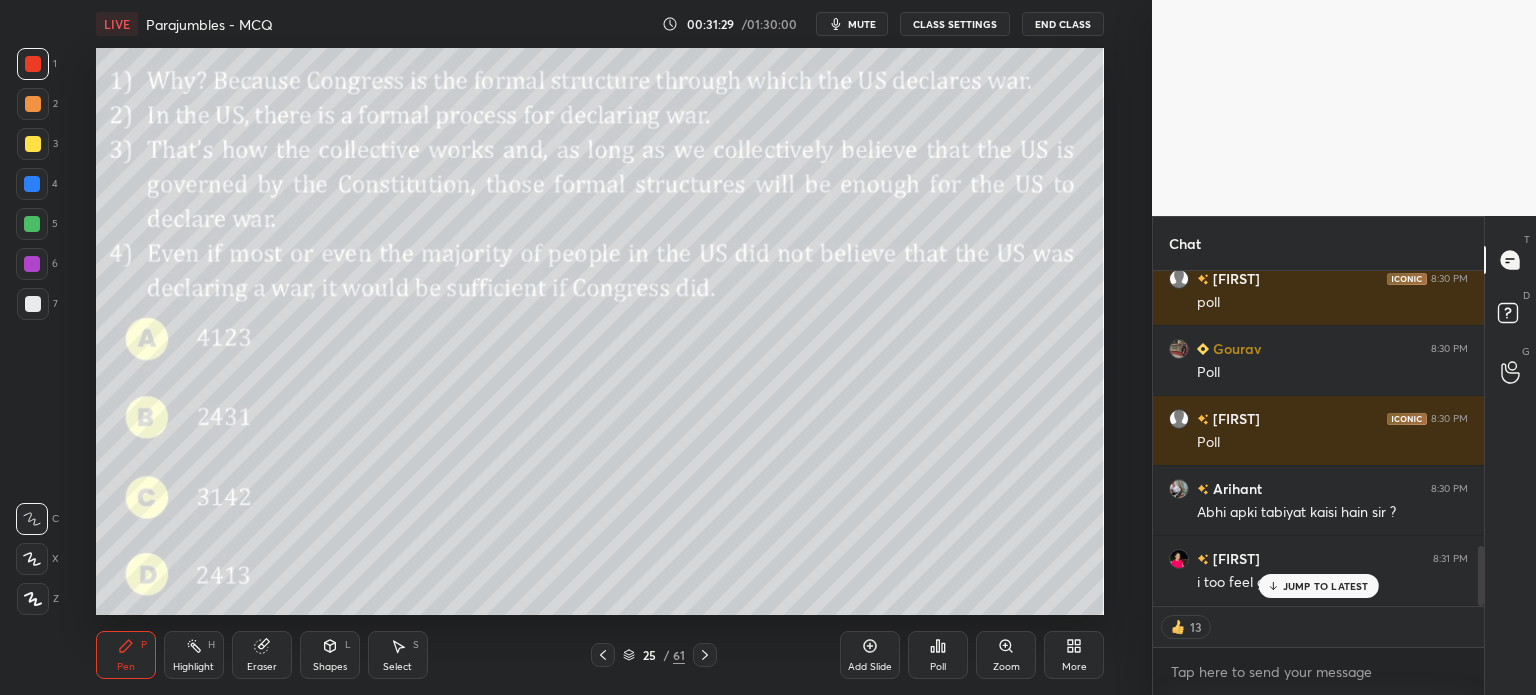 scroll, scrollTop: 1544, scrollLeft: 0, axis: vertical 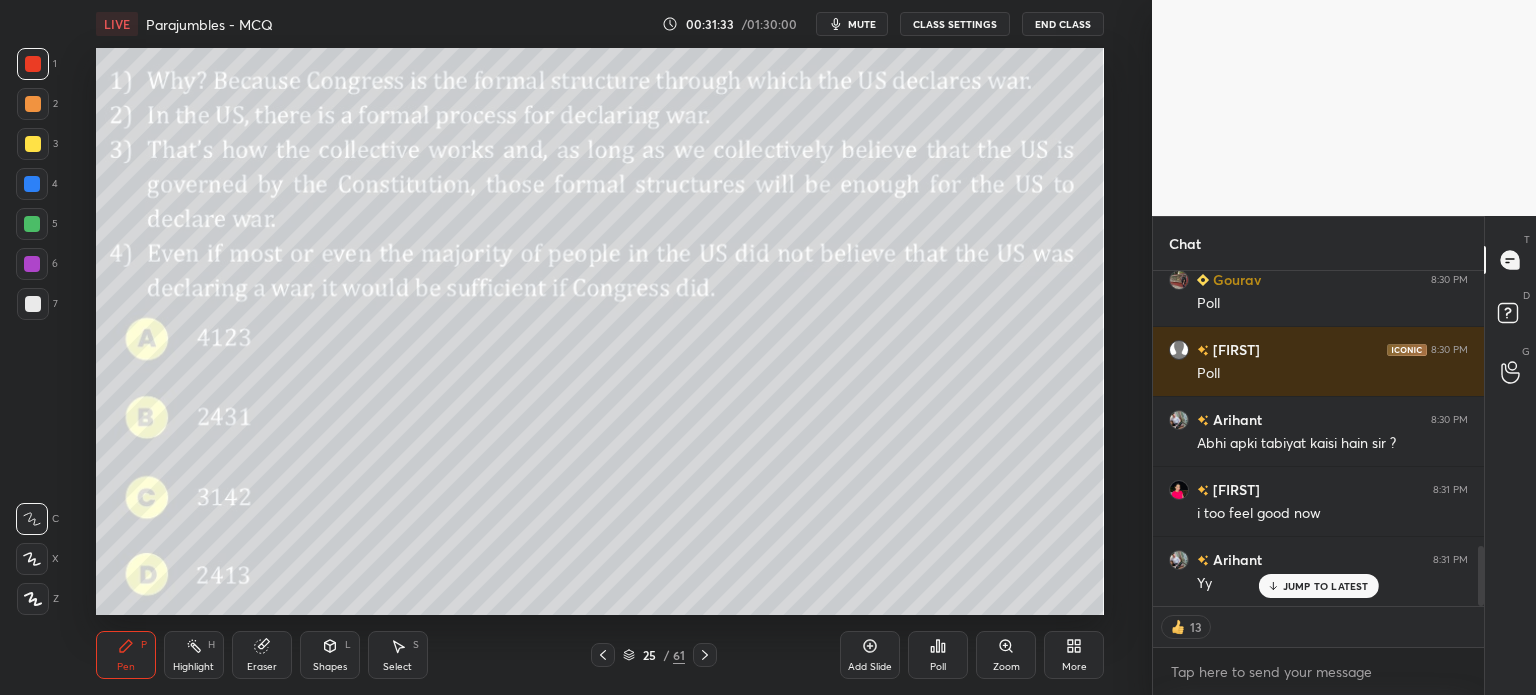 click 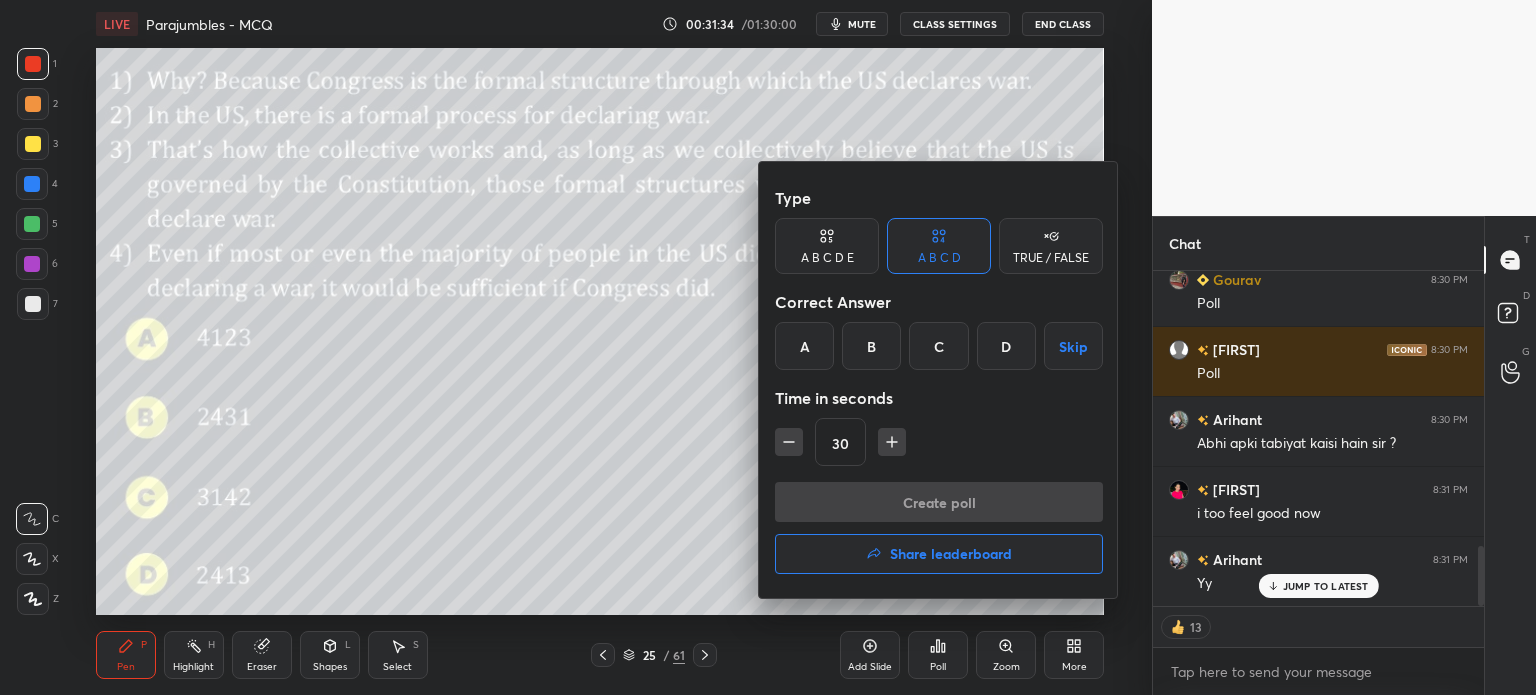 click on "D" at bounding box center [1006, 346] 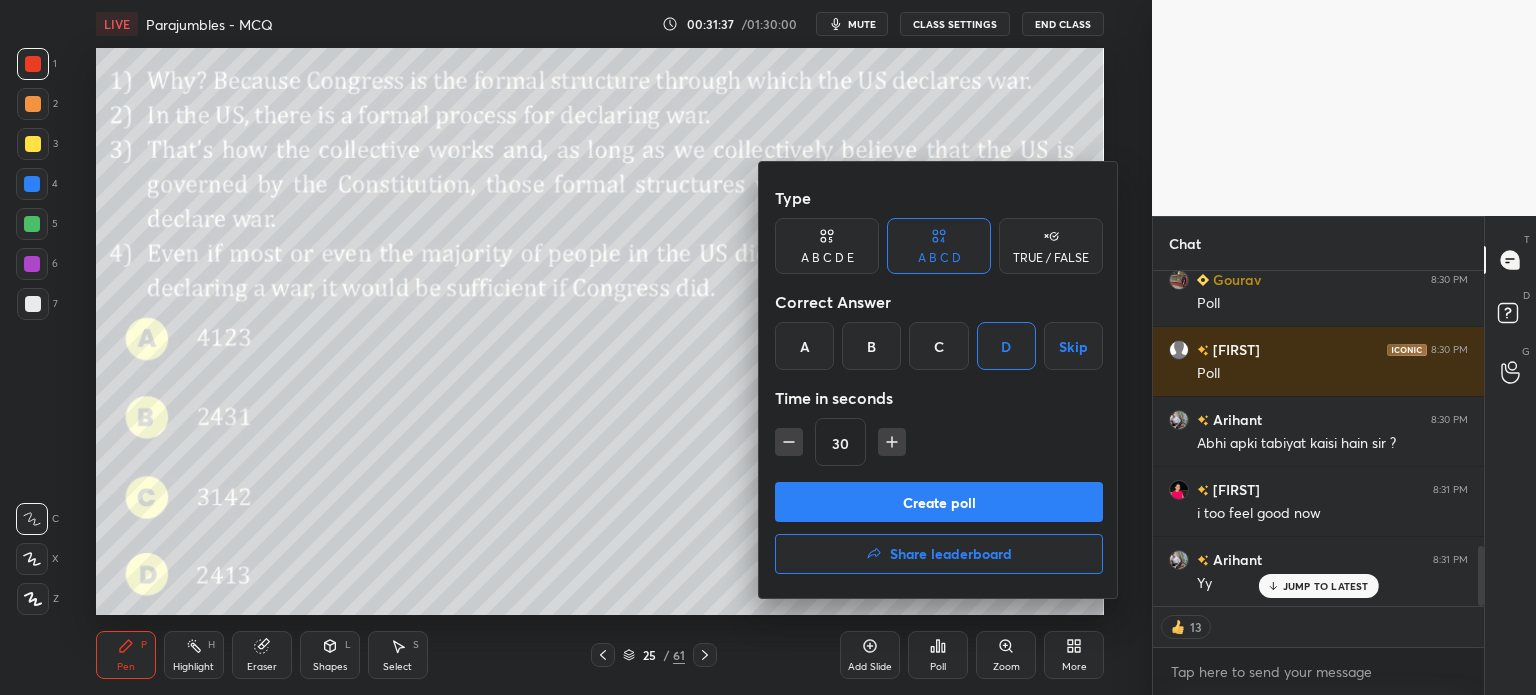 click on "Create poll" at bounding box center (939, 502) 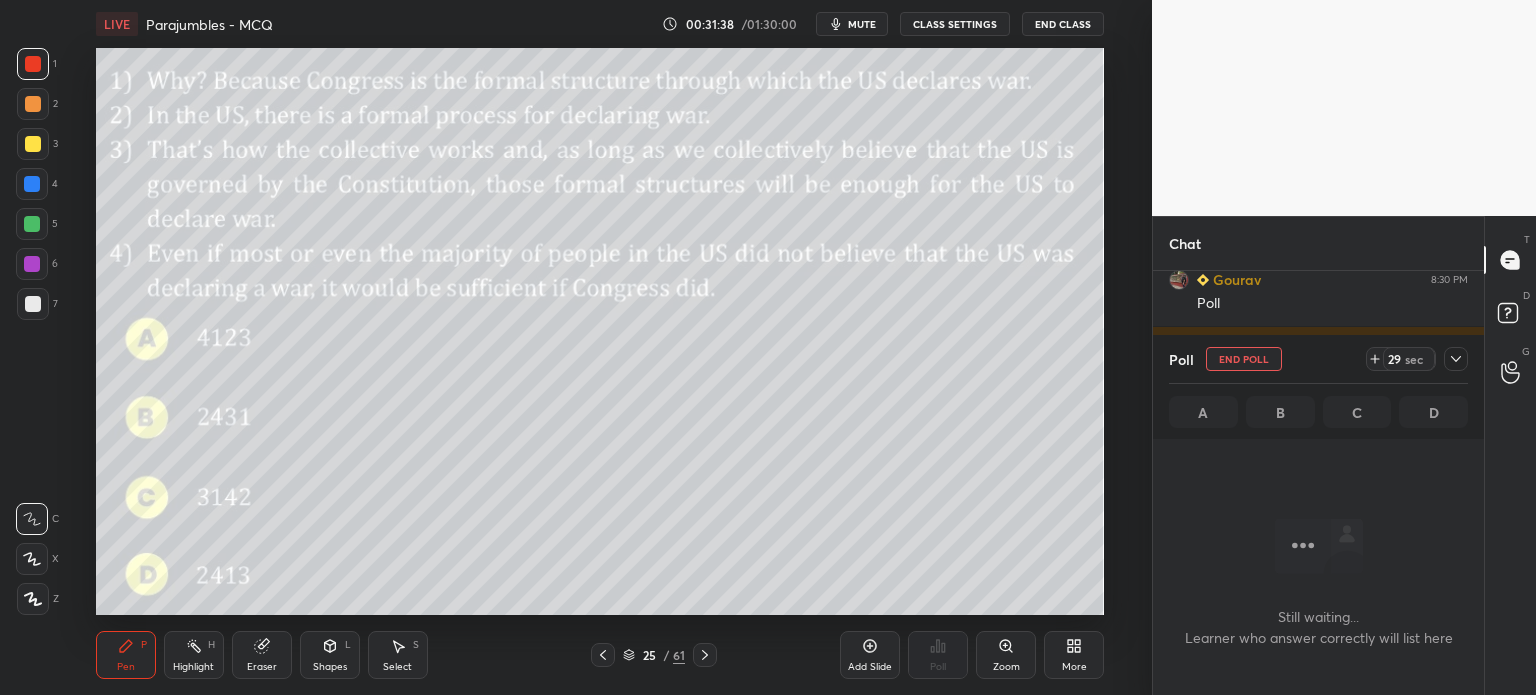 scroll, scrollTop: 309, scrollLeft: 325, axis: both 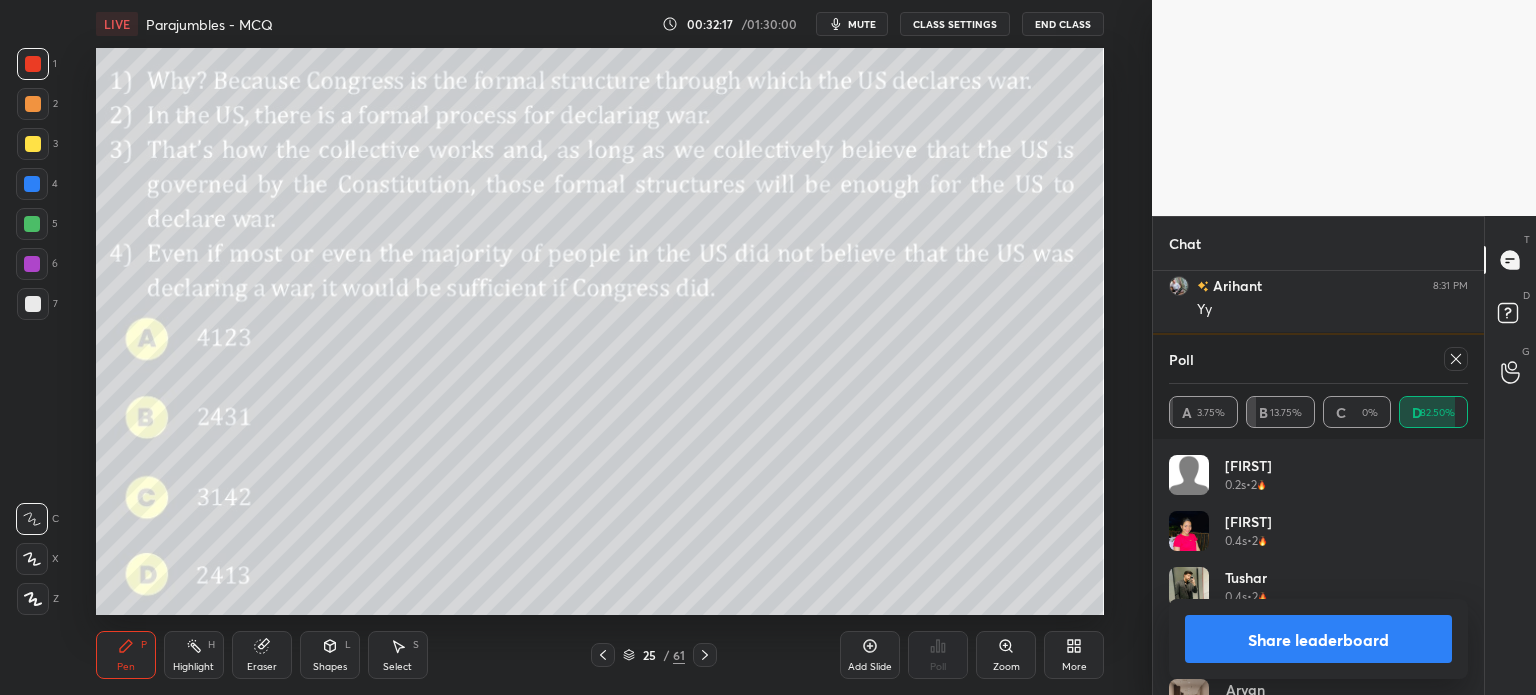 click on "Share leaderboard" at bounding box center (1318, 639) 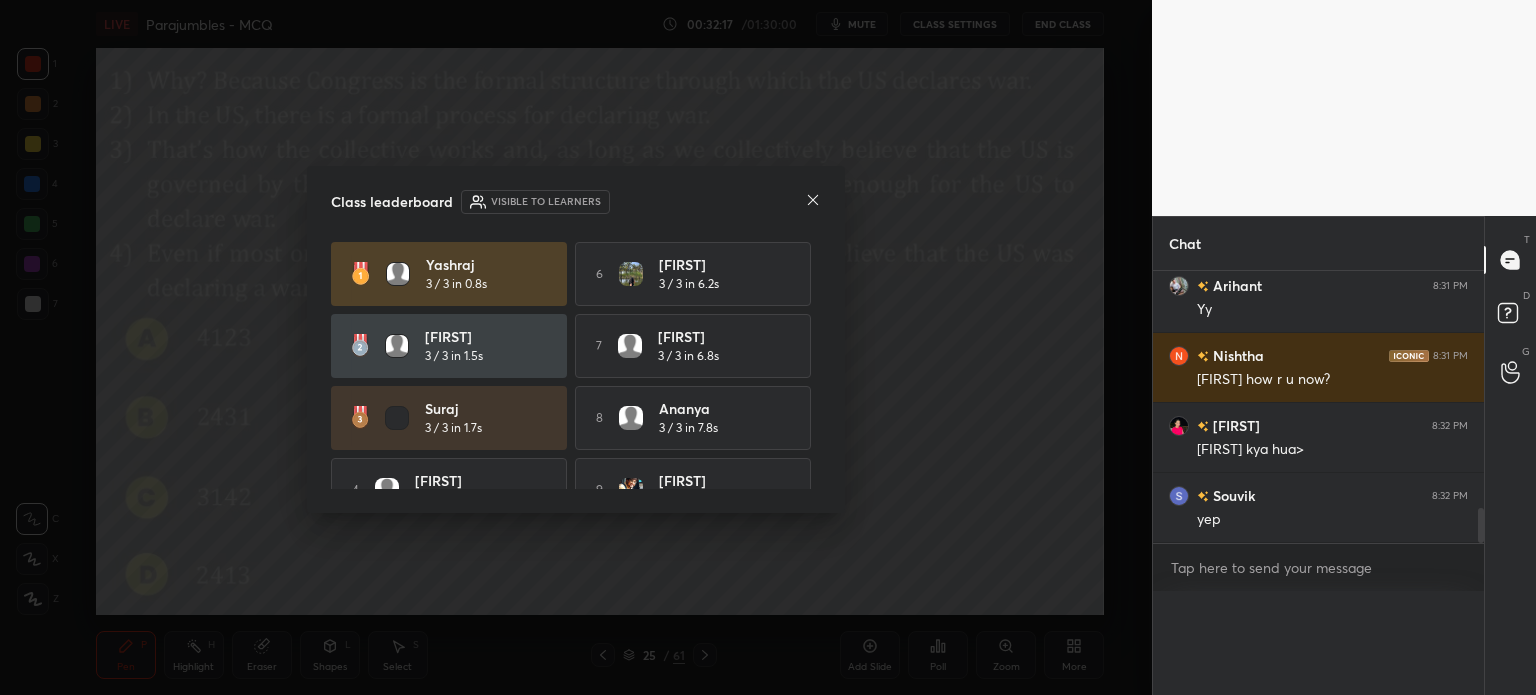 scroll, scrollTop: 105, scrollLeft: 293, axis: both 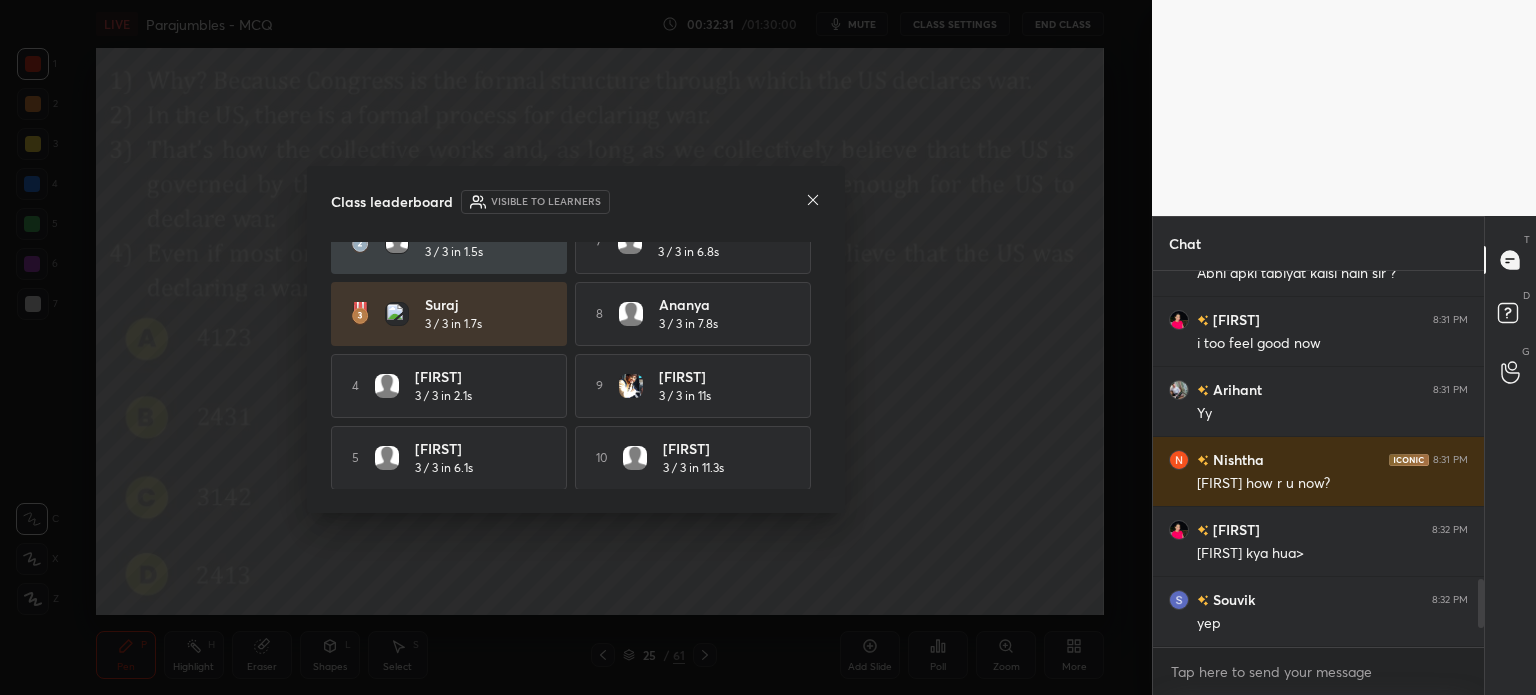 click 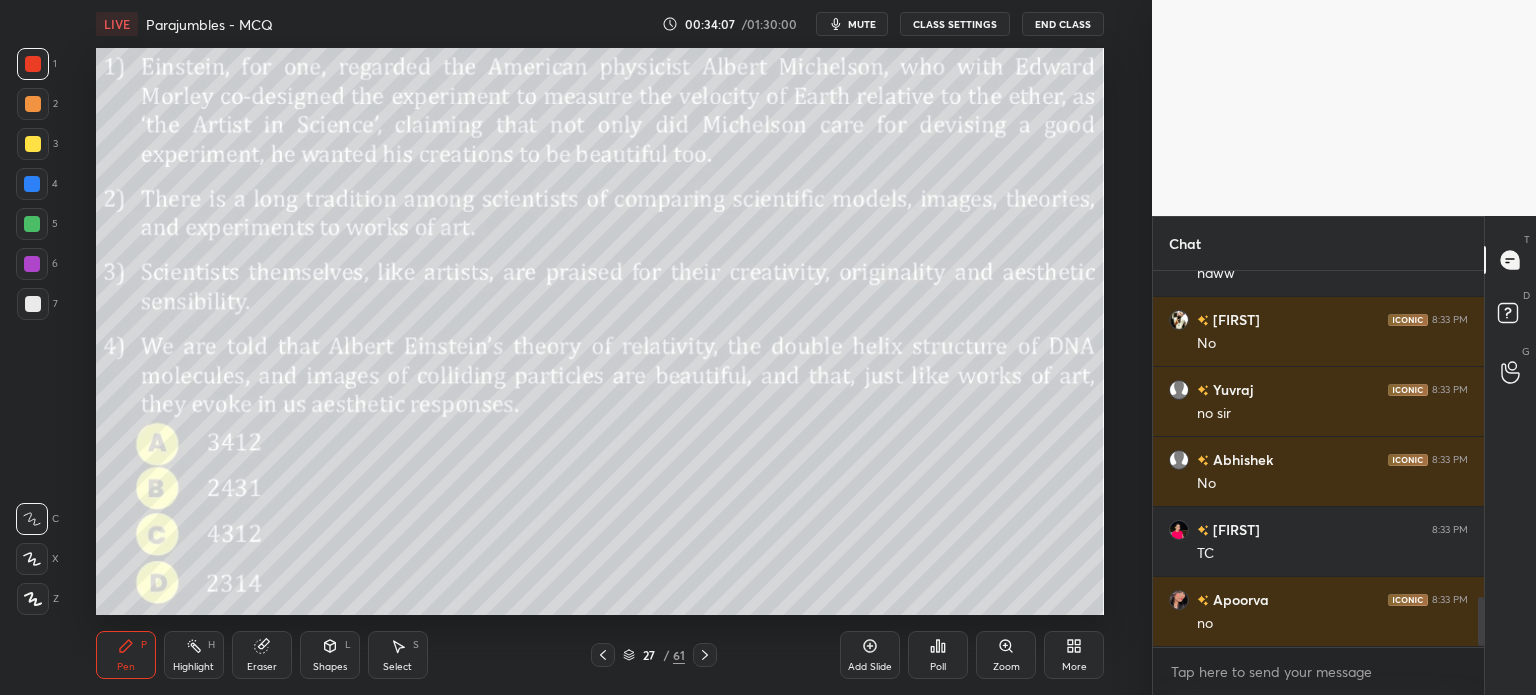 scroll, scrollTop: 2504, scrollLeft: 0, axis: vertical 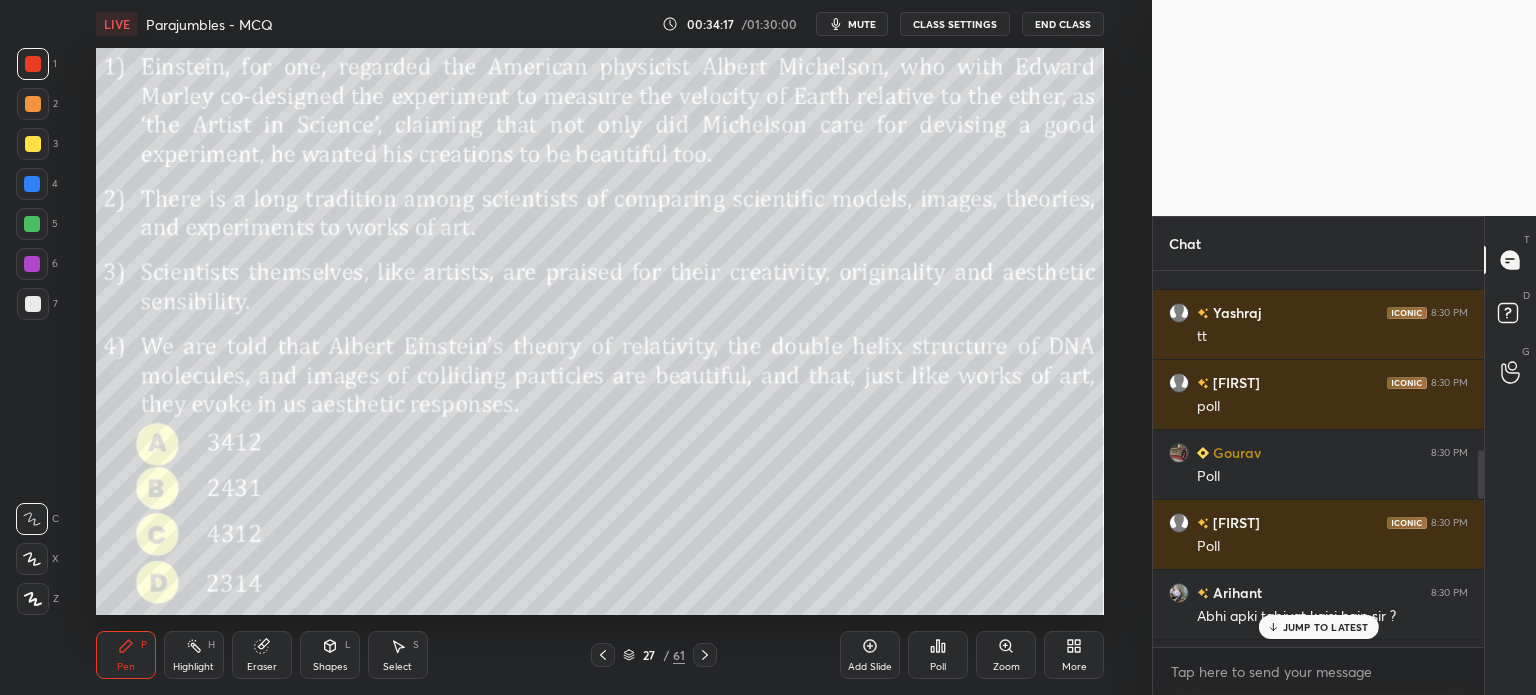 click on "JUMP TO LATEST" at bounding box center [1326, 627] 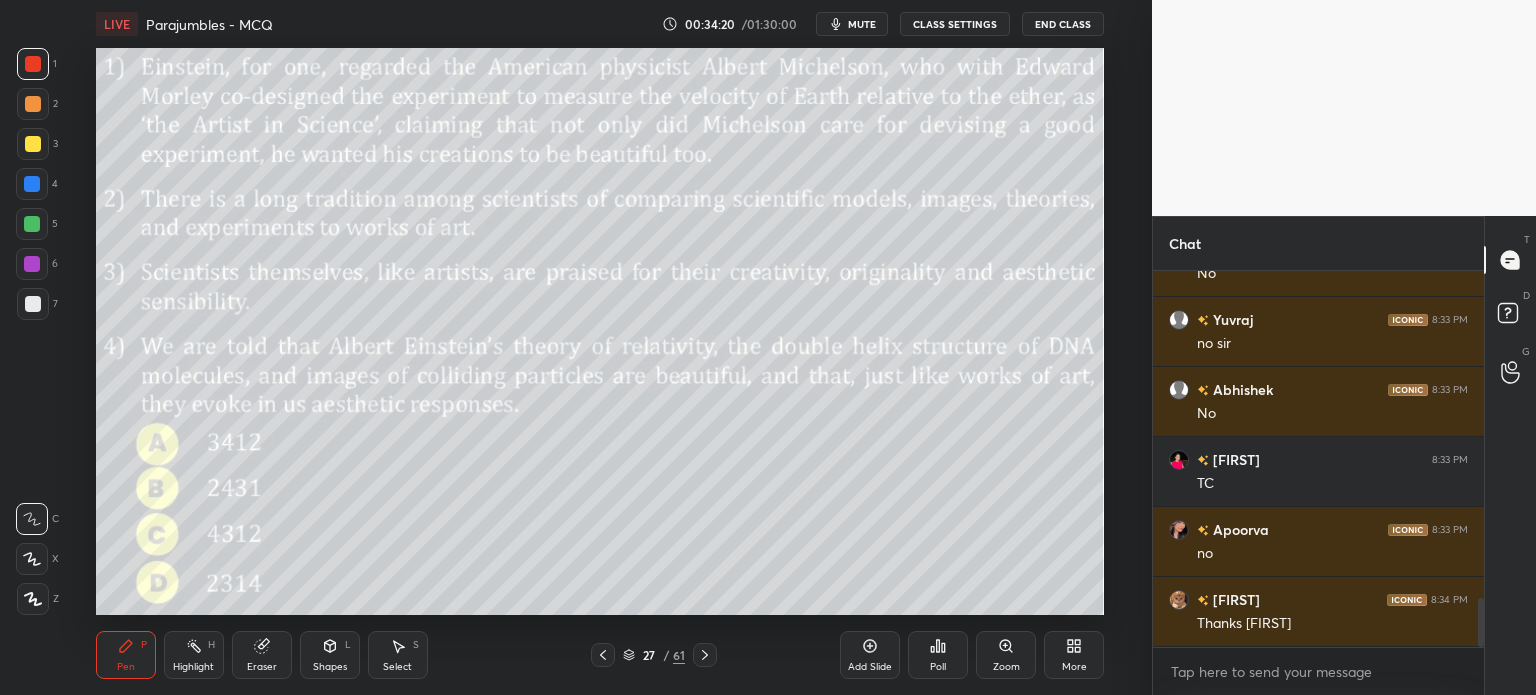 scroll, scrollTop: 2552, scrollLeft: 0, axis: vertical 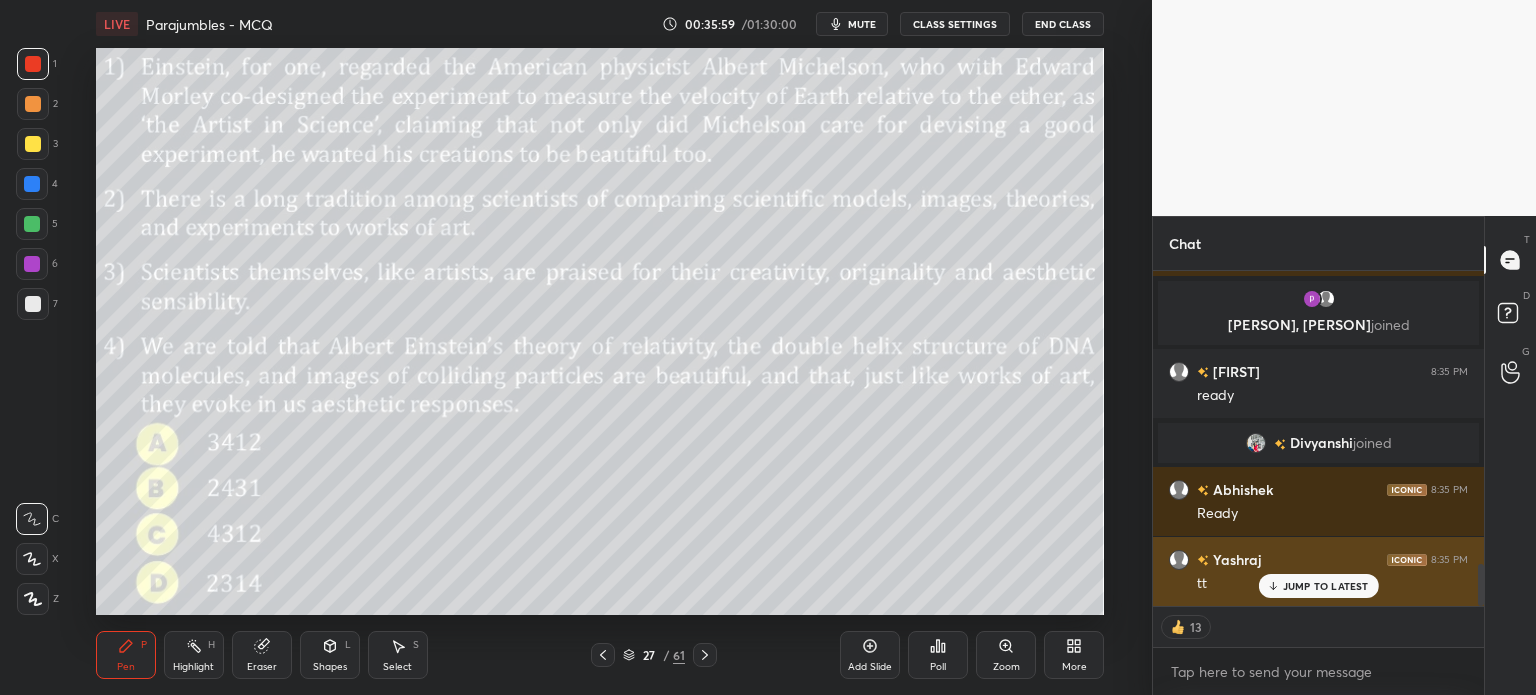 click on "JUMP TO LATEST" at bounding box center [1326, 586] 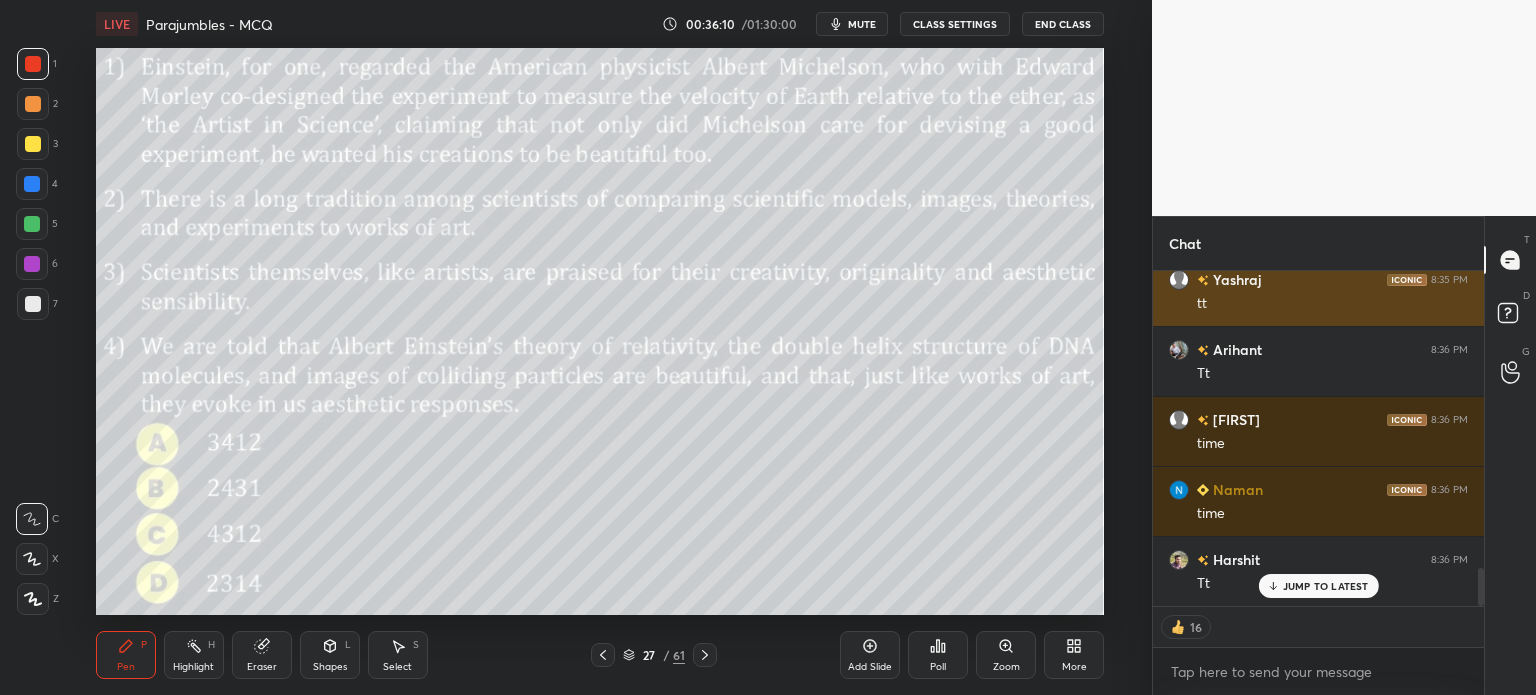 scroll, scrollTop: 2715, scrollLeft: 0, axis: vertical 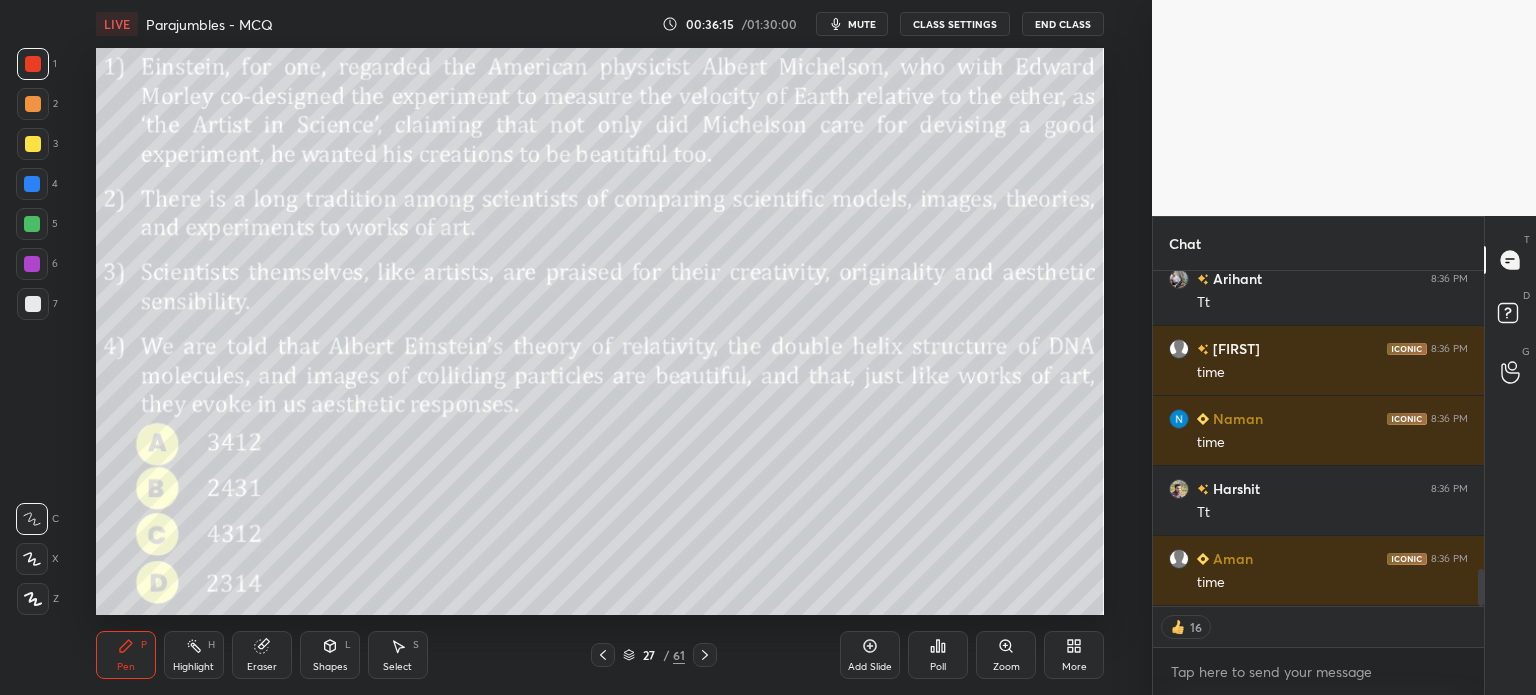 type on "x" 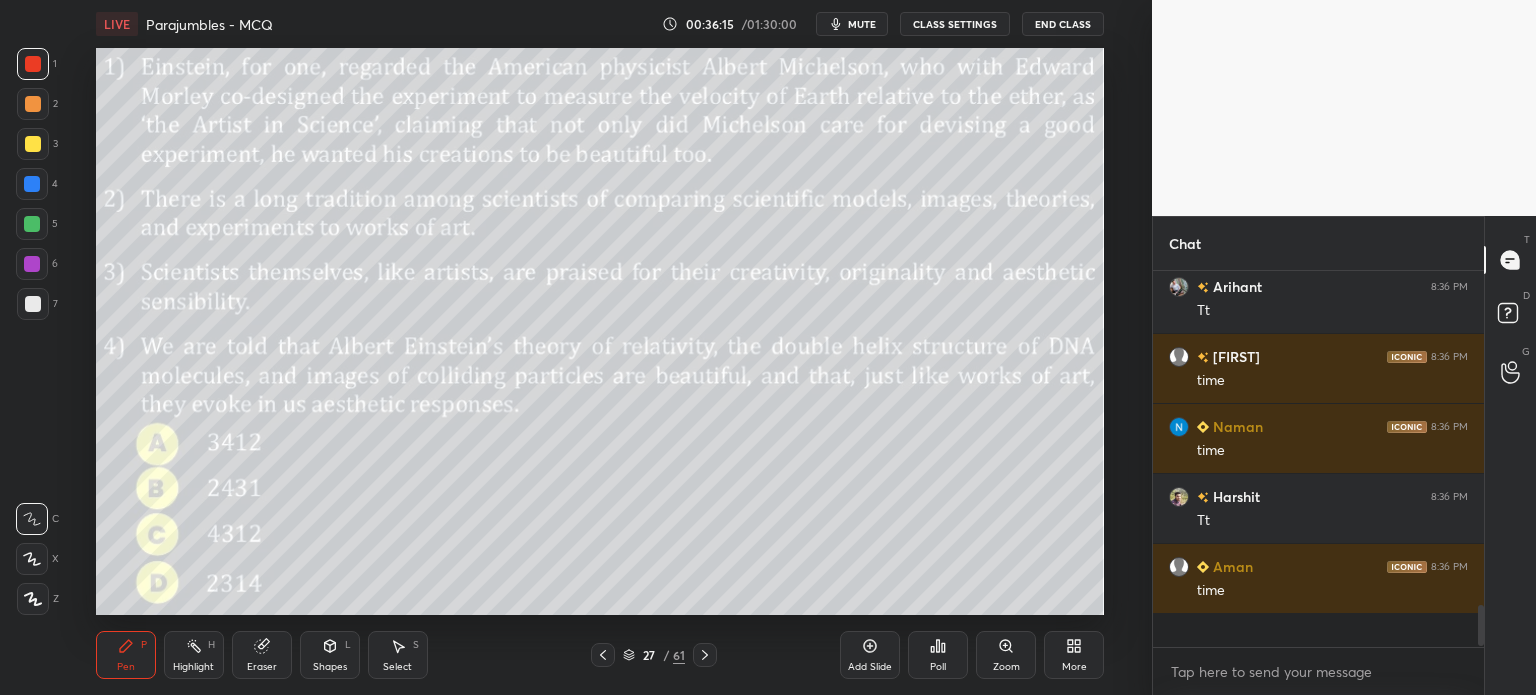 scroll, scrollTop: 5, scrollLeft: 6, axis: both 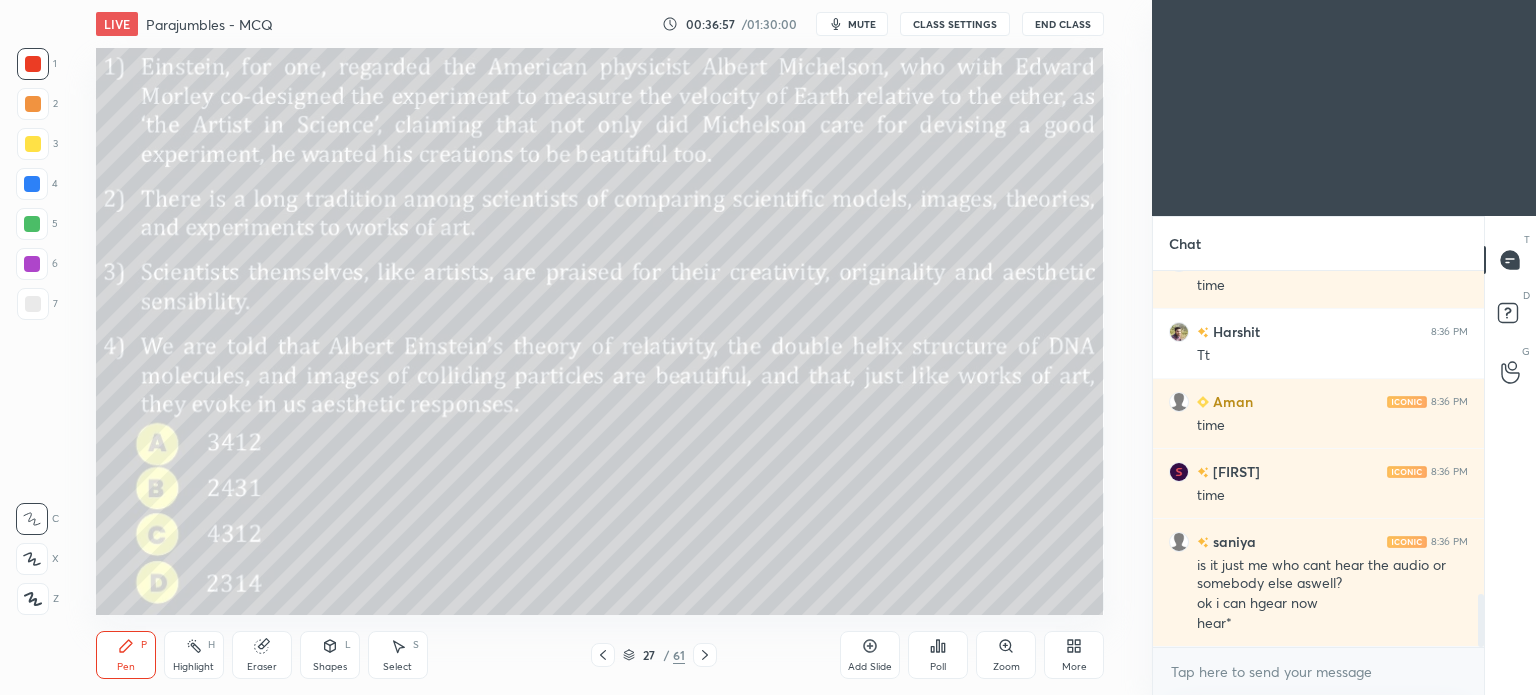 click on "More" at bounding box center (1074, 655) 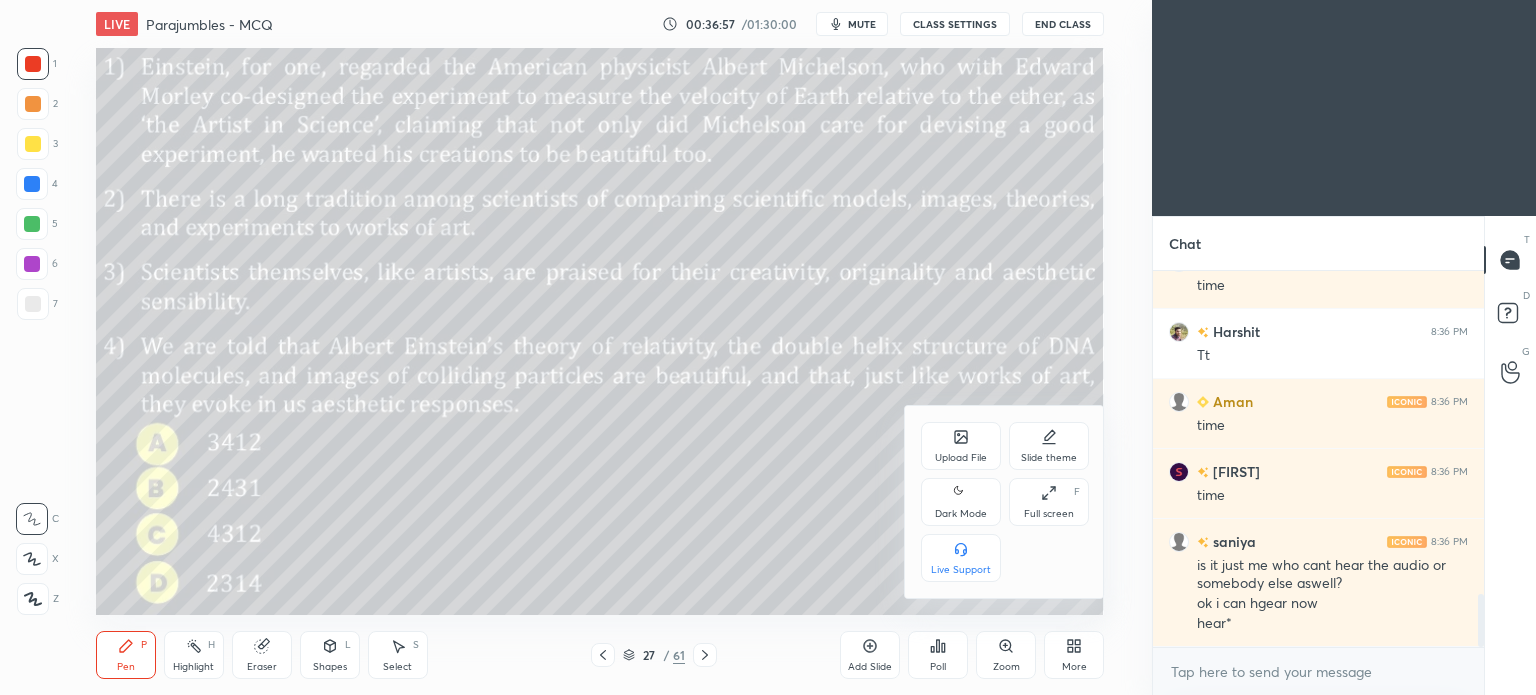 click 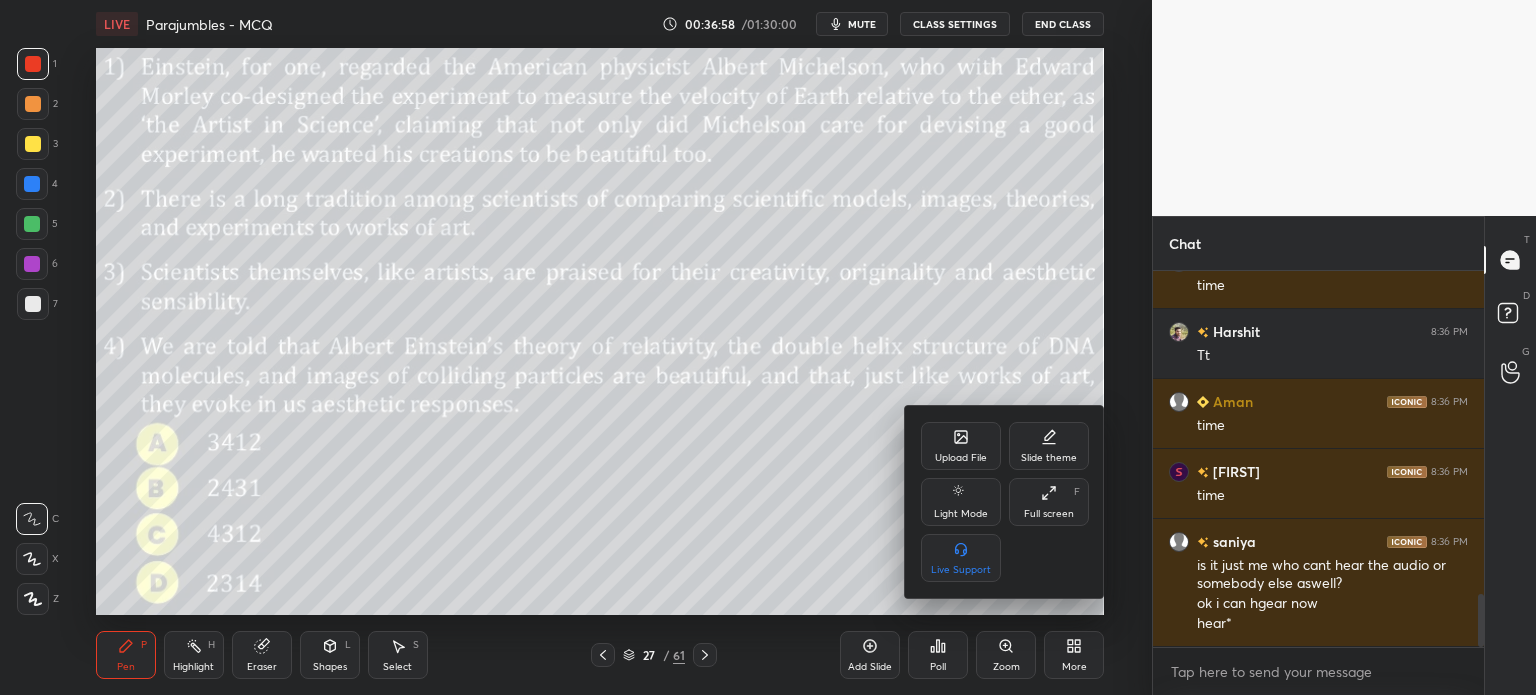 click at bounding box center (768, 347) 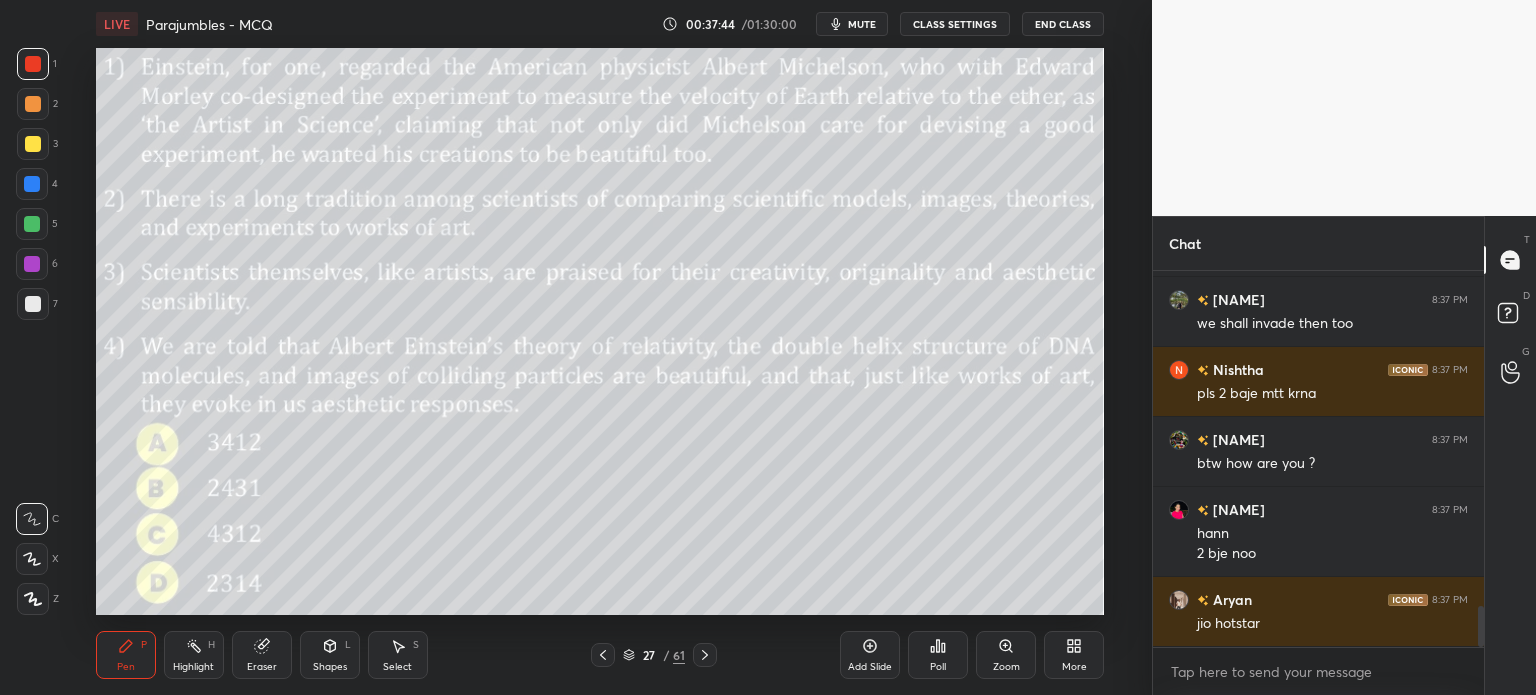 scroll, scrollTop: 3080, scrollLeft: 0, axis: vertical 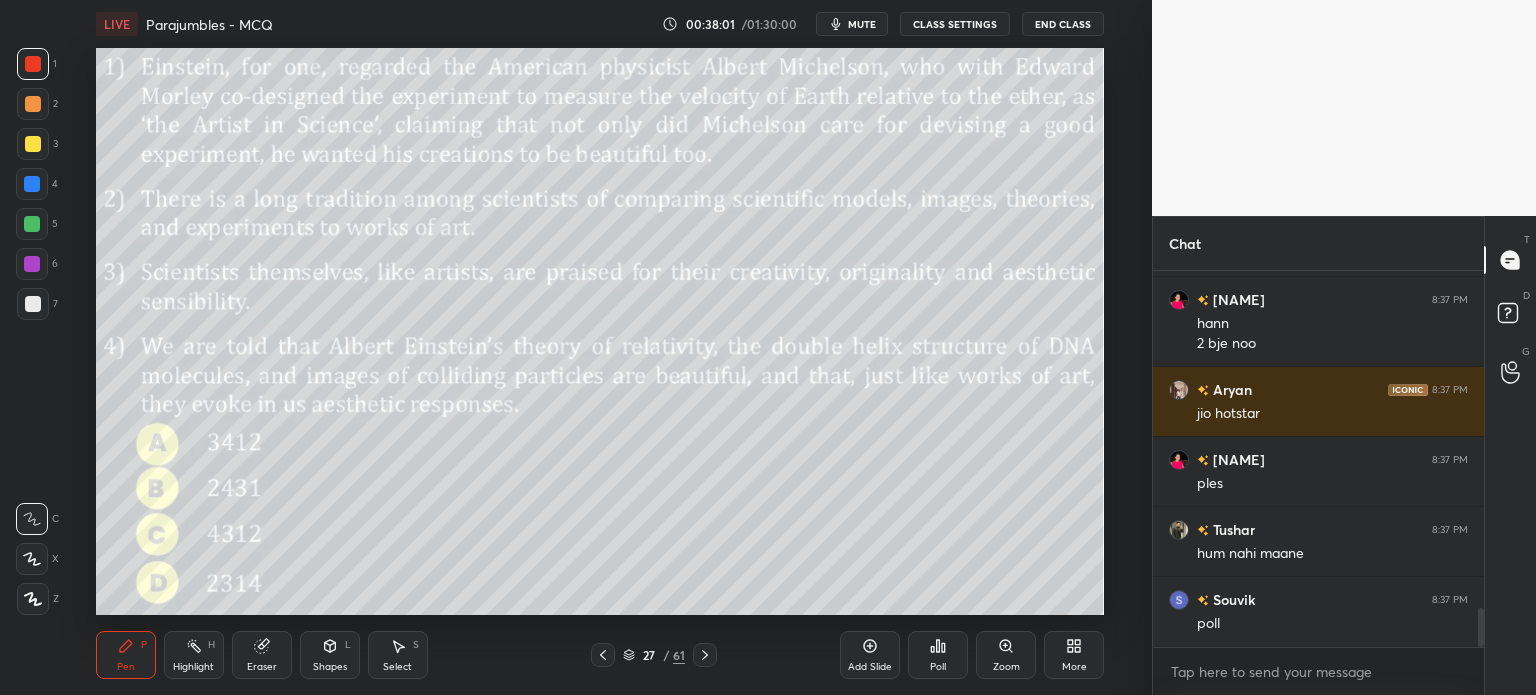 click 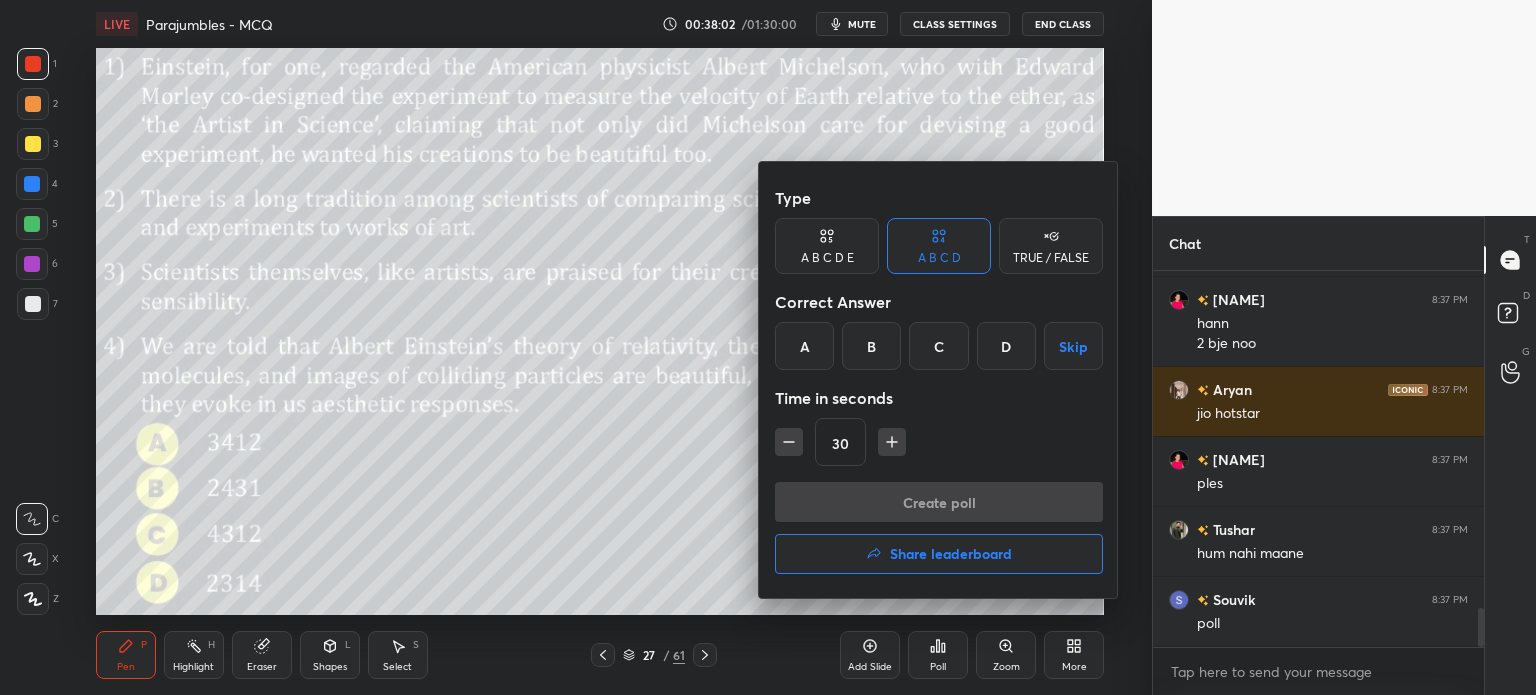 click on "B" at bounding box center [871, 346] 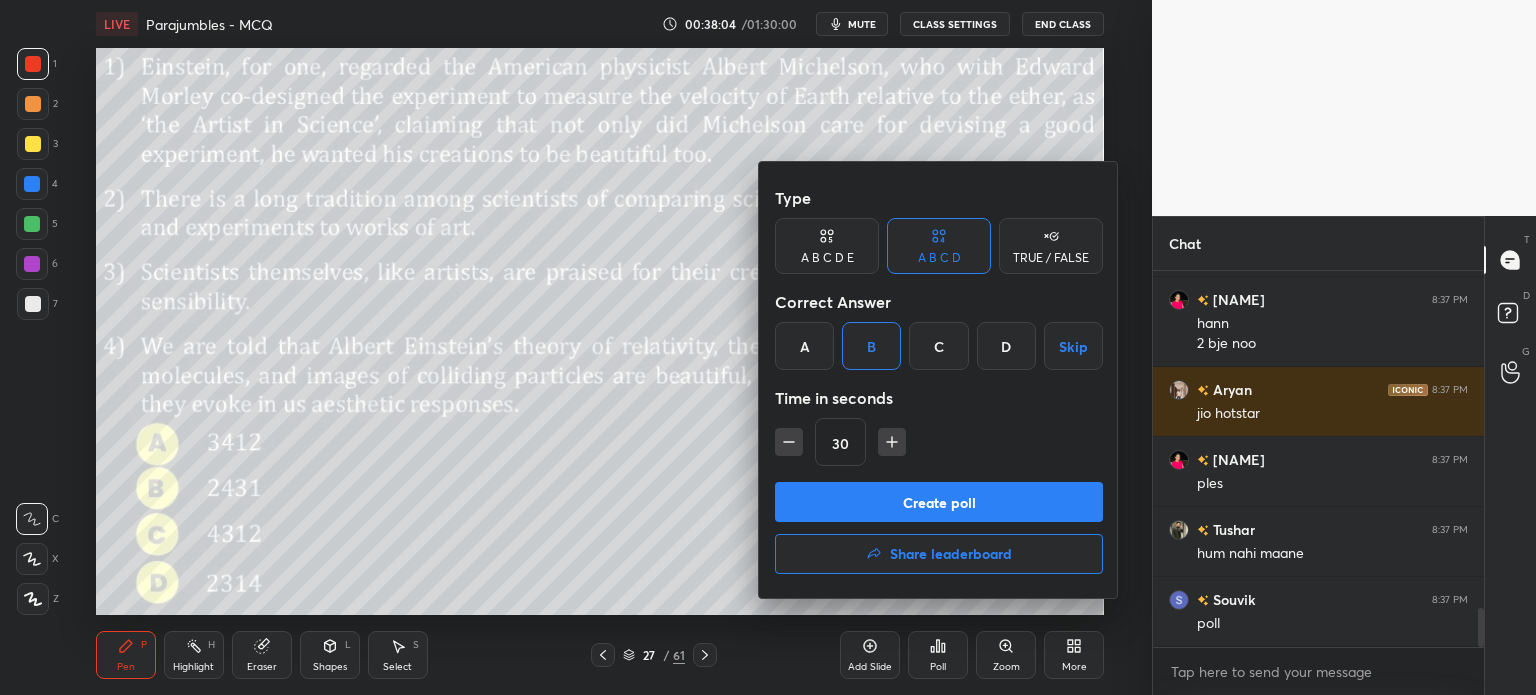 click on "Create poll" at bounding box center [939, 502] 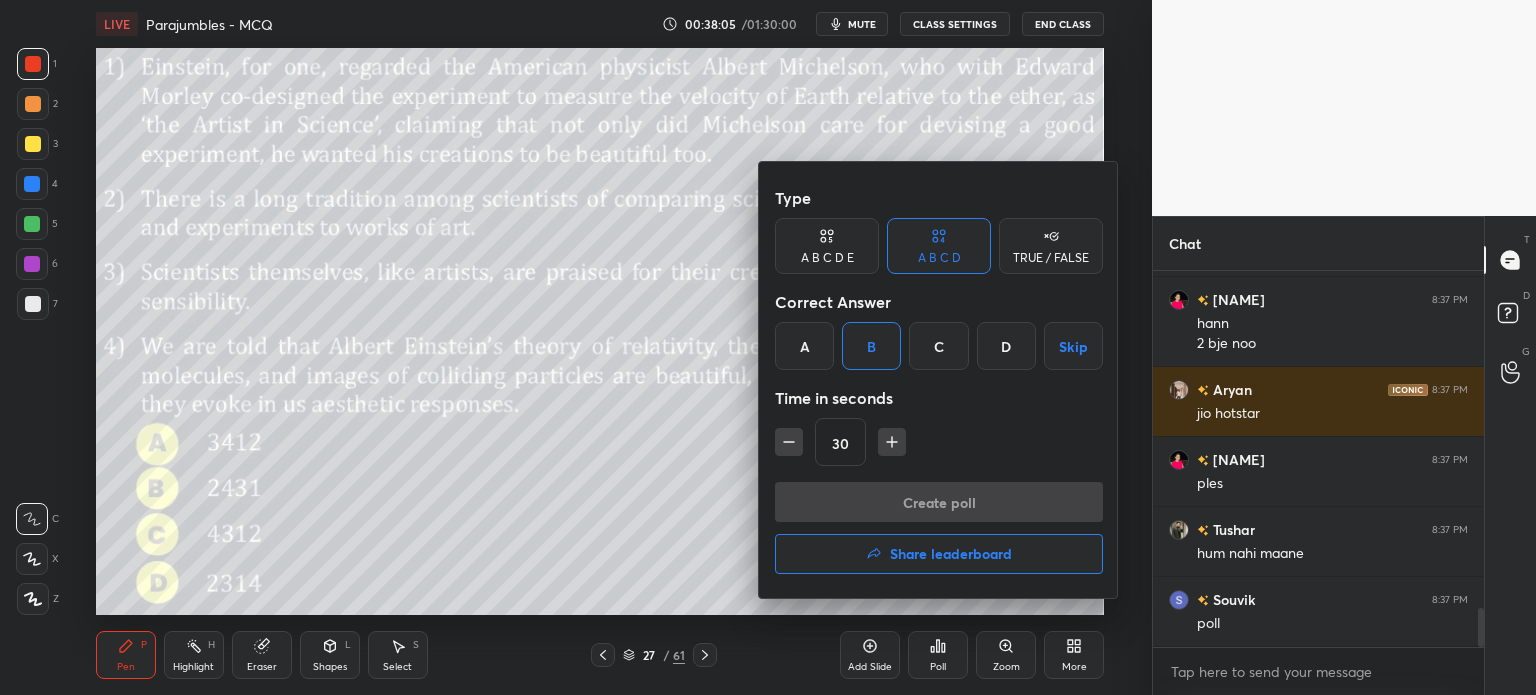 scroll, scrollTop: 350, scrollLeft: 325, axis: both 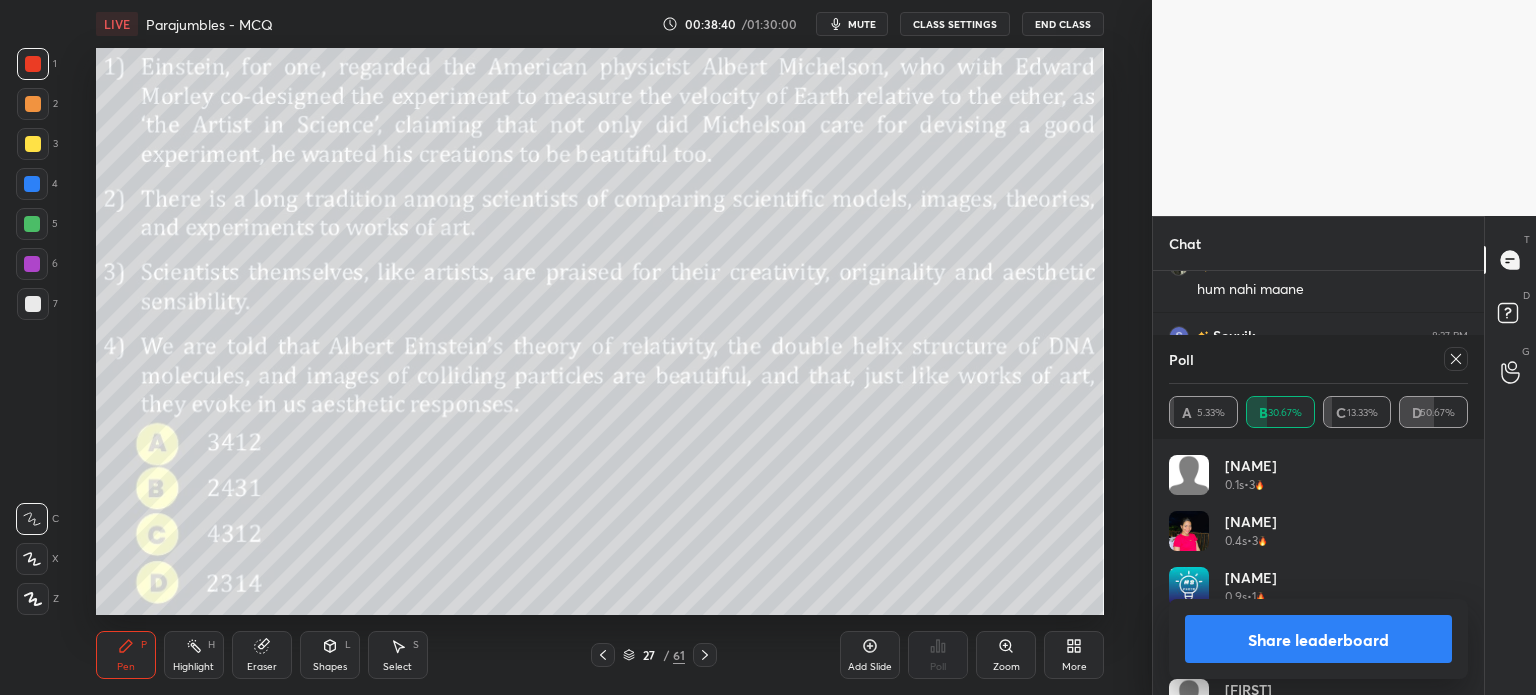 click on "Share leaderboard" at bounding box center (1318, 639) 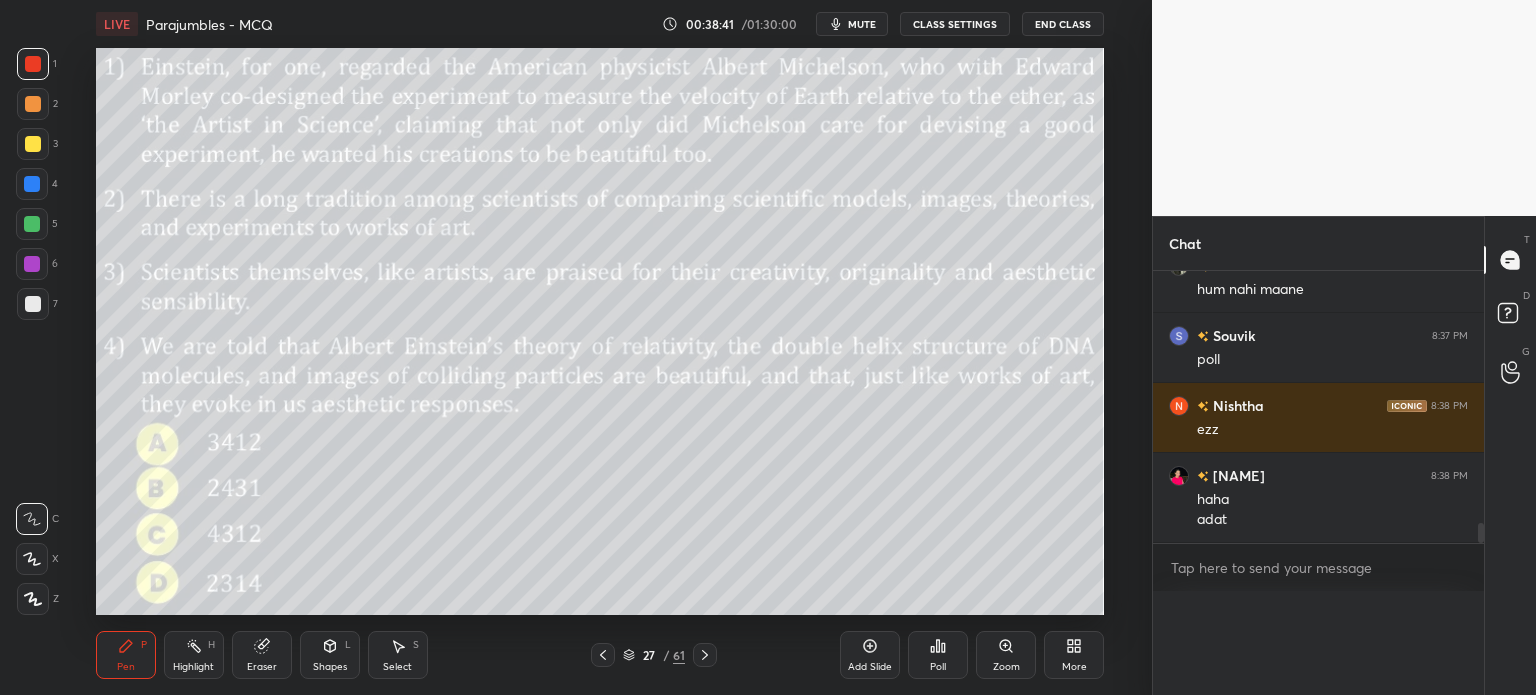 scroll, scrollTop: 105, scrollLeft: 293, axis: both 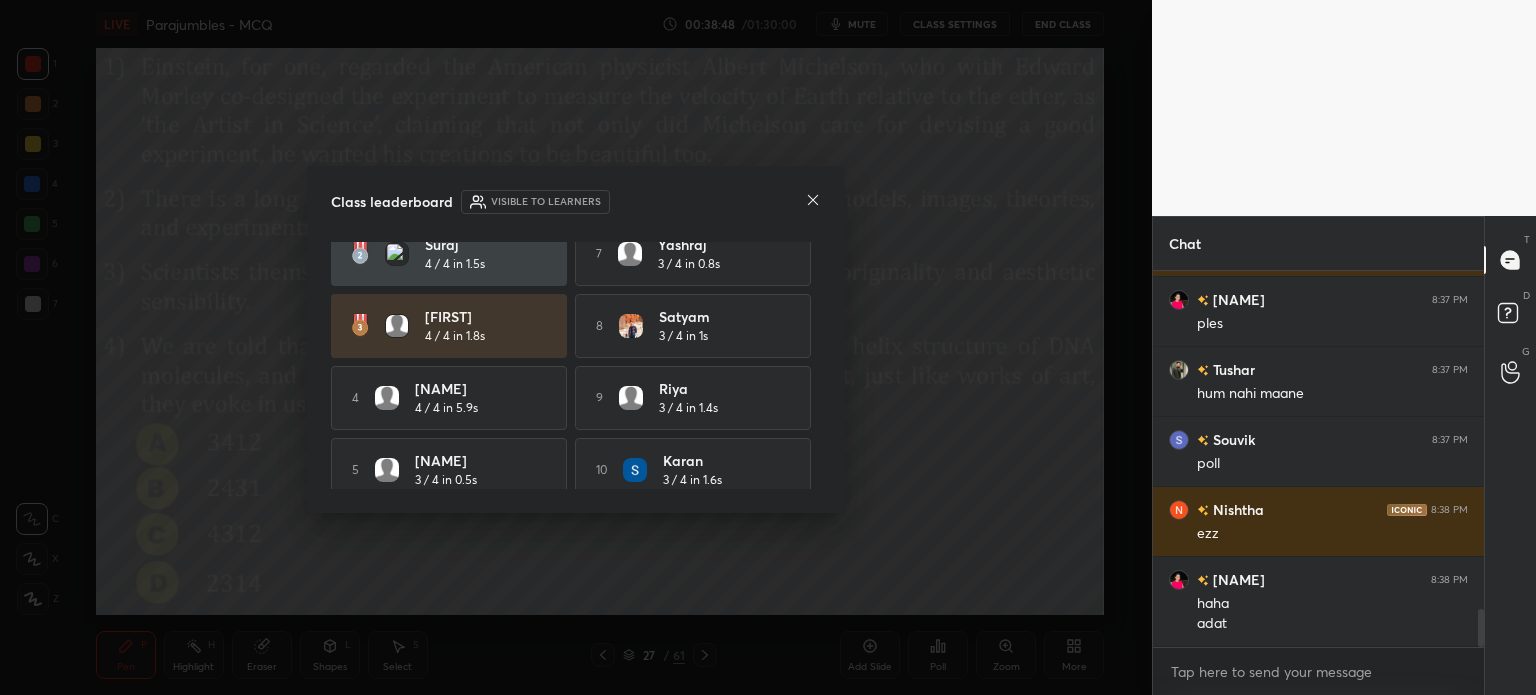 click 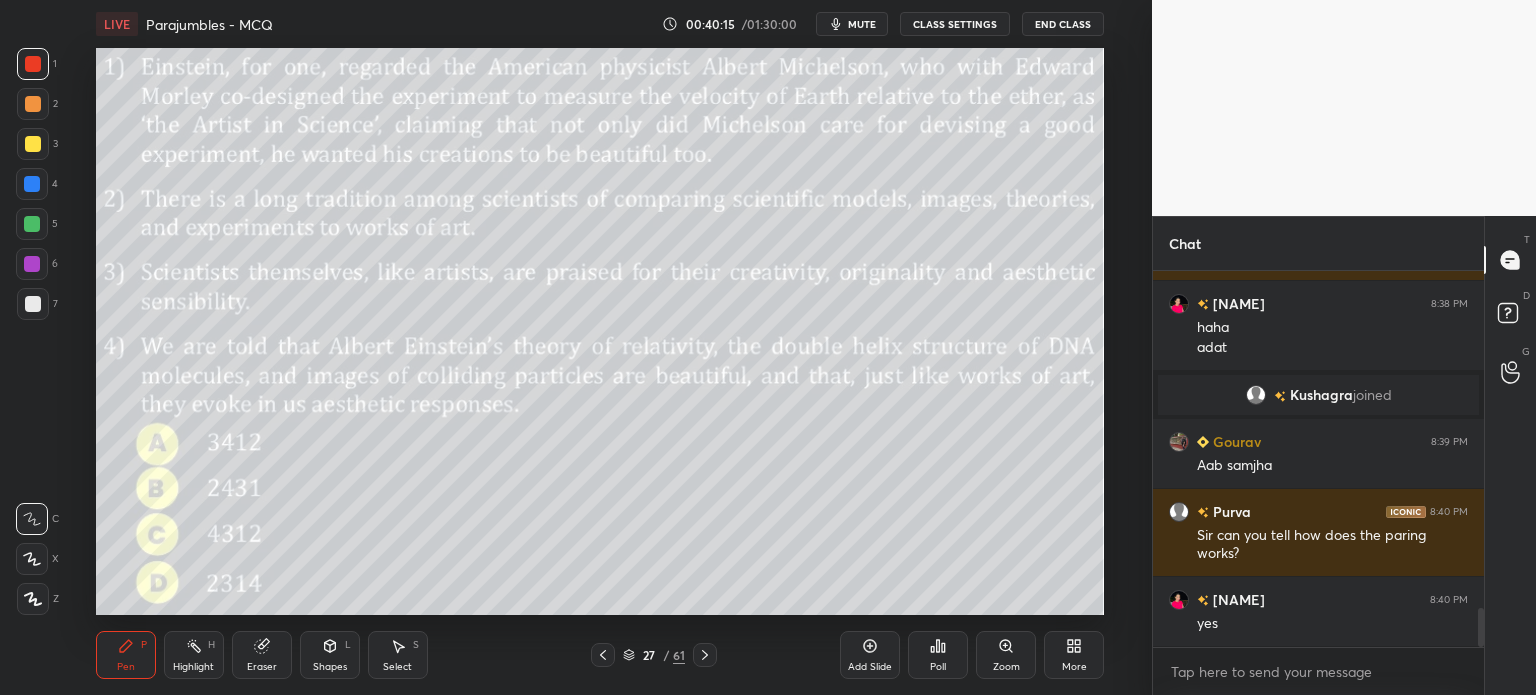 scroll, scrollTop: 3350, scrollLeft: 0, axis: vertical 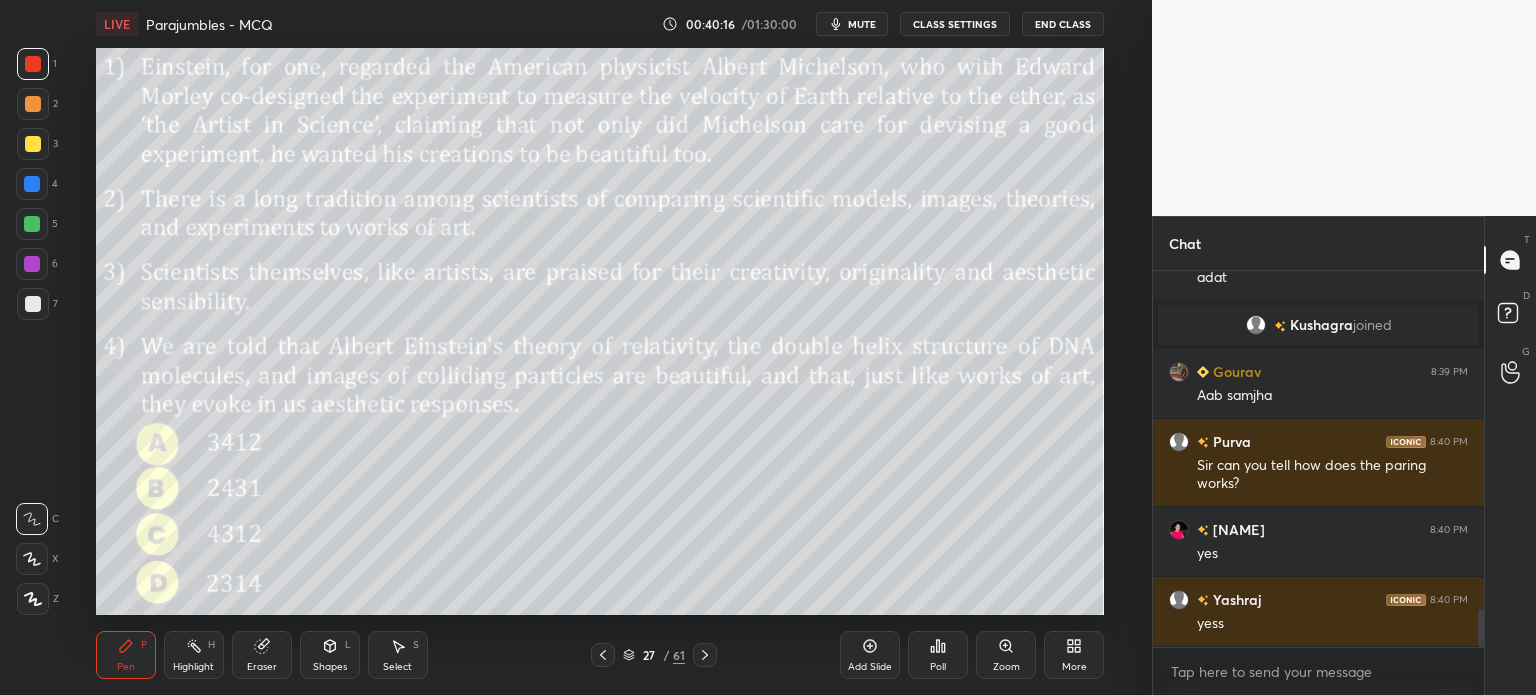 click 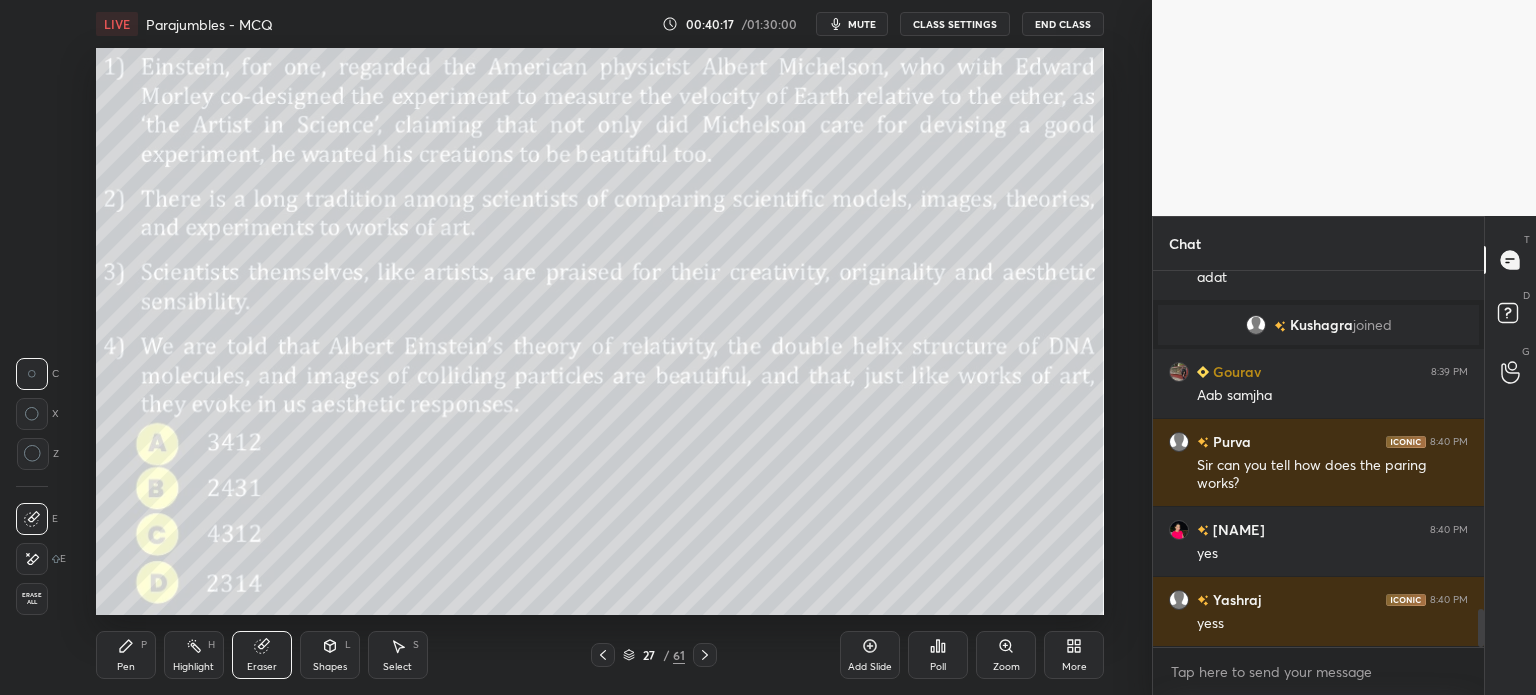 click on "Erase all" at bounding box center [32, 599] 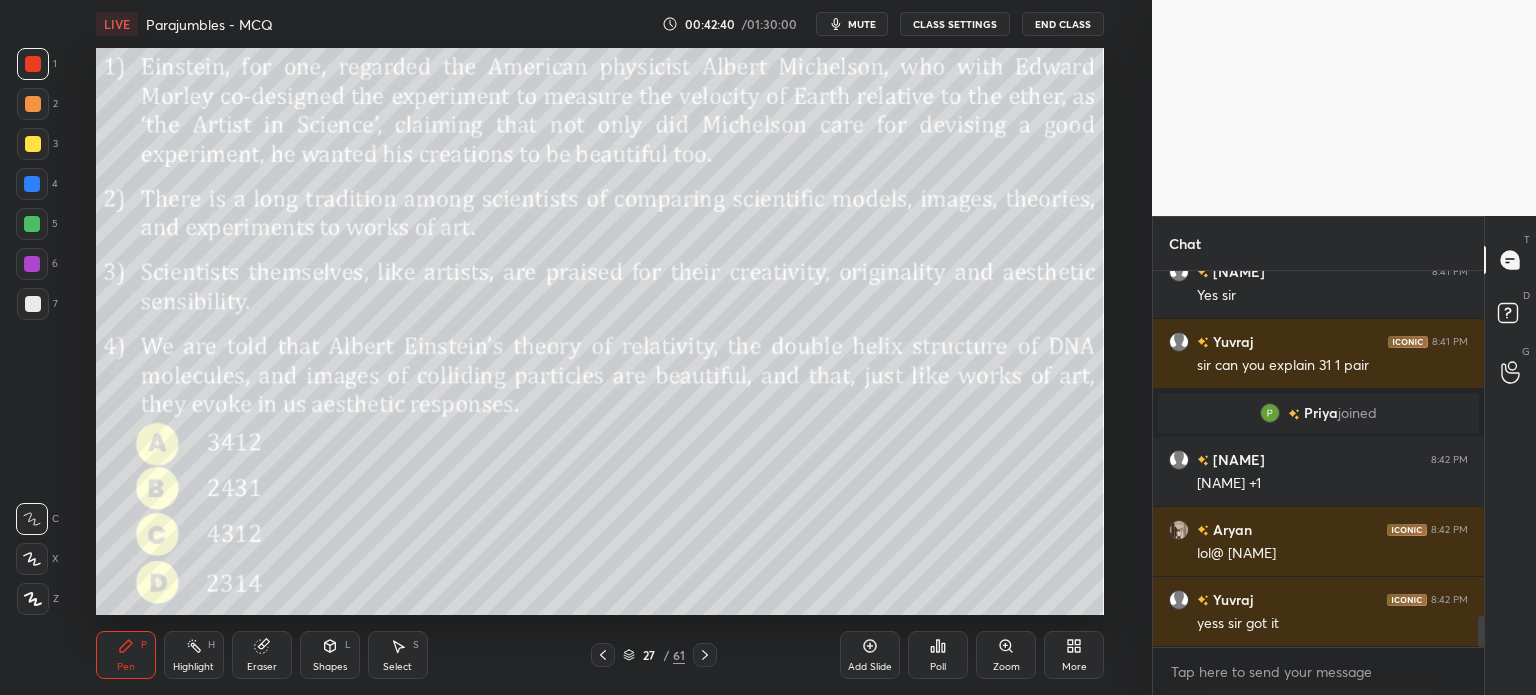 scroll, scrollTop: 4200, scrollLeft: 0, axis: vertical 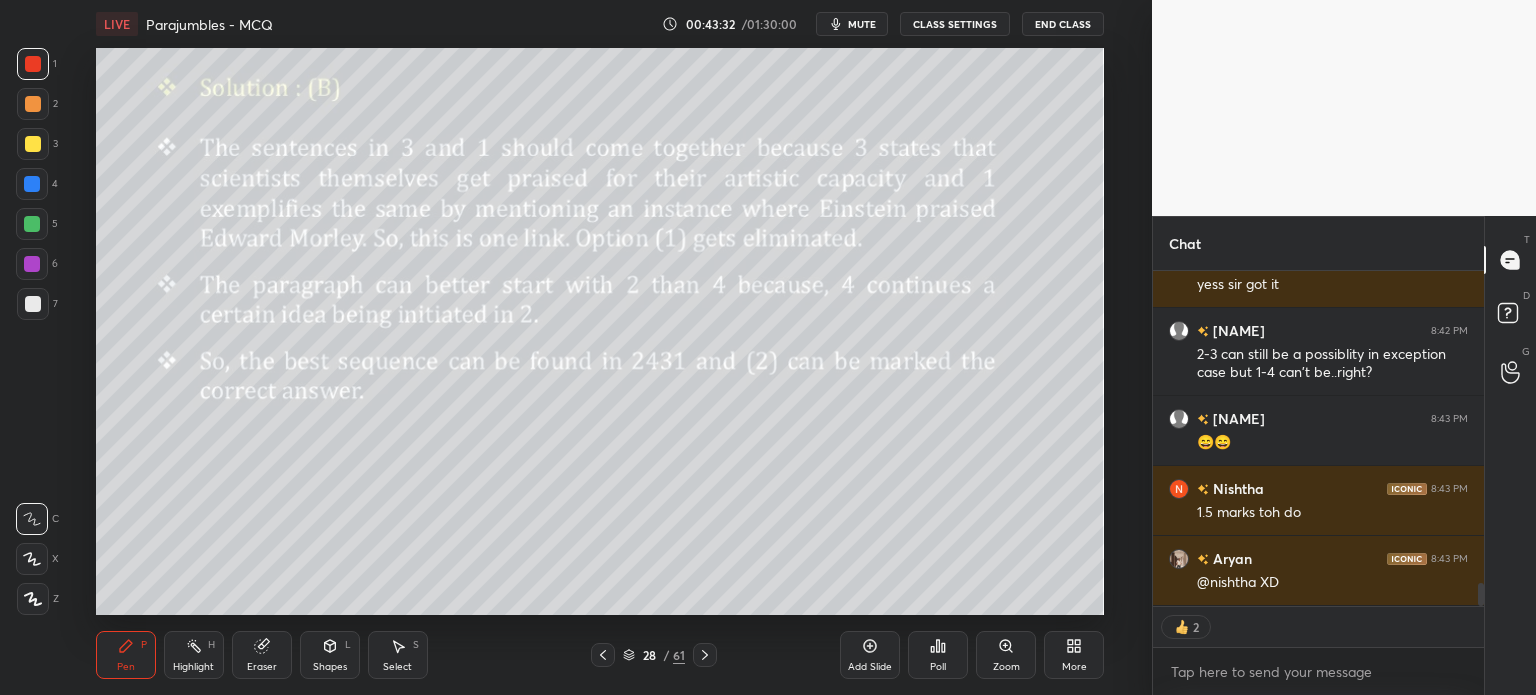 type on "x" 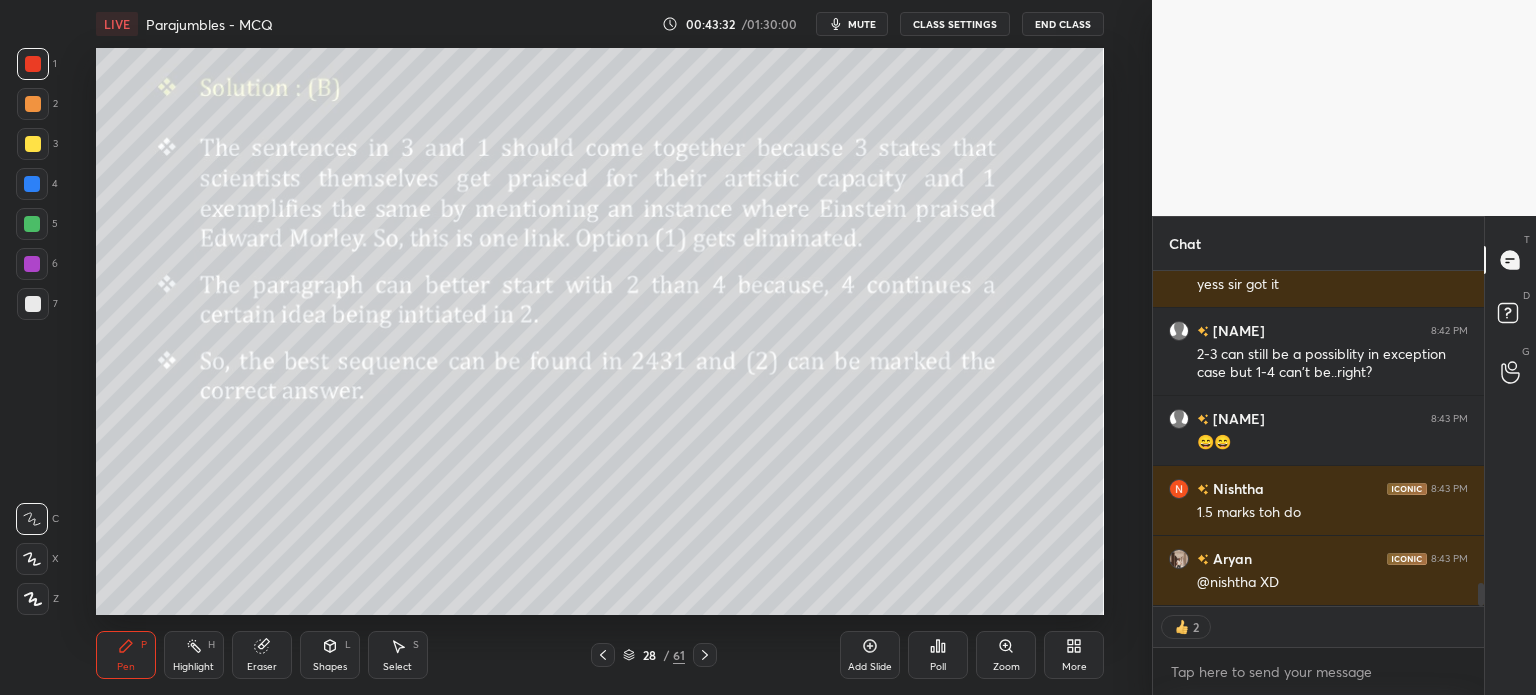 scroll, scrollTop: 5, scrollLeft: 6, axis: both 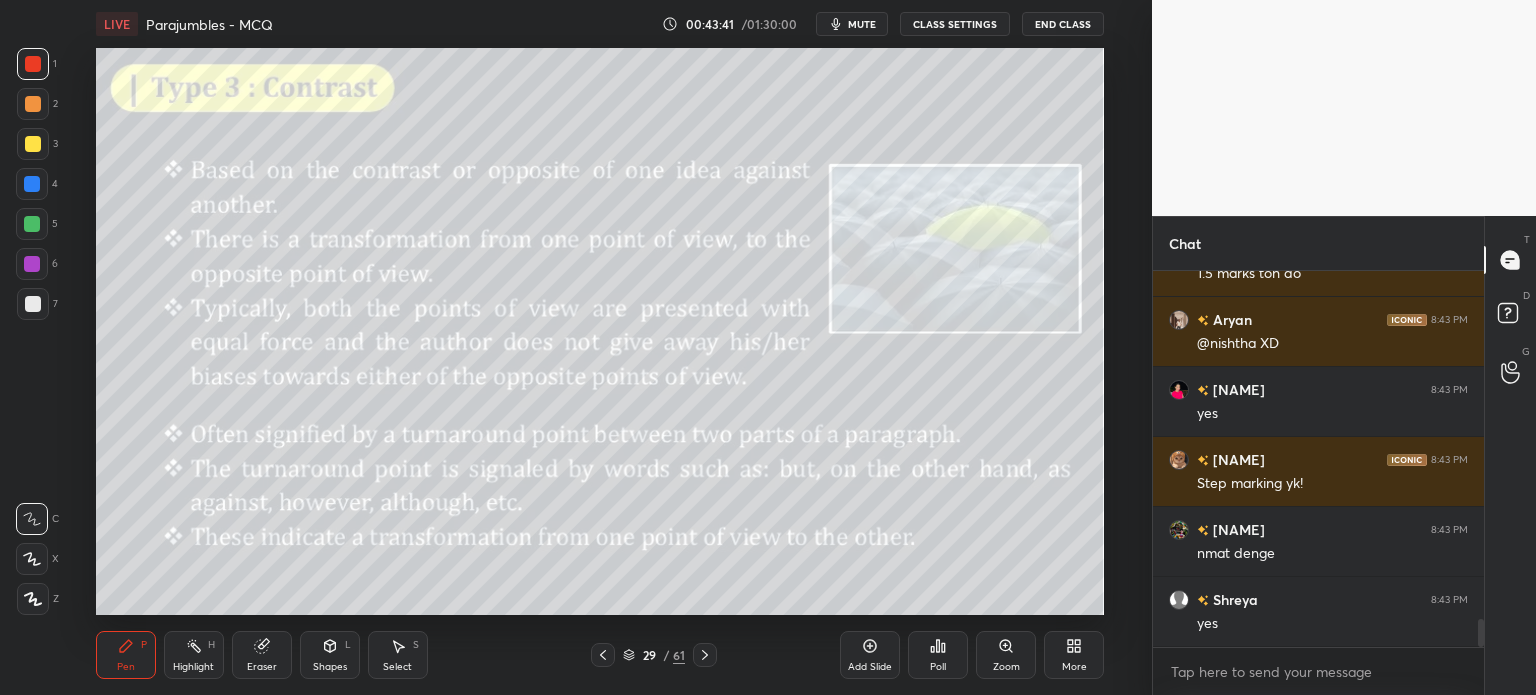 click on "CLASS SETTINGS" at bounding box center [955, 24] 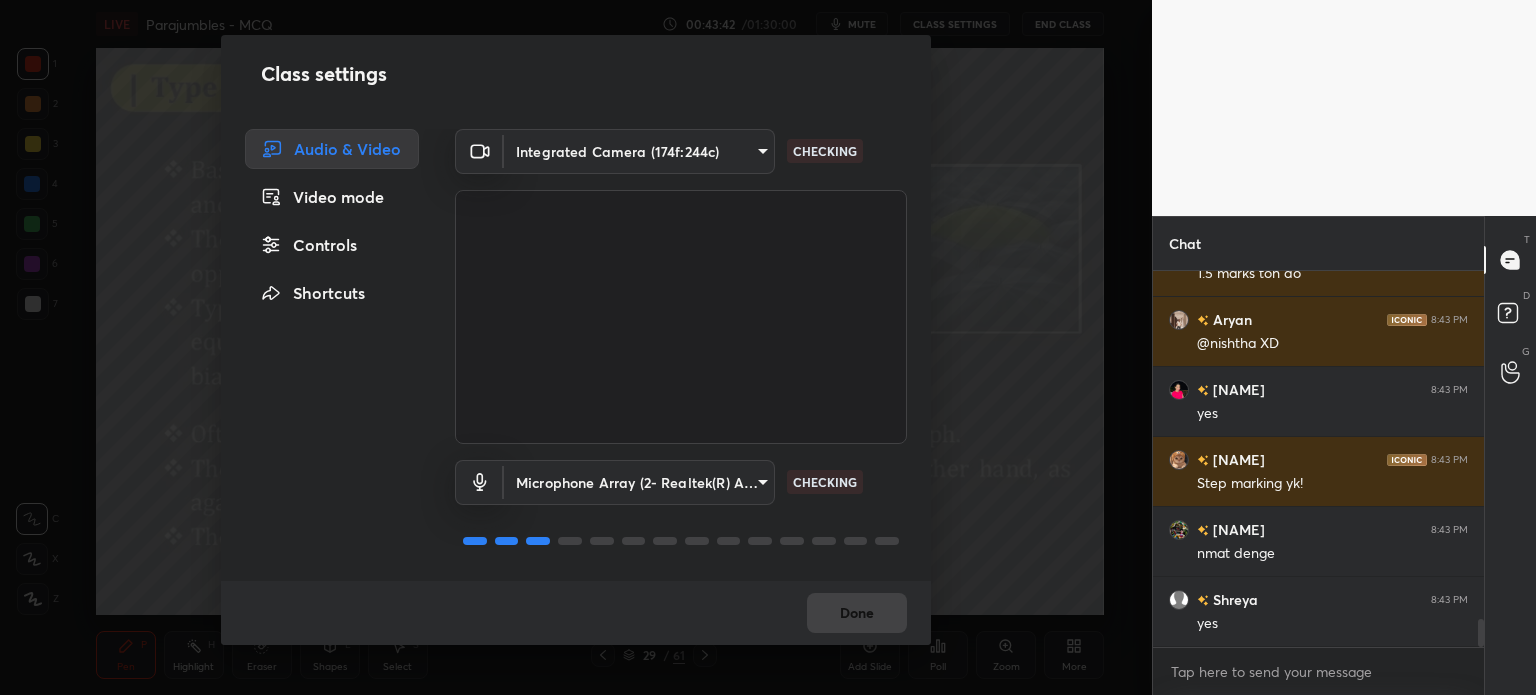 click on "Controls" at bounding box center (332, 245) 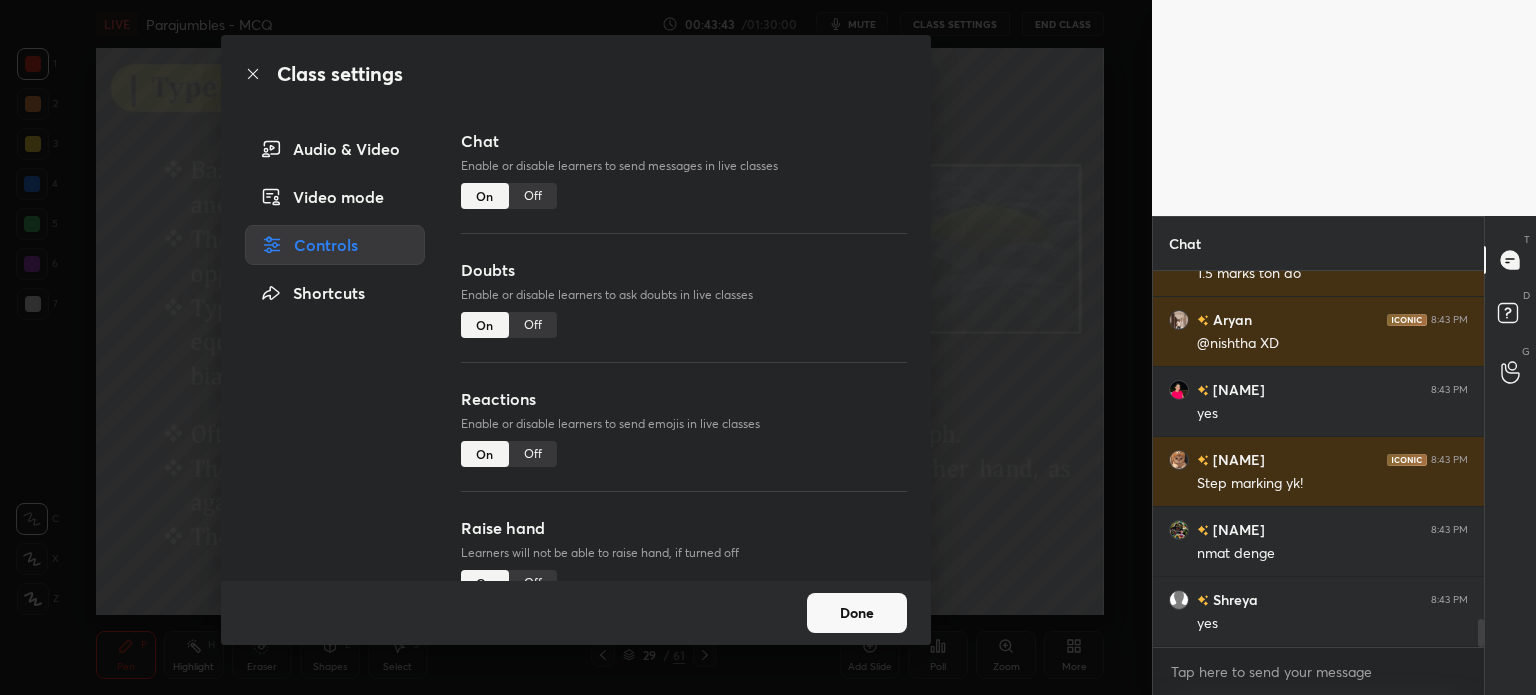 click on "Off" at bounding box center [533, 196] 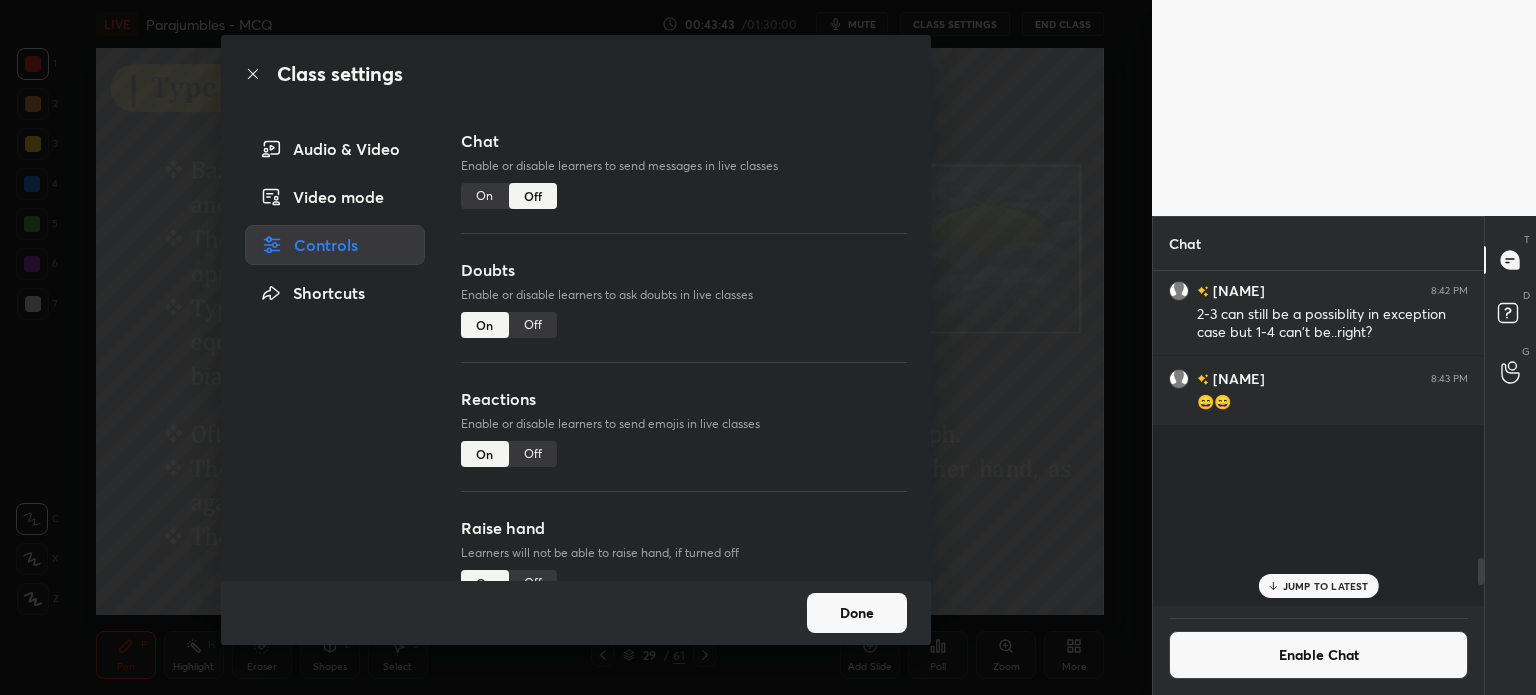 scroll, scrollTop: 4024, scrollLeft: 0, axis: vertical 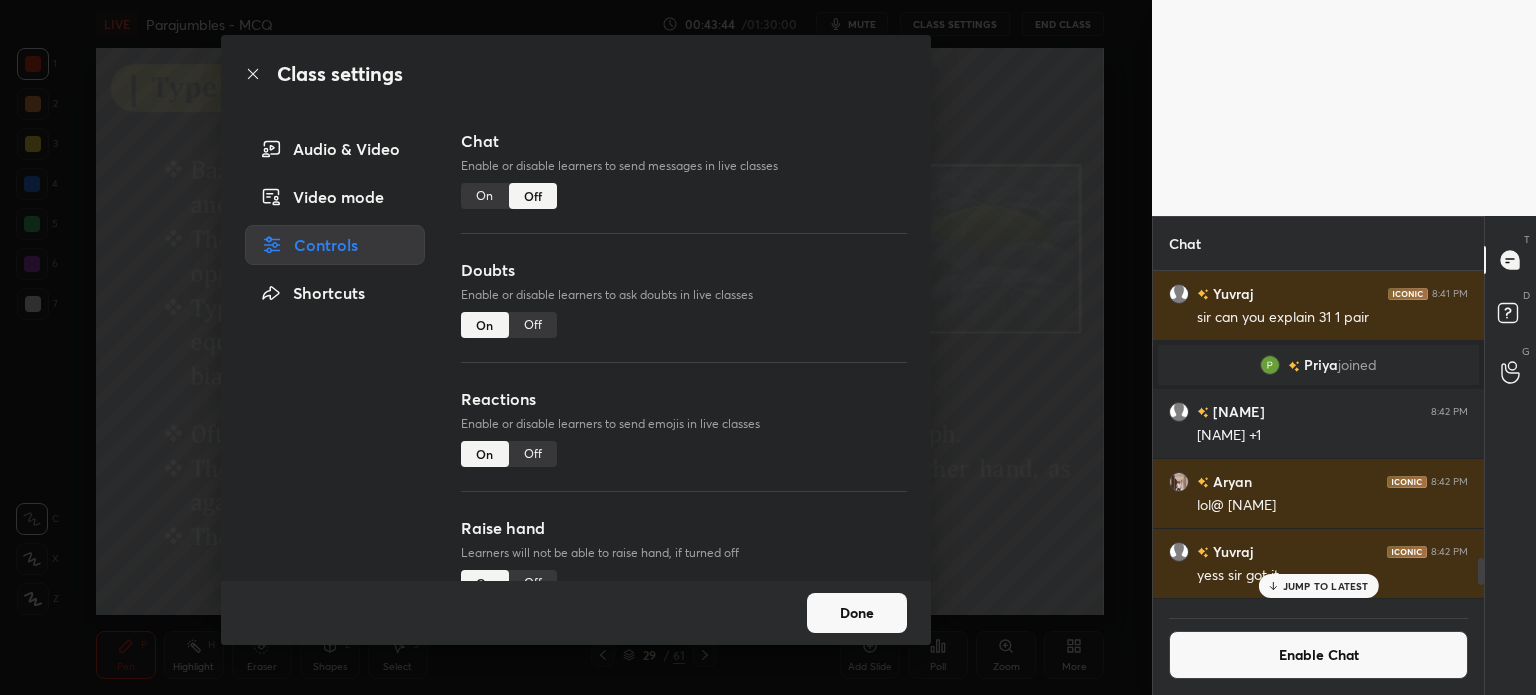 click on "Done" at bounding box center (857, 613) 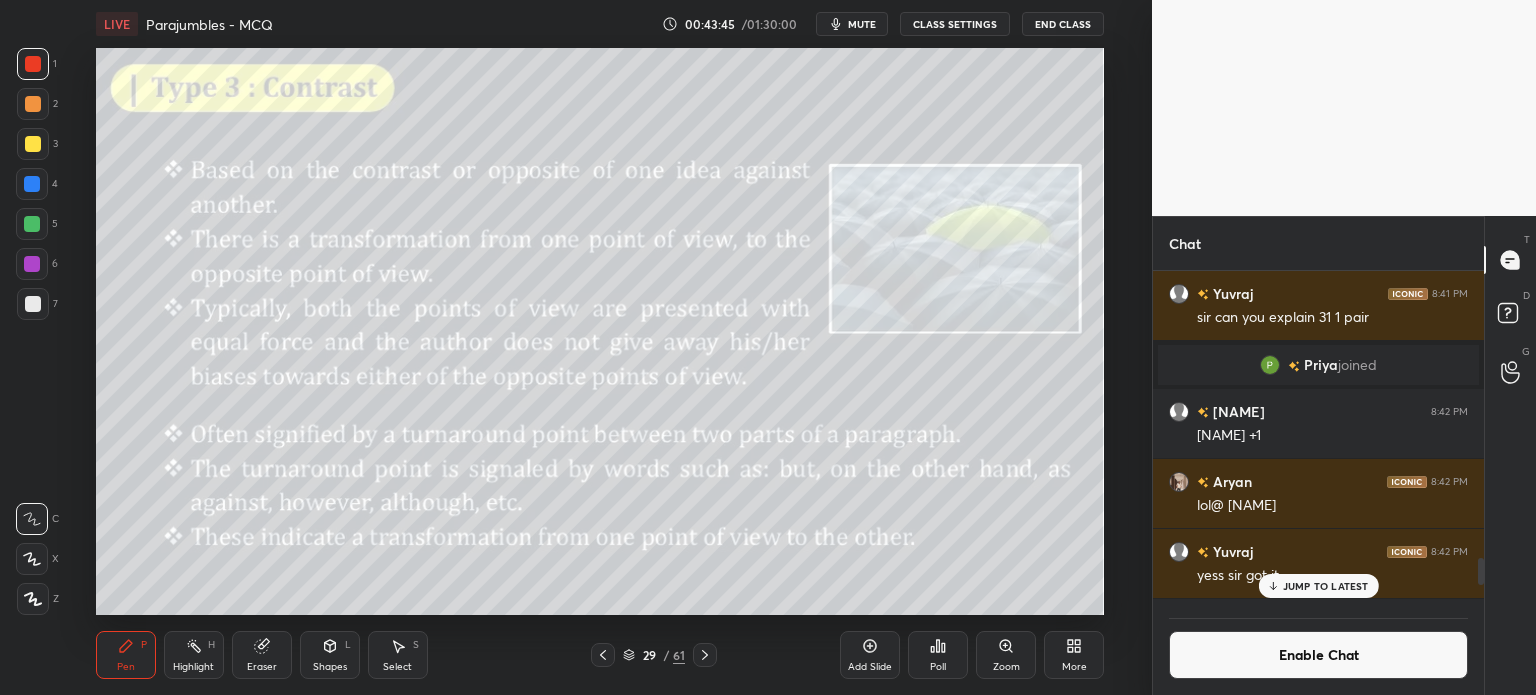 click on "JUMP TO LATEST" at bounding box center (1326, 586) 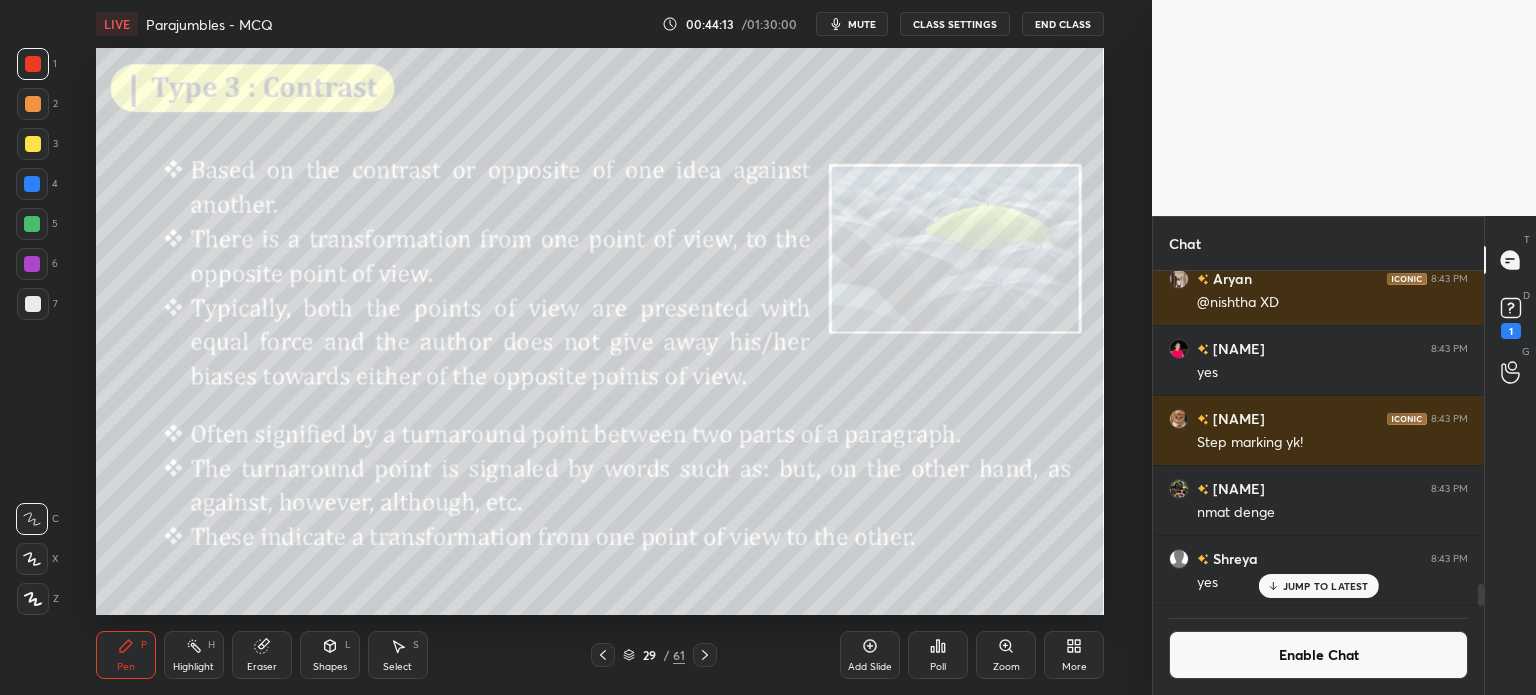 scroll, scrollTop: 4680, scrollLeft: 0, axis: vertical 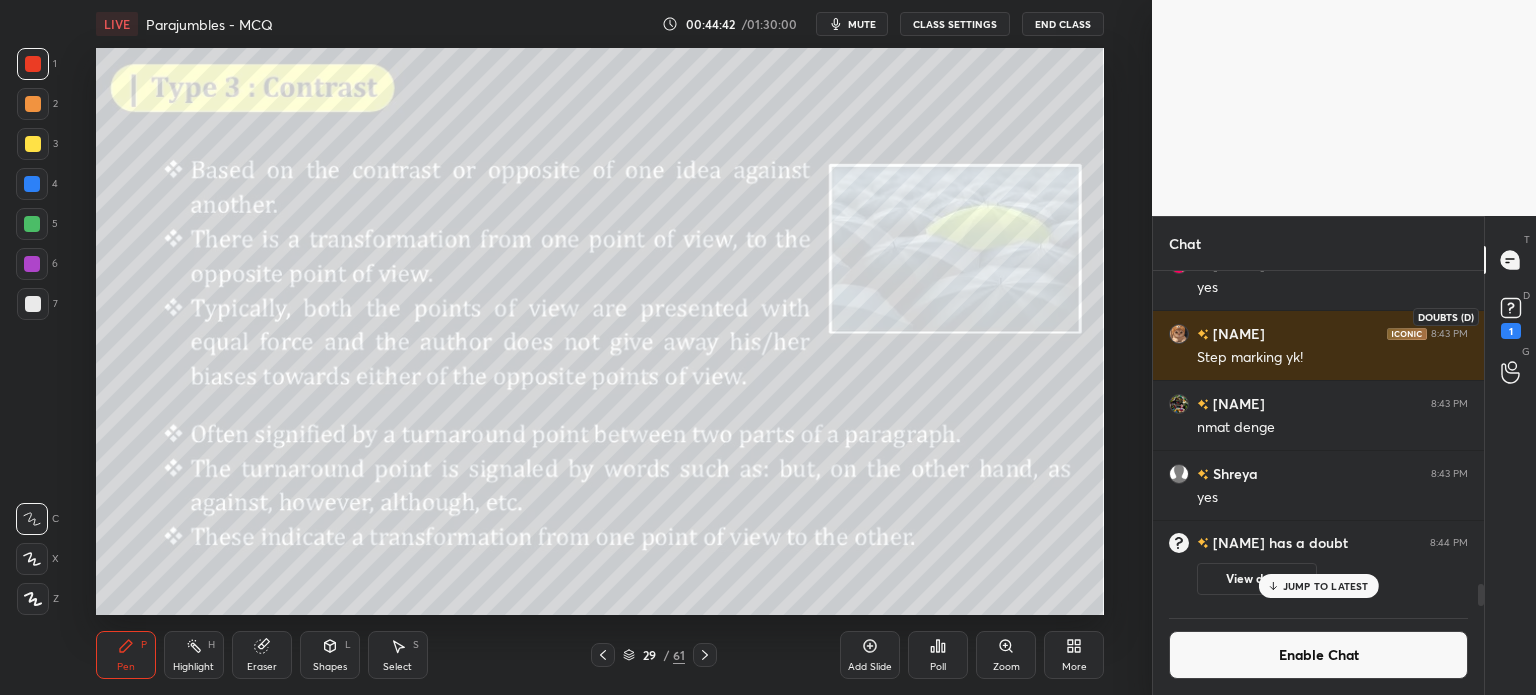 click 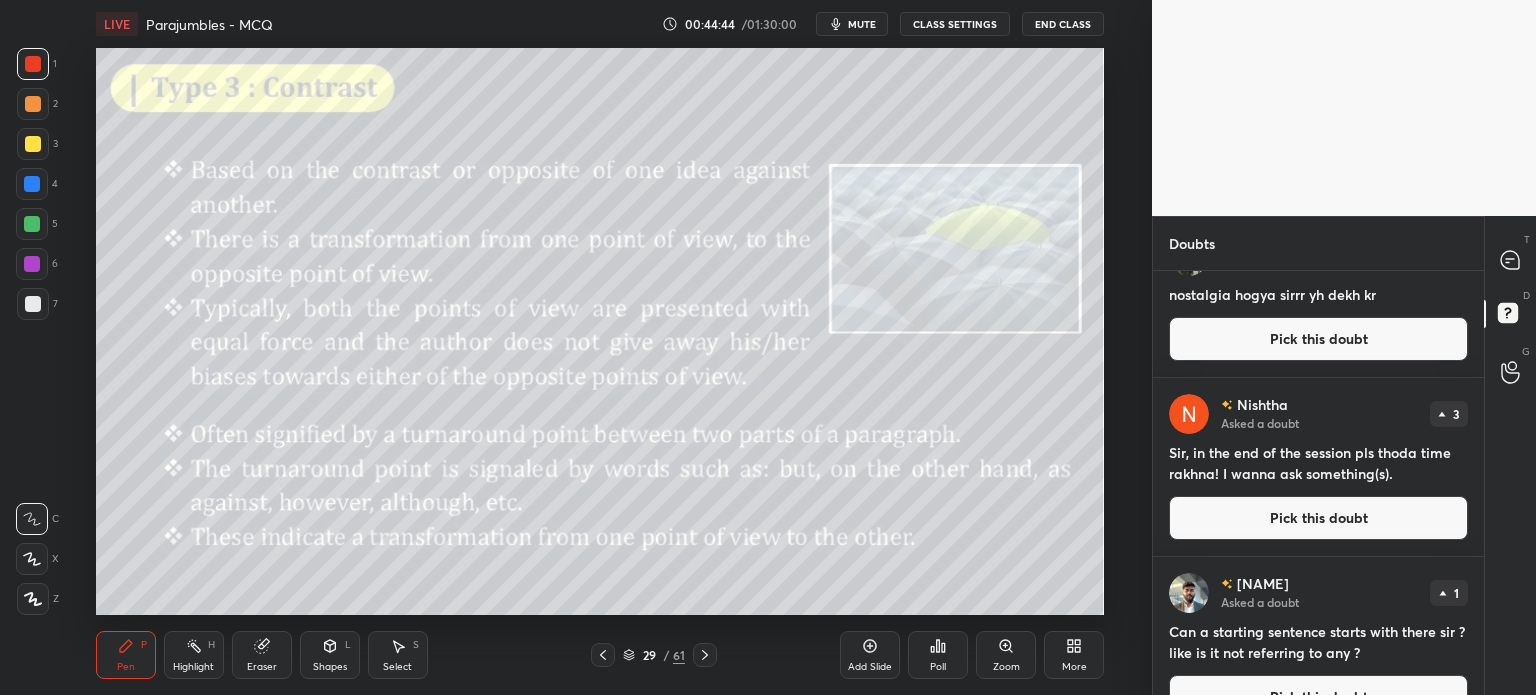 scroll, scrollTop: 92, scrollLeft: 0, axis: vertical 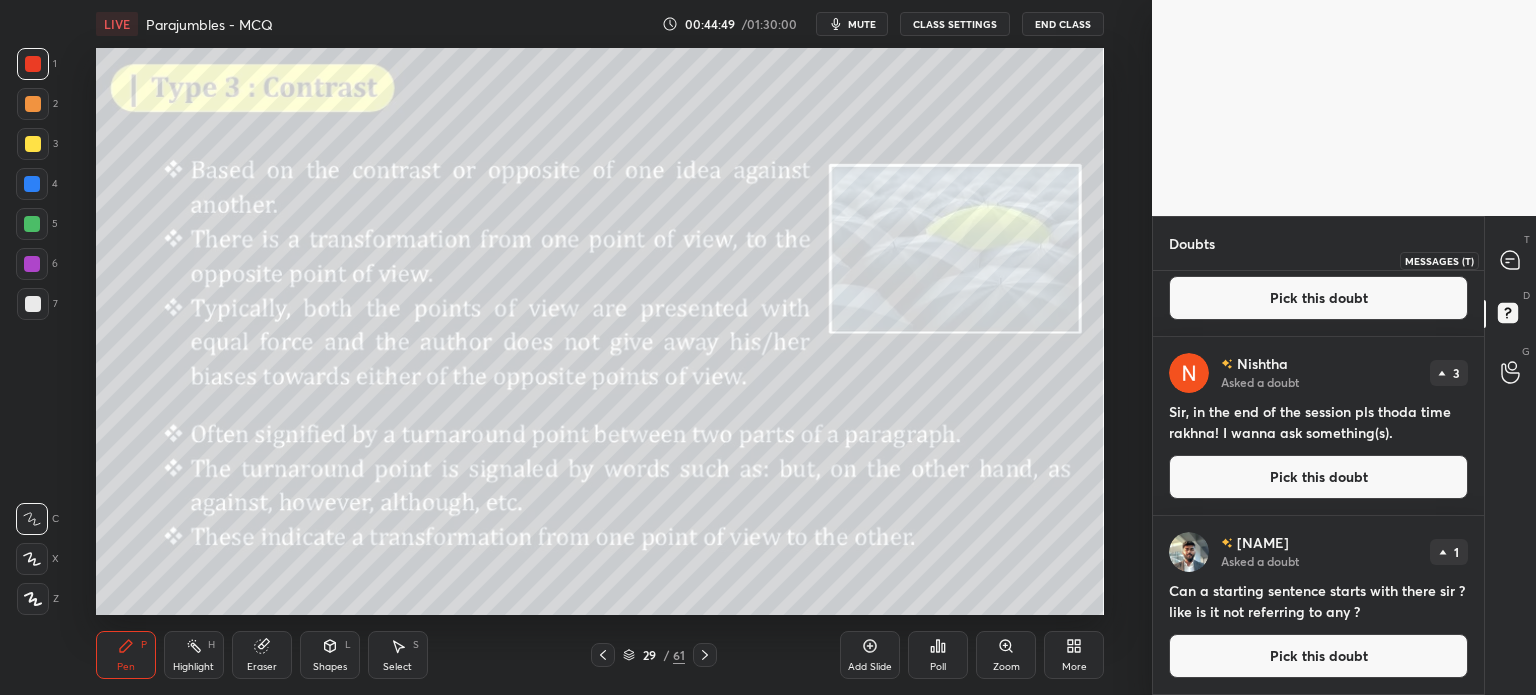 click 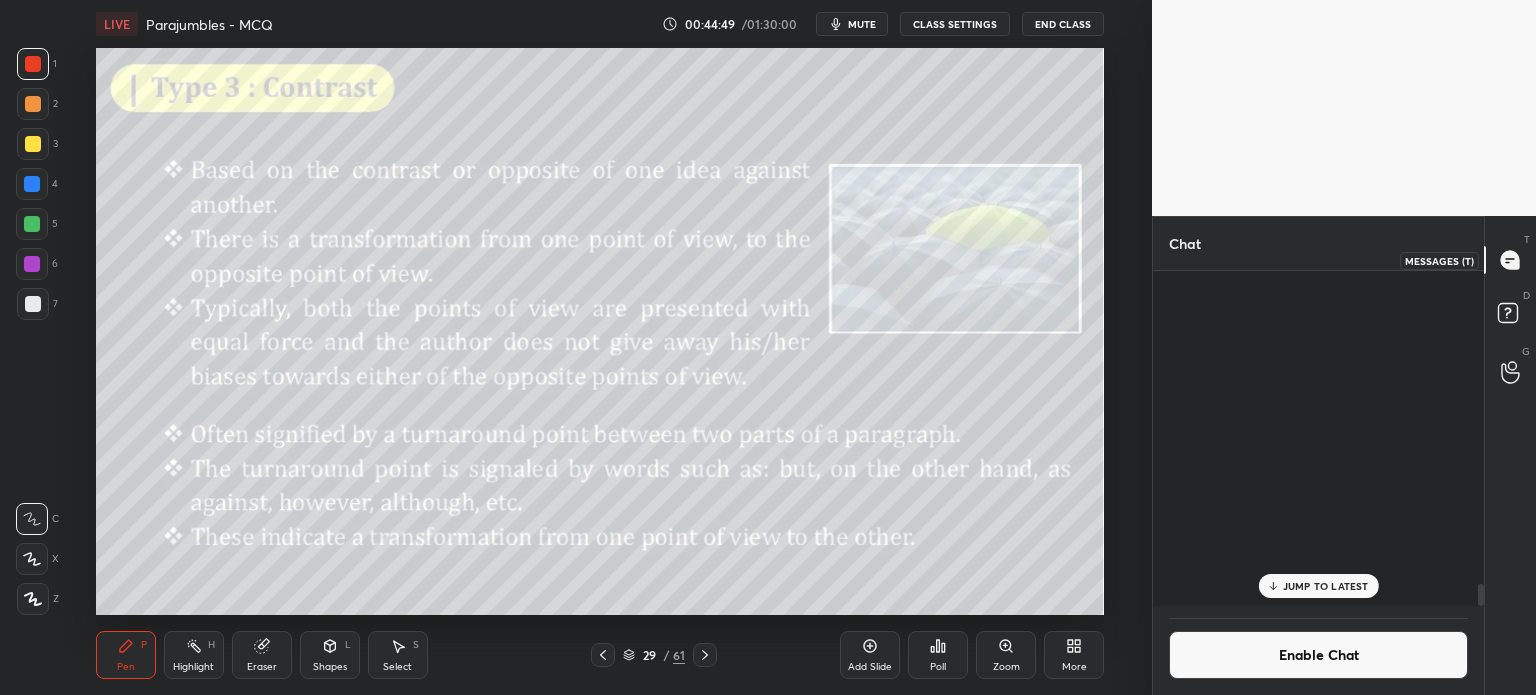 scroll, scrollTop: 4764, scrollLeft: 0, axis: vertical 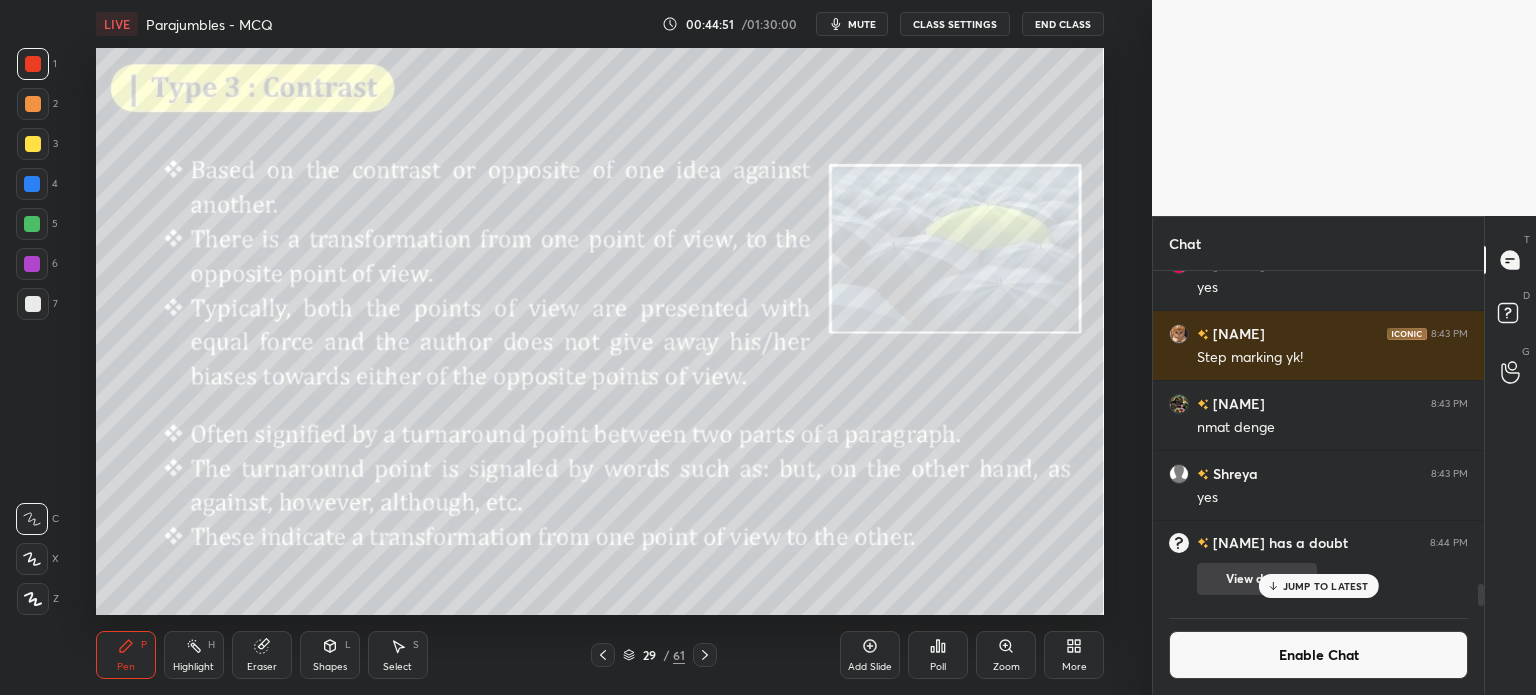 click on "JUMP TO LATEST" at bounding box center [1326, 586] 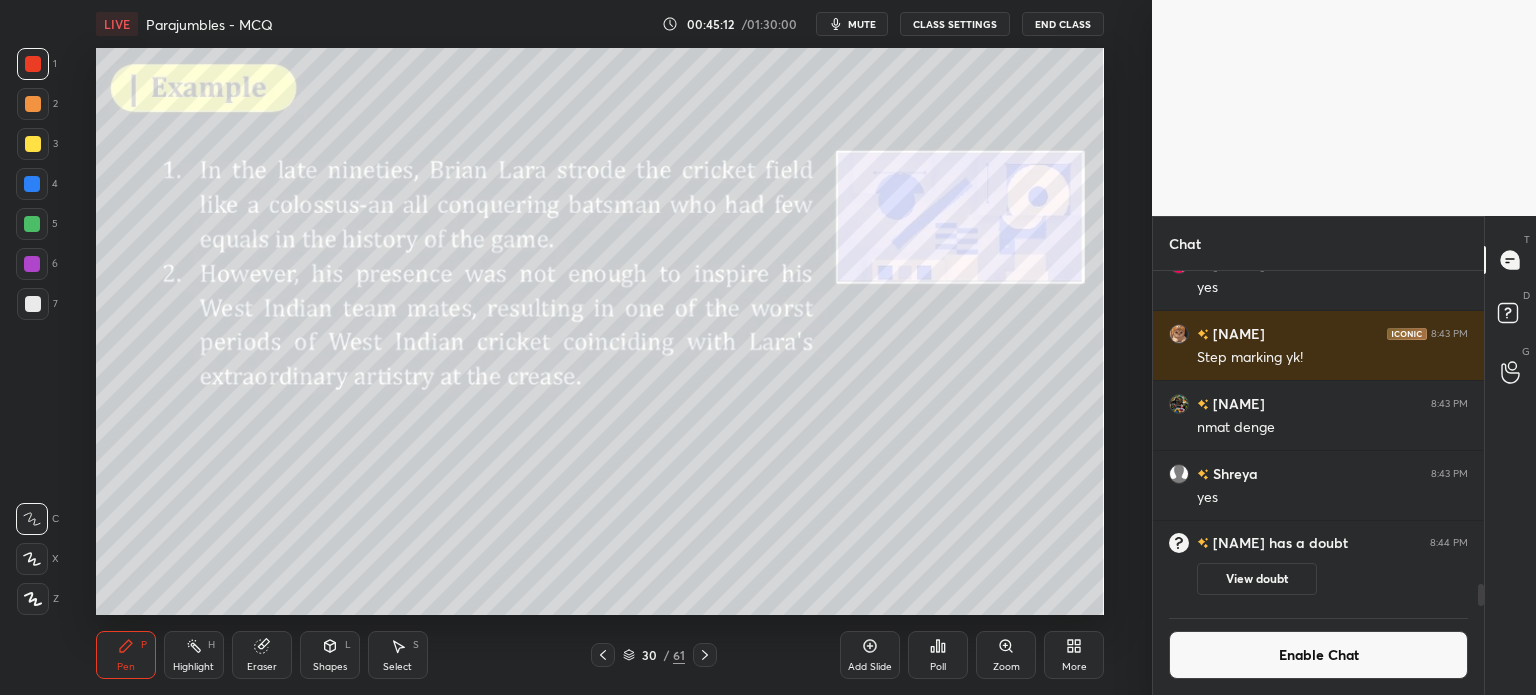 scroll, scrollTop: 288, scrollLeft: 325, axis: both 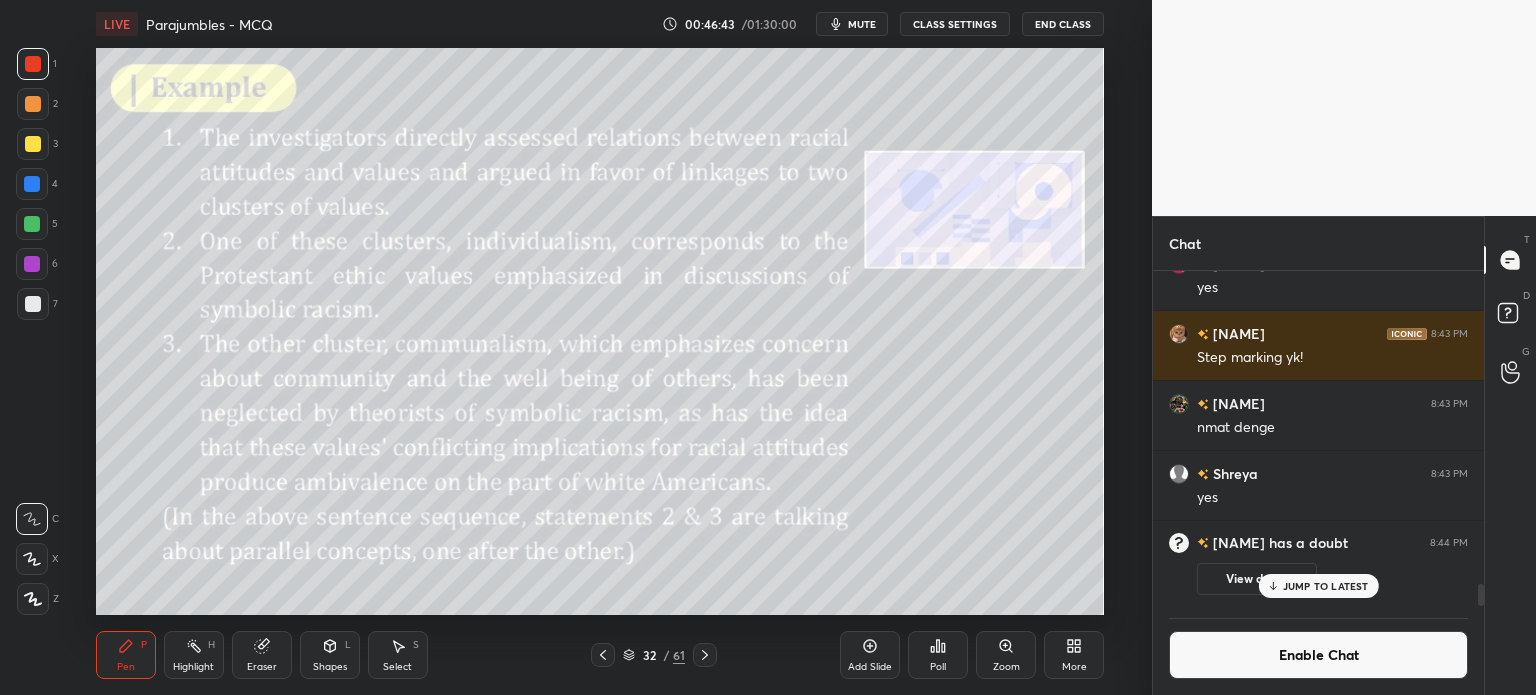 click on "Enable Chat" at bounding box center [1318, 655] 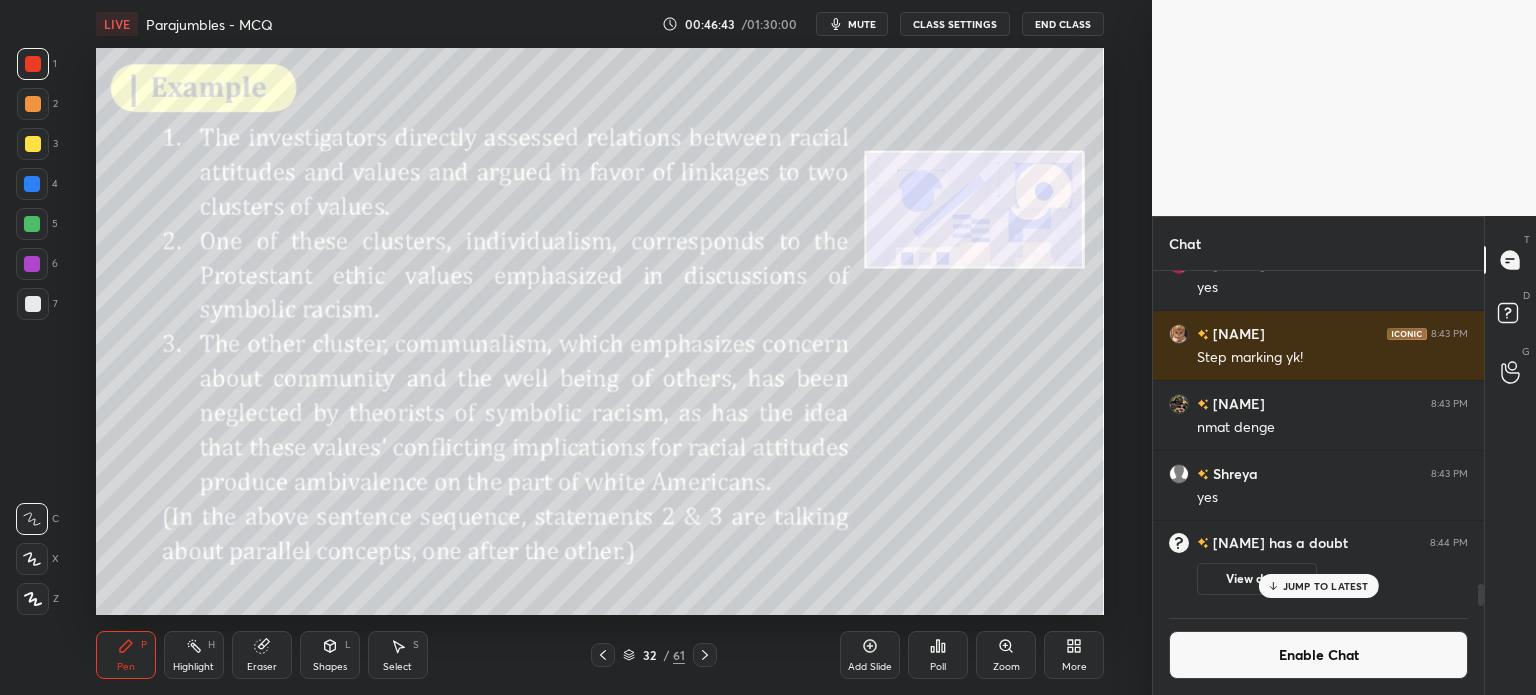 scroll, scrollTop: 5, scrollLeft: 6, axis: both 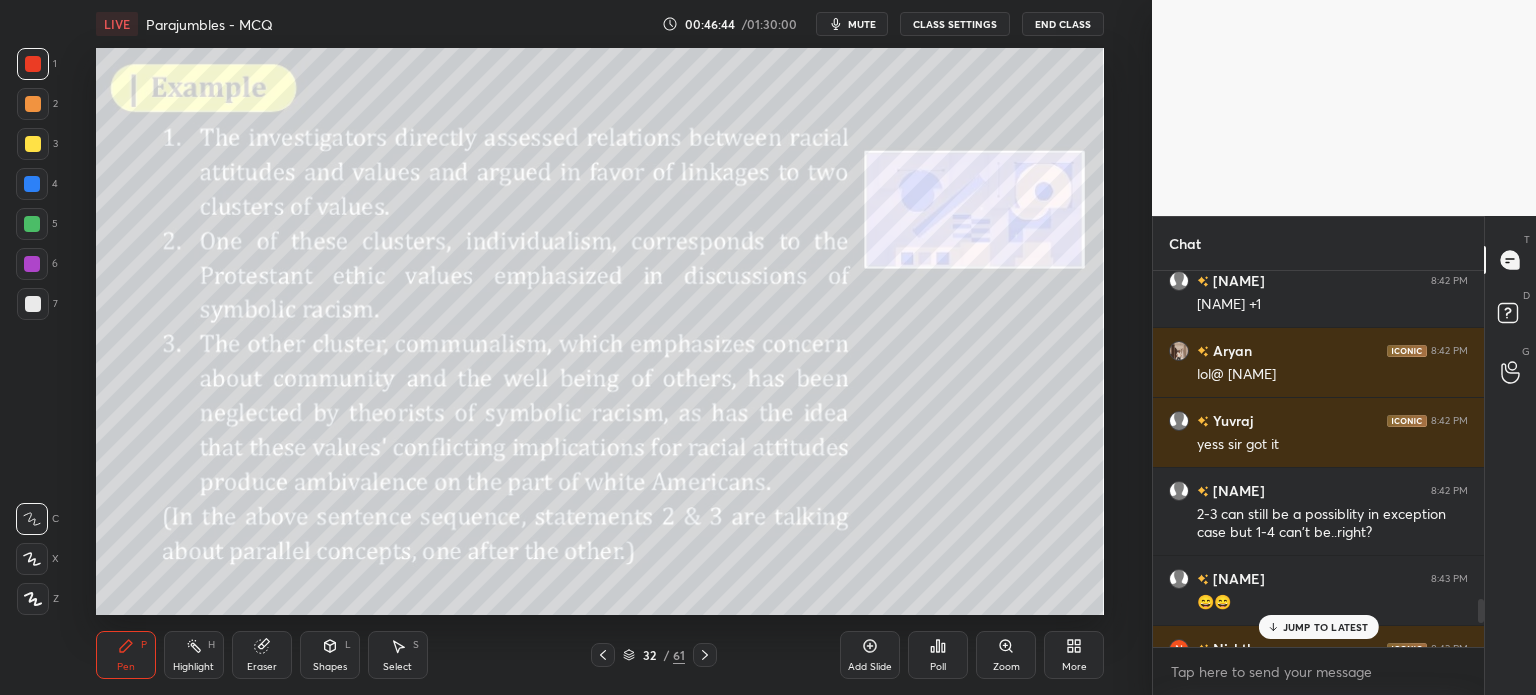 click on "JUMP TO LATEST" at bounding box center [1318, 627] 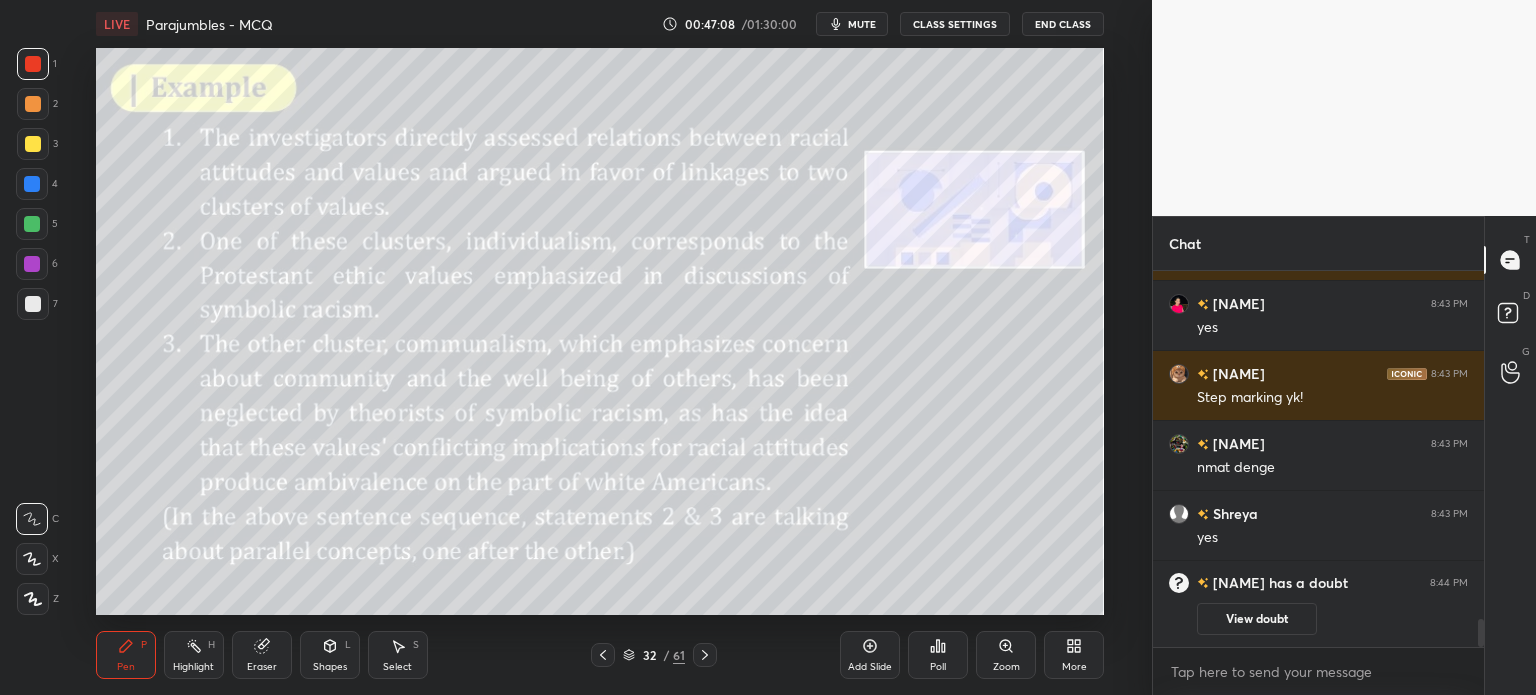 scroll, scrollTop: 4670, scrollLeft: 0, axis: vertical 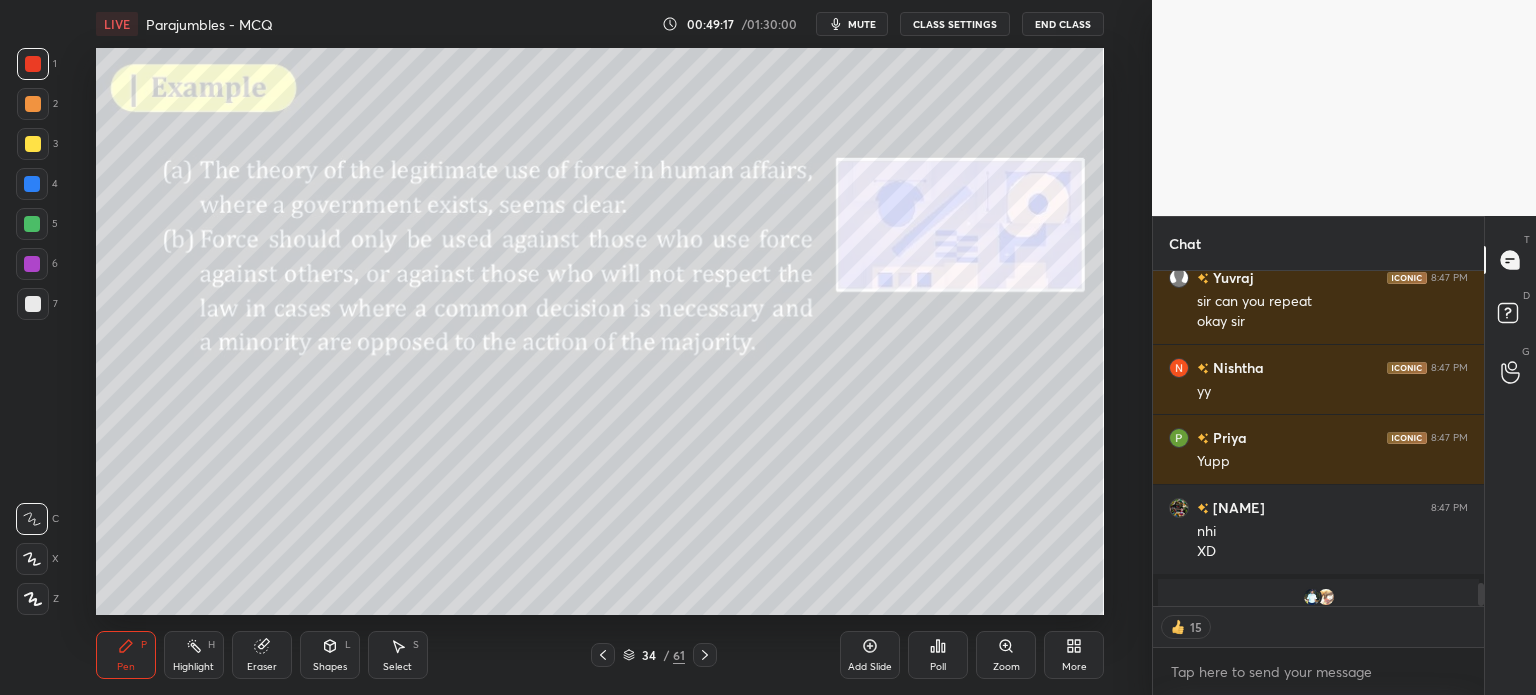 click on "mute" at bounding box center (862, 24) 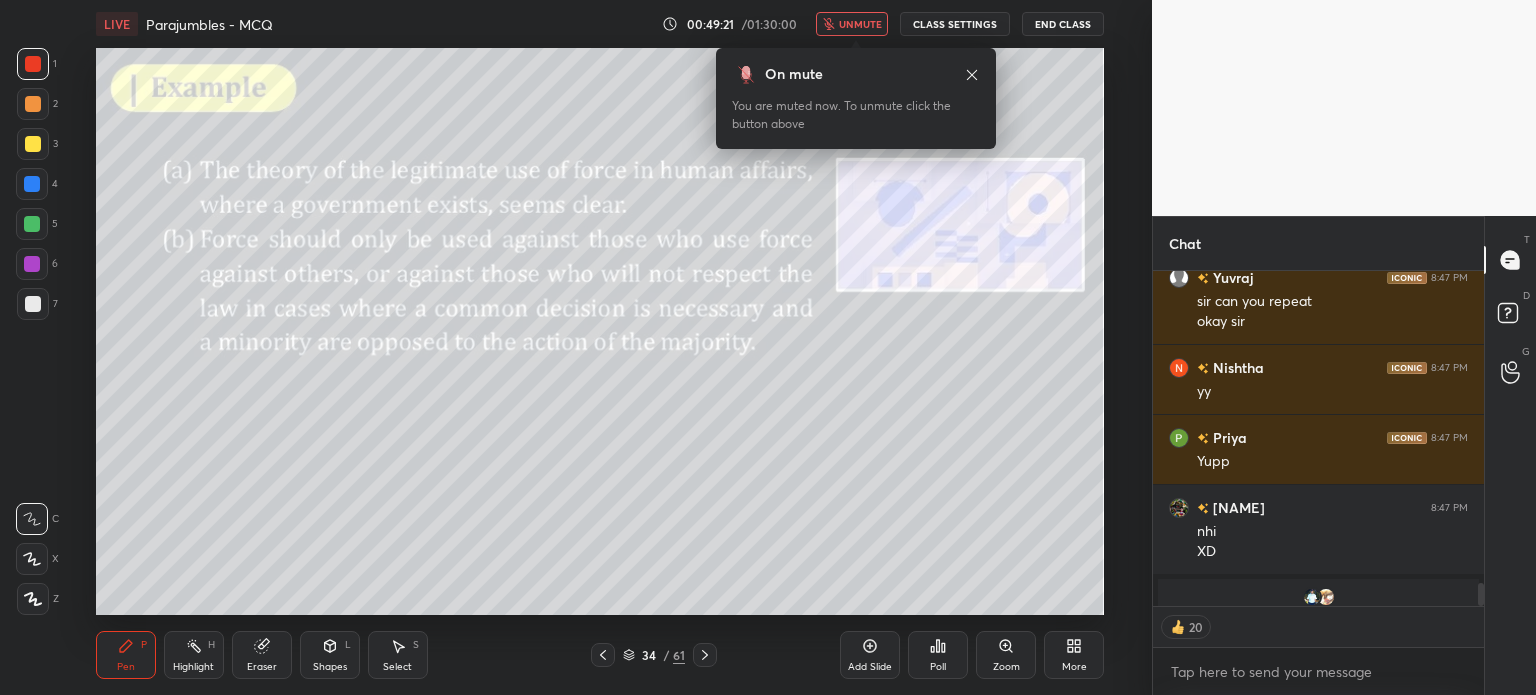 click on "unmute" at bounding box center (860, 24) 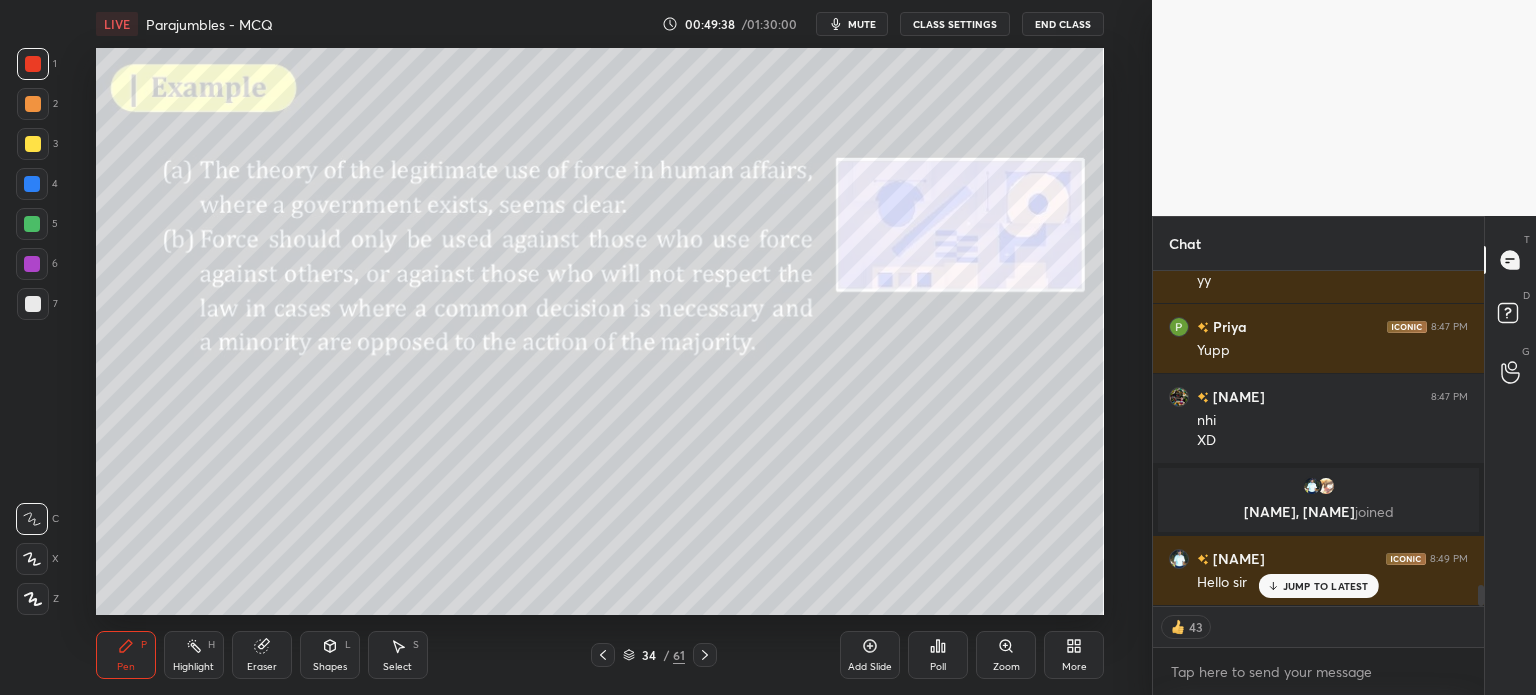 scroll, scrollTop: 4900, scrollLeft: 0, axis: vertical 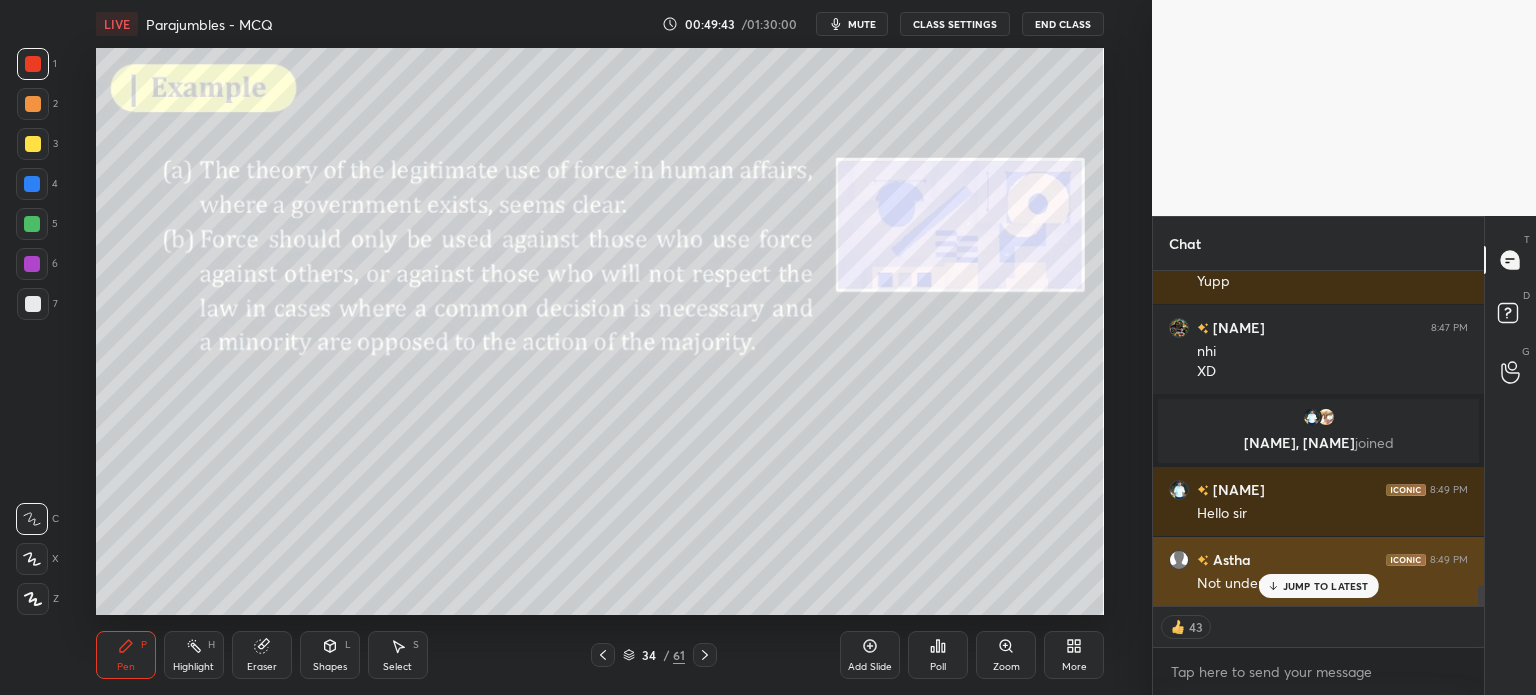 click on "JUMP TO LATEST" at bounding box center [1326, 586] 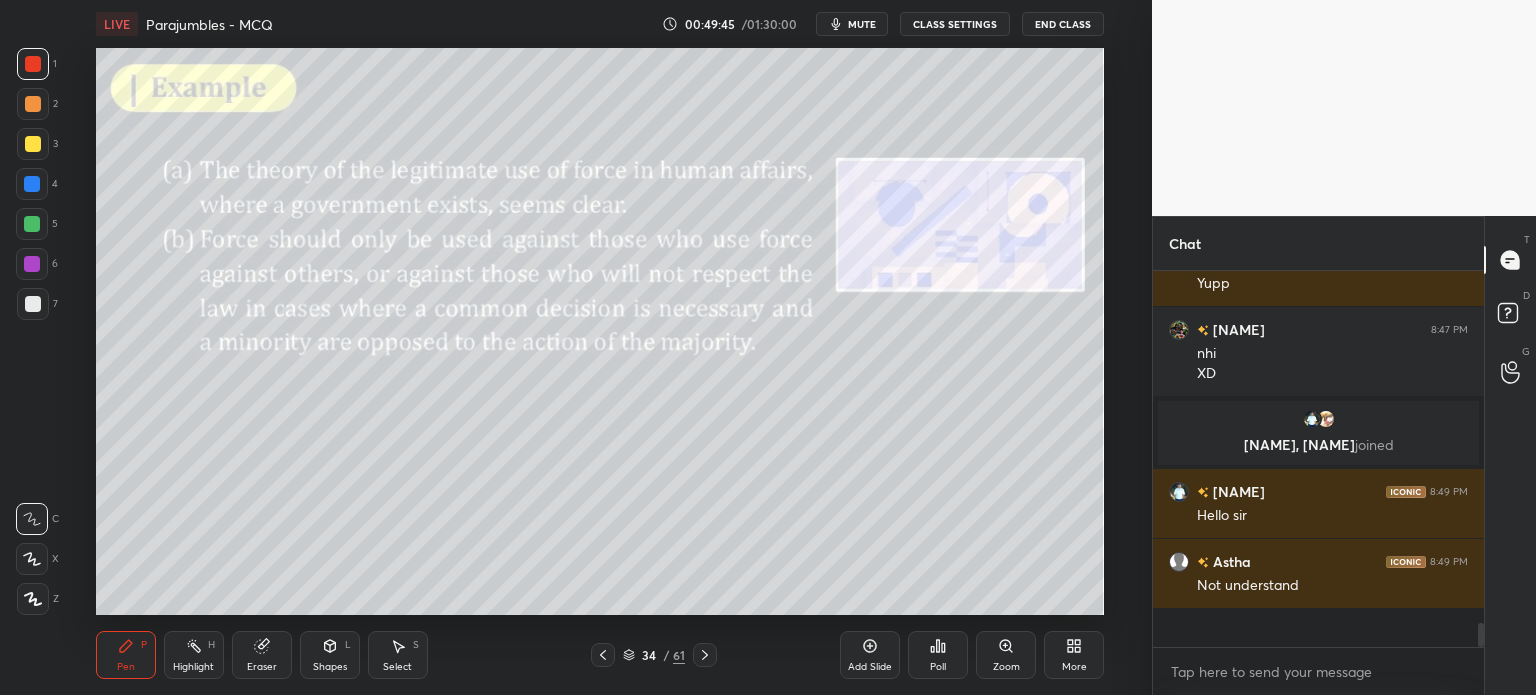 scroll, scrollTop: 7, scrollLeft: 6, axis: both 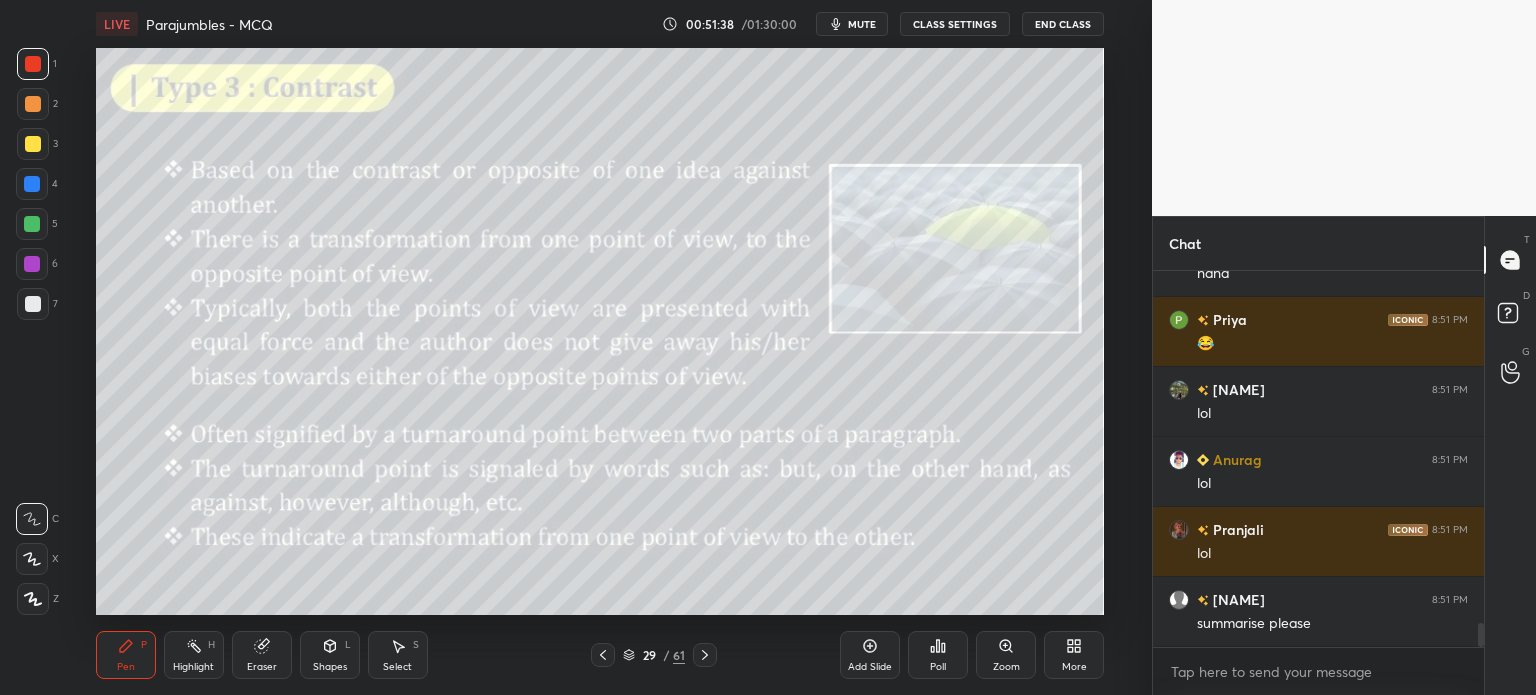 click 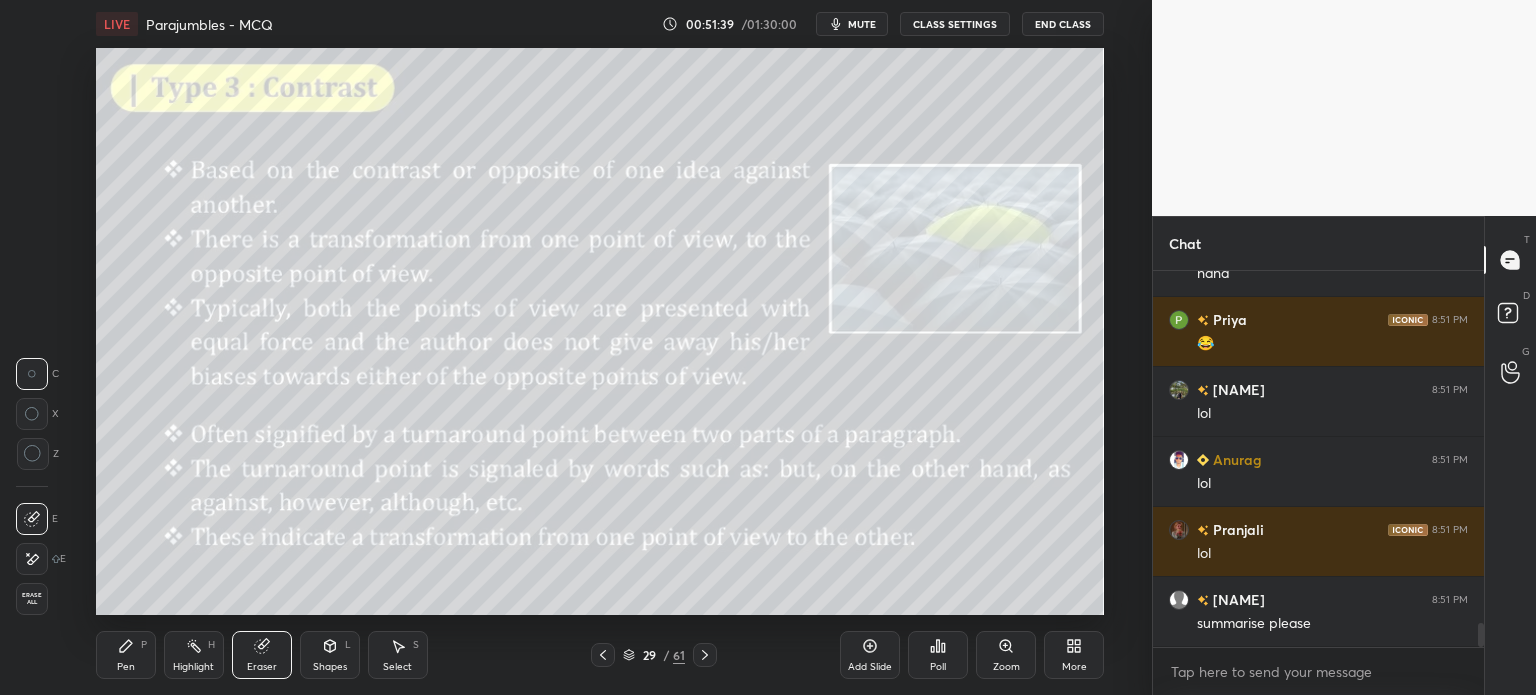 click on "Highlight H" at bounding box center [194, 655] 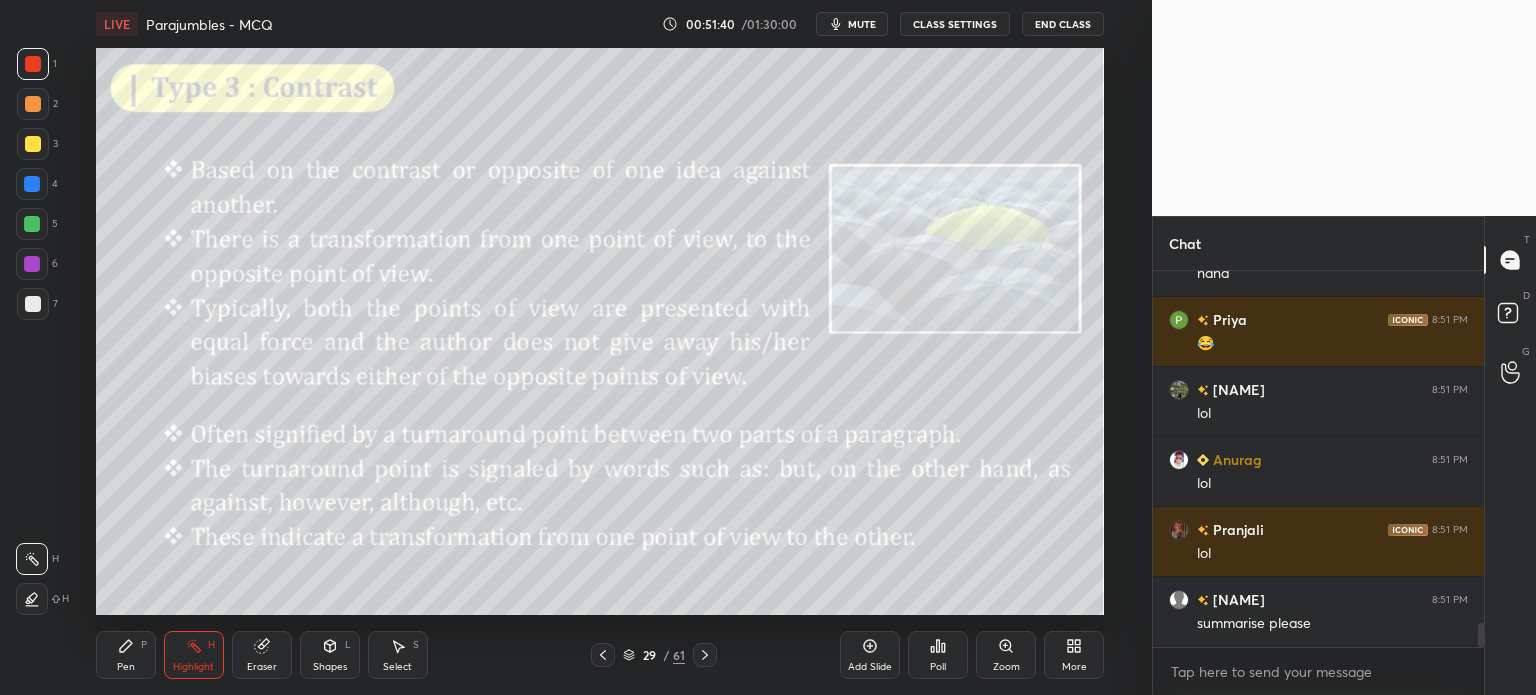 click at bounding box center [33, 144] 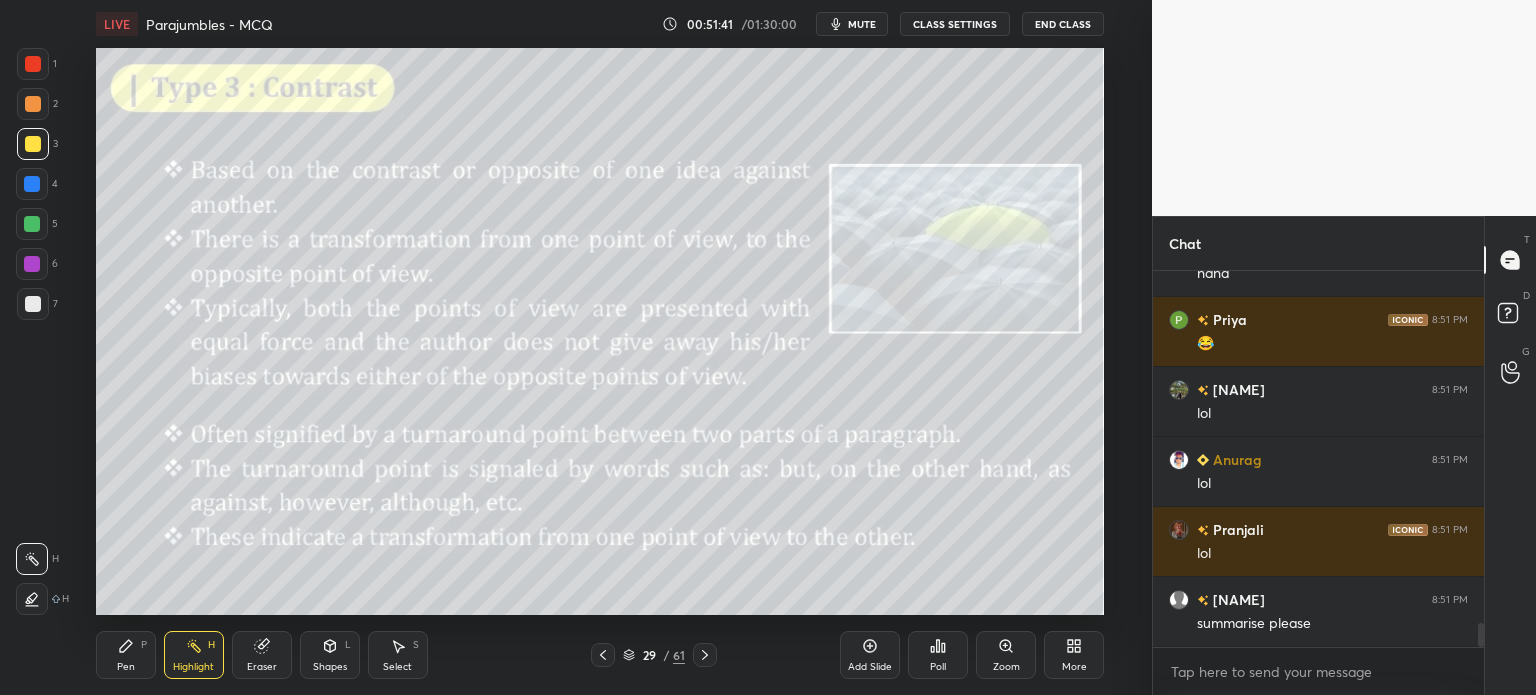 click 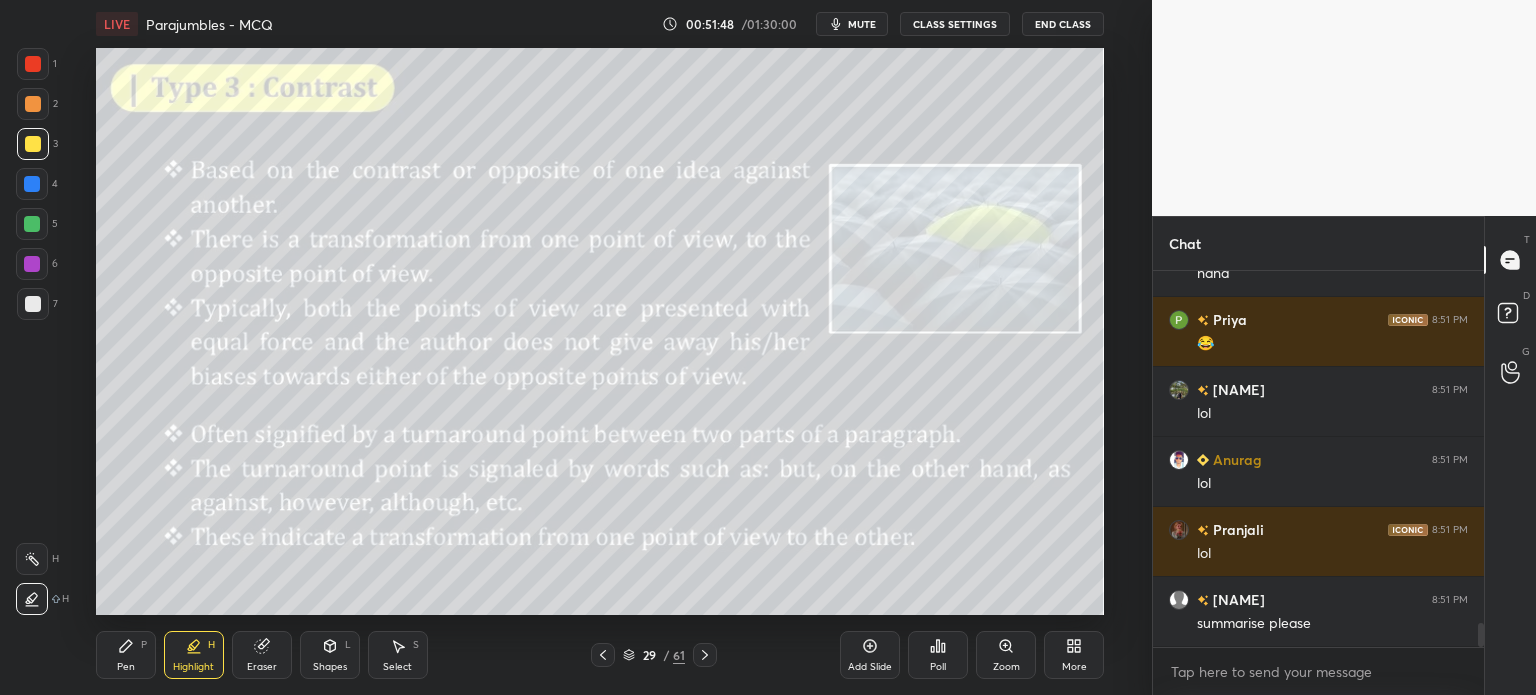 scroll, scrollTop: 5630, scrollLeft: 0, axis: vertical 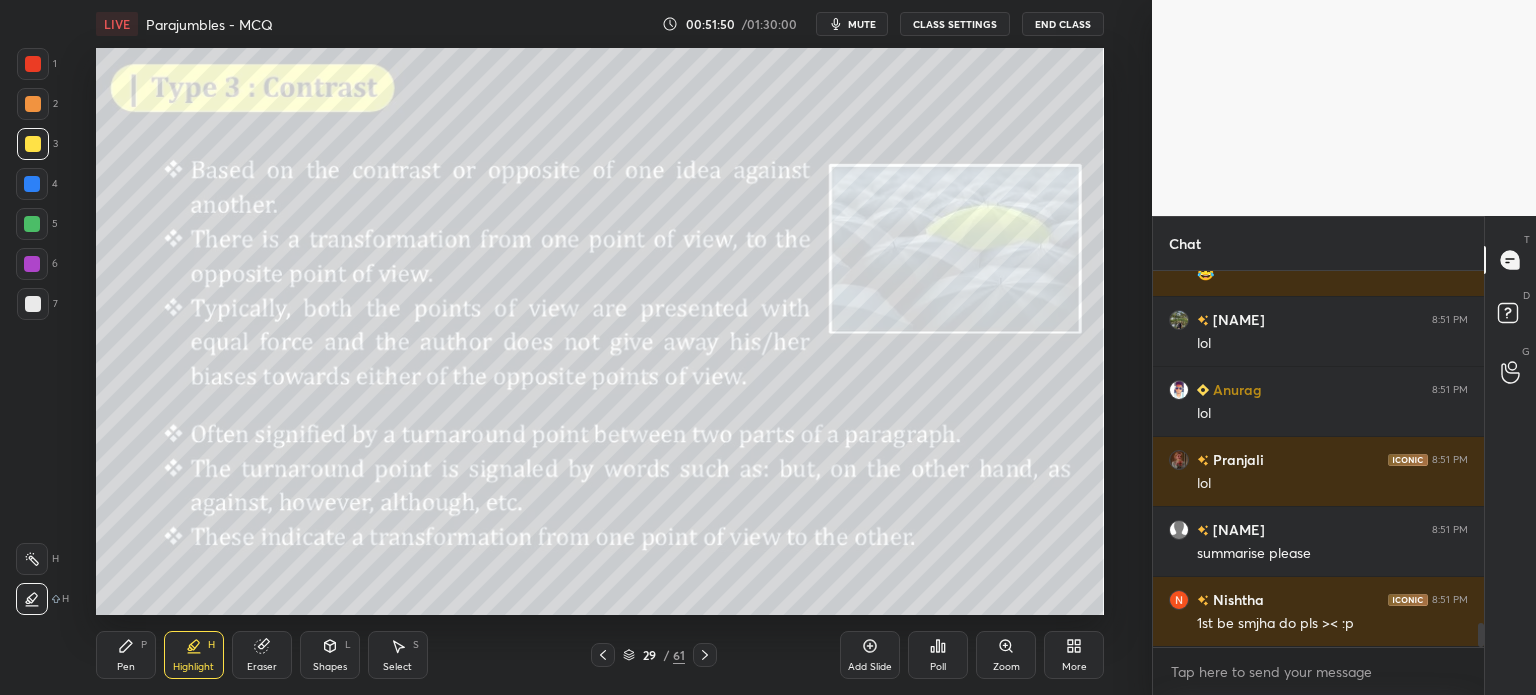 click 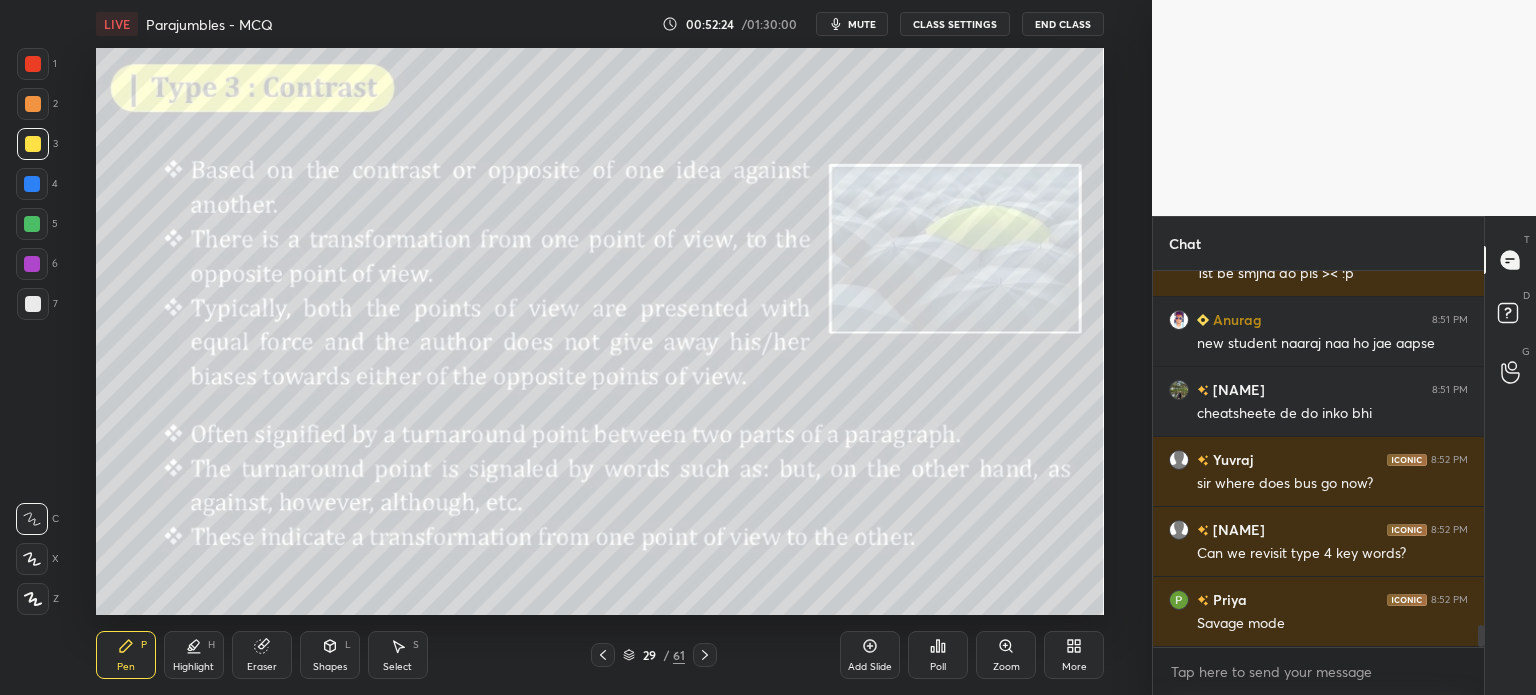 scroll, scrollTop: 6050, scrollLeft: 0, axis: vertical 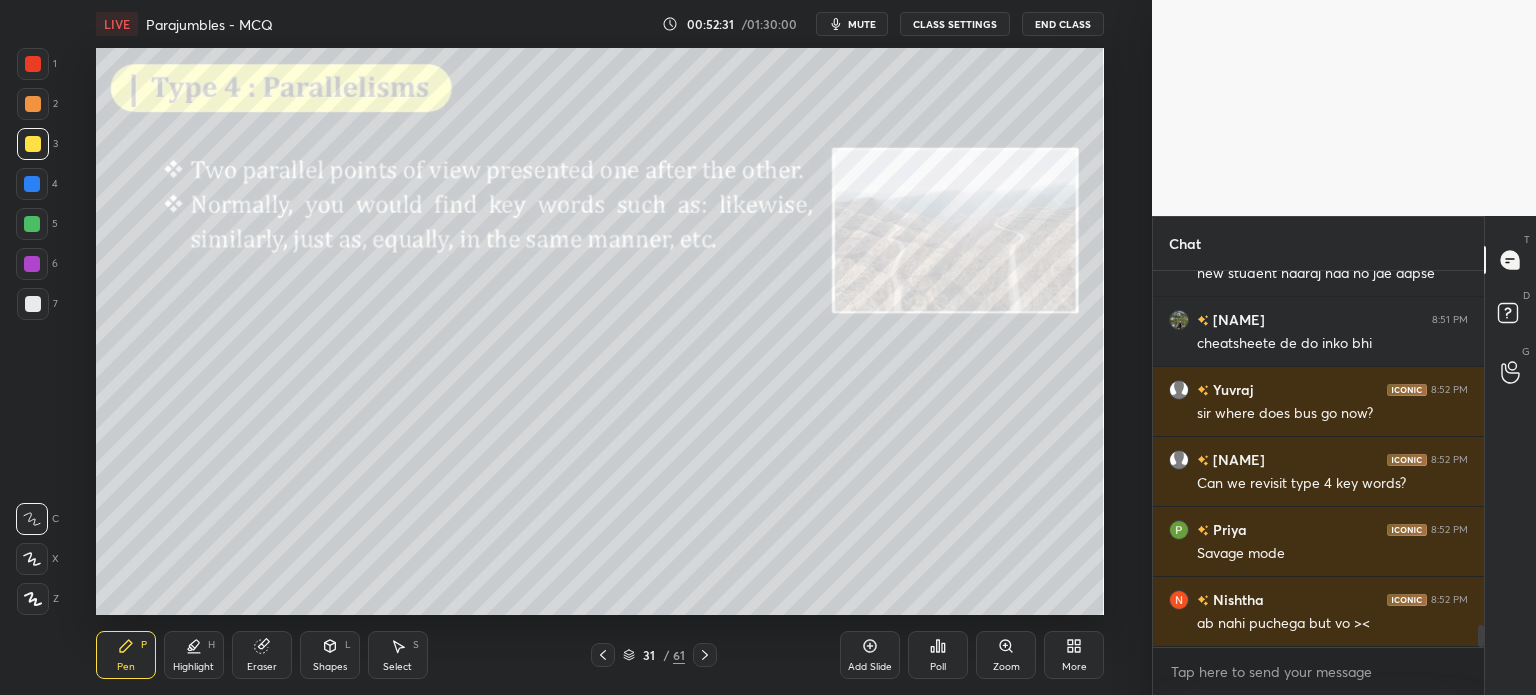 click on "Highlight H" at bounding box center (194, 655) 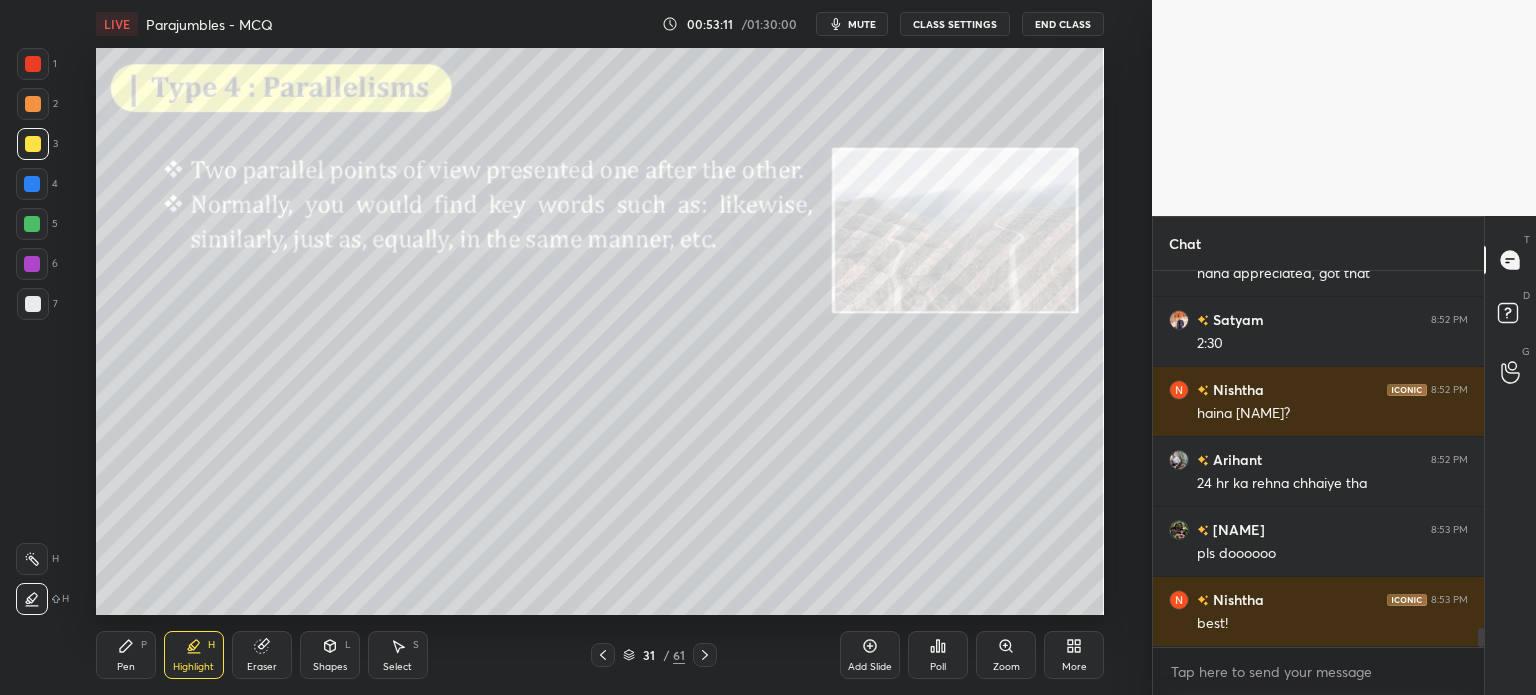 scroll, scrollTop: 6910, scrollLeft: 0, axis: vertical 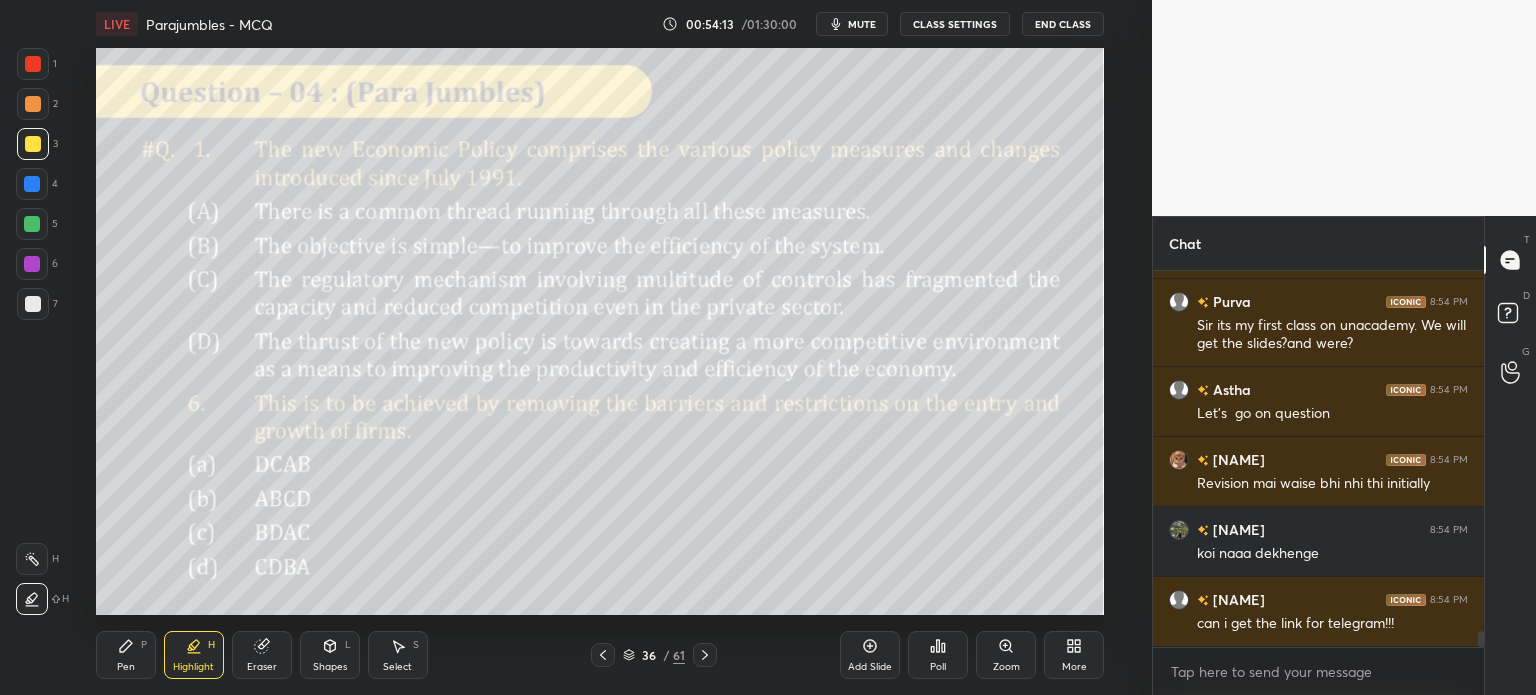 click on "Pen" at bounding box center (126, 667) 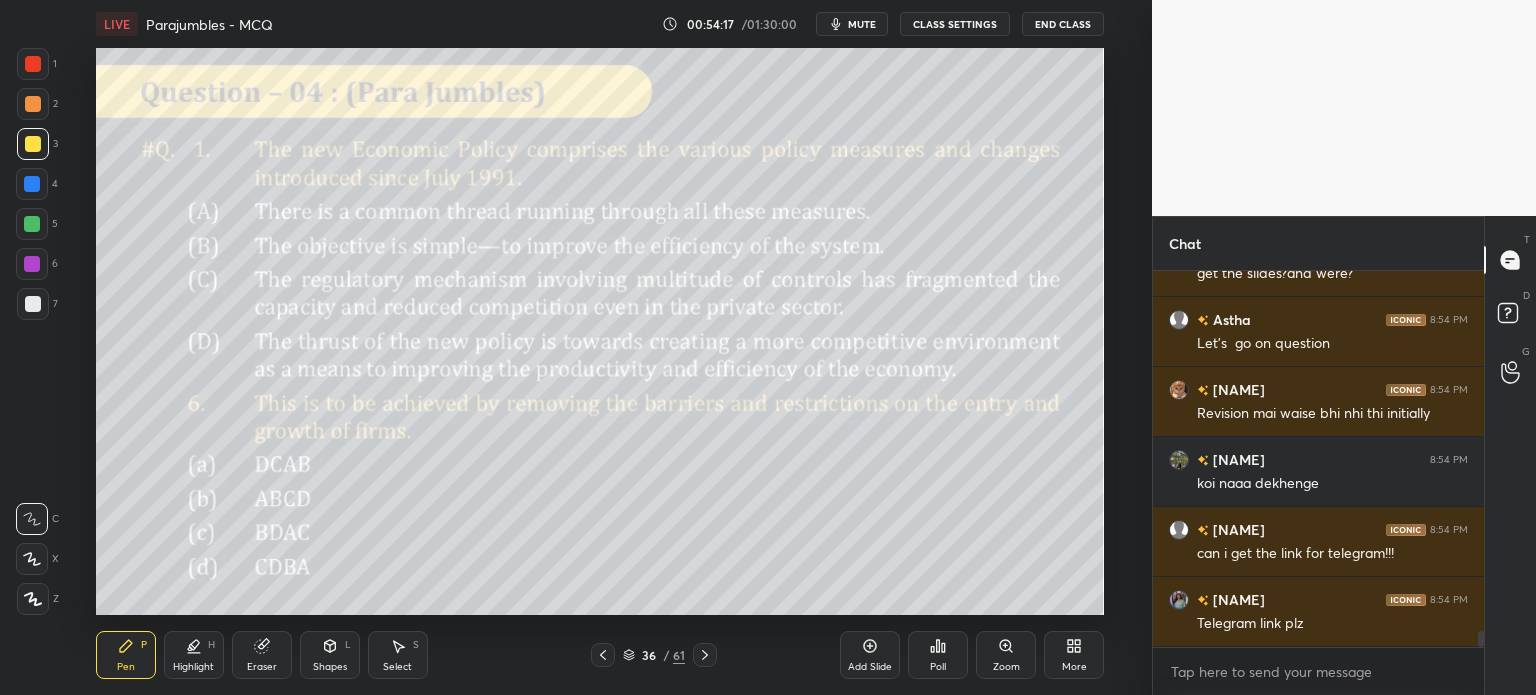 scroll, scrollTop: 8696, scrollLeft: 0, axis: vertical 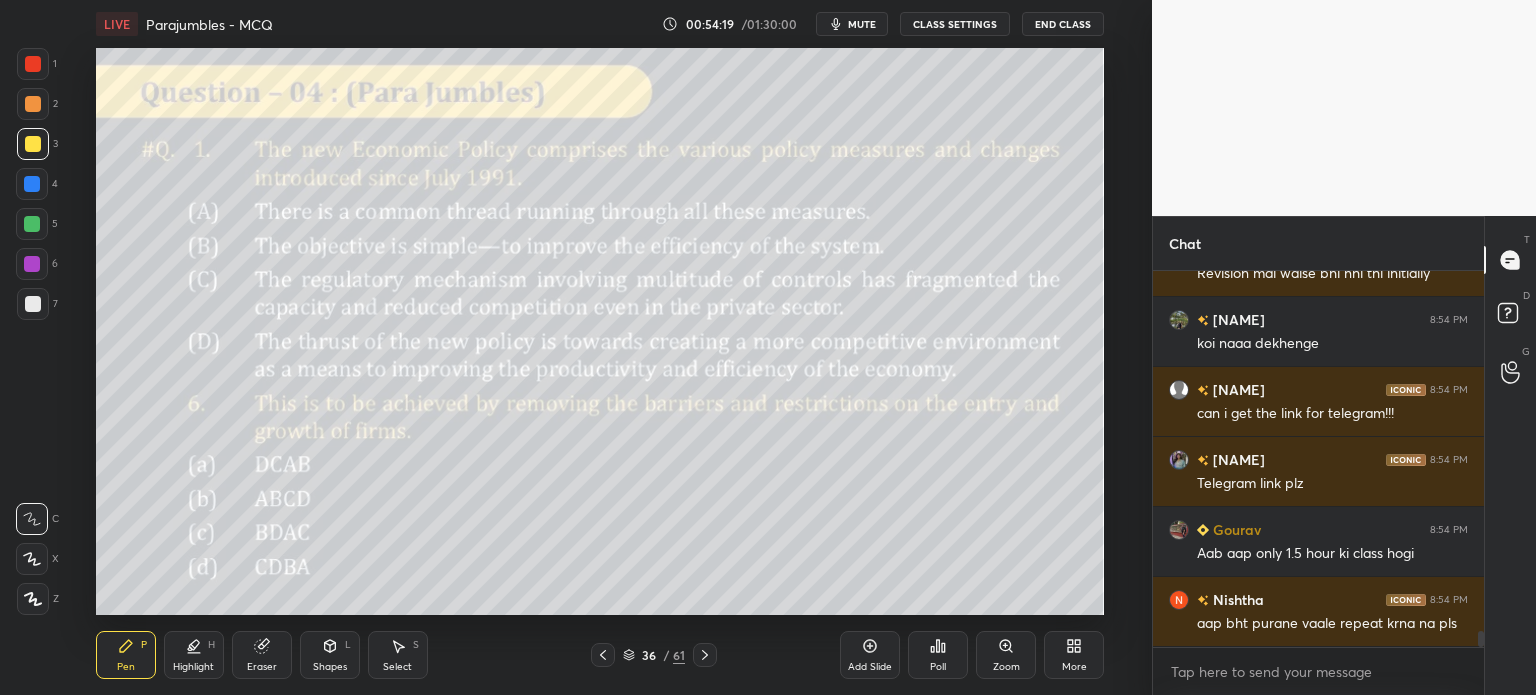 click at bounding box center [33, 64] 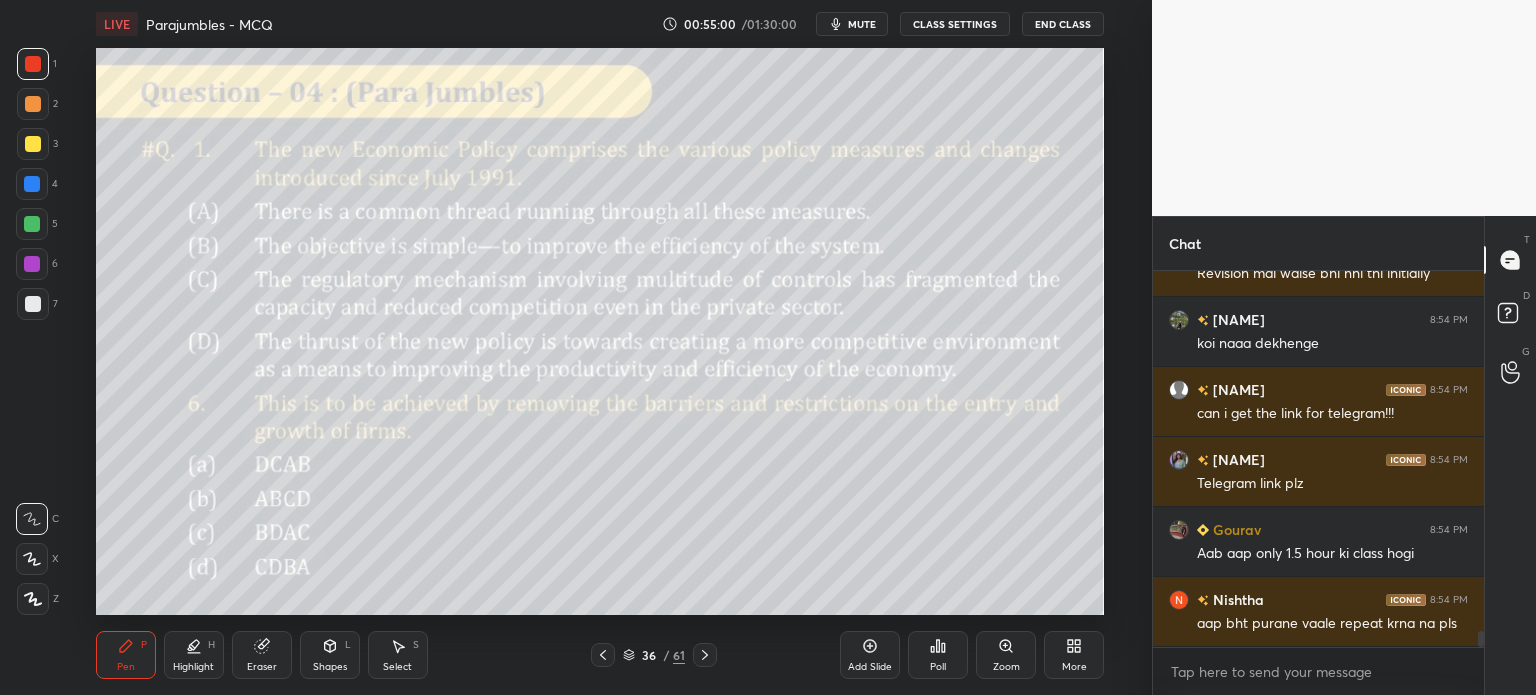 click on "Eraser" at bounding box center (262, 655) 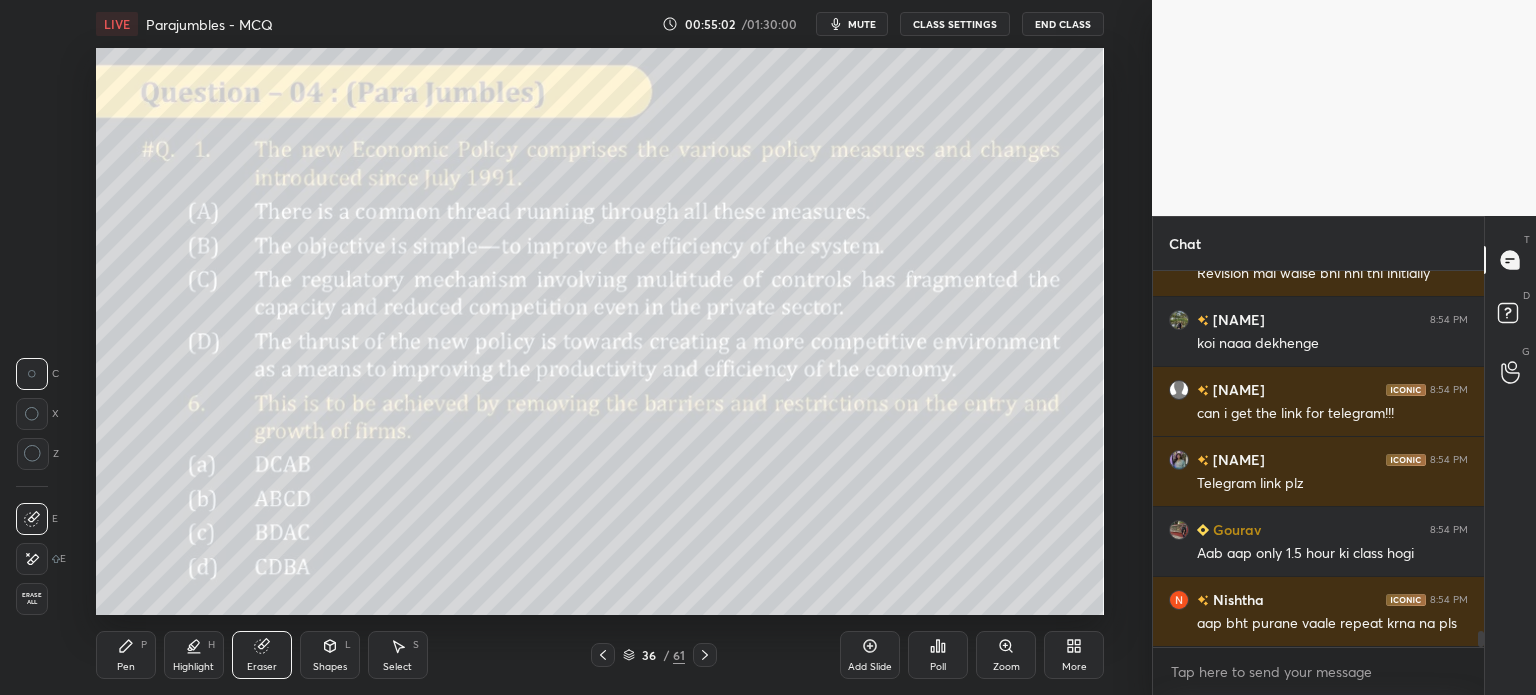 click 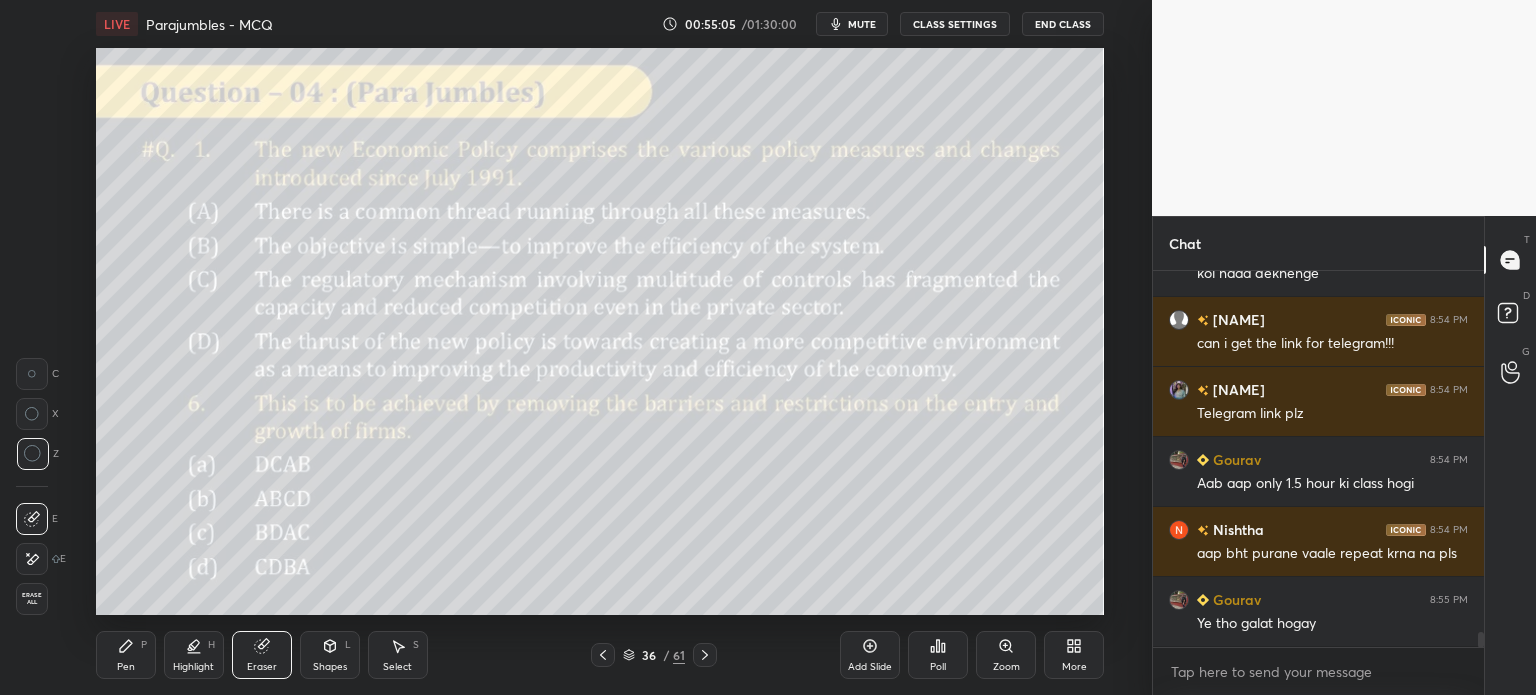click 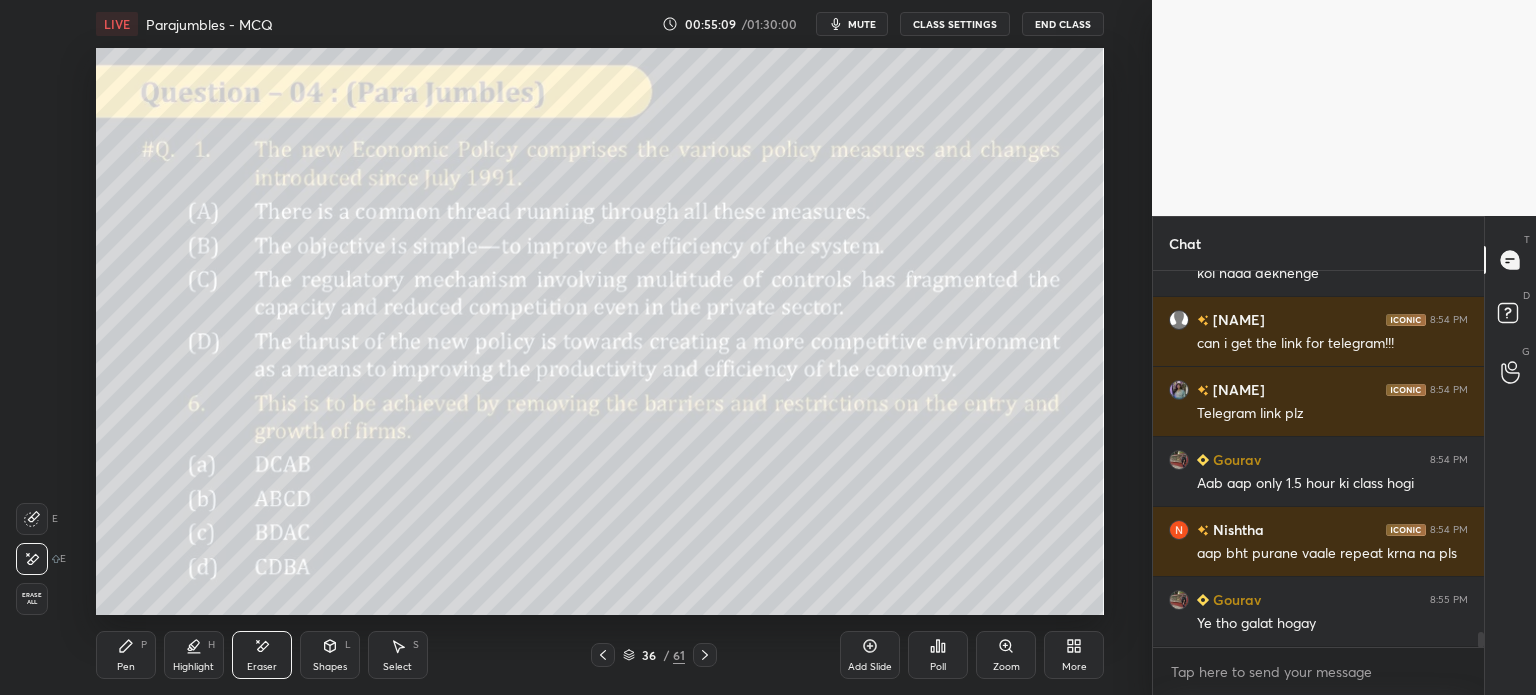 scroll, scrollTop: 8836, scrollLeft: 0, axis: vertical 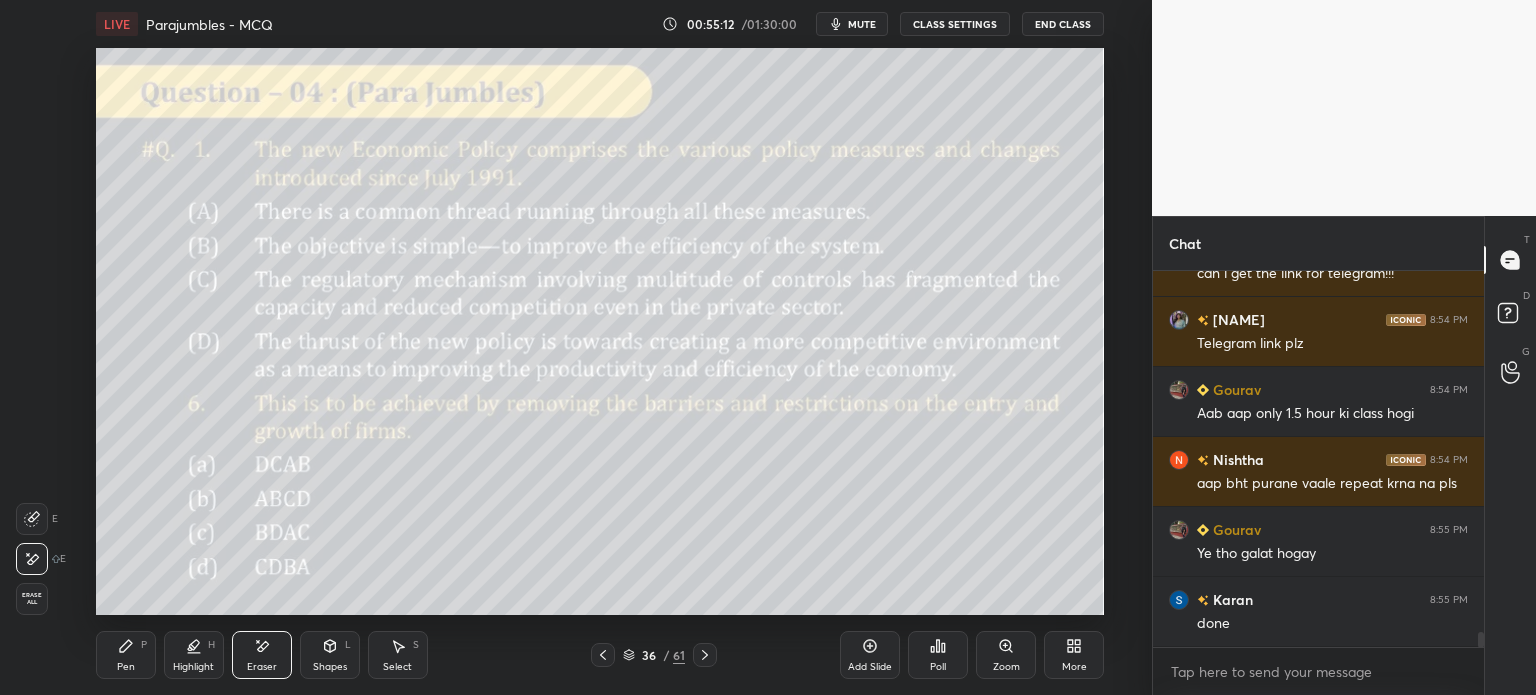 click on "Pen" at bounding box center (126, 667) 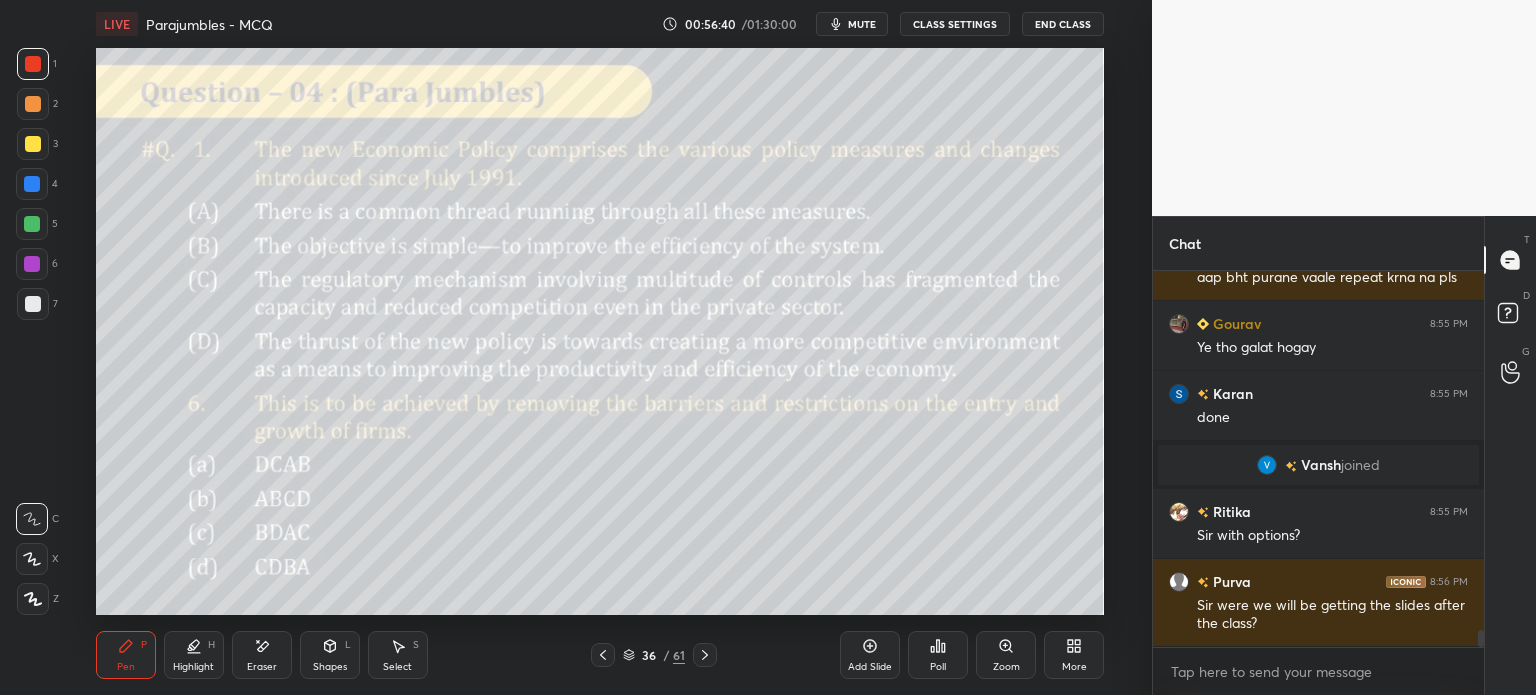 scroll, scrollTop: 7896, scrollLeft: 0, axis: vertical 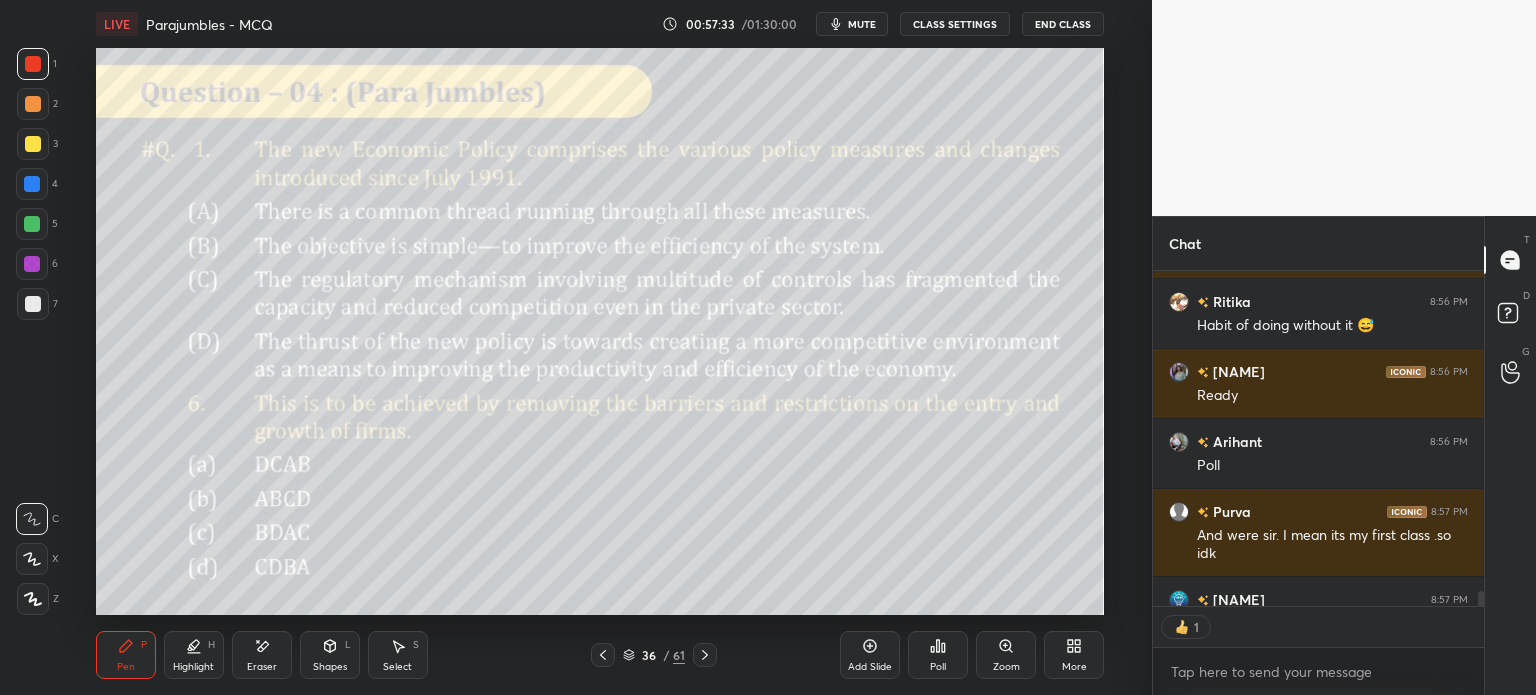 click on "Eraser" at bounding box center [262, 655] 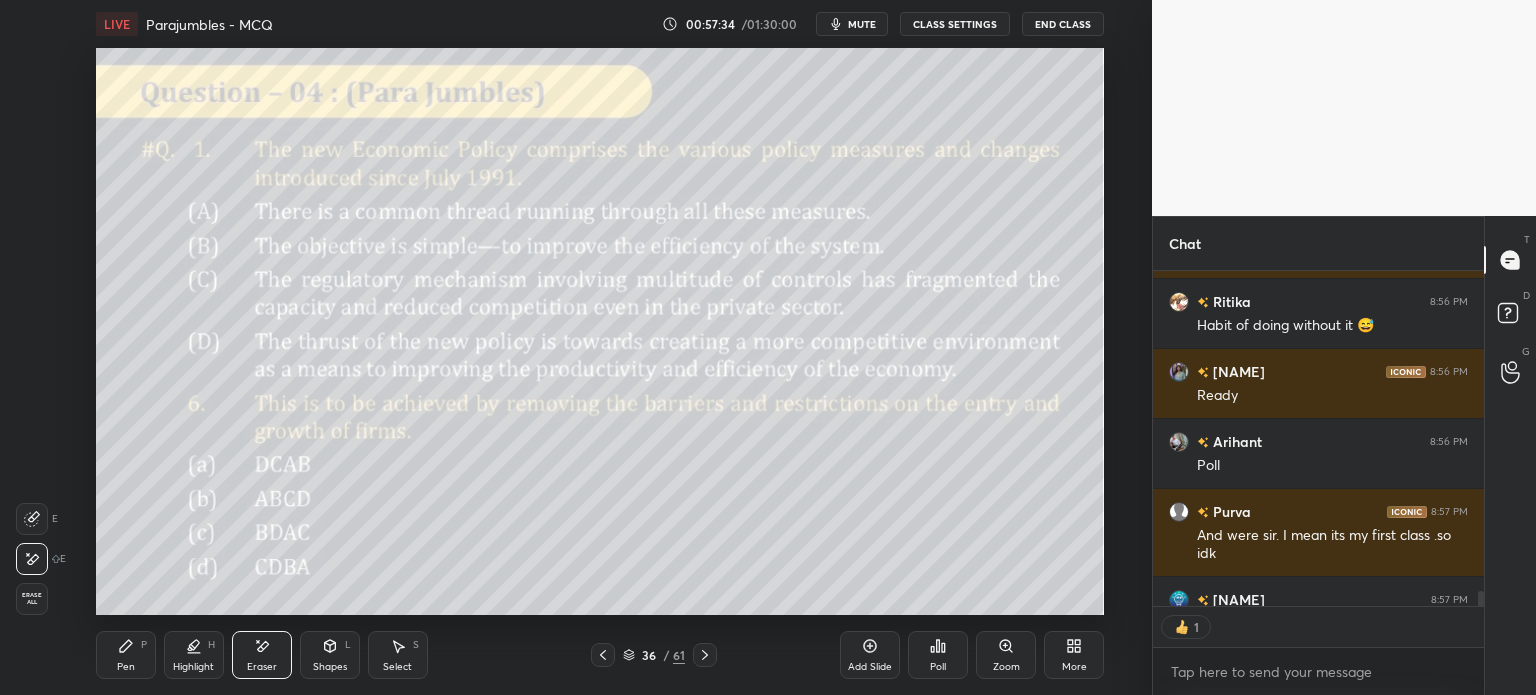 click on "Erase all" at bounding box center [32, 599] 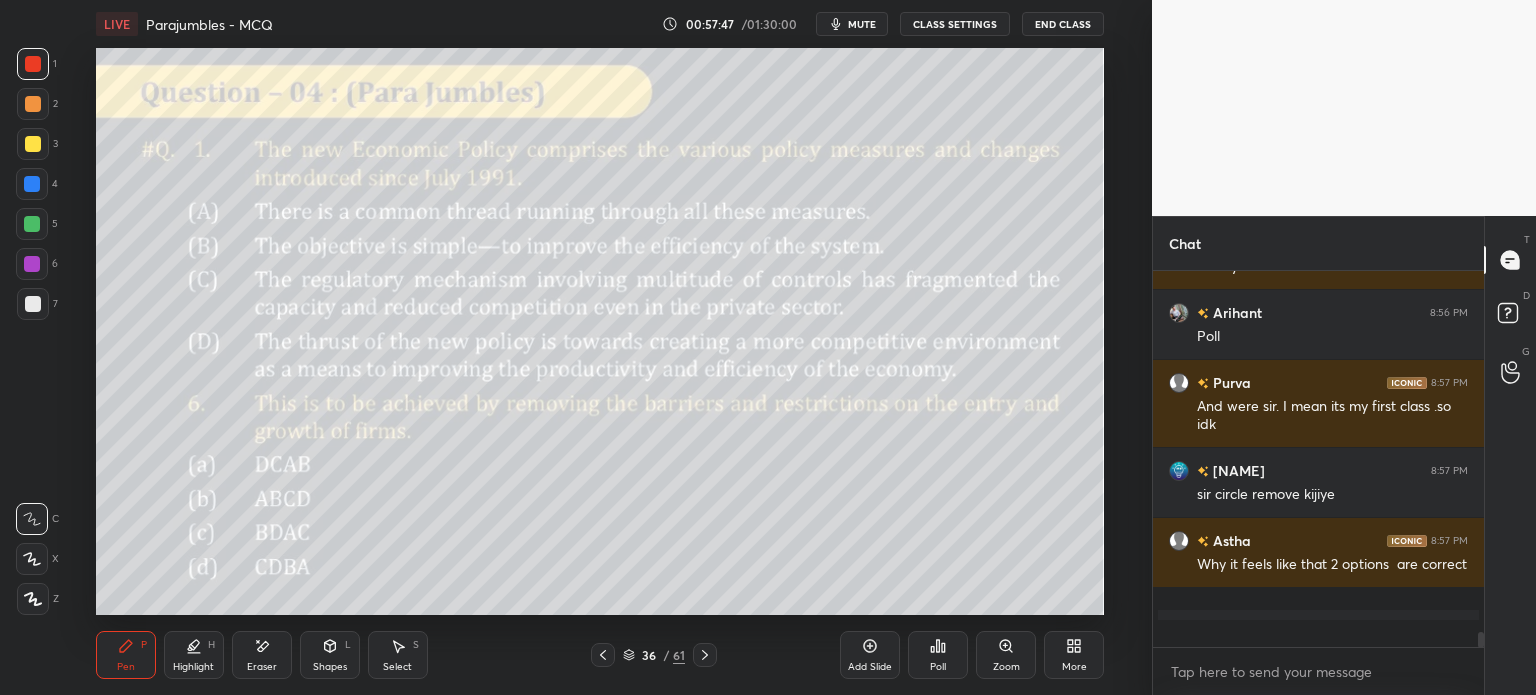 scroll, scrollTop: 8330, scrollLeft: 0, axis: vertical 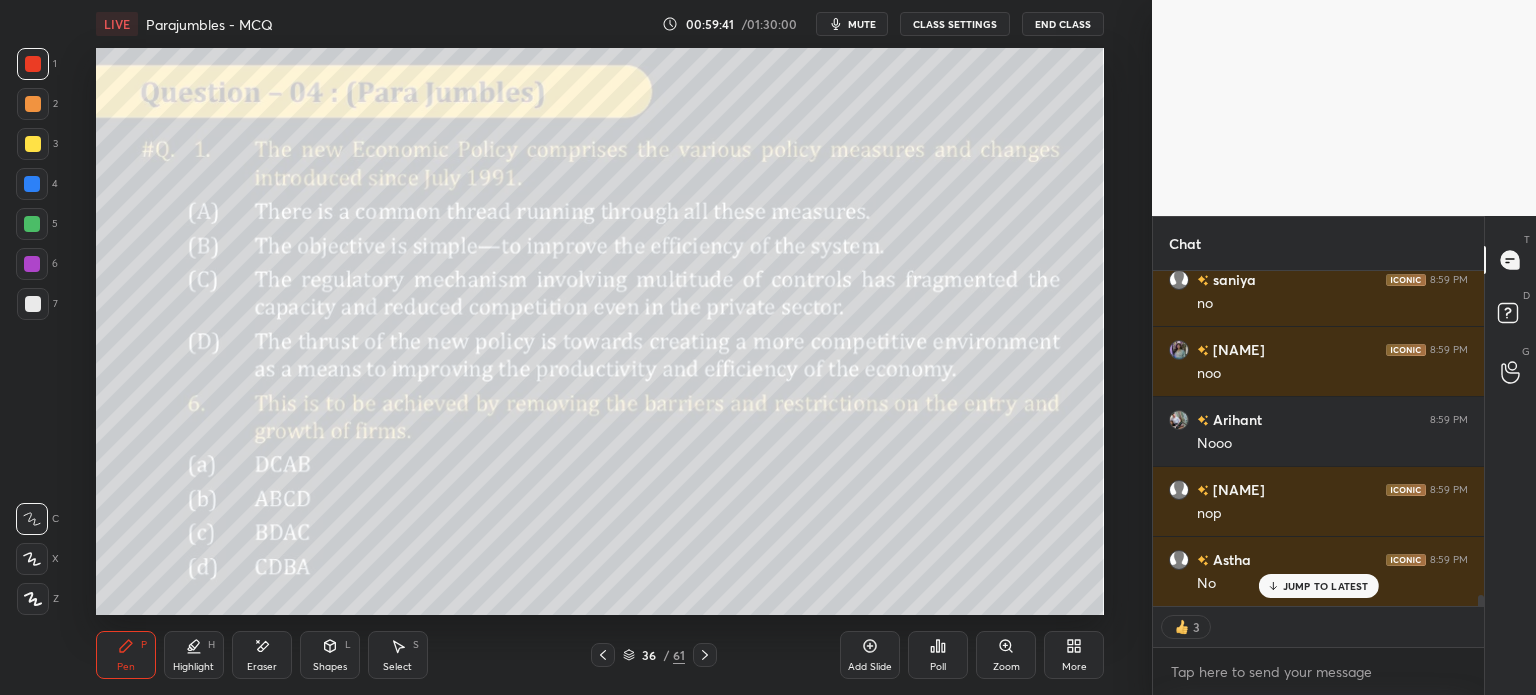 click on "Eraser" at bounding box center [262, 655] 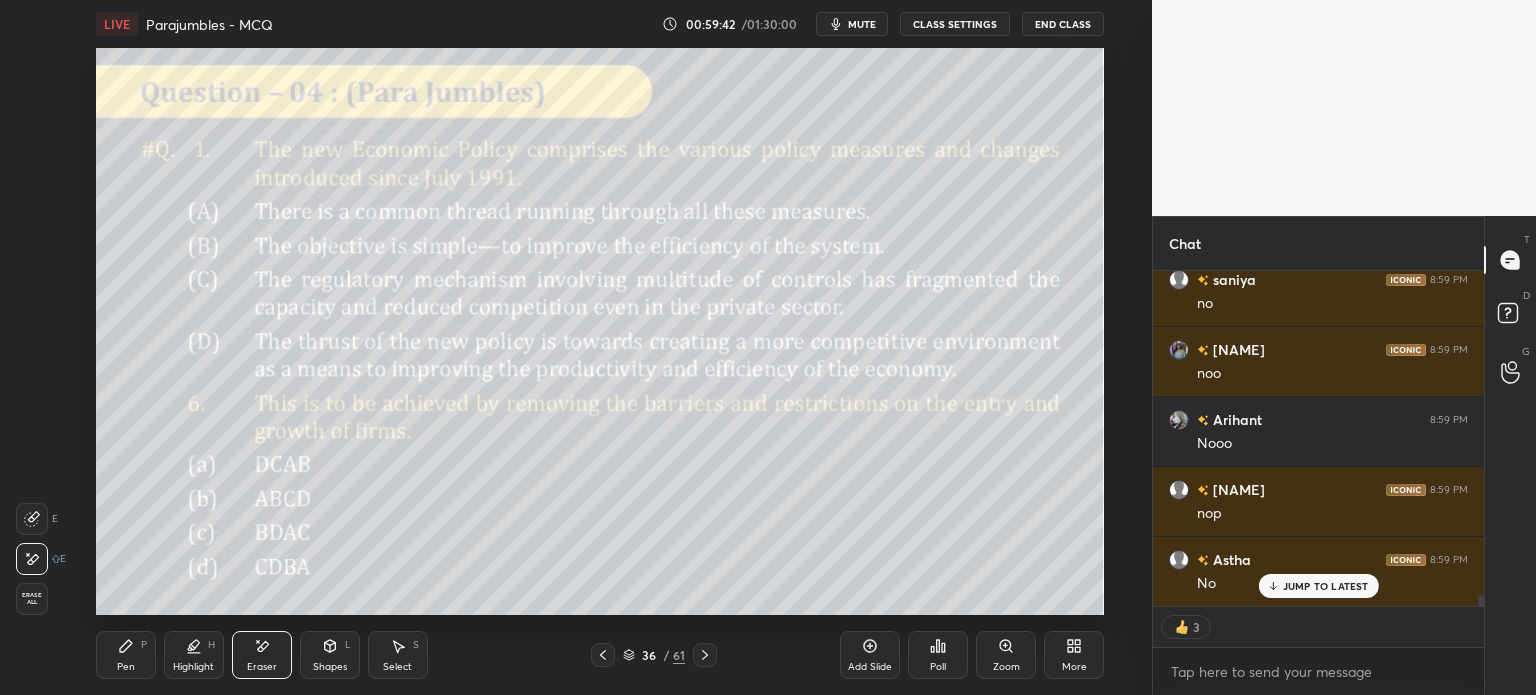 click on "Erase all" at bounding box center (32, 599) 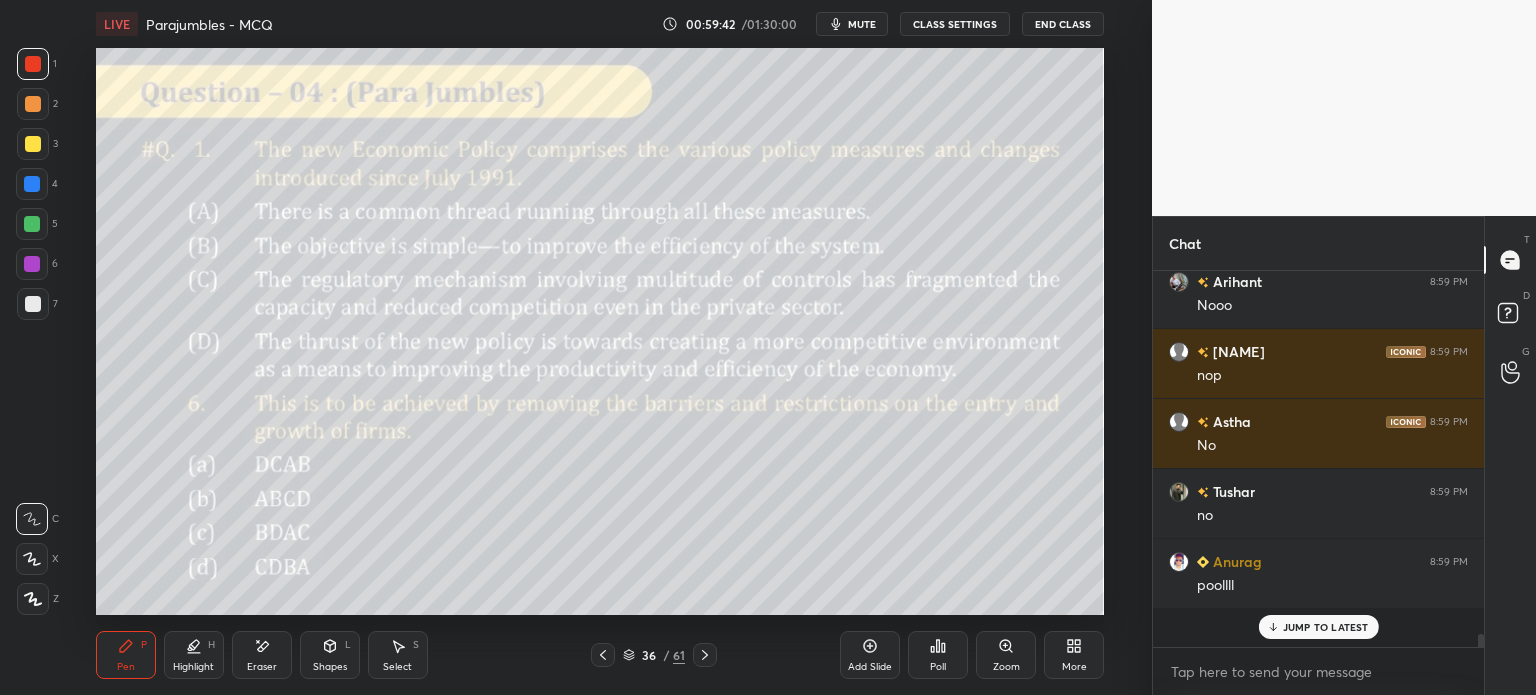 scroll, scrollTop: 5, scrollLeft: 6, axis: both 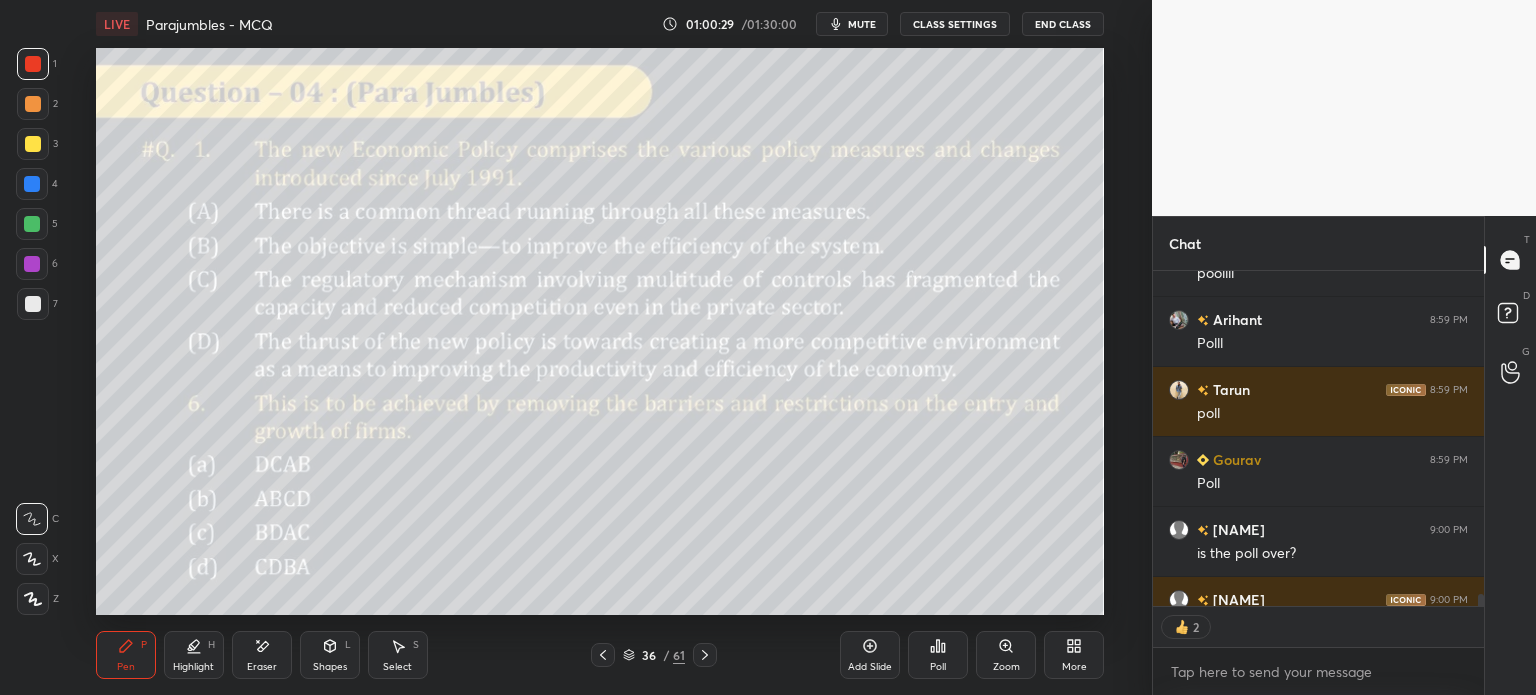 click 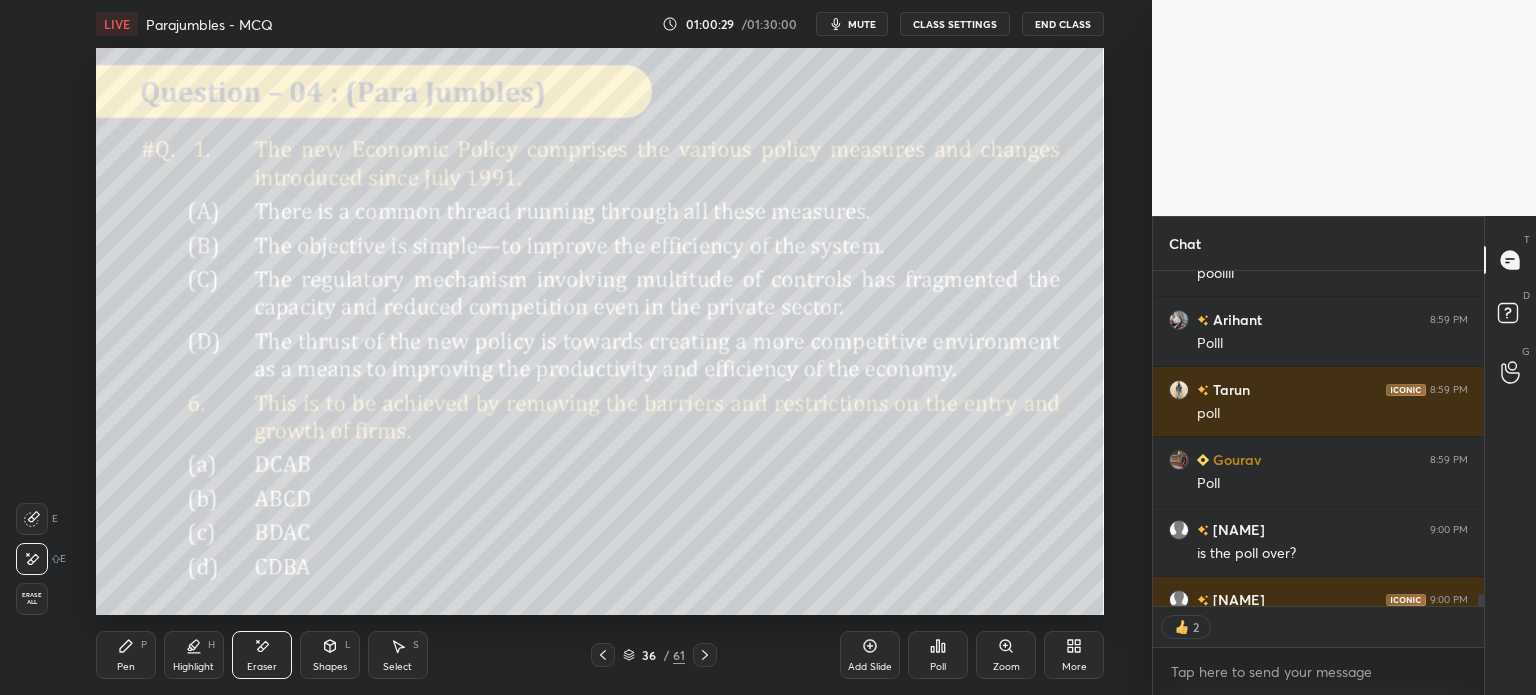click on "Erase all" at bounding box center (32, 599) 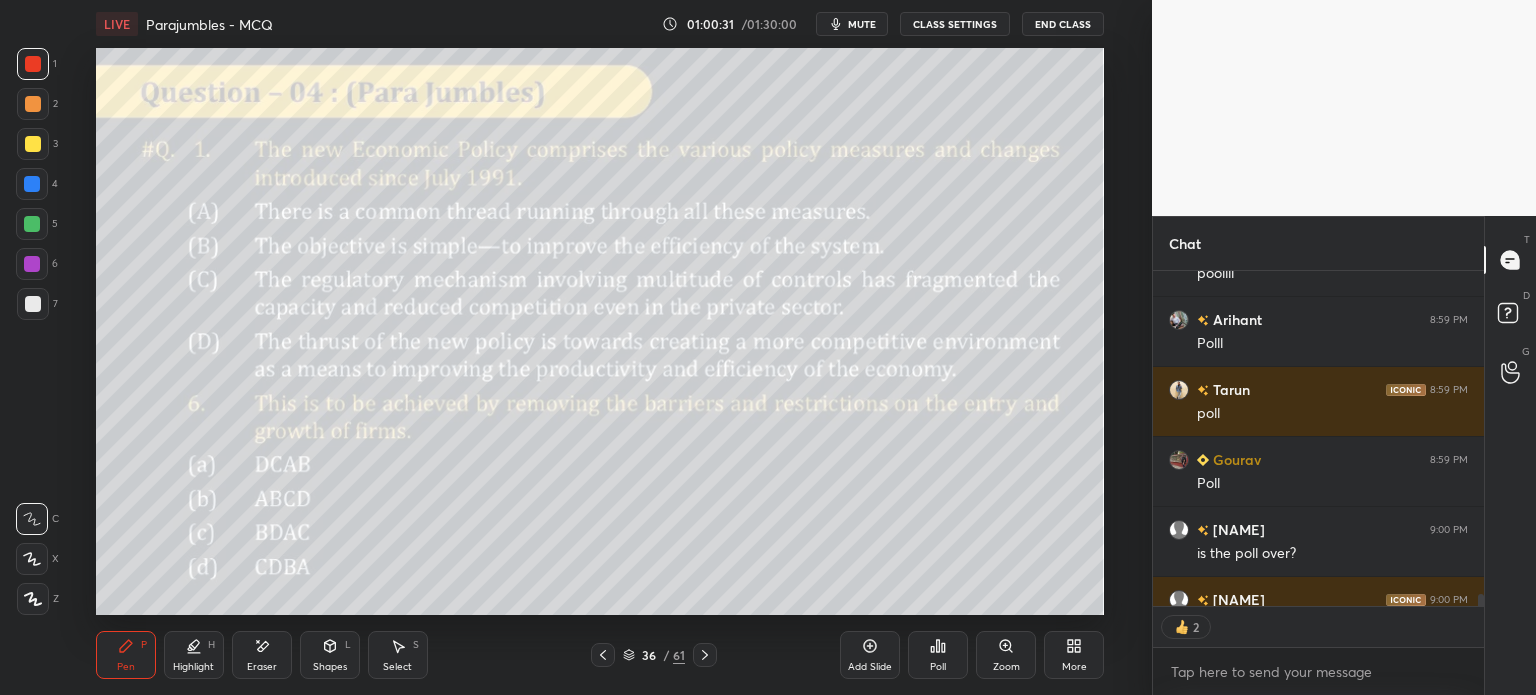 click 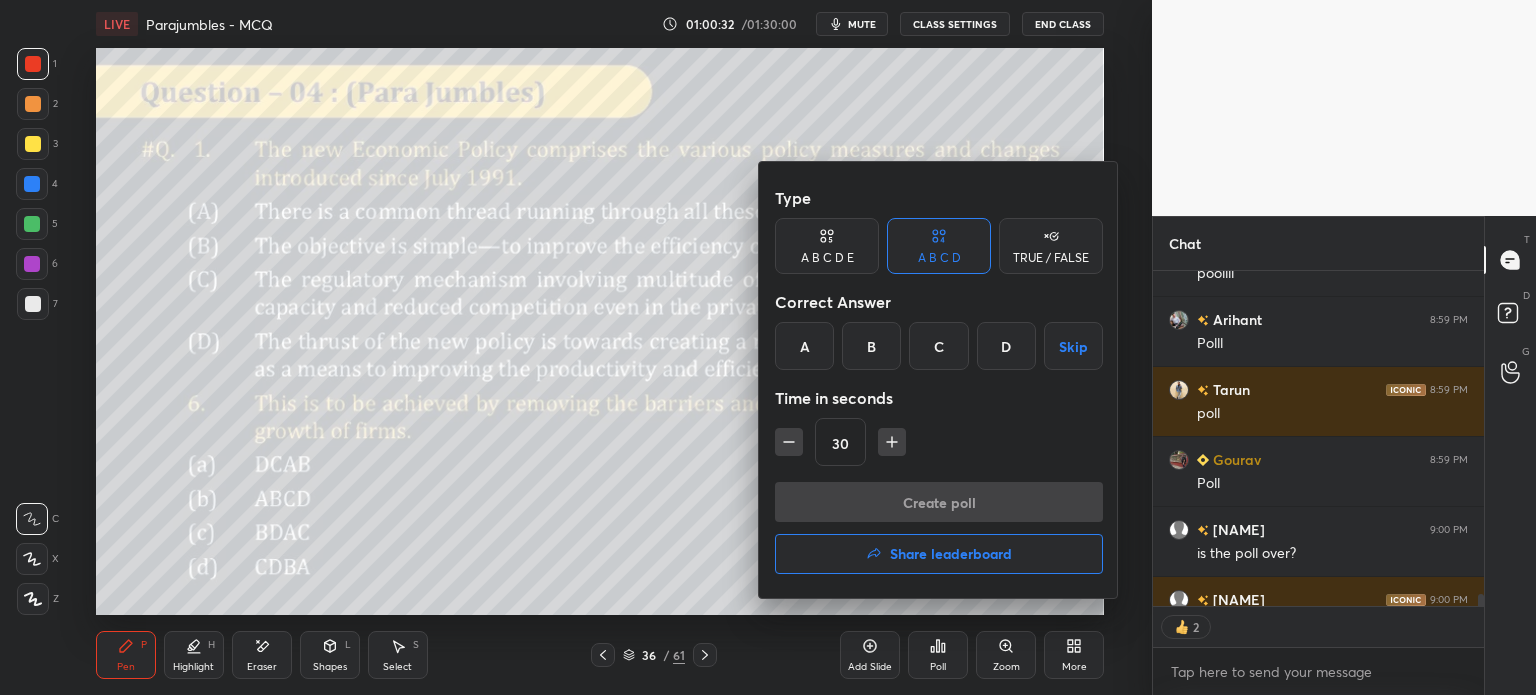 click on "B" at bounding box center [871, 346] 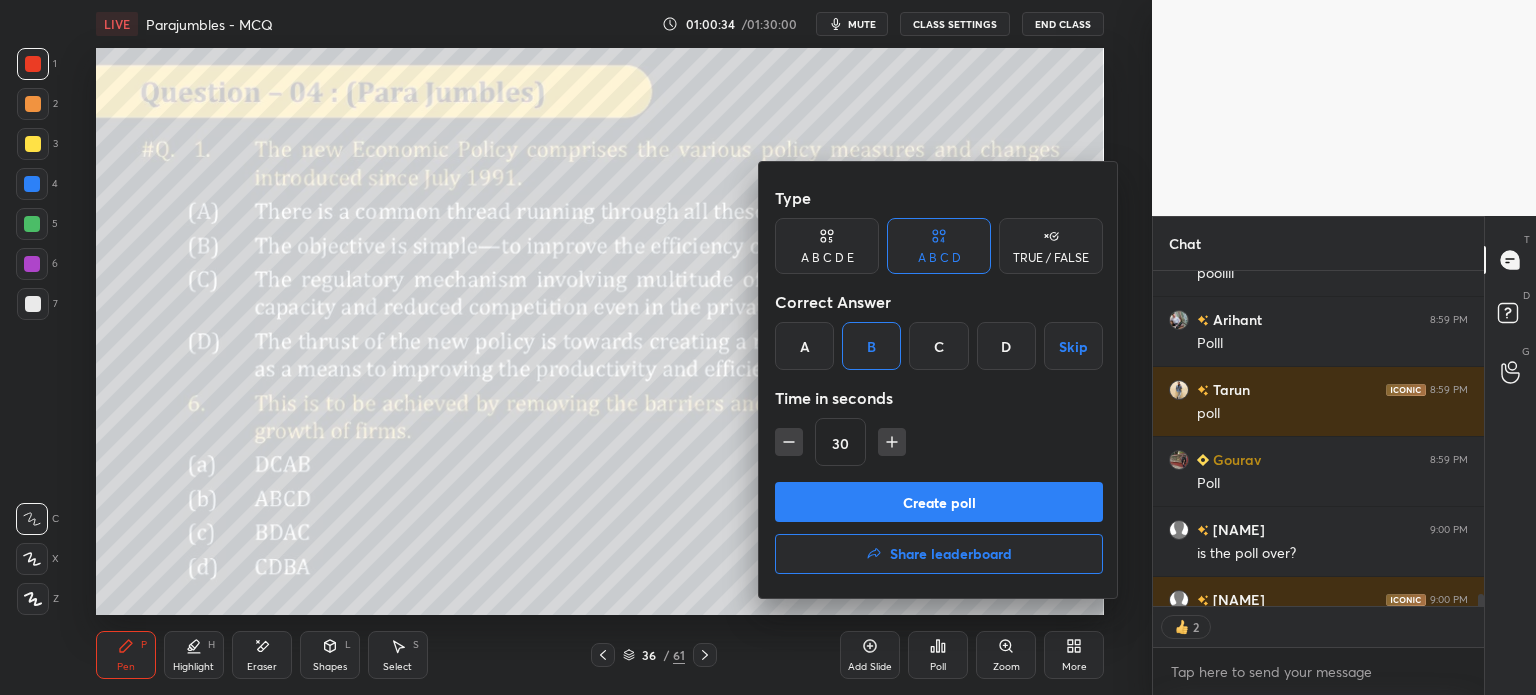 click on "Create poll" at bounding box center (939, 502) 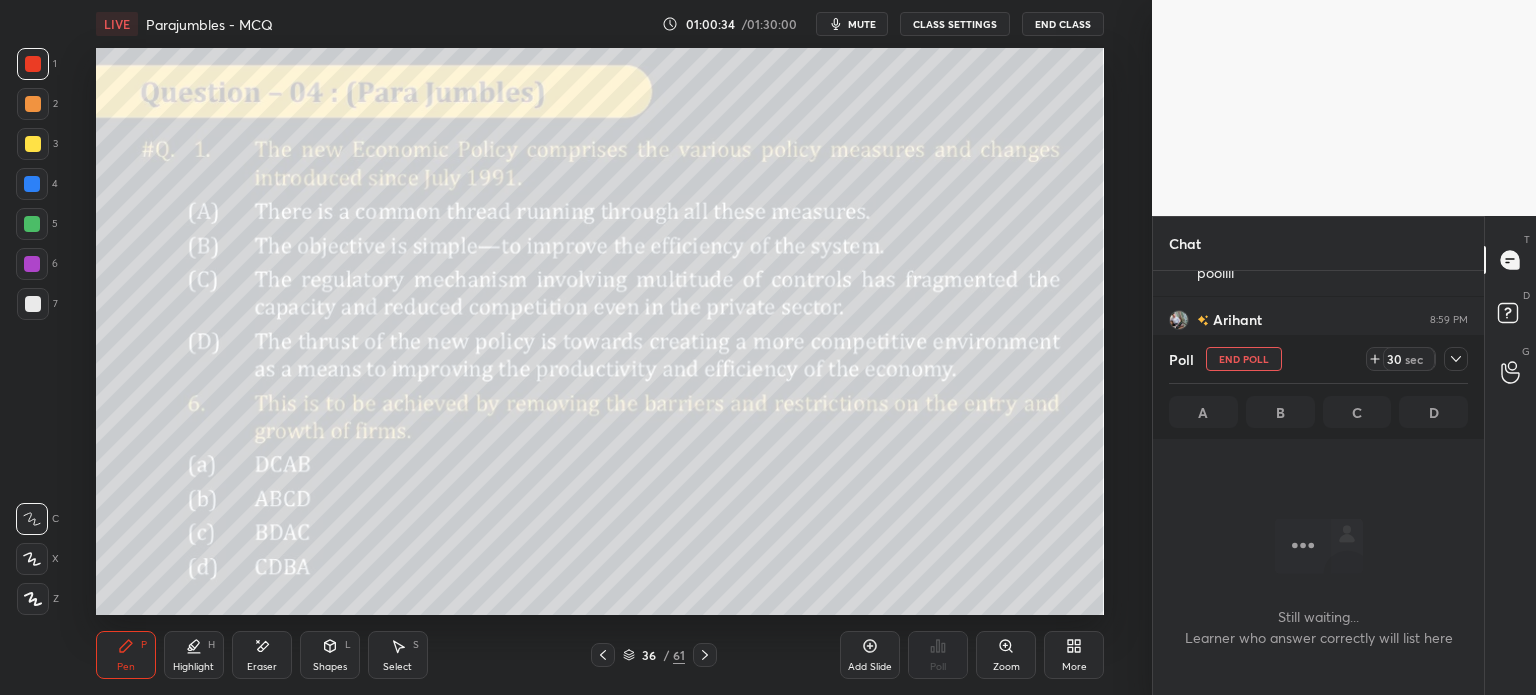 scroll, scrollTop: 262, scrollLeft: 325, axis: both 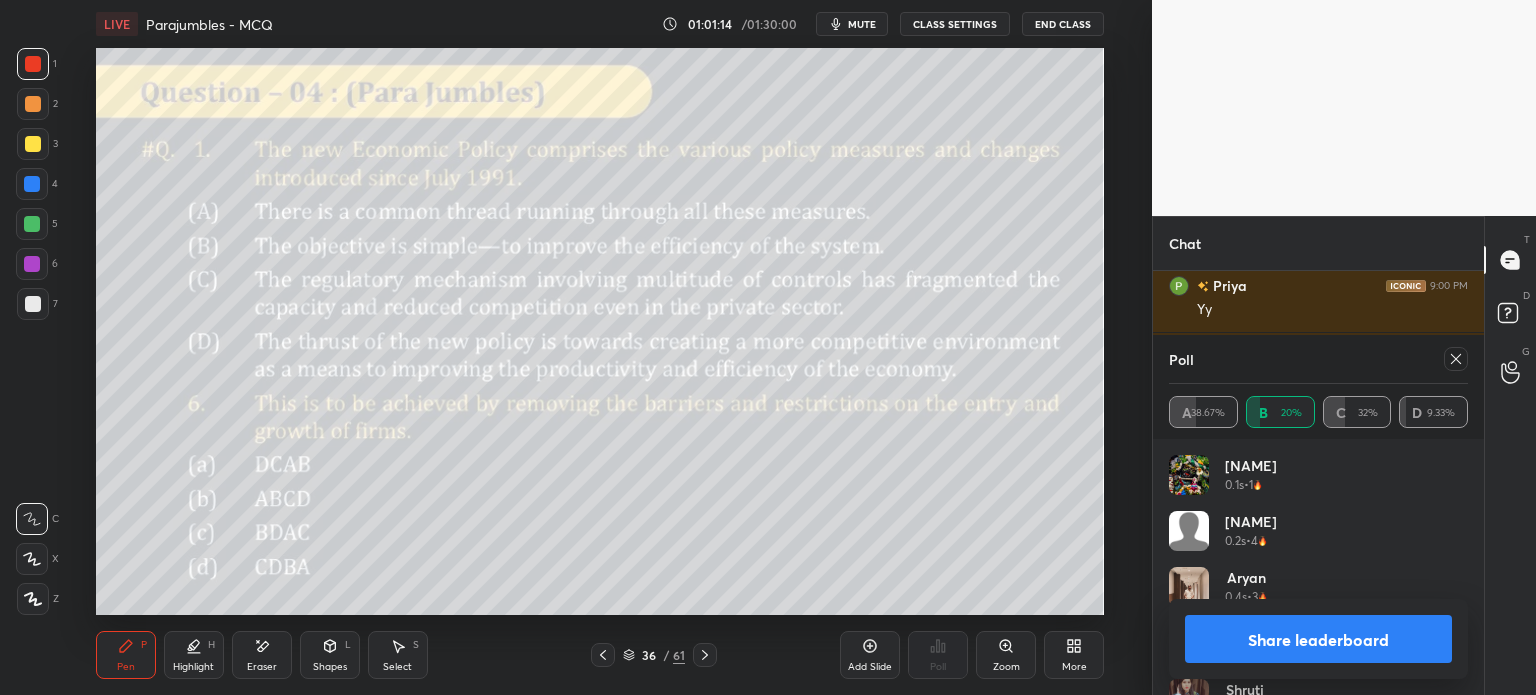 click on "Share leaderboard" at bounding box center [1318, 639] 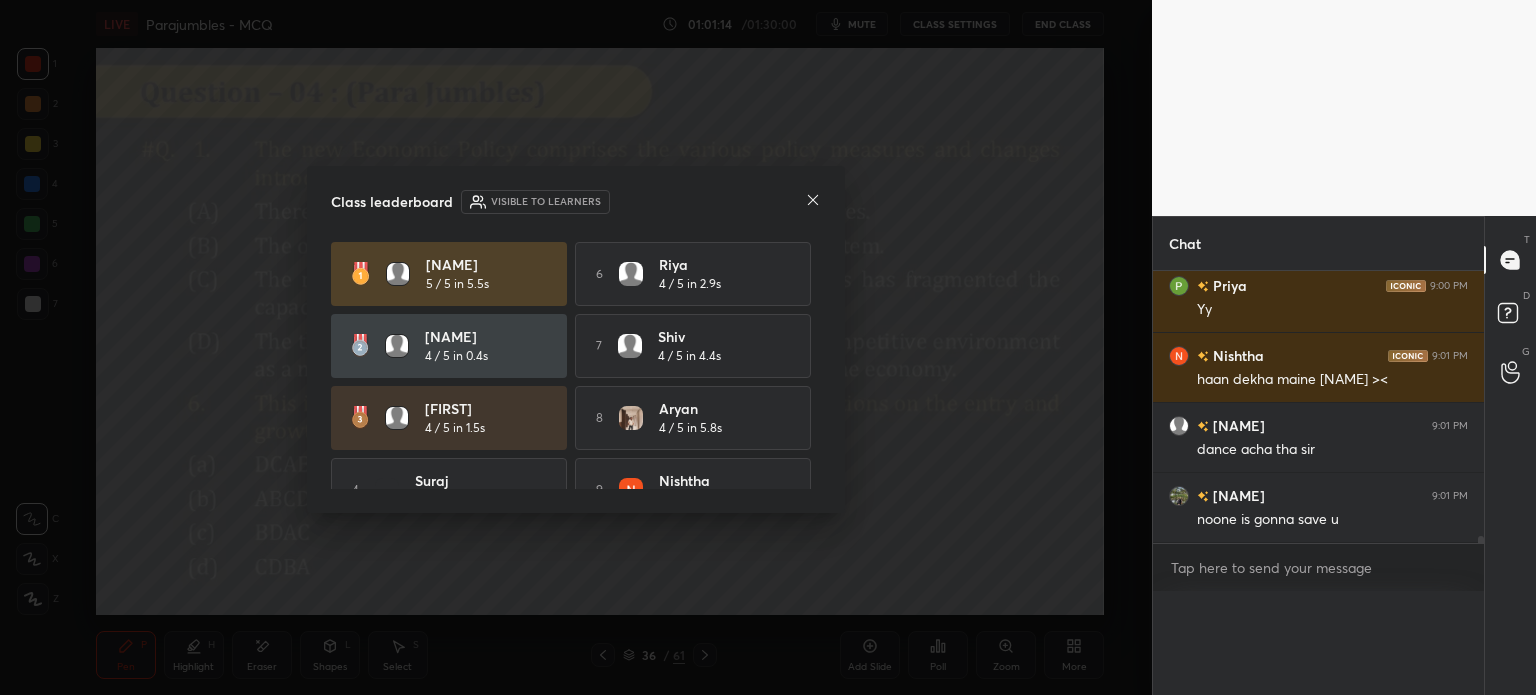 scroll, scrollTop: 0, scrollLeft: 6, axis: horizontal 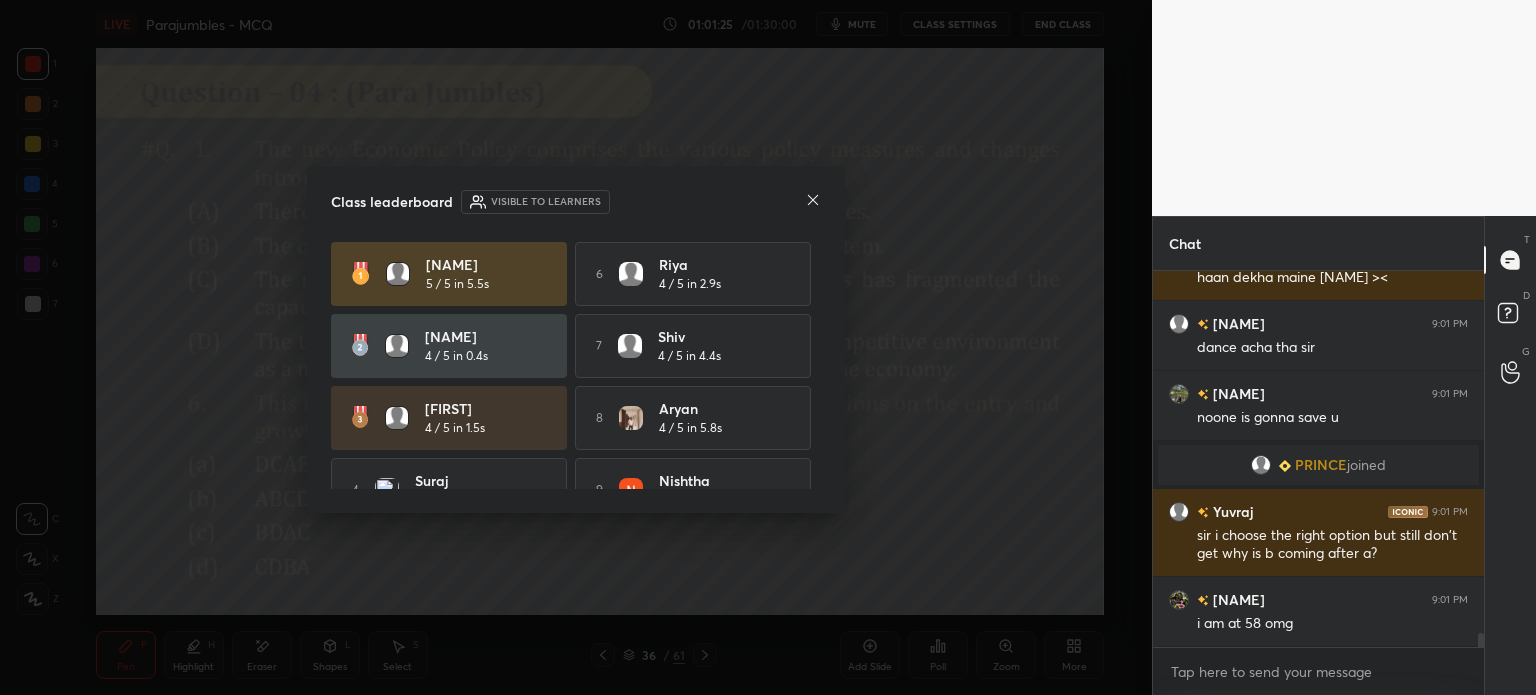 click 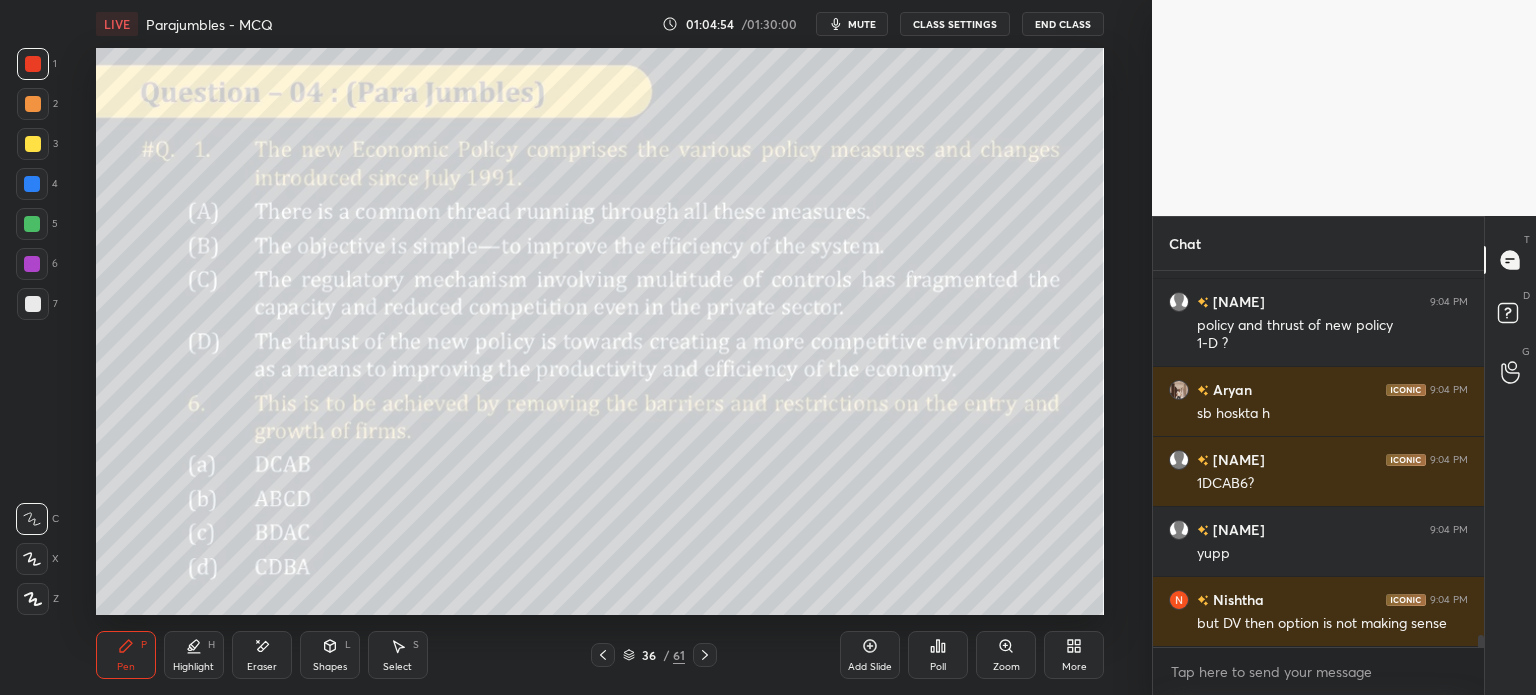 scroll, scrollTop: 11680, scrollLeft: 0, axis: vertical 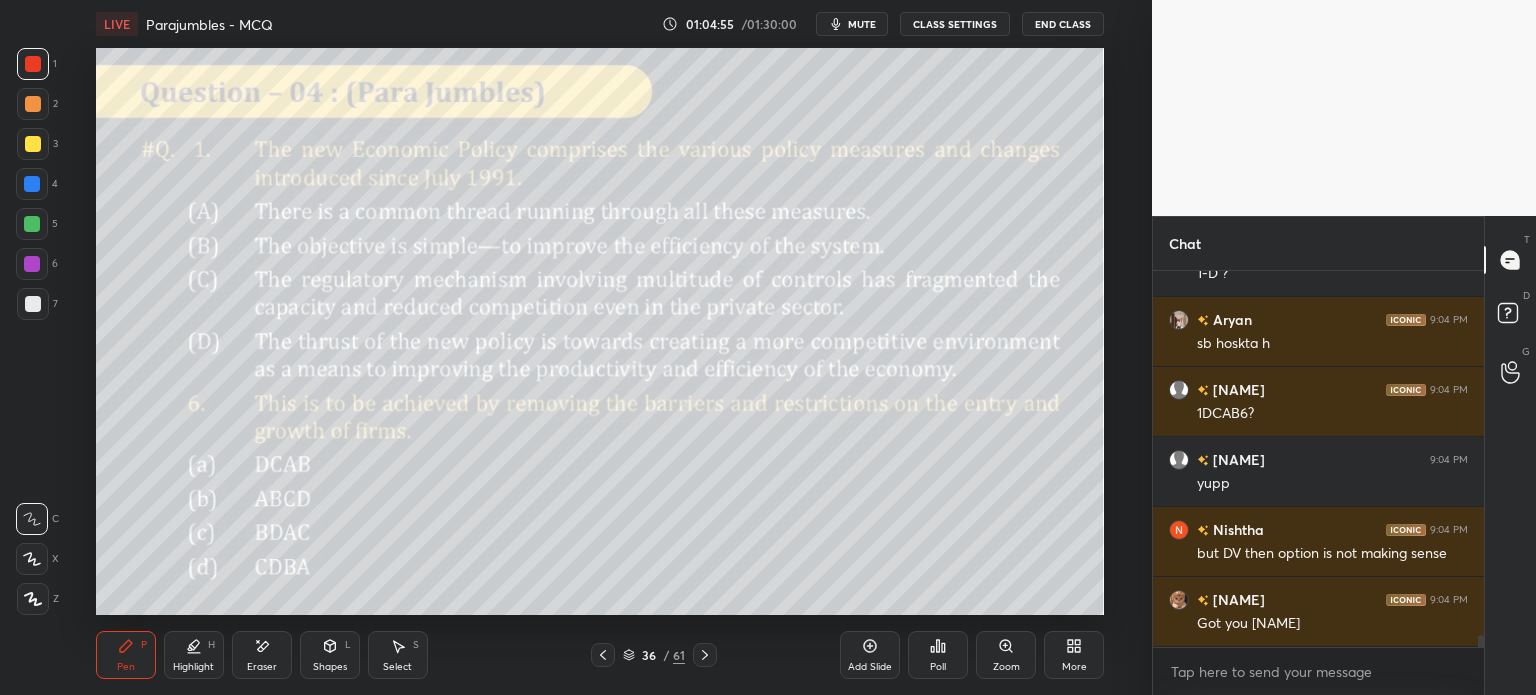 click on "Eraser" at bounding box center [262, 655] 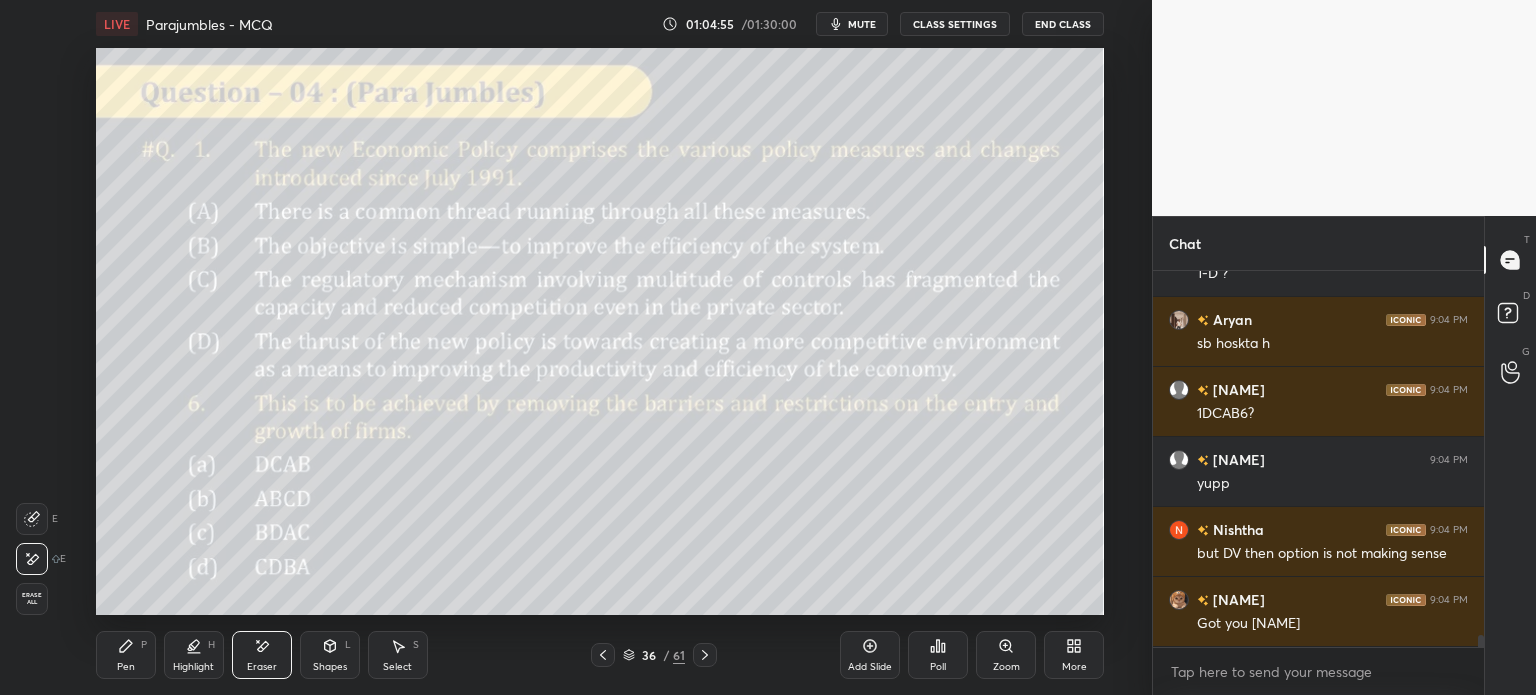 click on "Erase all" at bounding box center [32, 599] 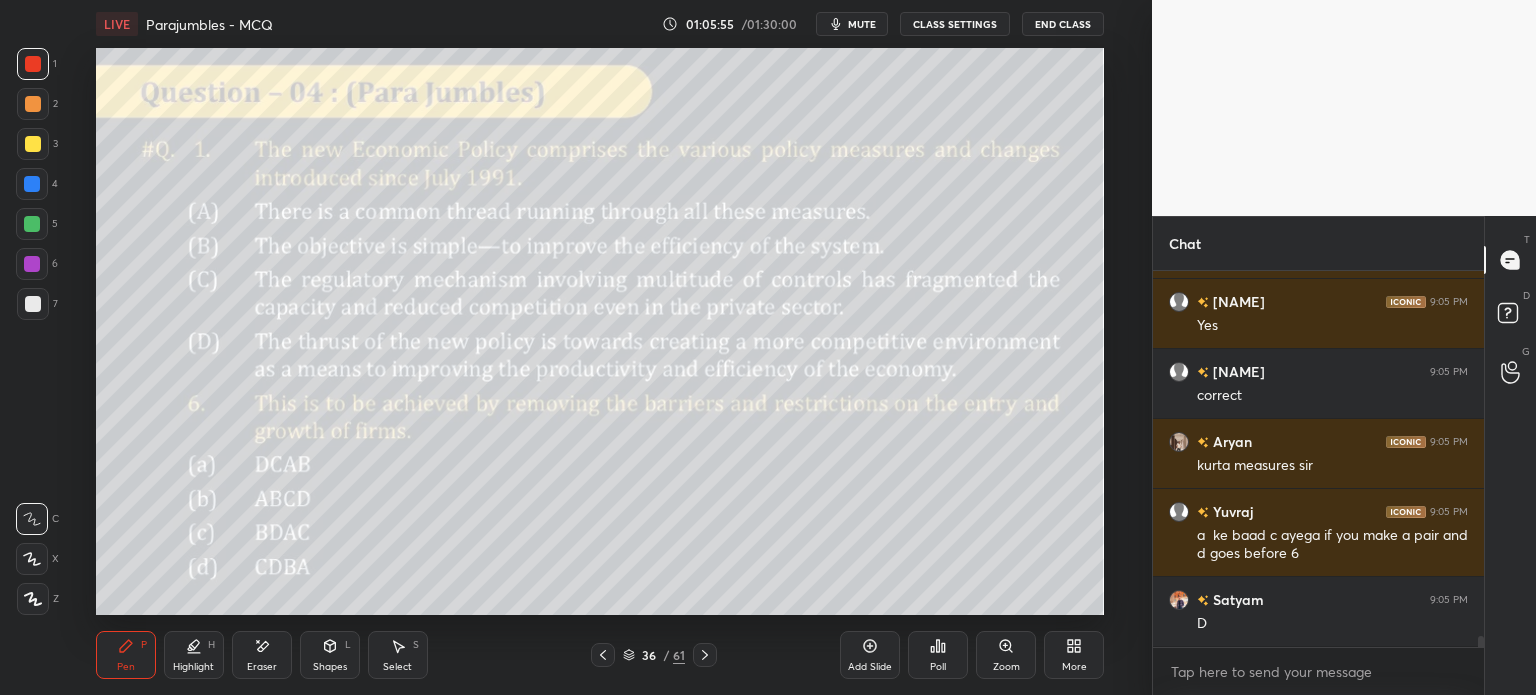 scroll, scrollTop: 12294, scrollLeft: 0, axis: vertical 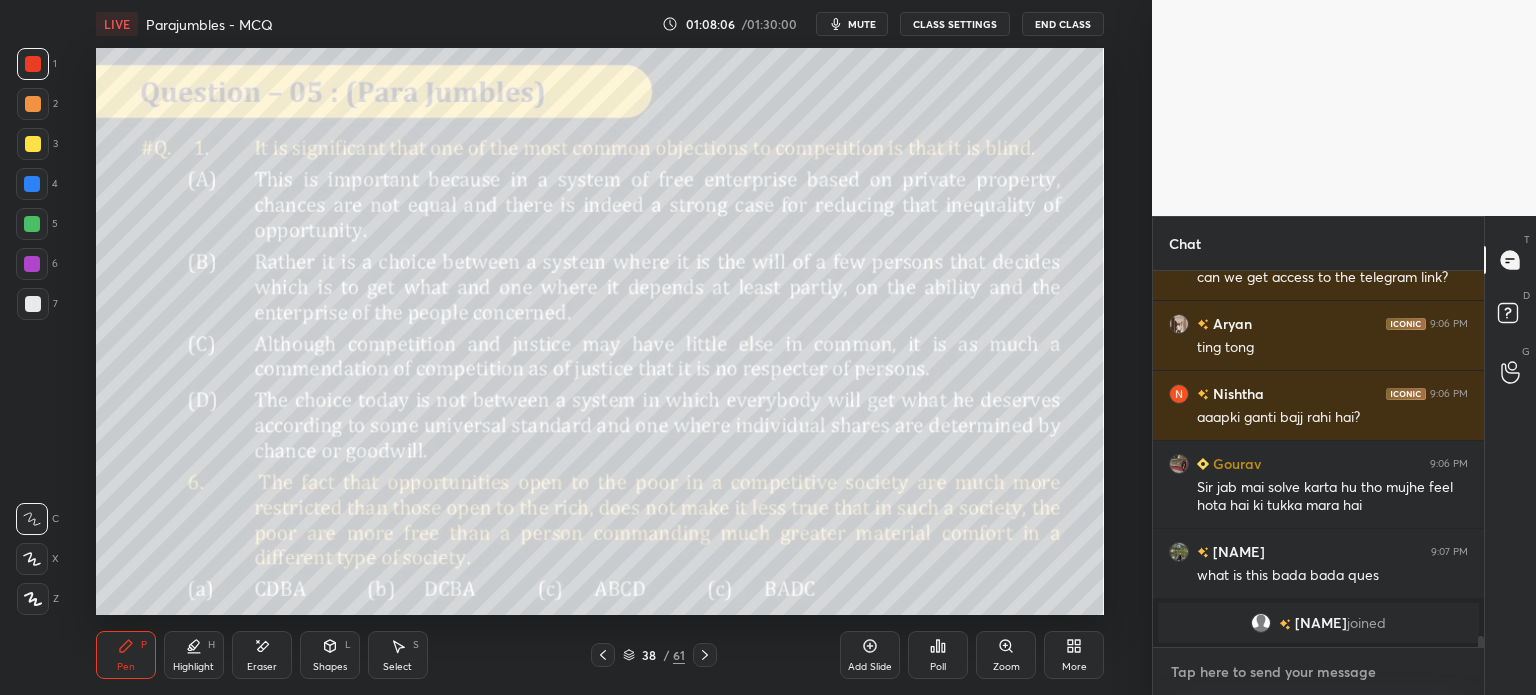type on "x" 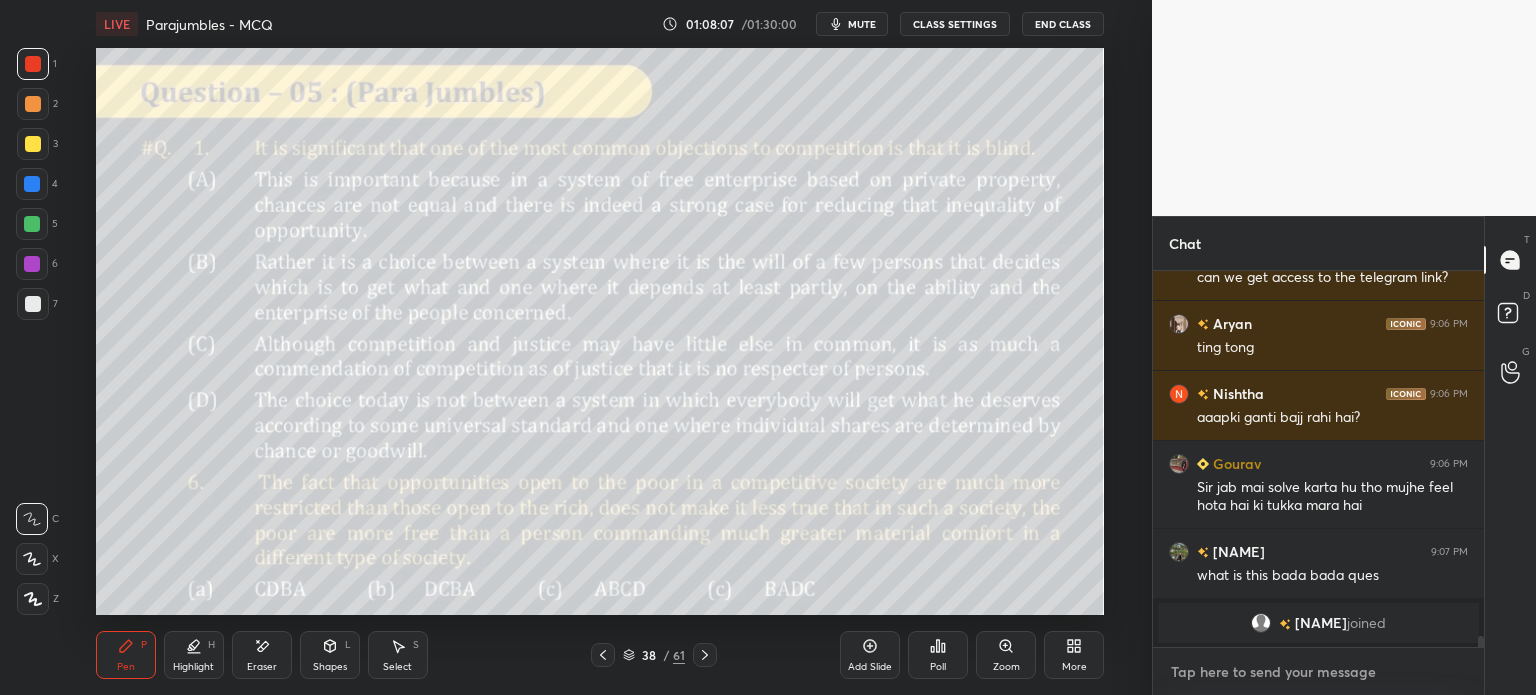 paste on "https://t.me/+tulFYFAK_VI2NTc9" 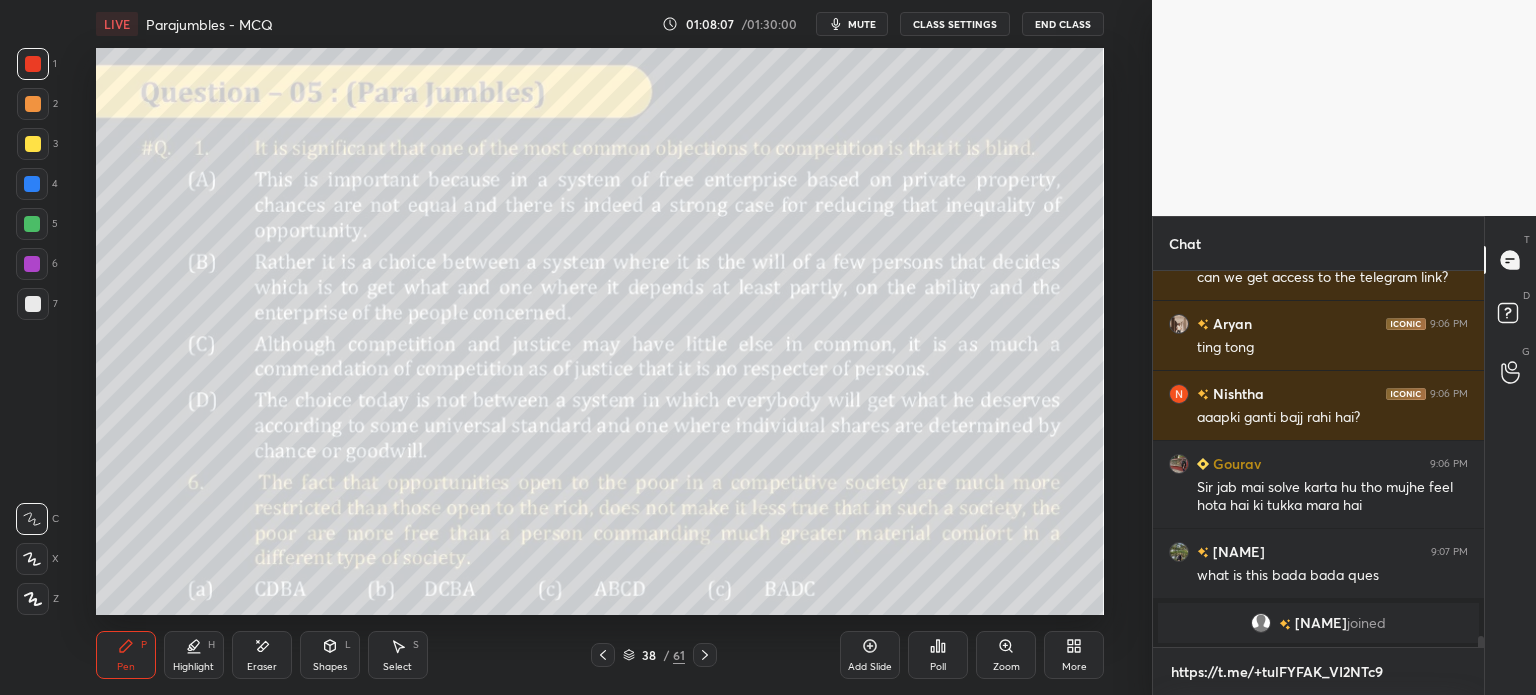 scroll, scrollTop: 364, scrollLeft: 325, axis: both 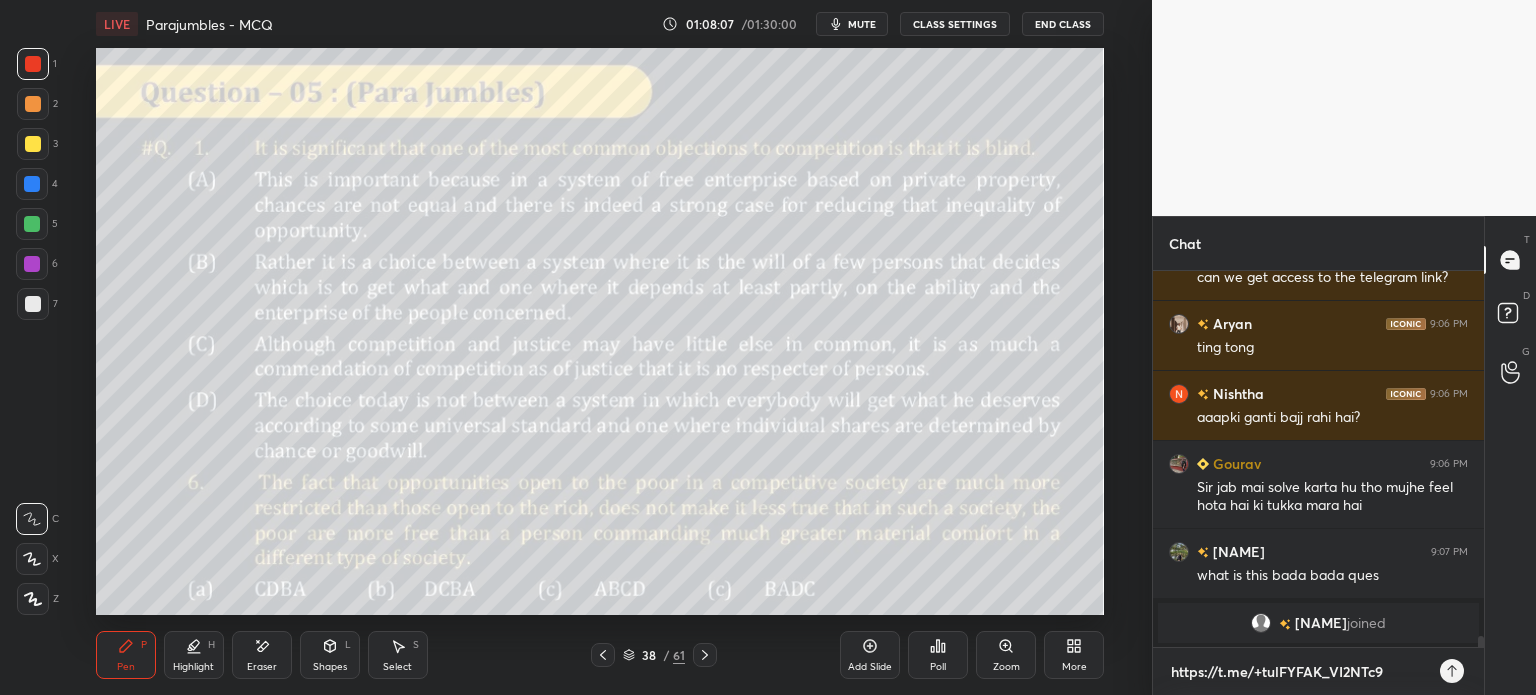 type 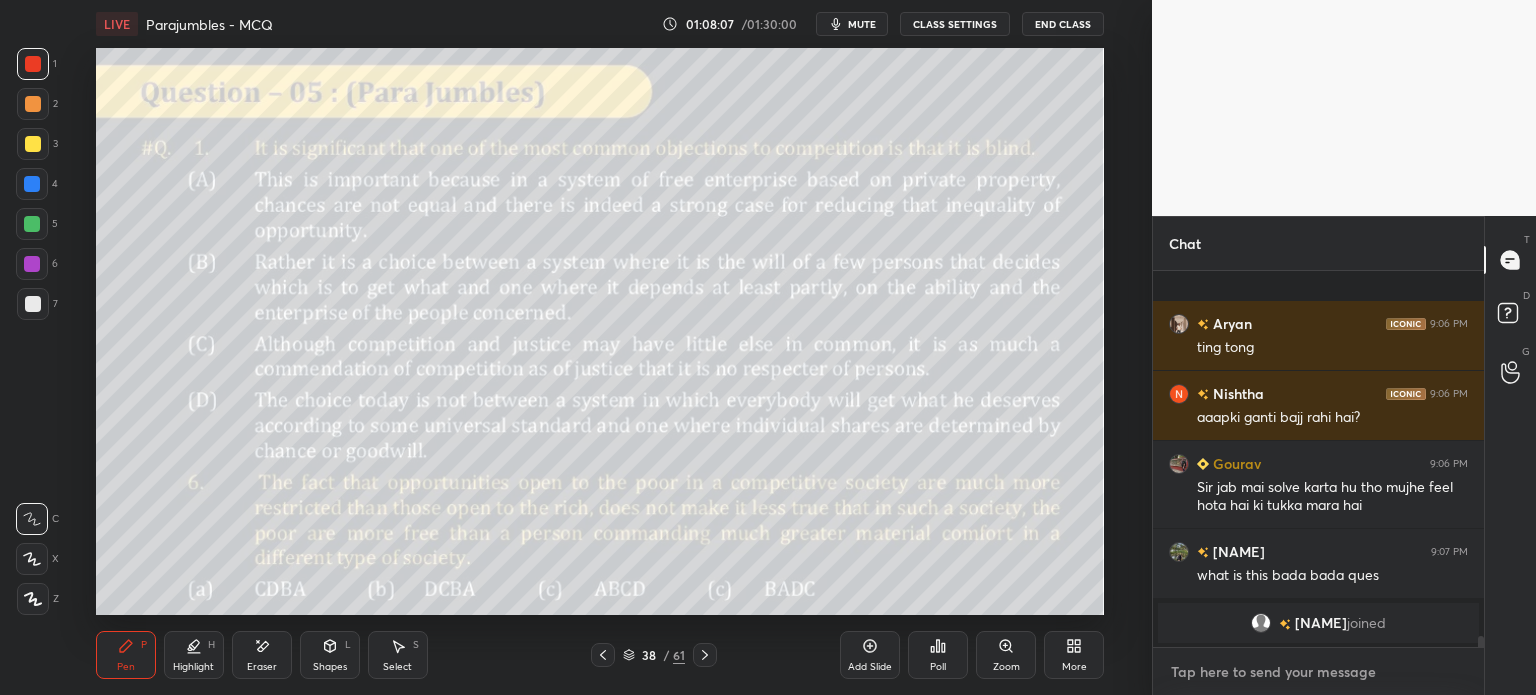 scroll, scrollTop: 12386, scrollLeft: 0, axis: vertical 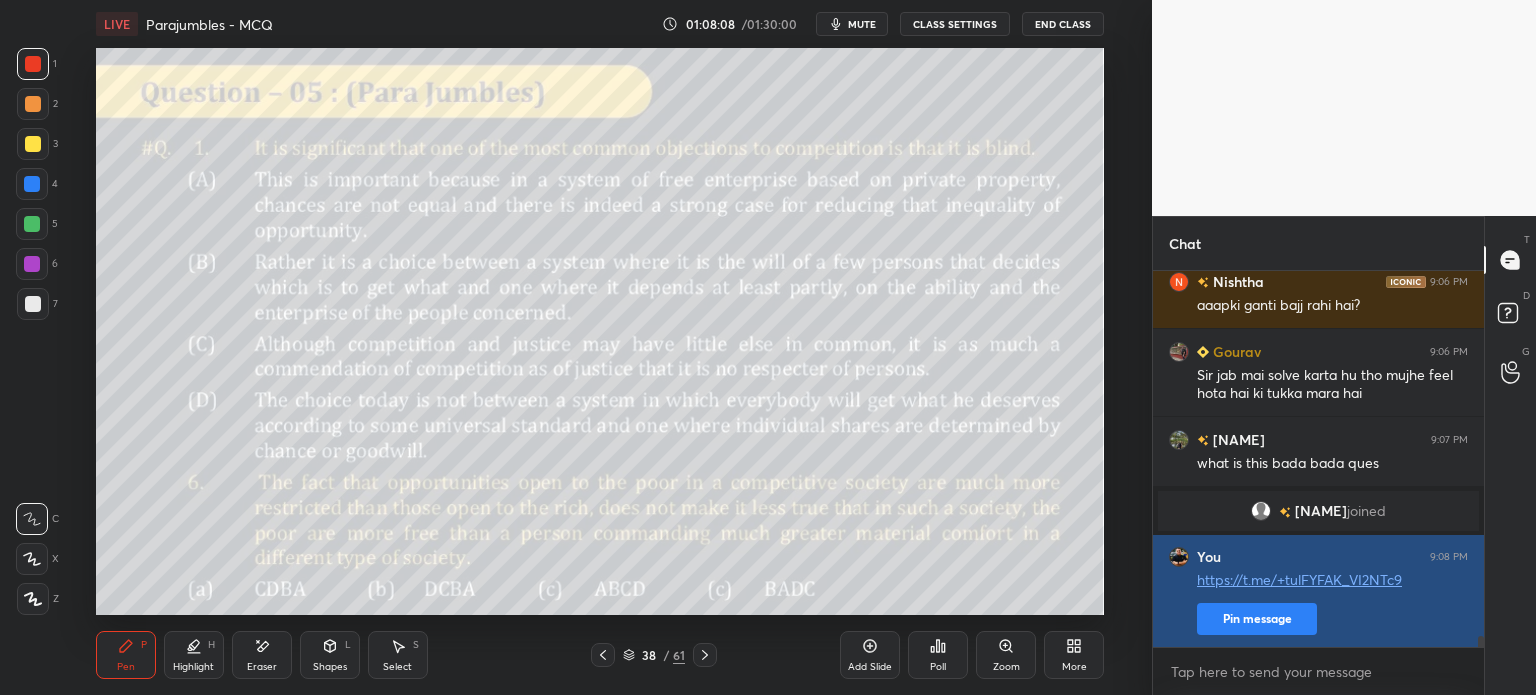click on "Pin message" at bounding box center (1257, 619) 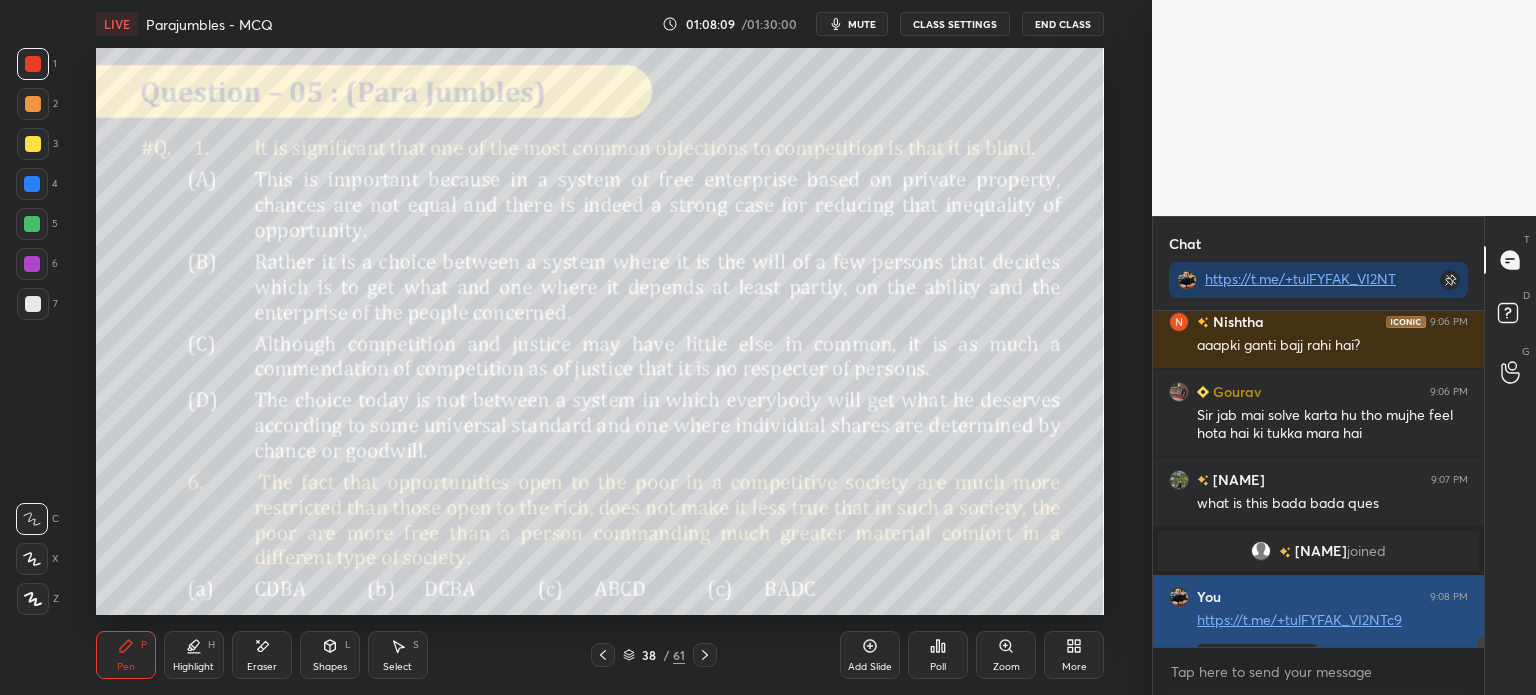 scroll, scrollTop: 330, scrollLeft: 325, axis: both 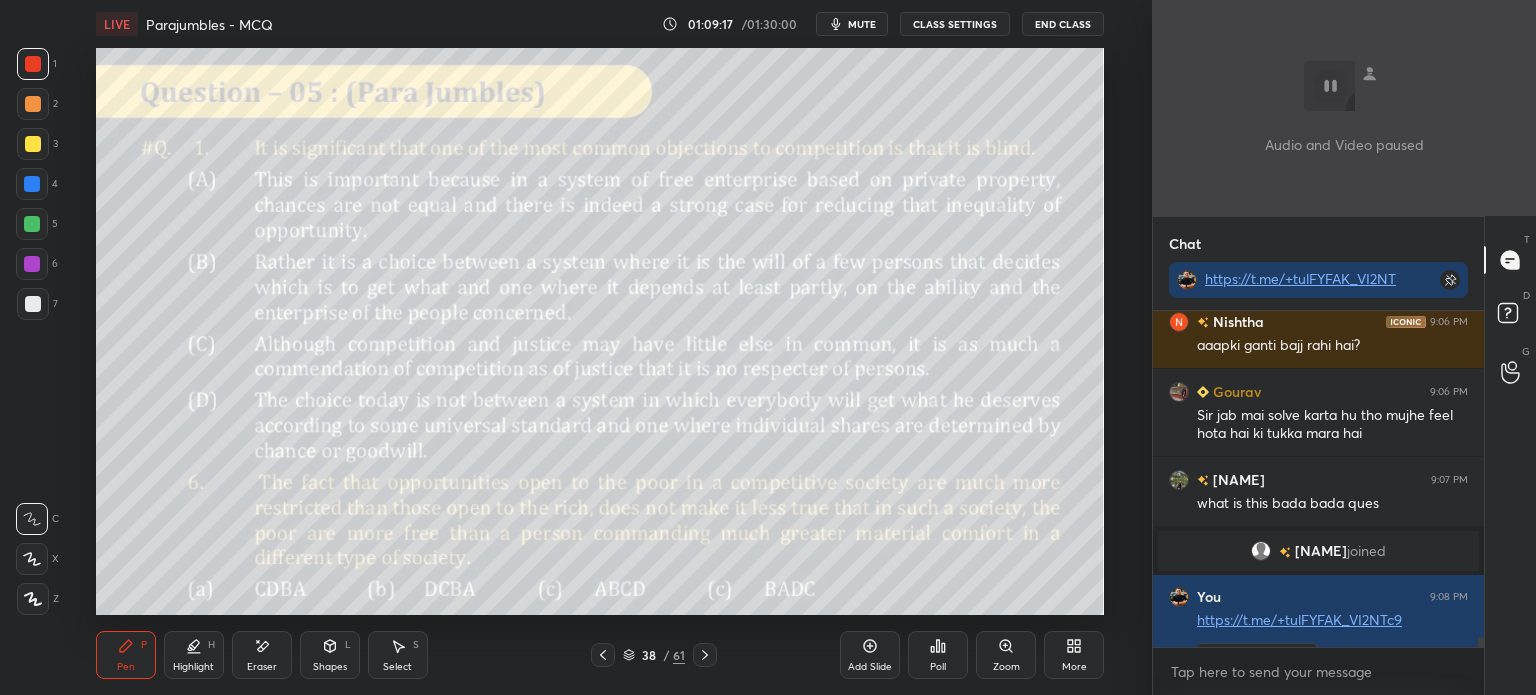 type 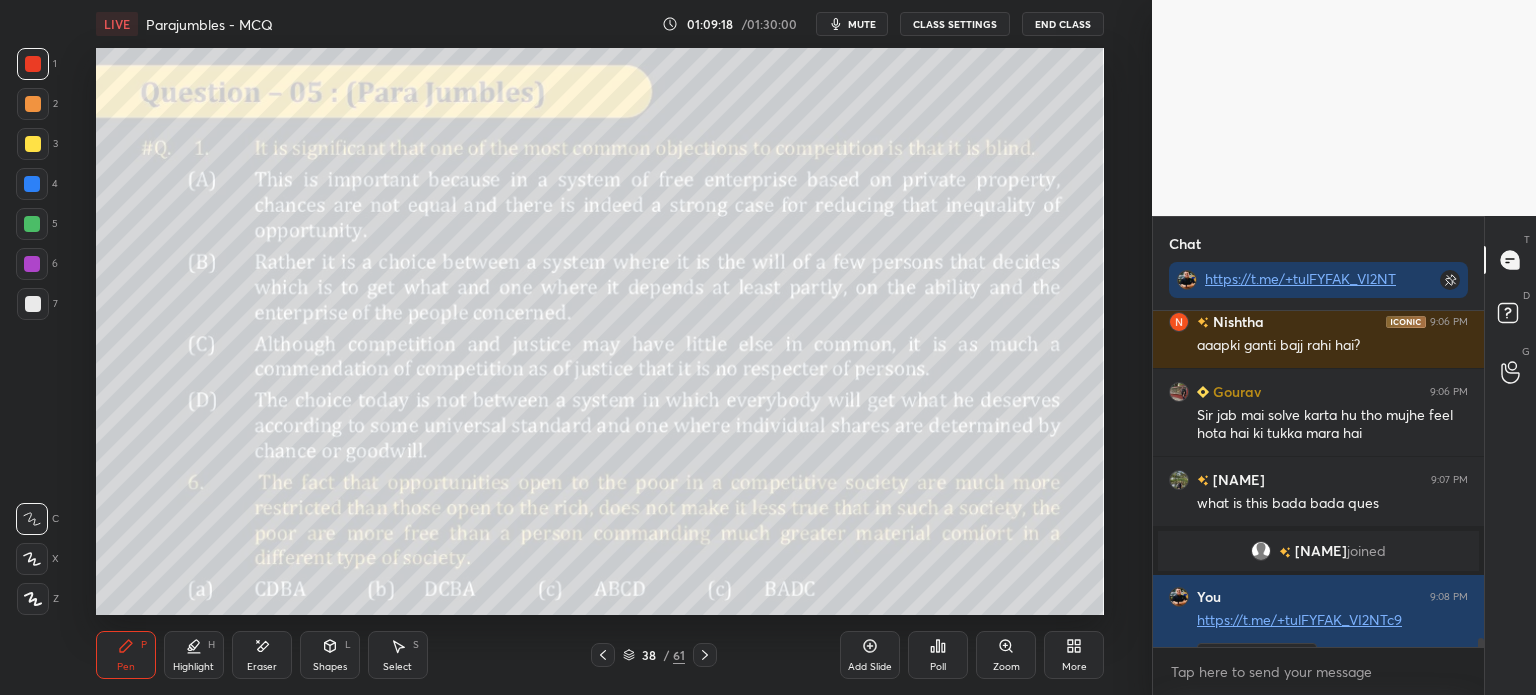 scroll, scrollTop: 12566, scrollLeft: 0, axis: vertical 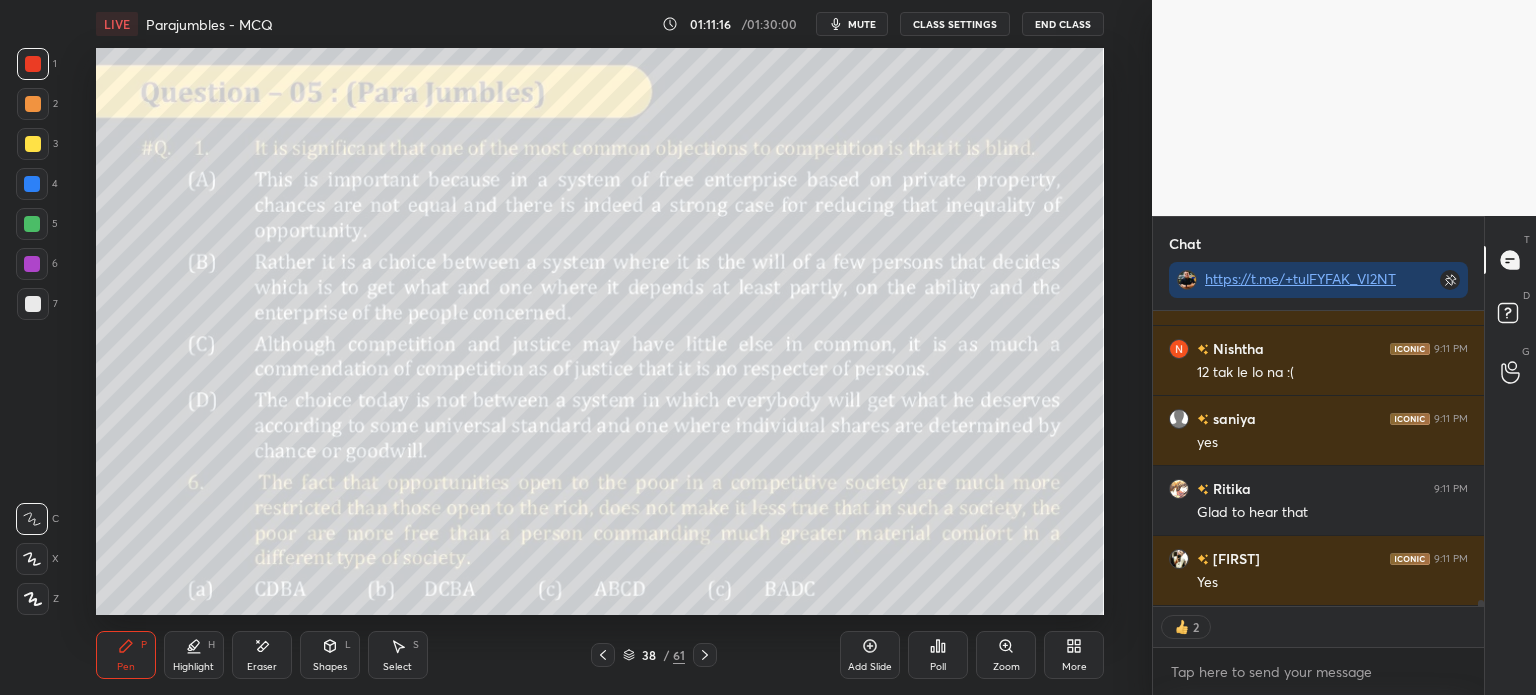 type on "x" 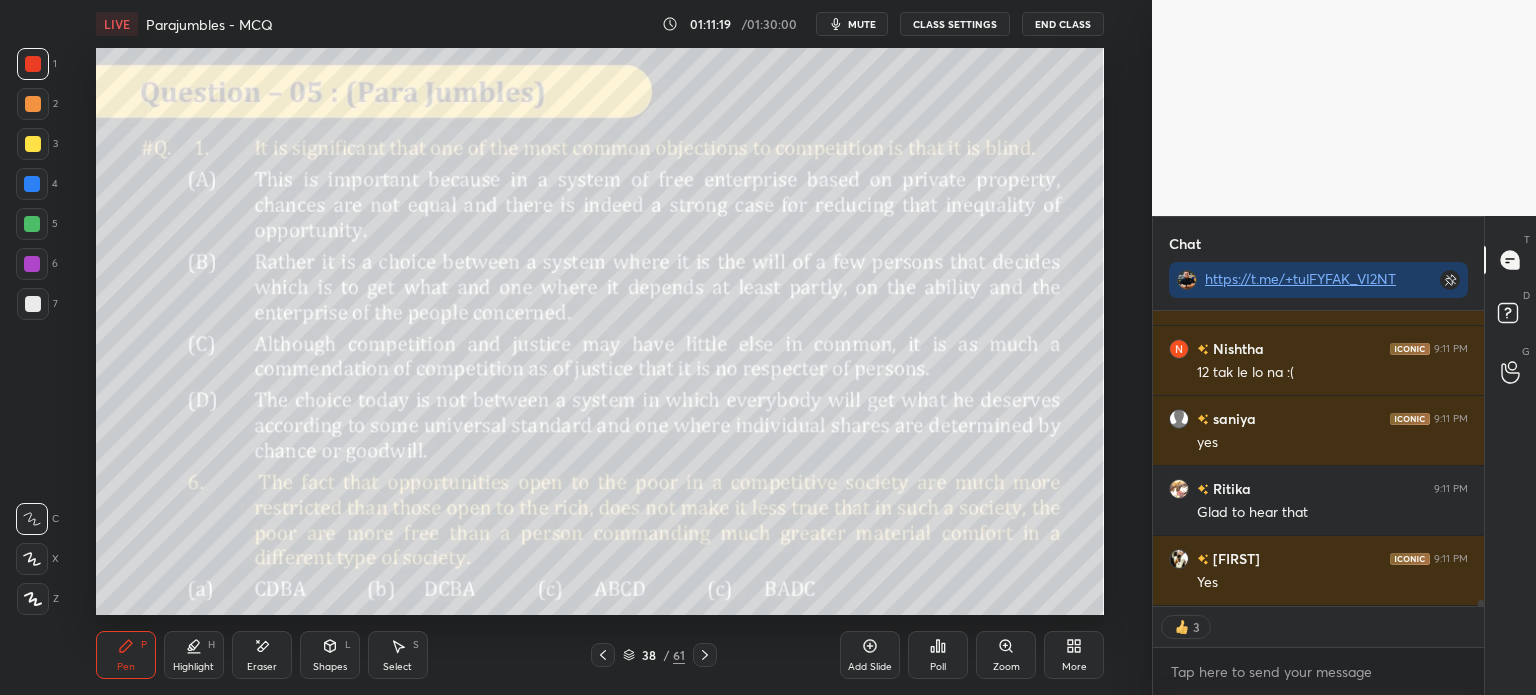 scroll, scrollTop: 14128, scrollLeft: 0, axis: vertical 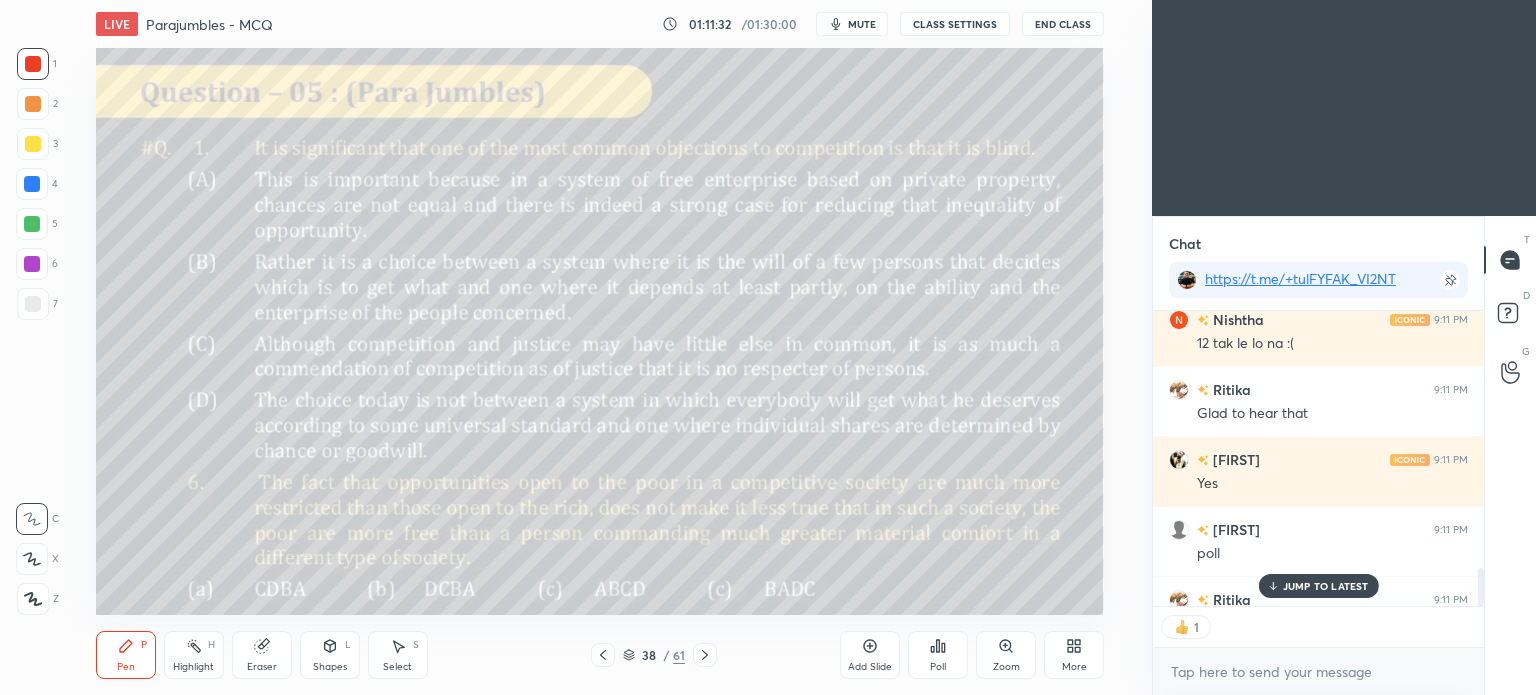 click 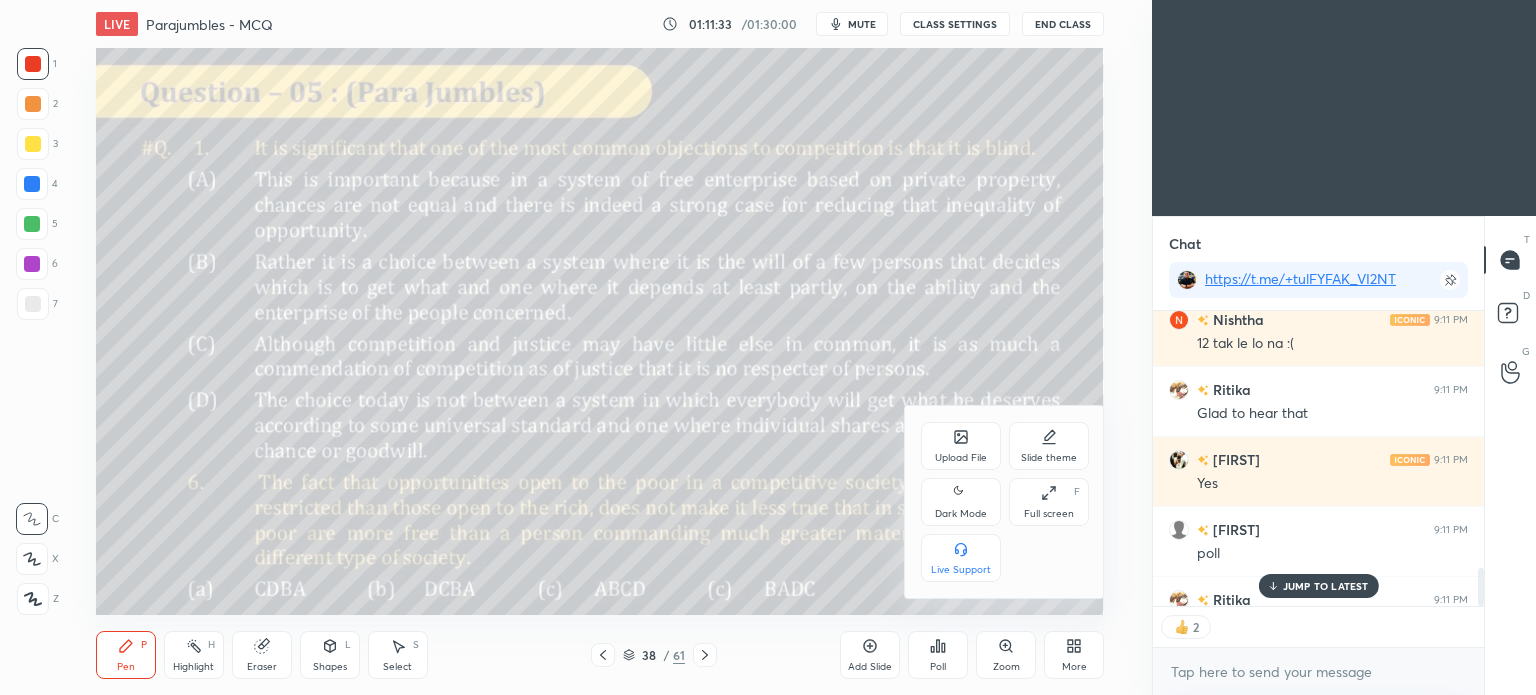 click on "Dark Mode" at bounding box center (961, 502) 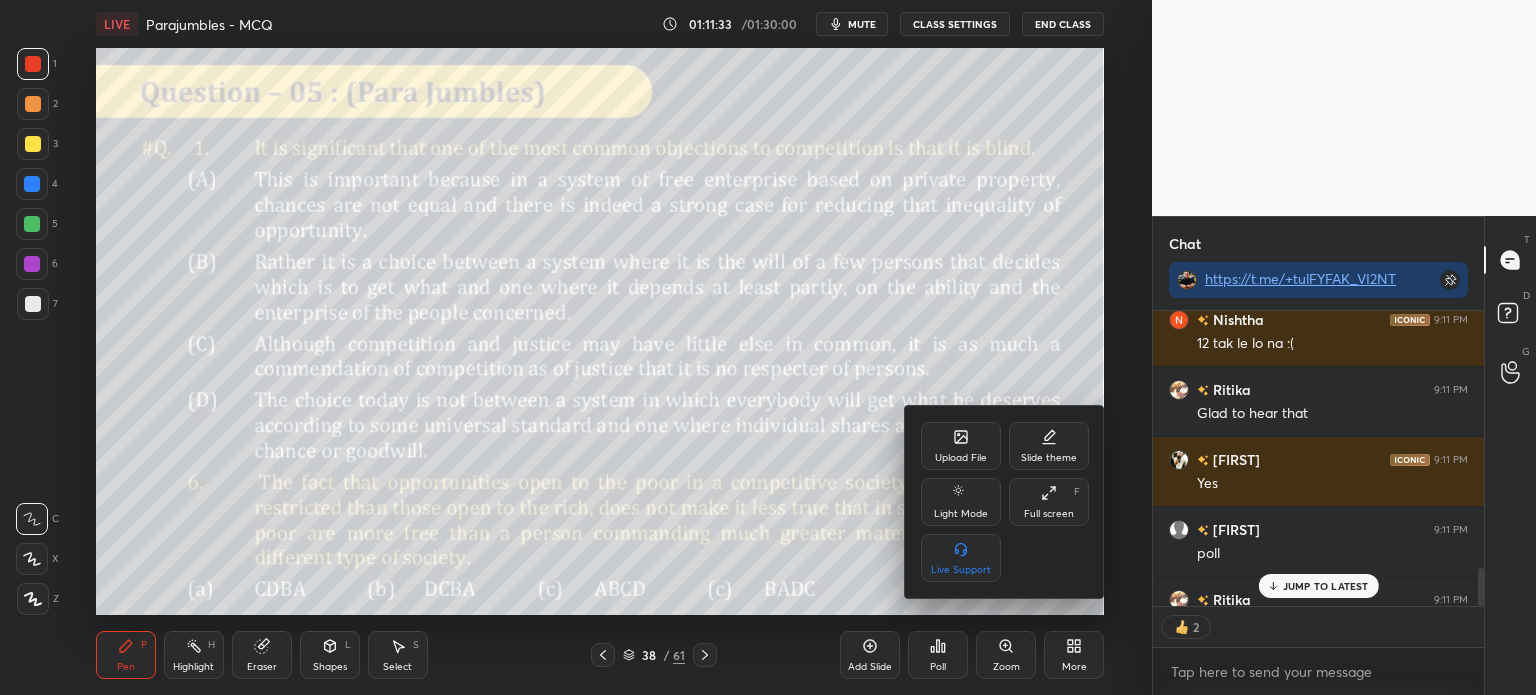 click at bounding box center (768, 347) 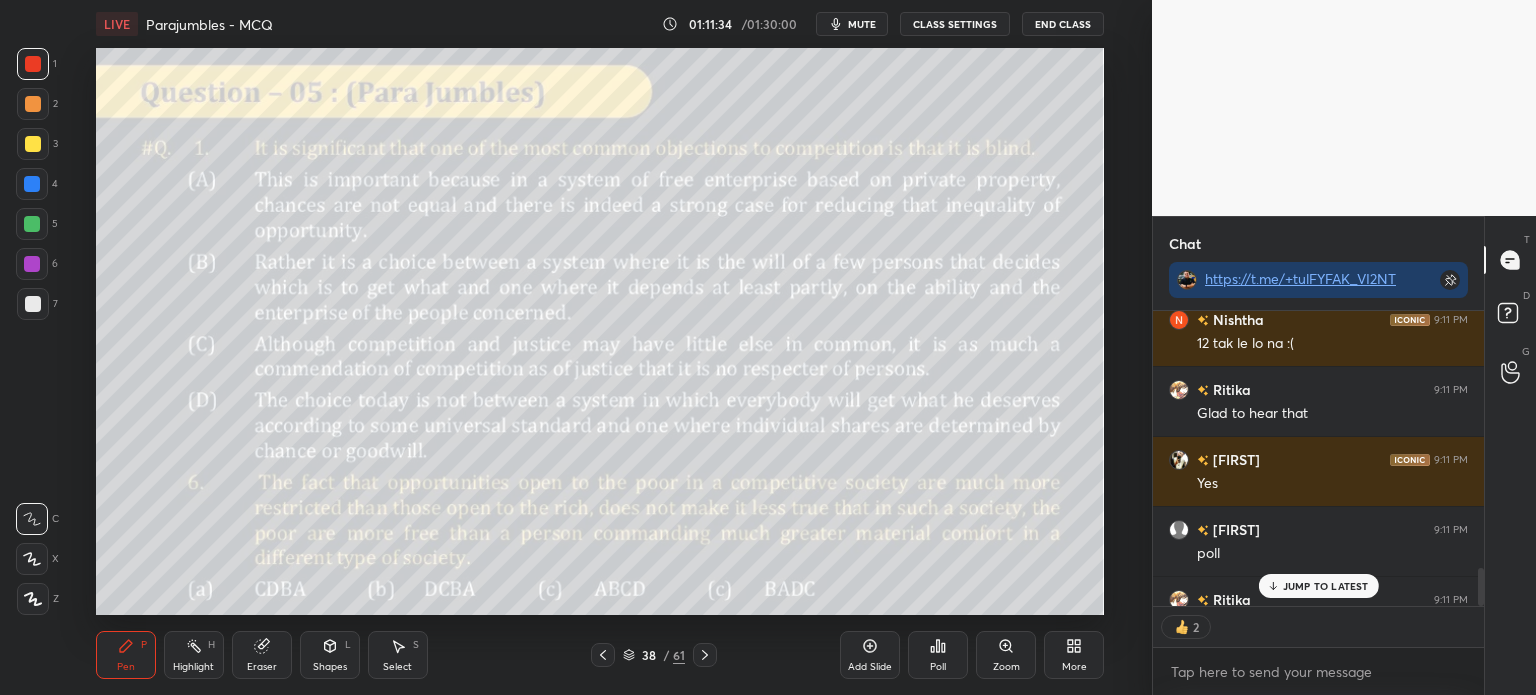 click on "Poll" at bounding box center (938, 655) 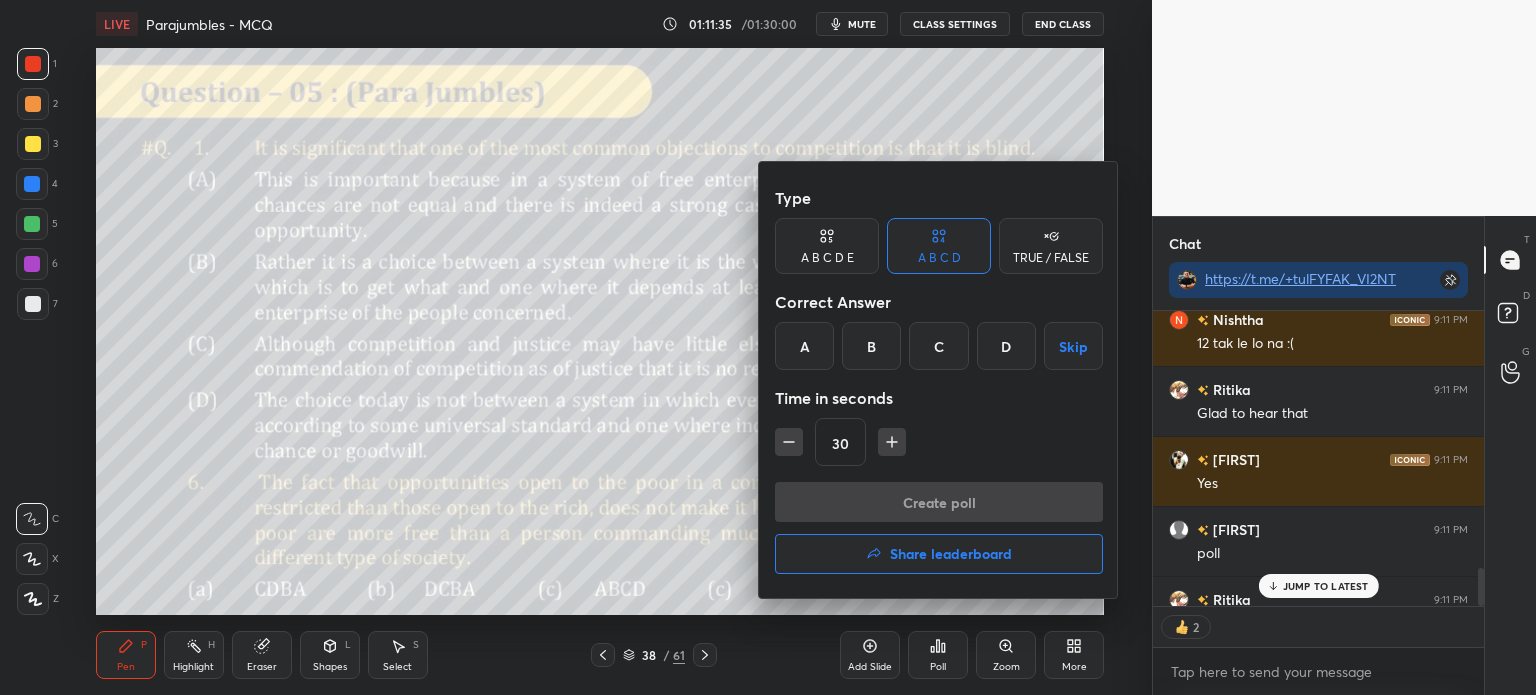 click on "A" at bounding box center [804, 346] 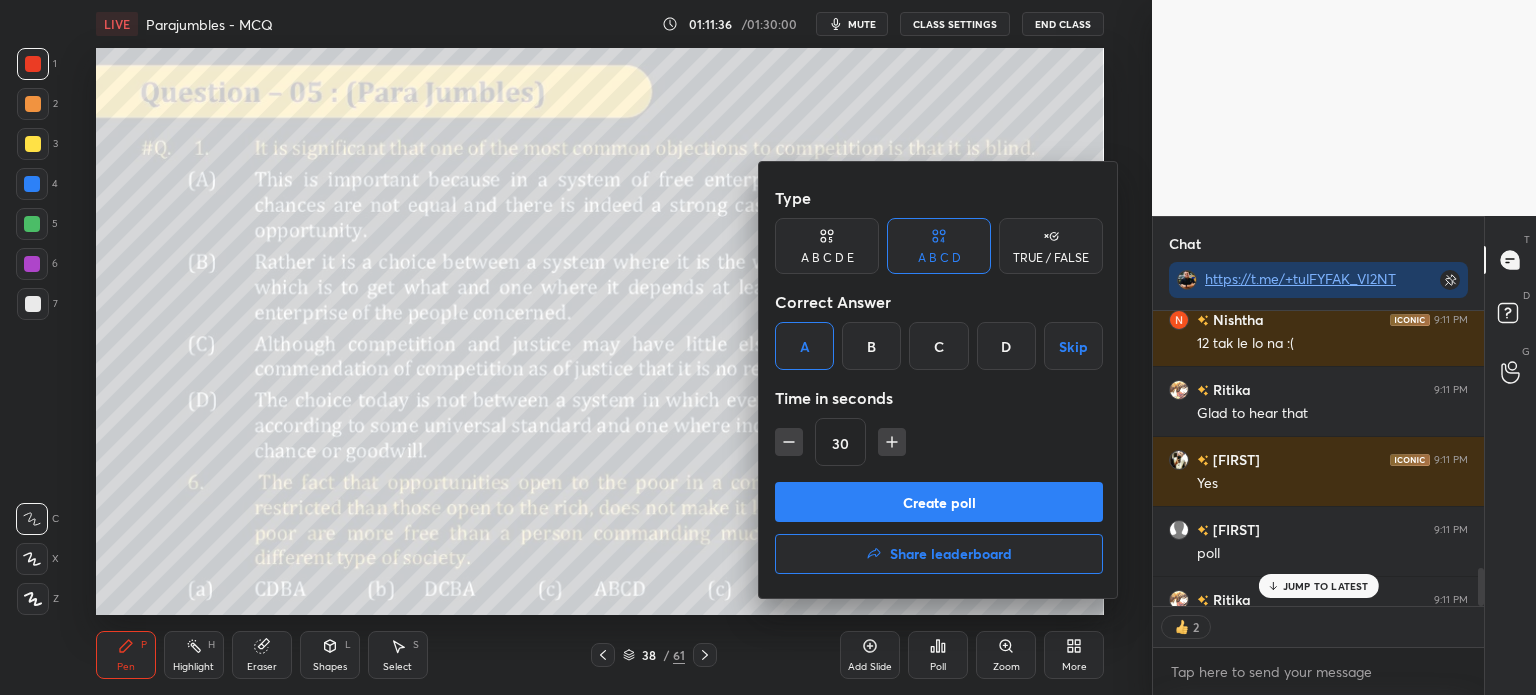 click on "Create poll" at bounding box center (939, 502) 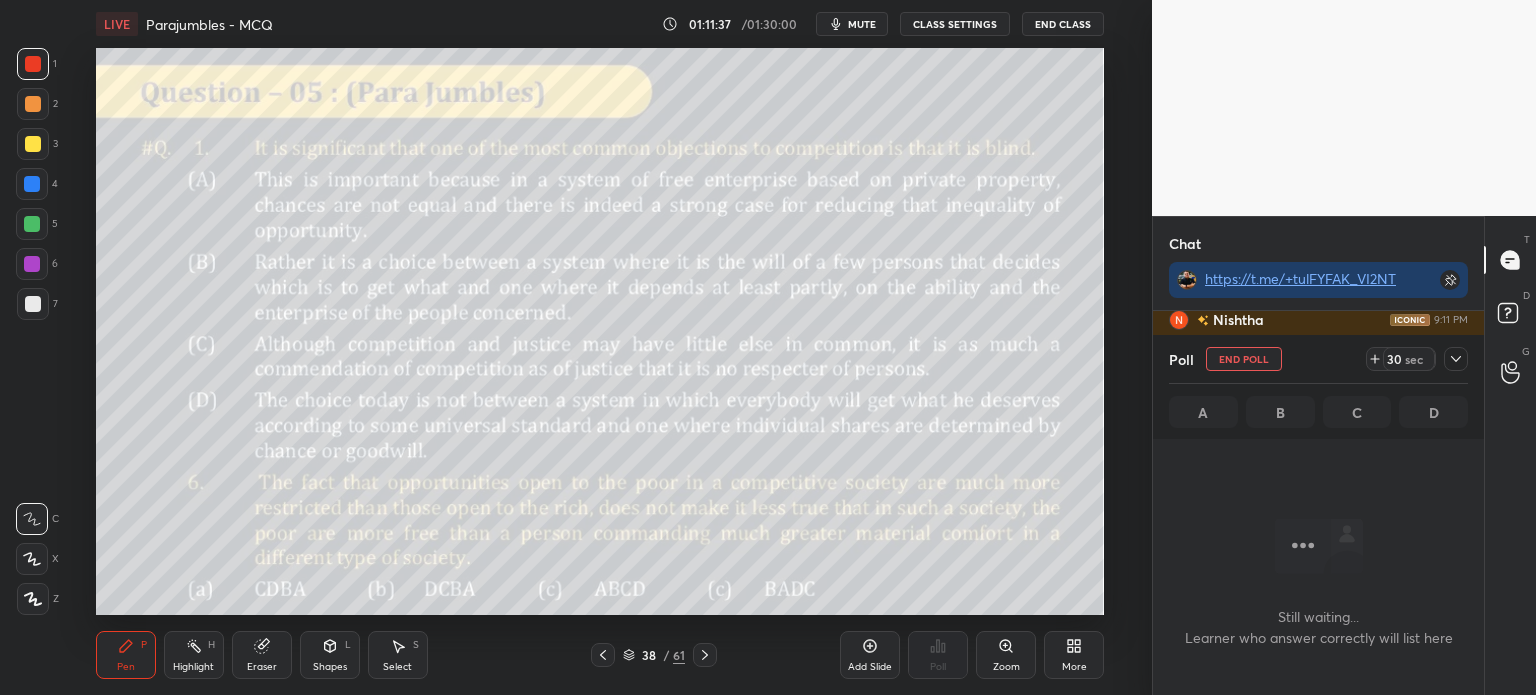 scroll, scrollTop: 243, scrollLeft: 325, axis: both 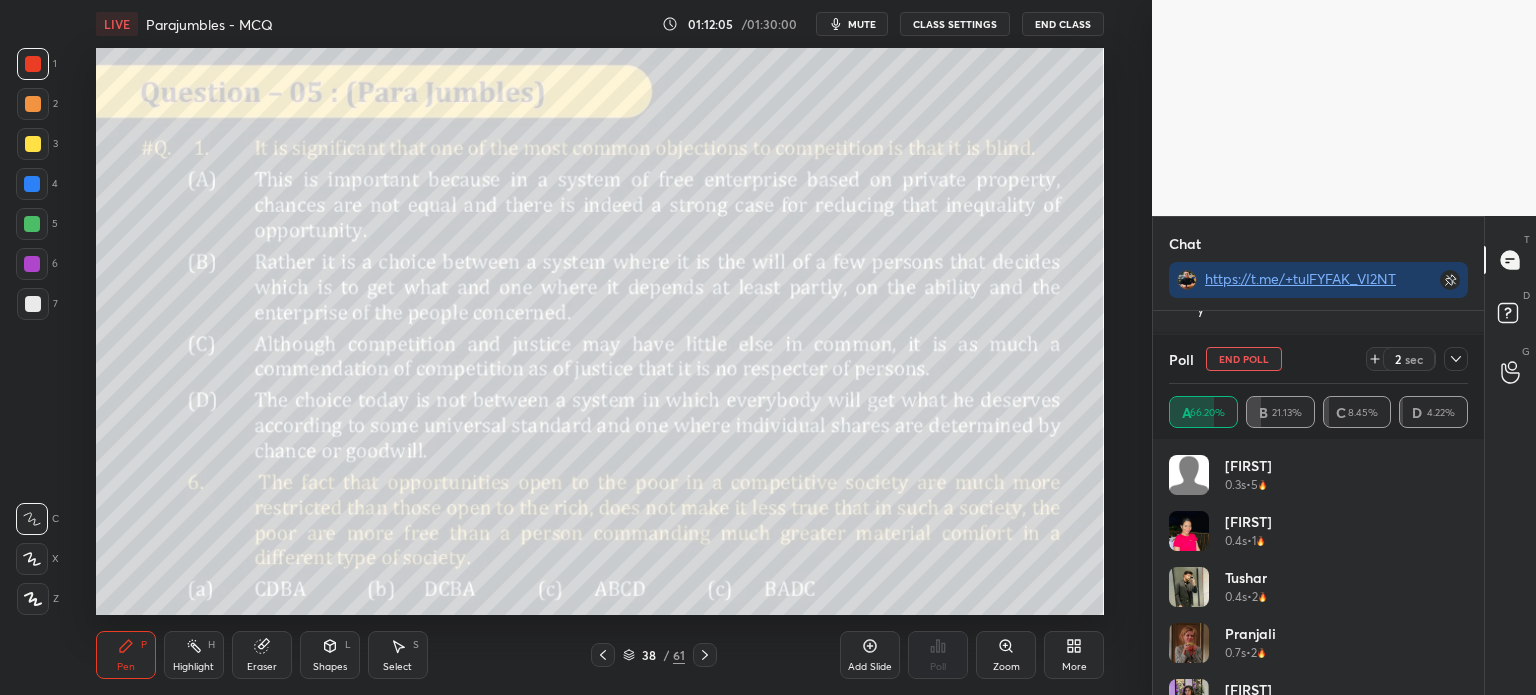 click on "Setting up your live class Poll for   secs No correct answer Start poll" at bounding box center (600, 331) 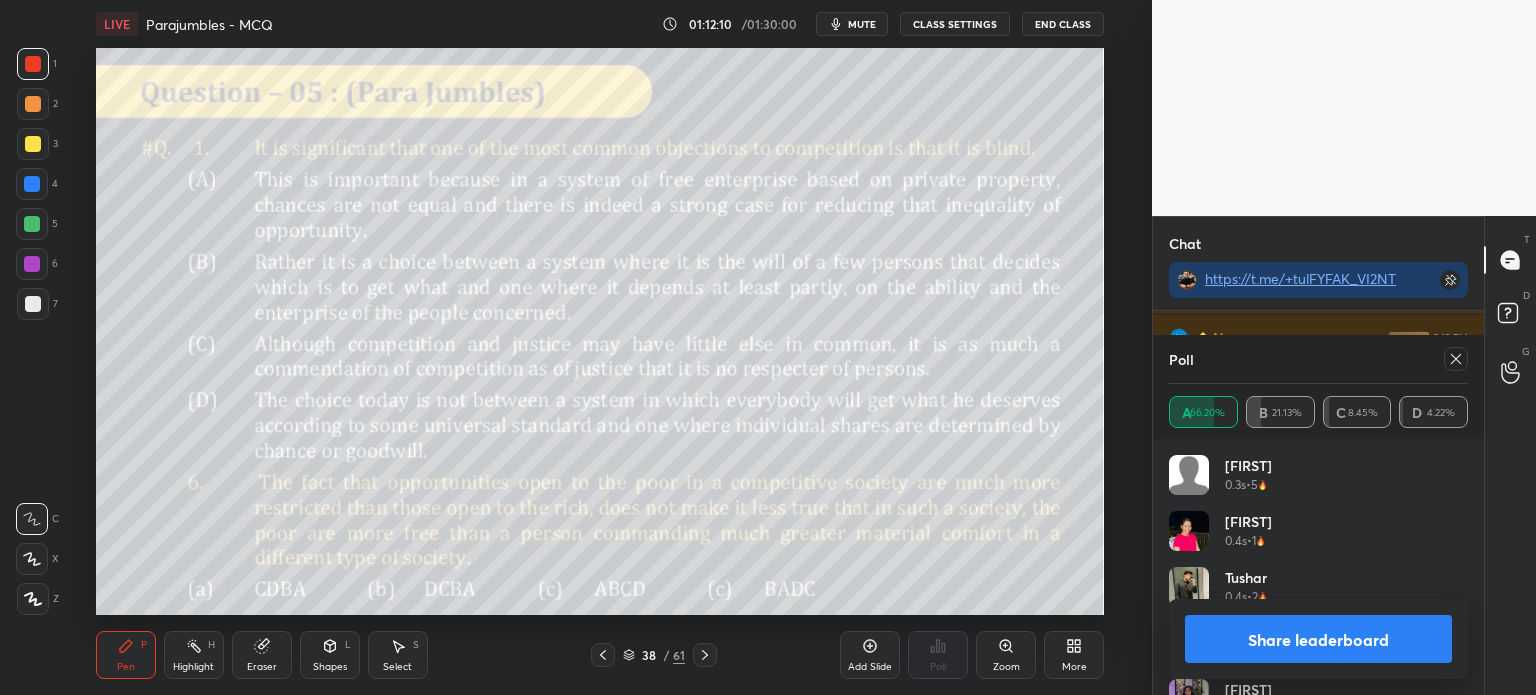 click on "Share leaderboard" at bounding box center (1318, 639) 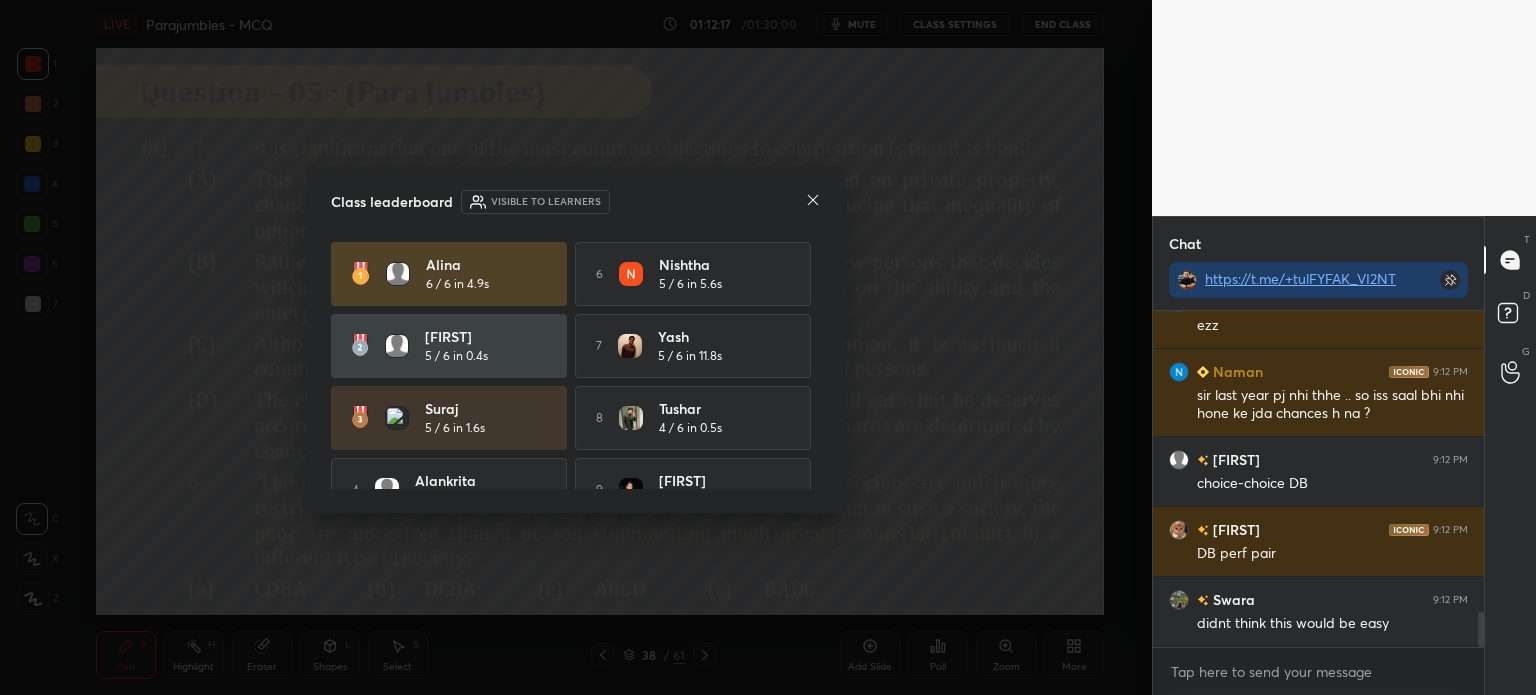 click 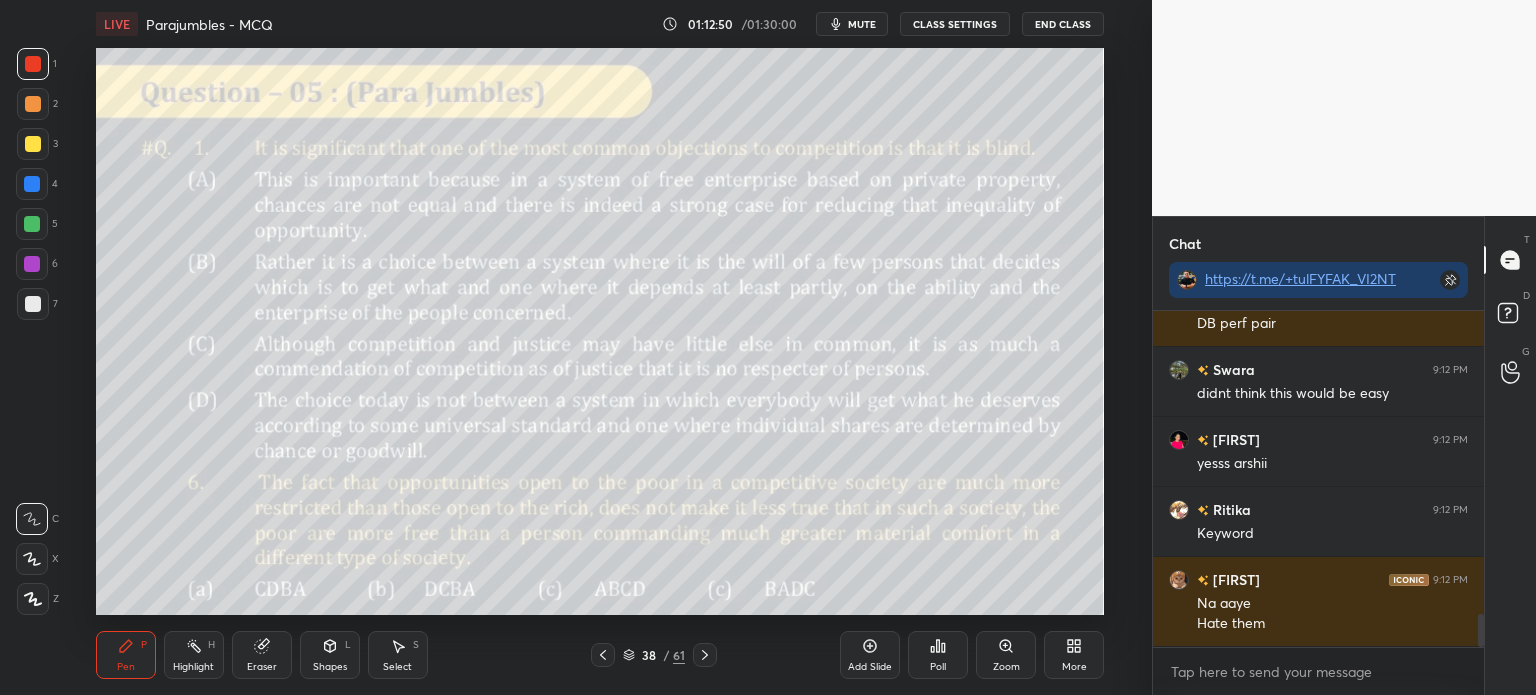 scroll, scrollTop: 3170, scrollLeft: 0, axis: vertical 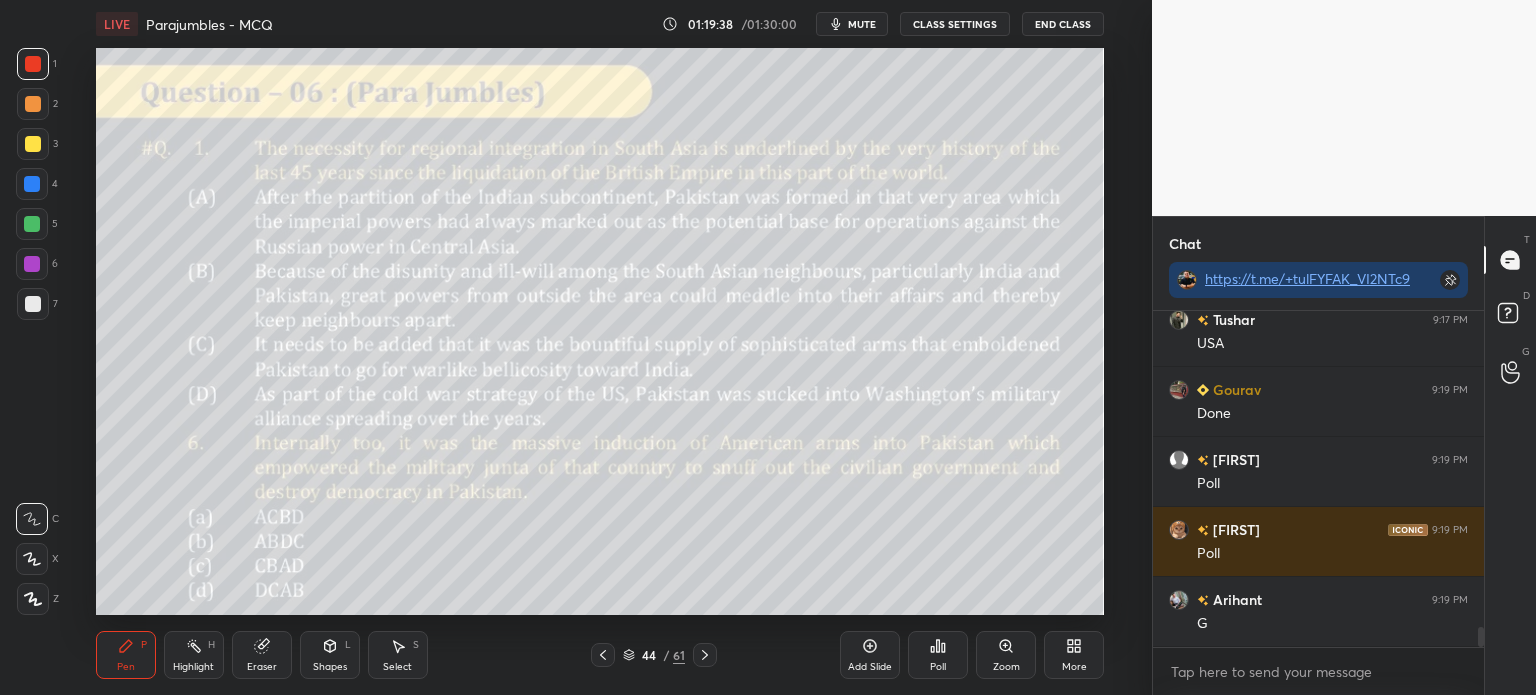 click 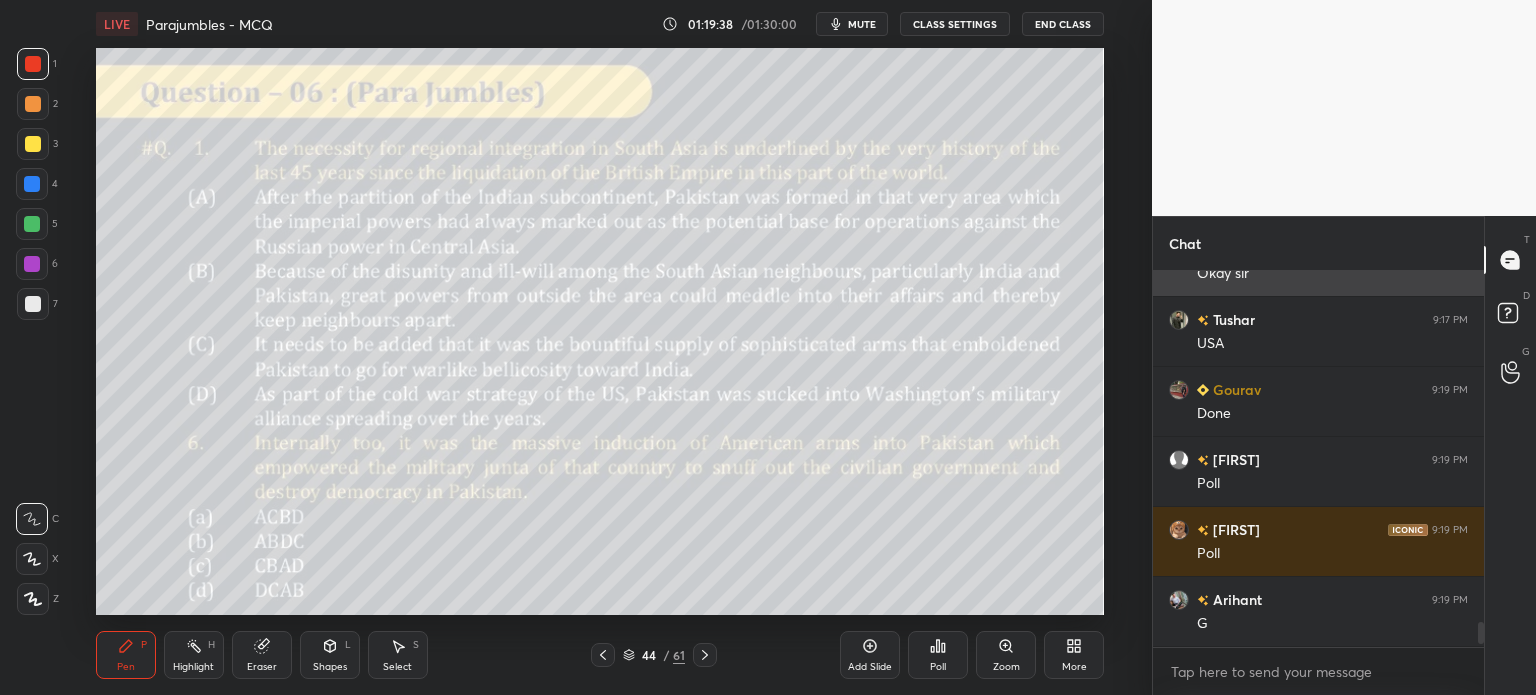 scroll, scrollTop: 5, scrollLeft: 6, axis: both 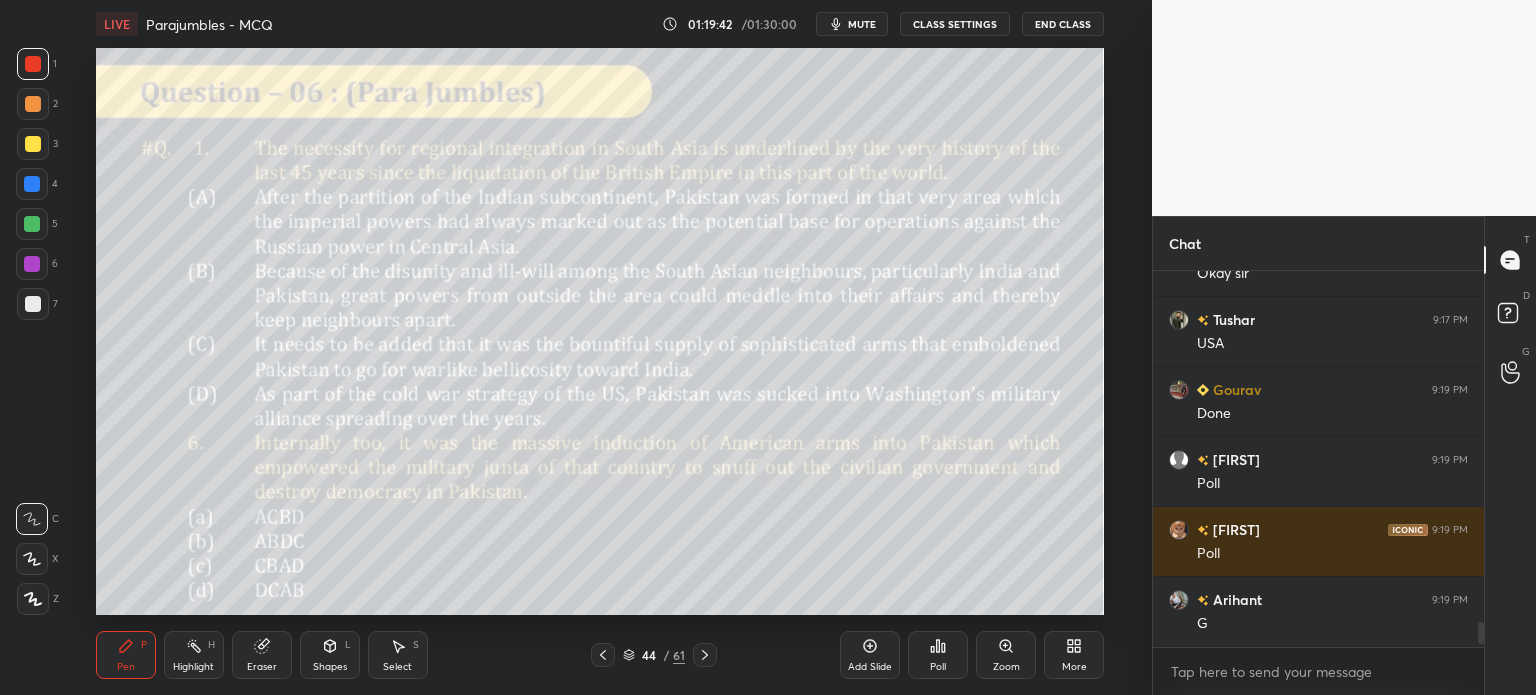 click 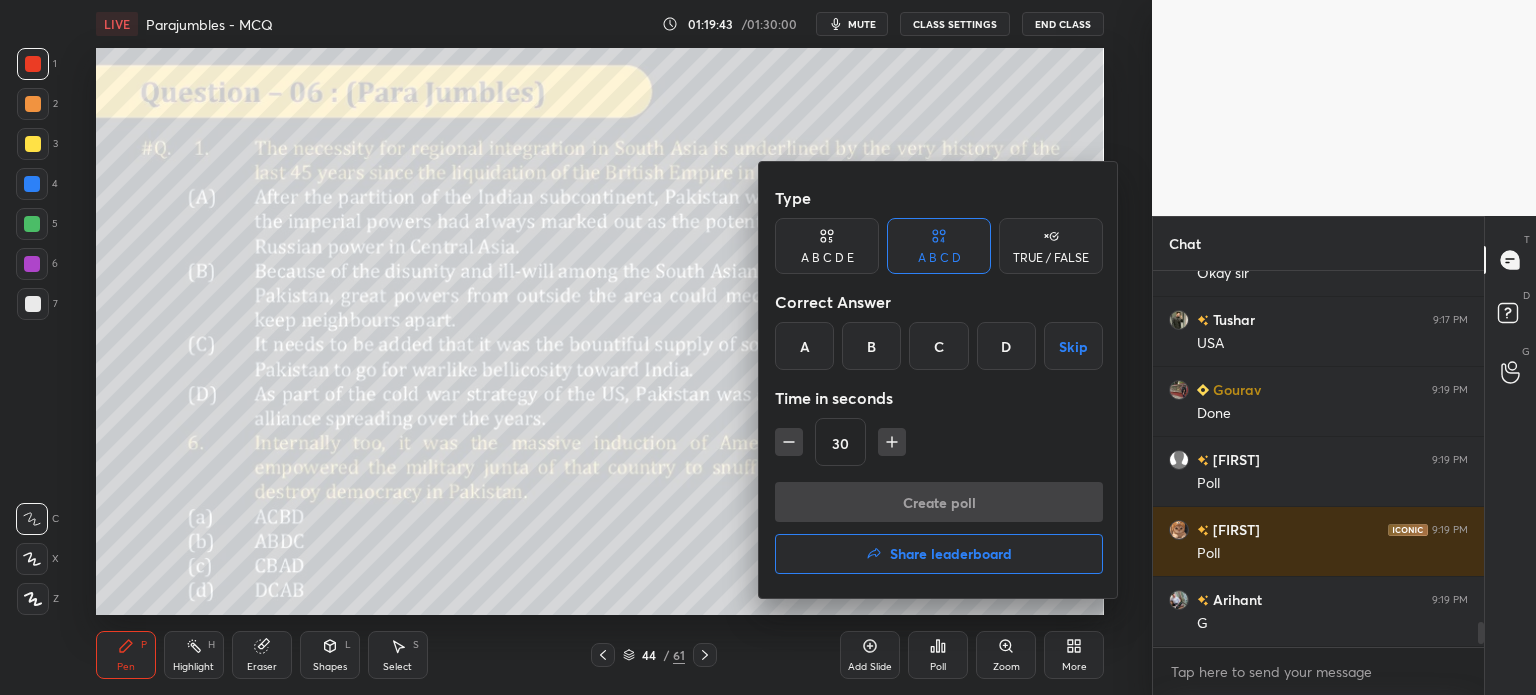 click on "B" at bounding box center (871, 346) 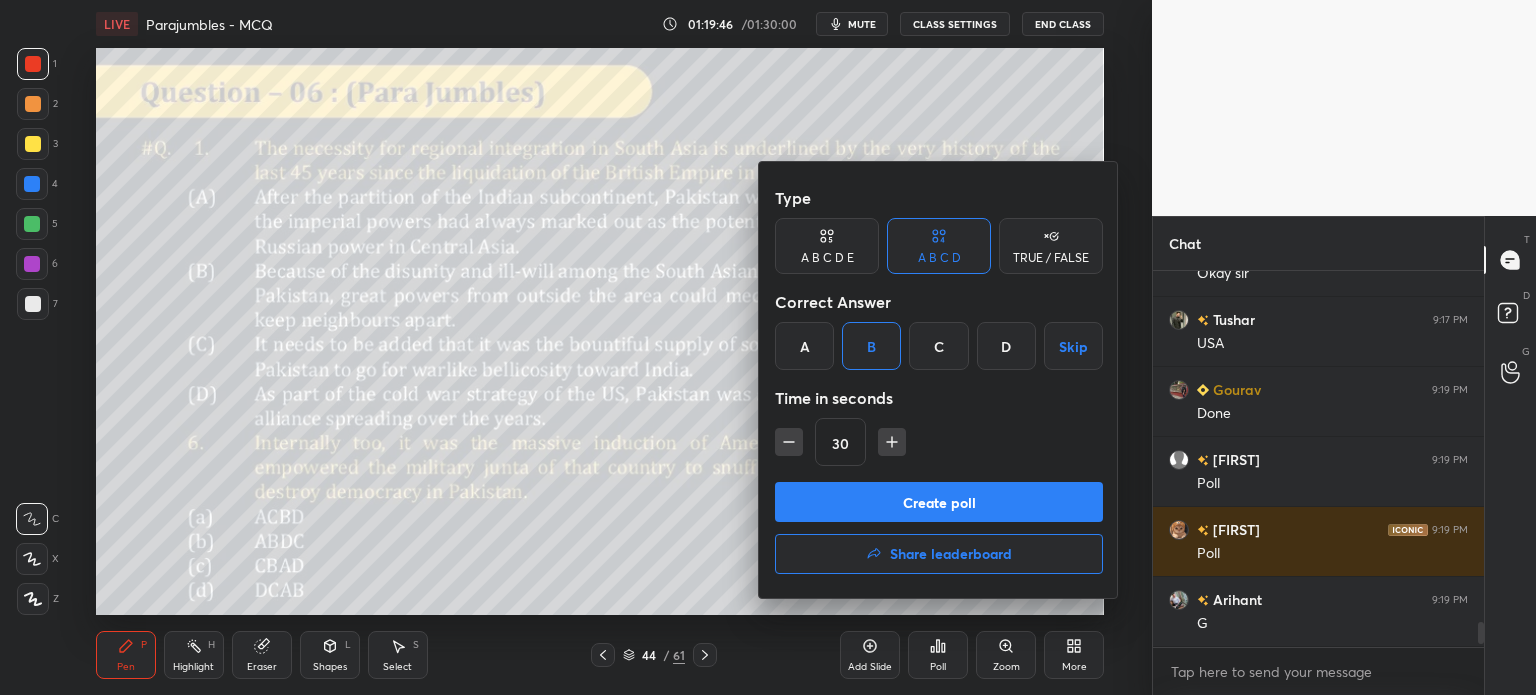 click on "Create poll" at bounding box center (939, 502) 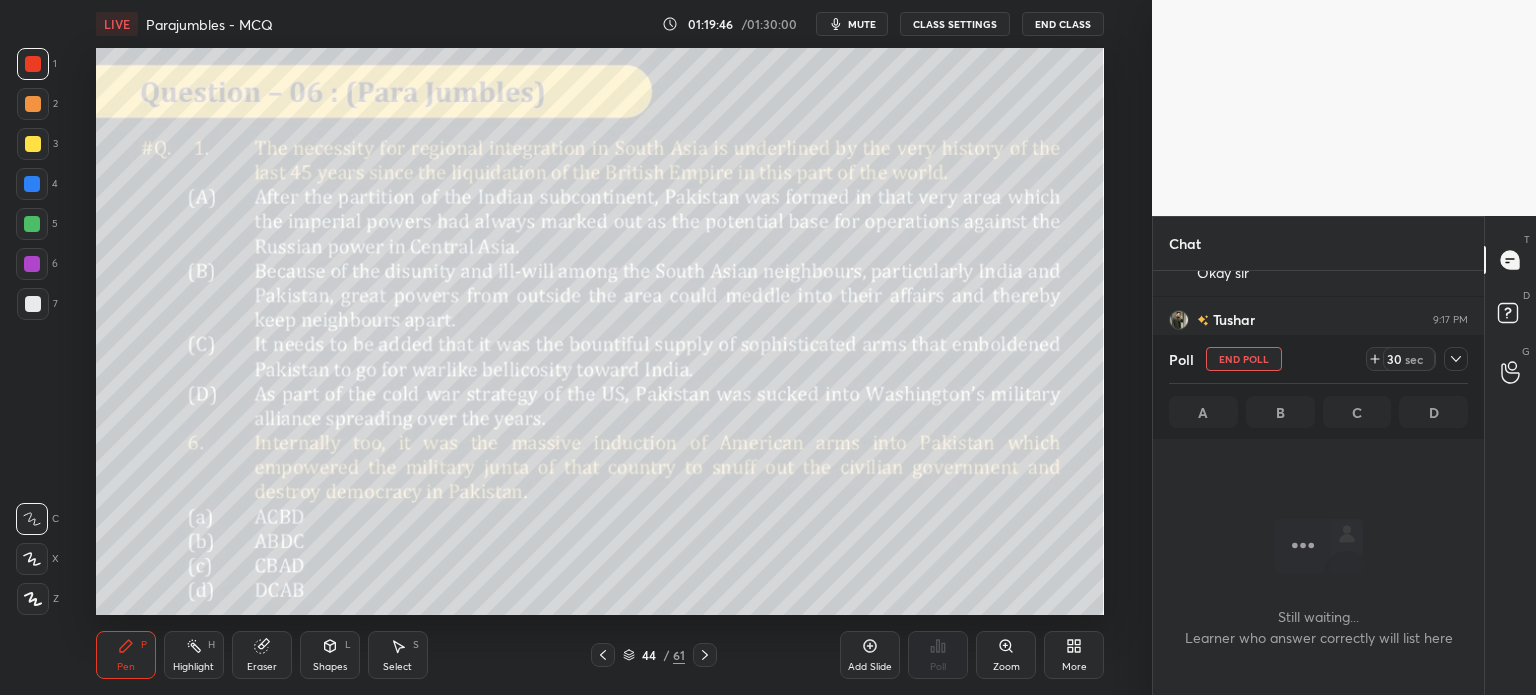 scroll, scrollTop: 308, scrollLeft: 325, axis: both 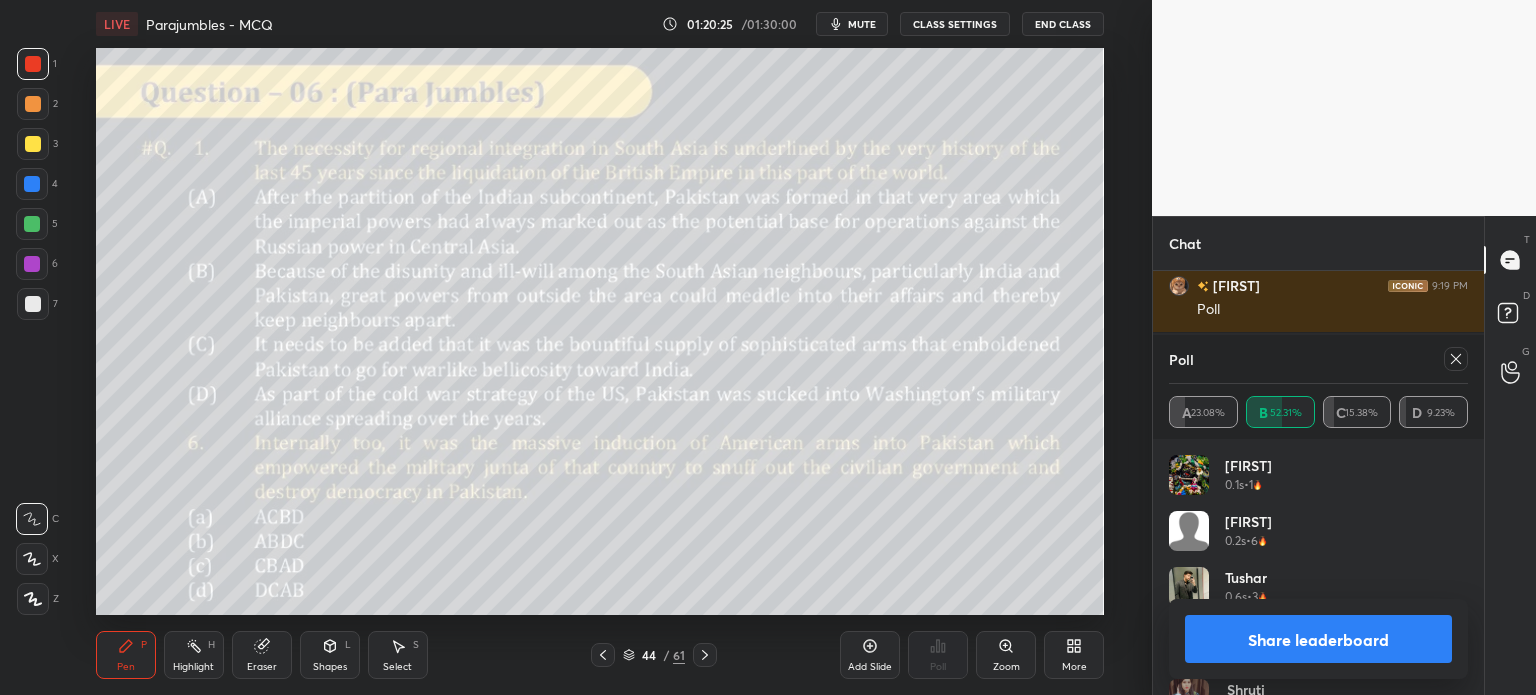 click on "Share leaderboard" at bounding box center (1318, 639) 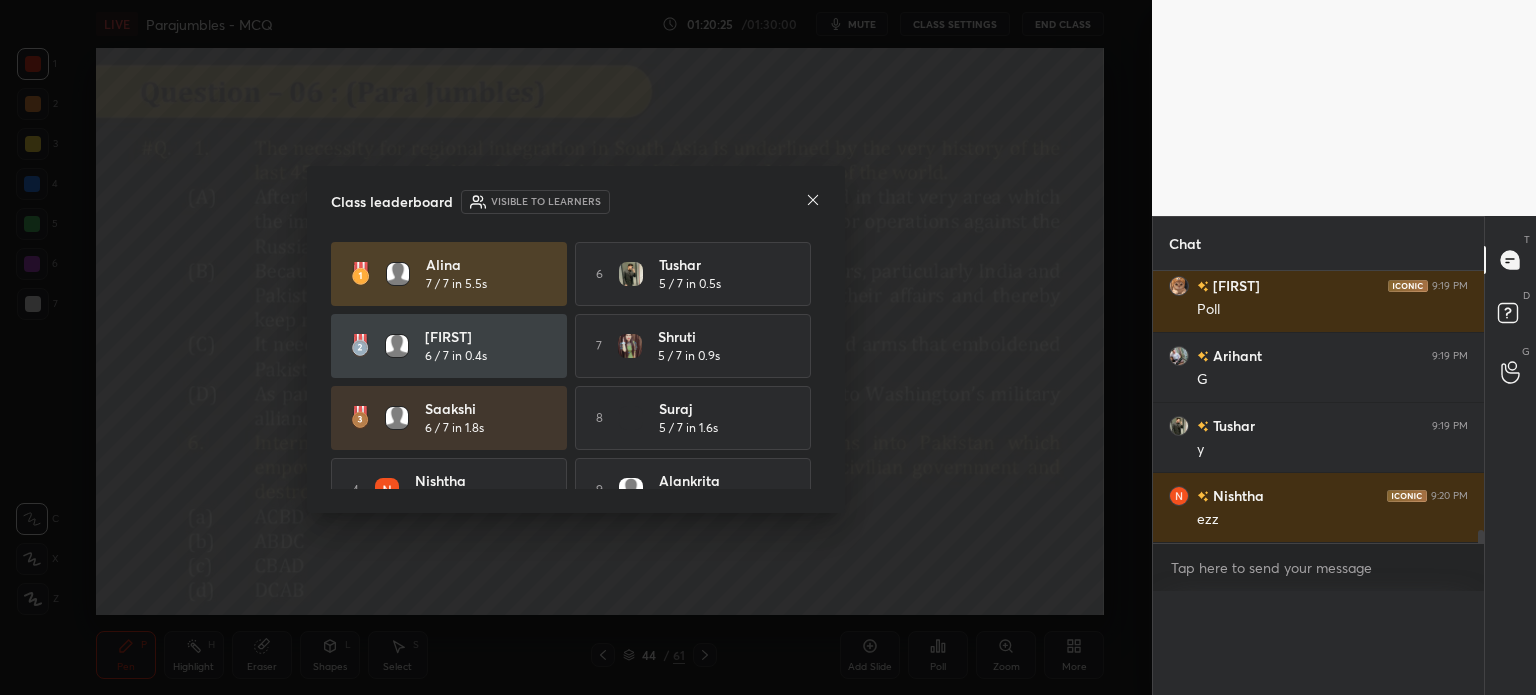 scroll, scrollTop: 0, scrollLeft: 0, axis: both 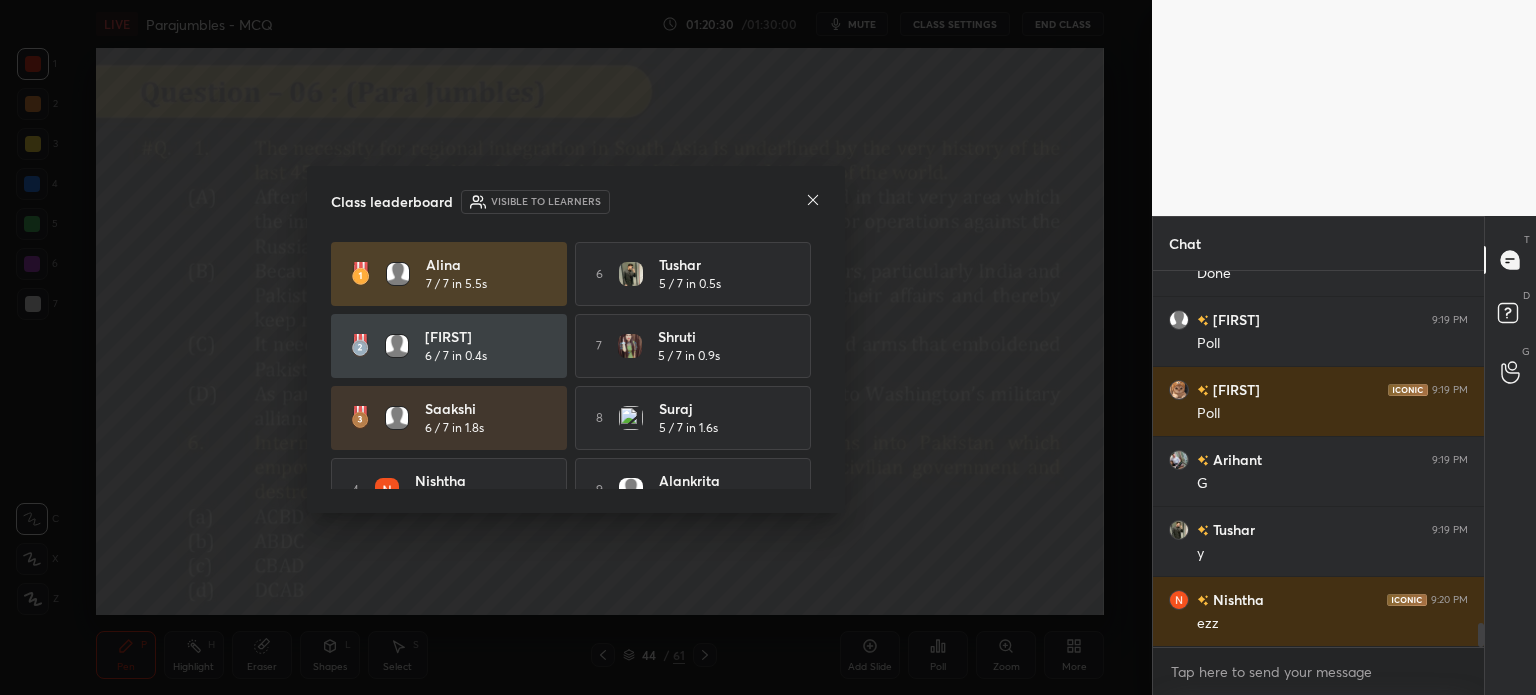 click 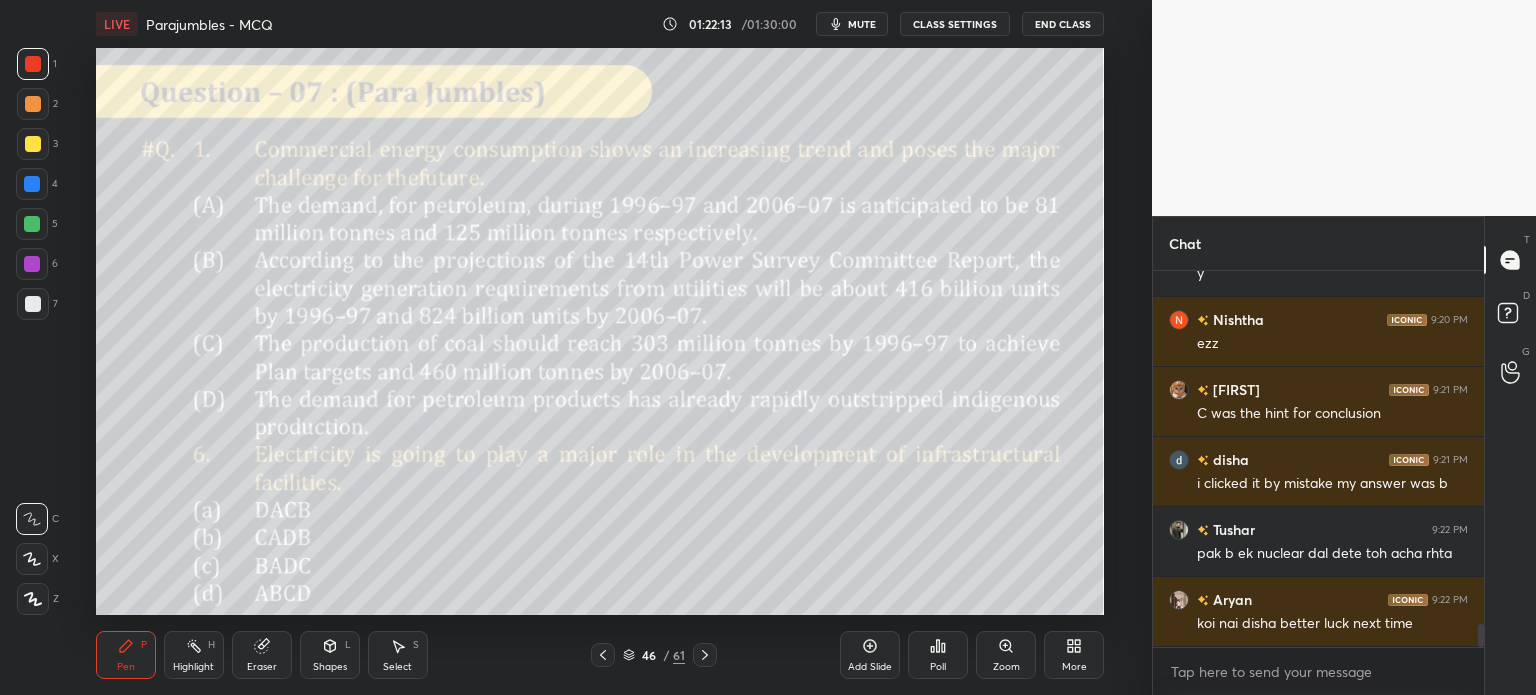 scroll, scrollTop: 5846, scrollLeft: 0, axis: vertical 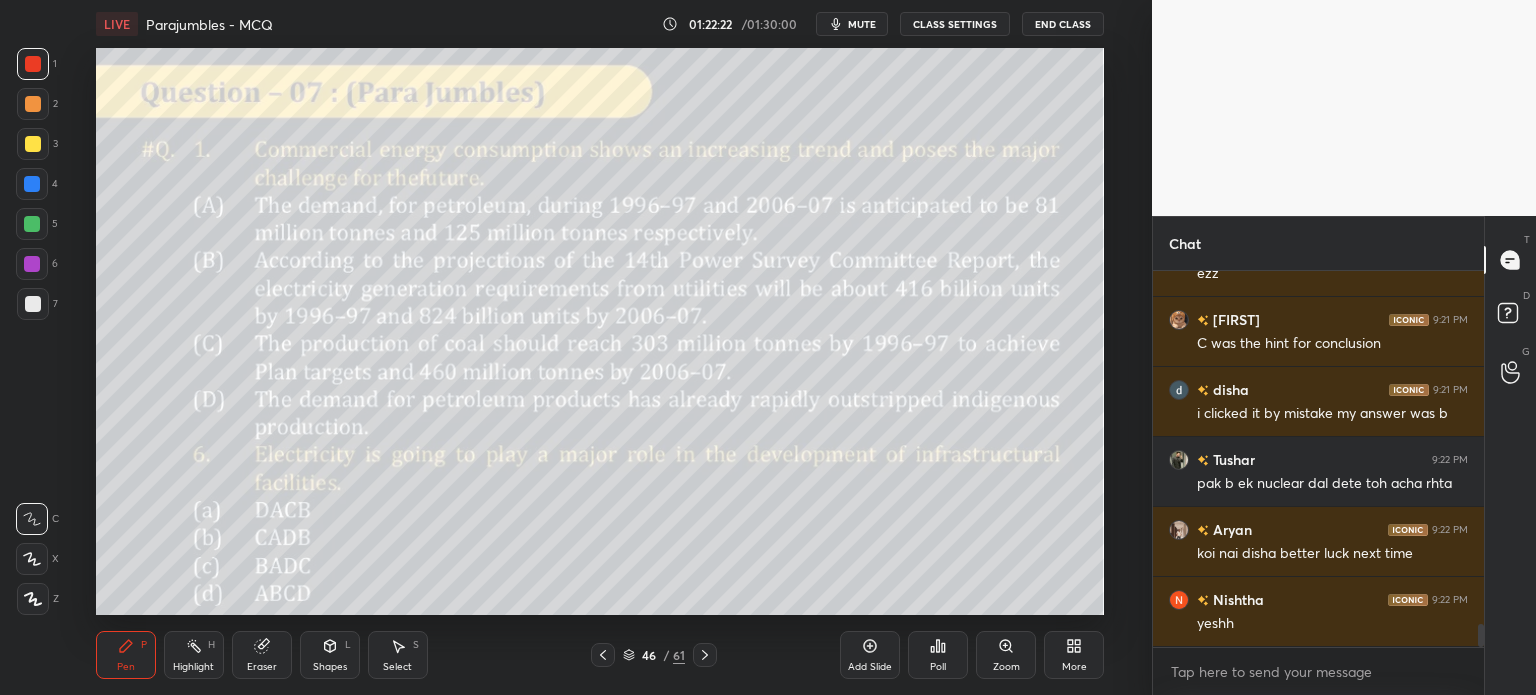 click on "46" at bounding box center (649, 655) 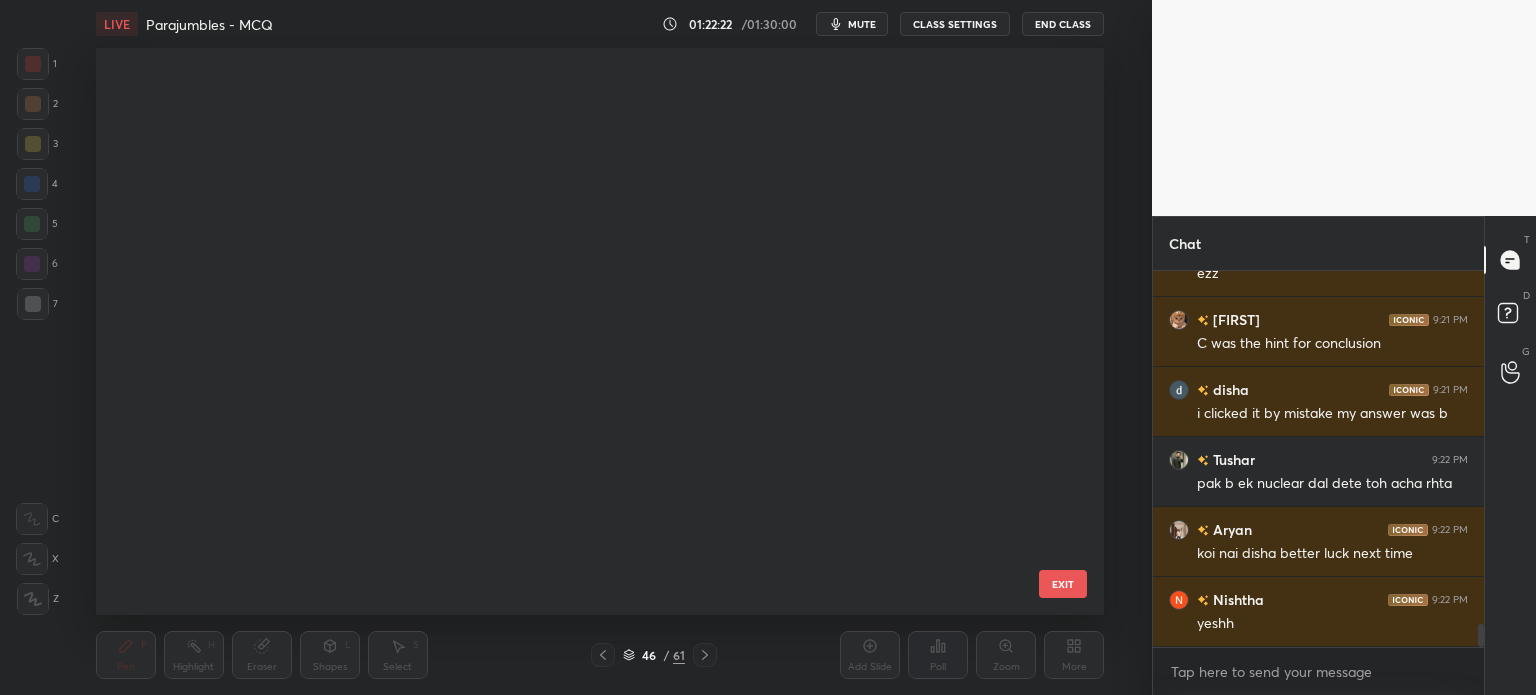scroll, scrollTop: 2216, scrollLeft: 0, axis: vertical 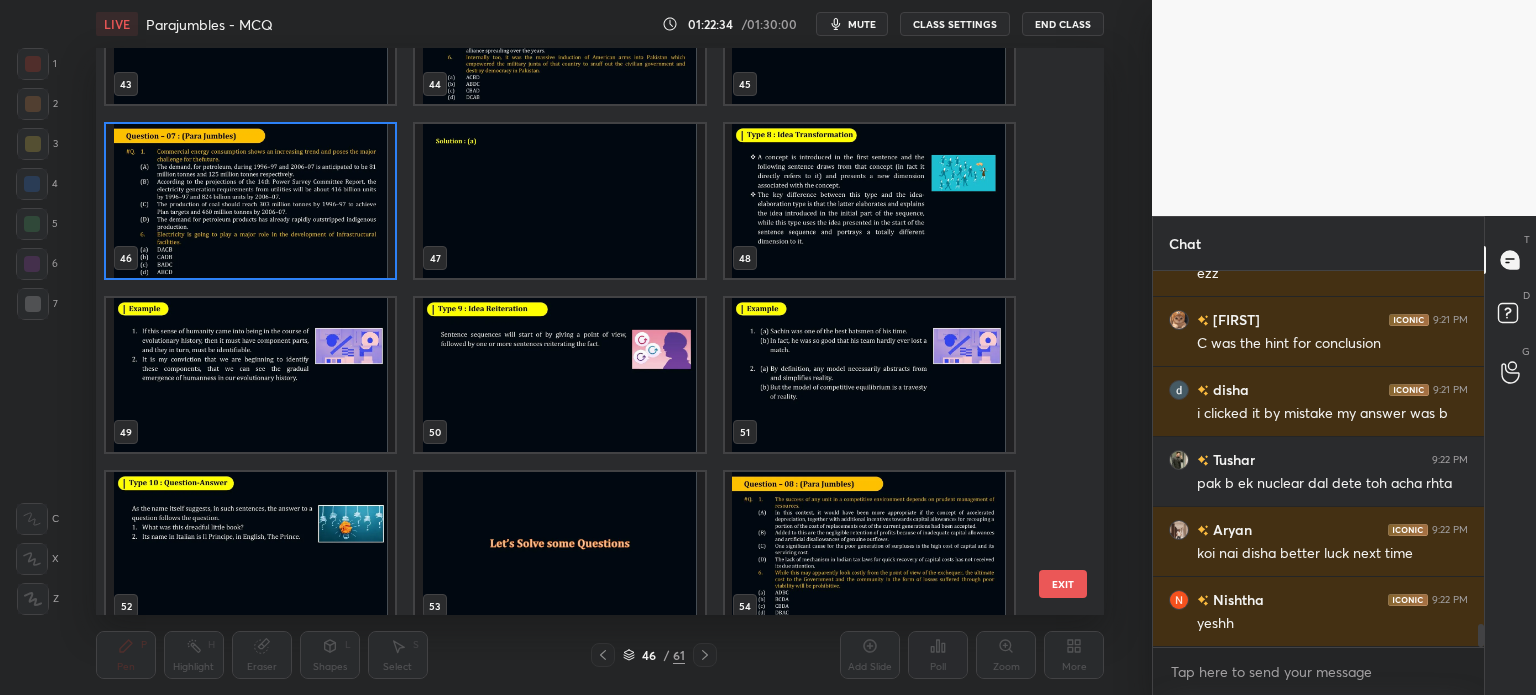 click at bounding box center [250, 201] 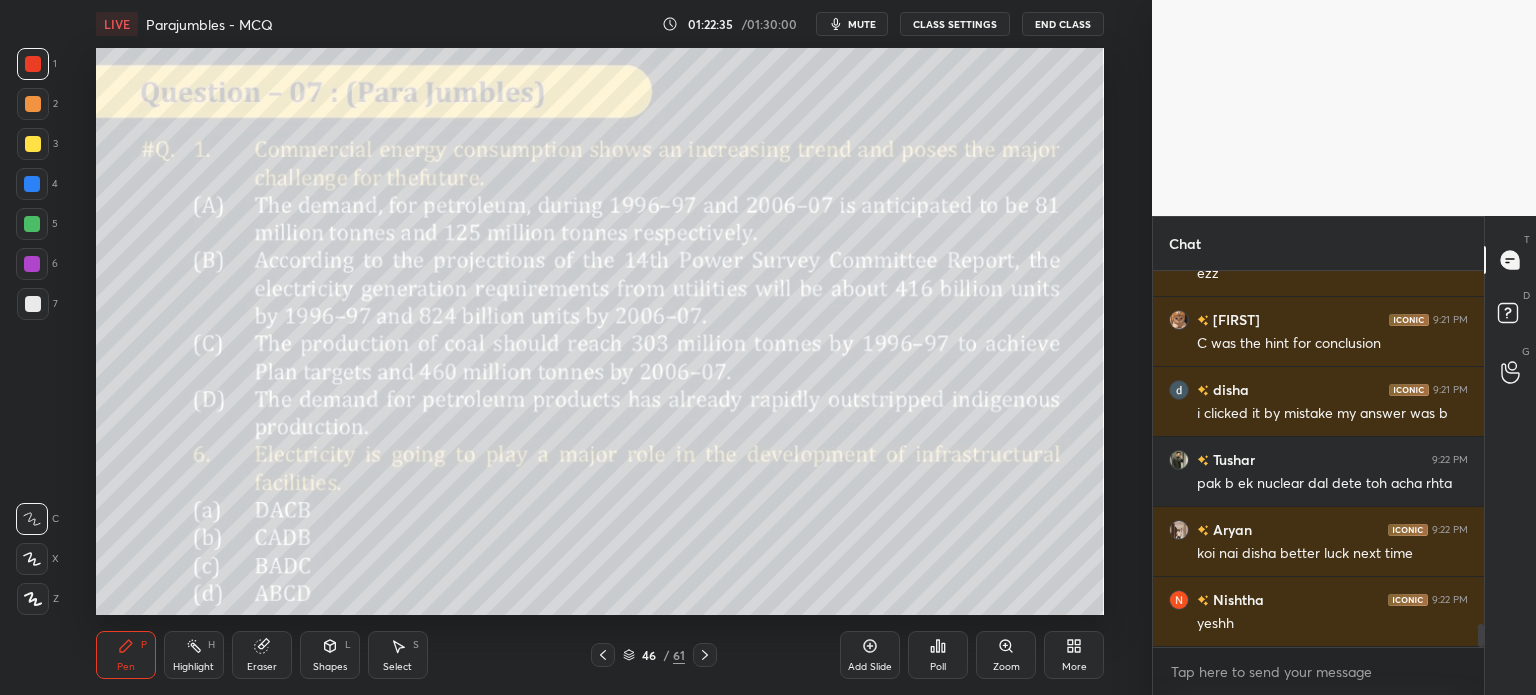 click at bounding box center [250, 201] 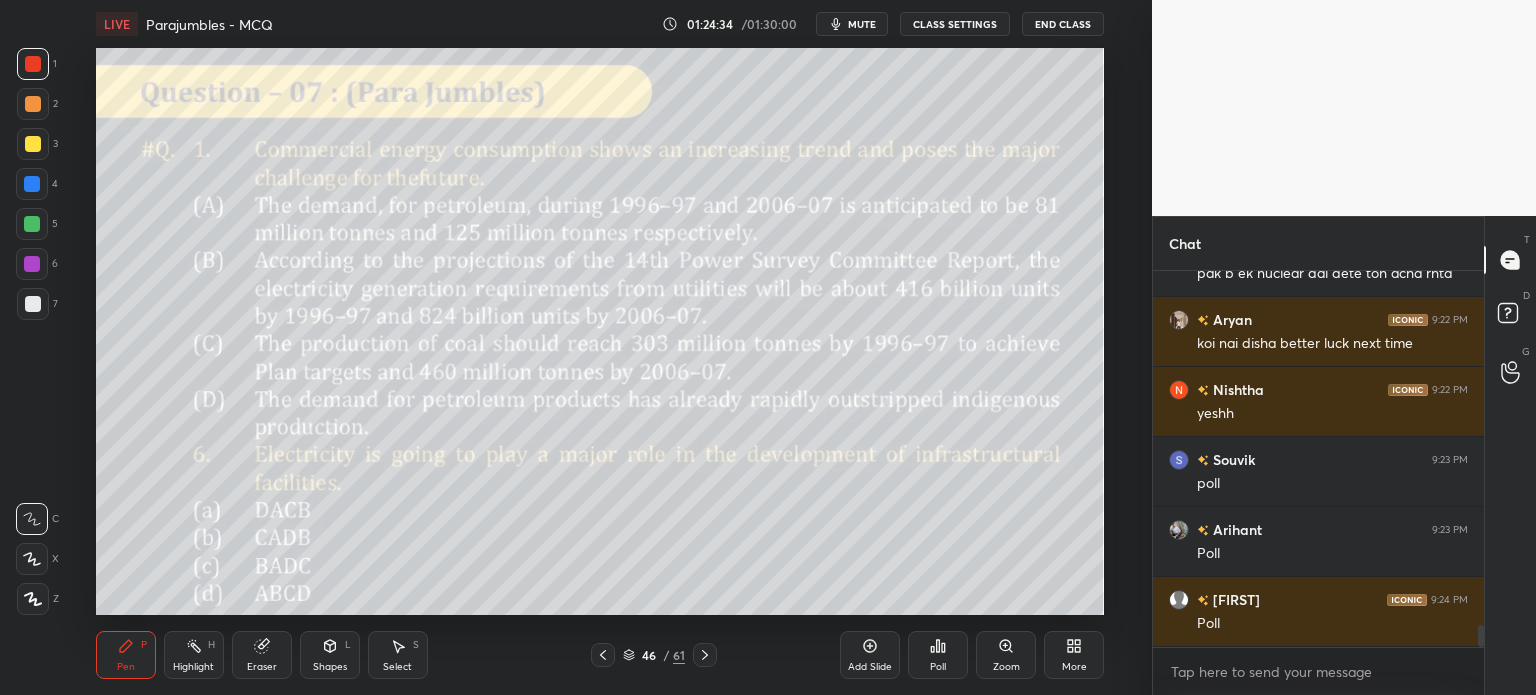 scroll, scrollTop: 6126, scrollLeft: 0, axis: vertical 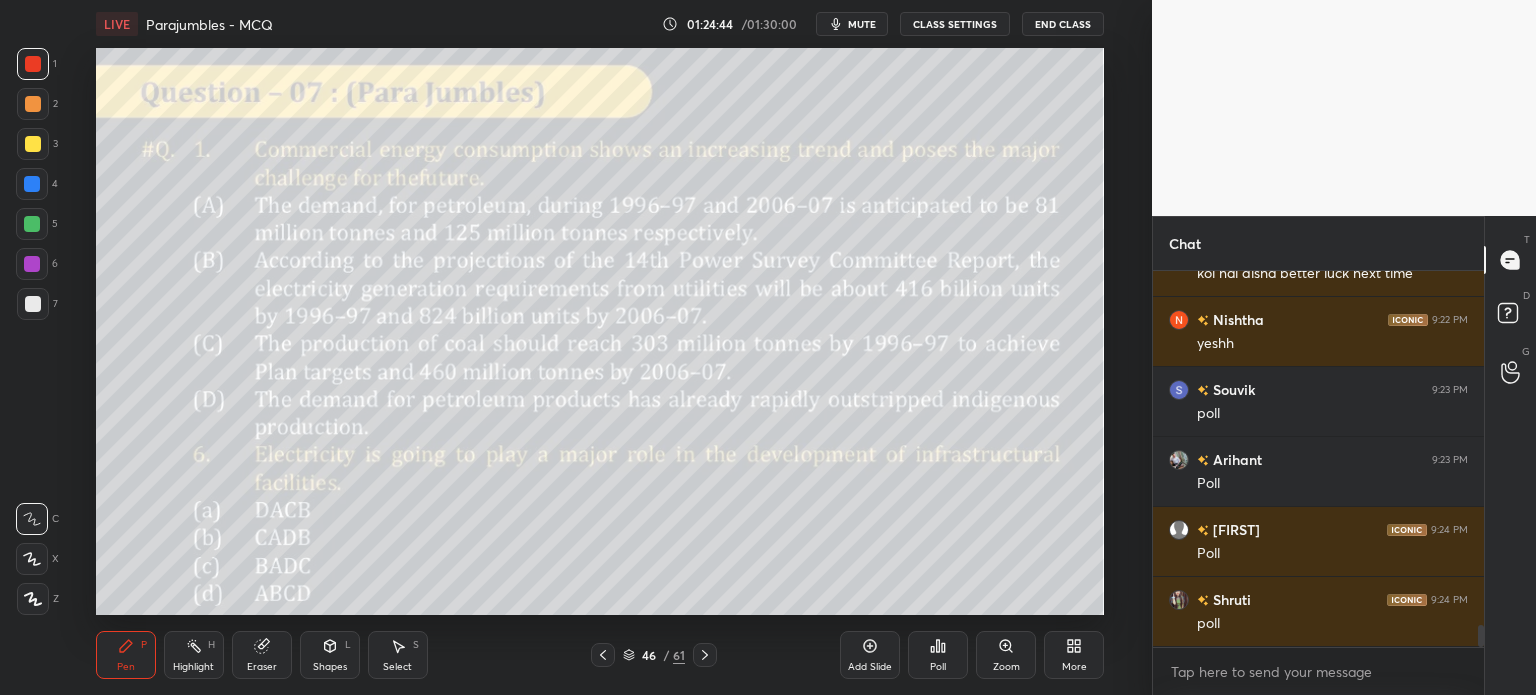 click 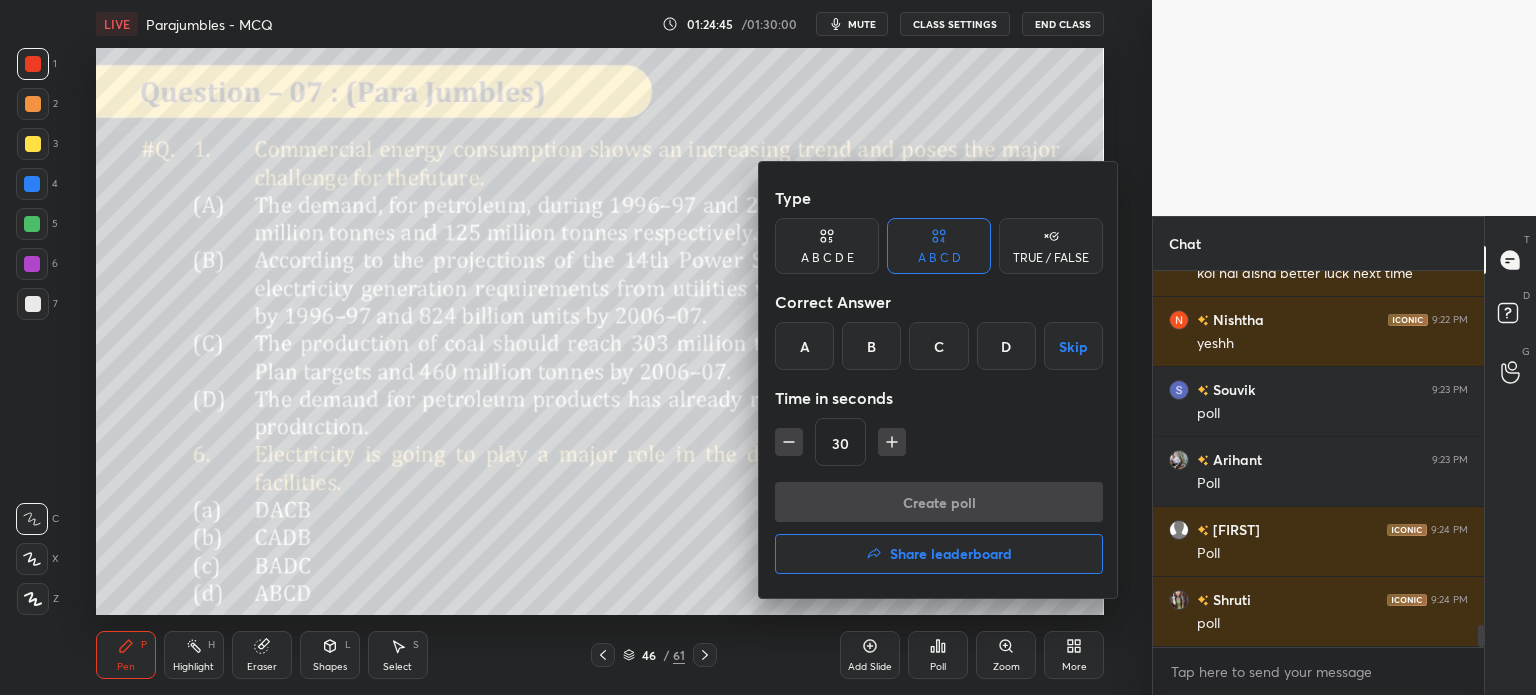 click on "A" at bounding box center (804, 346) 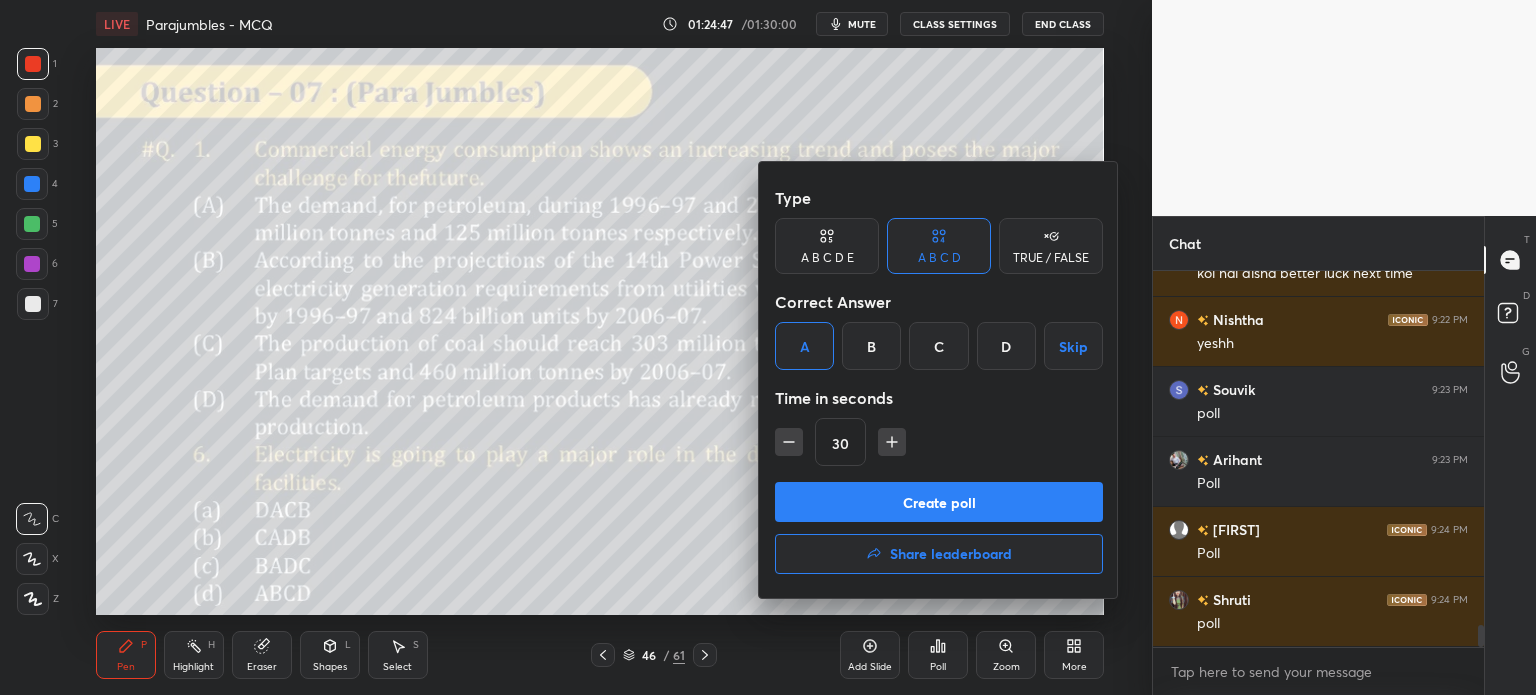 click on "Create poll" at bounding box center (939, 502) 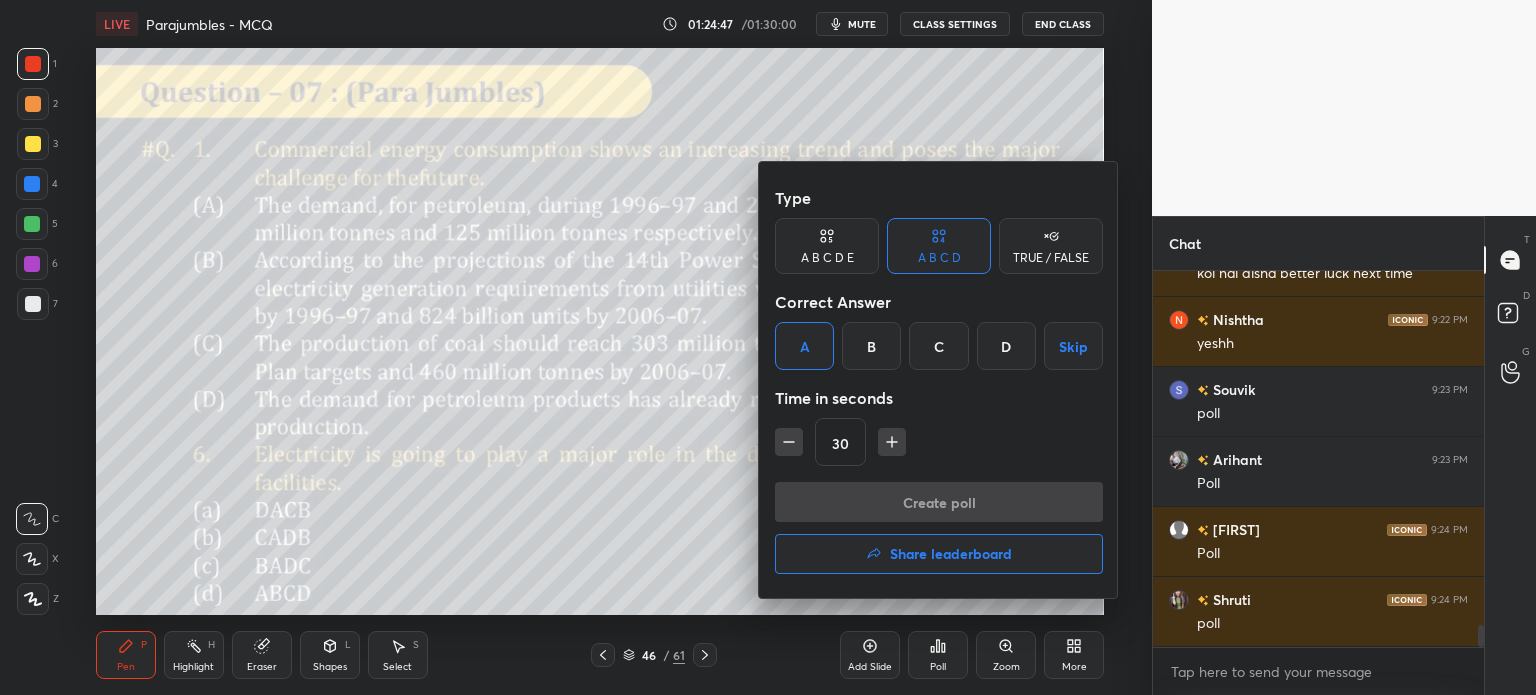 scroll, scrollTop: 353, scrollLeft: 325, axis: both 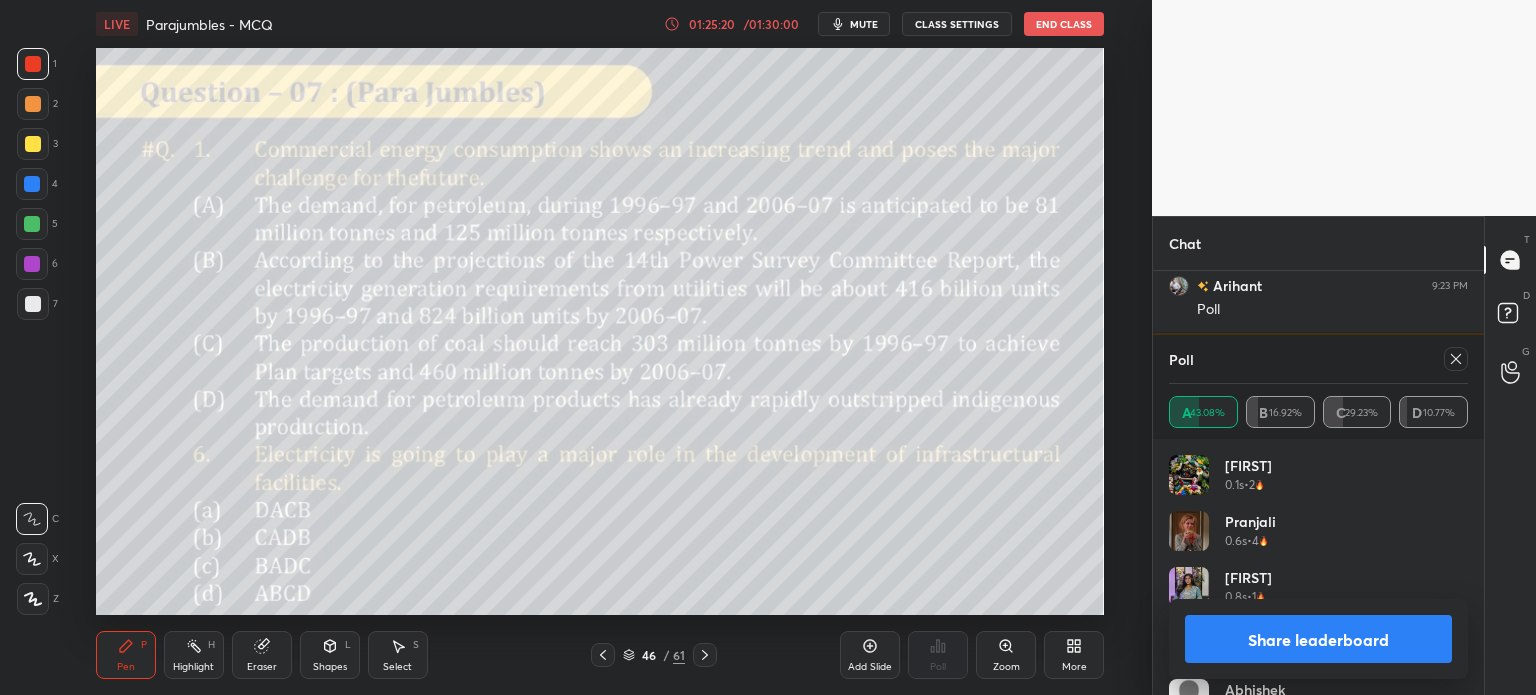 click on "Share leaderboard" at bounding box center (1318, 639) 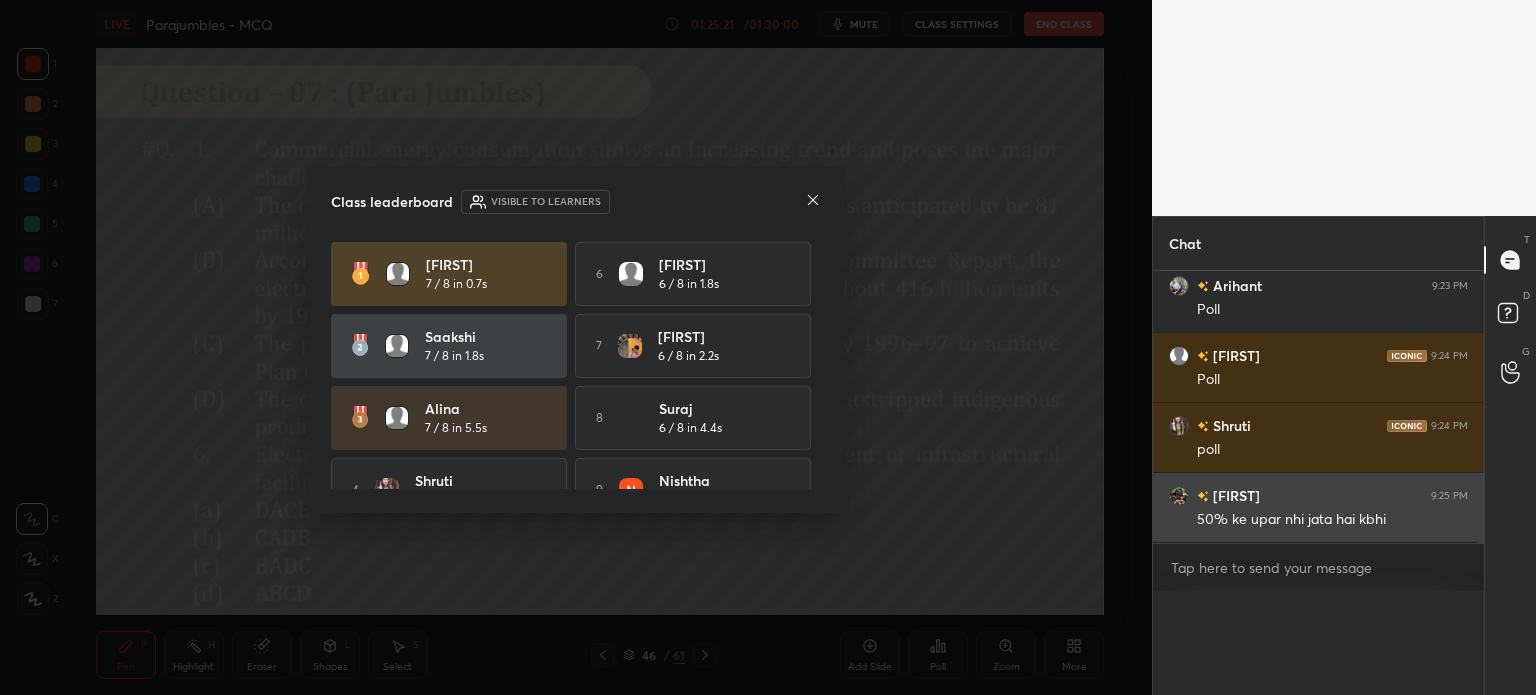 scroll, scrollTop: 0, scrollLeft: 0, axis: both 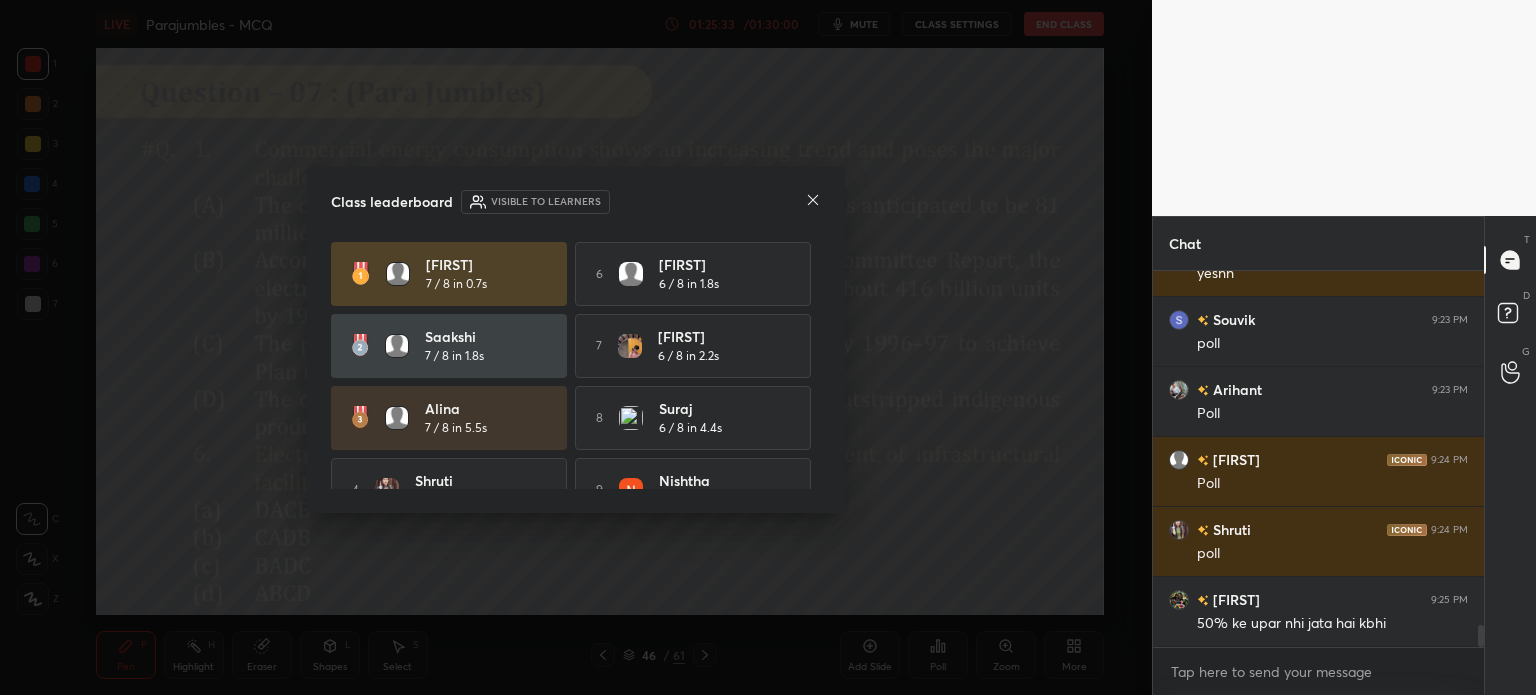click 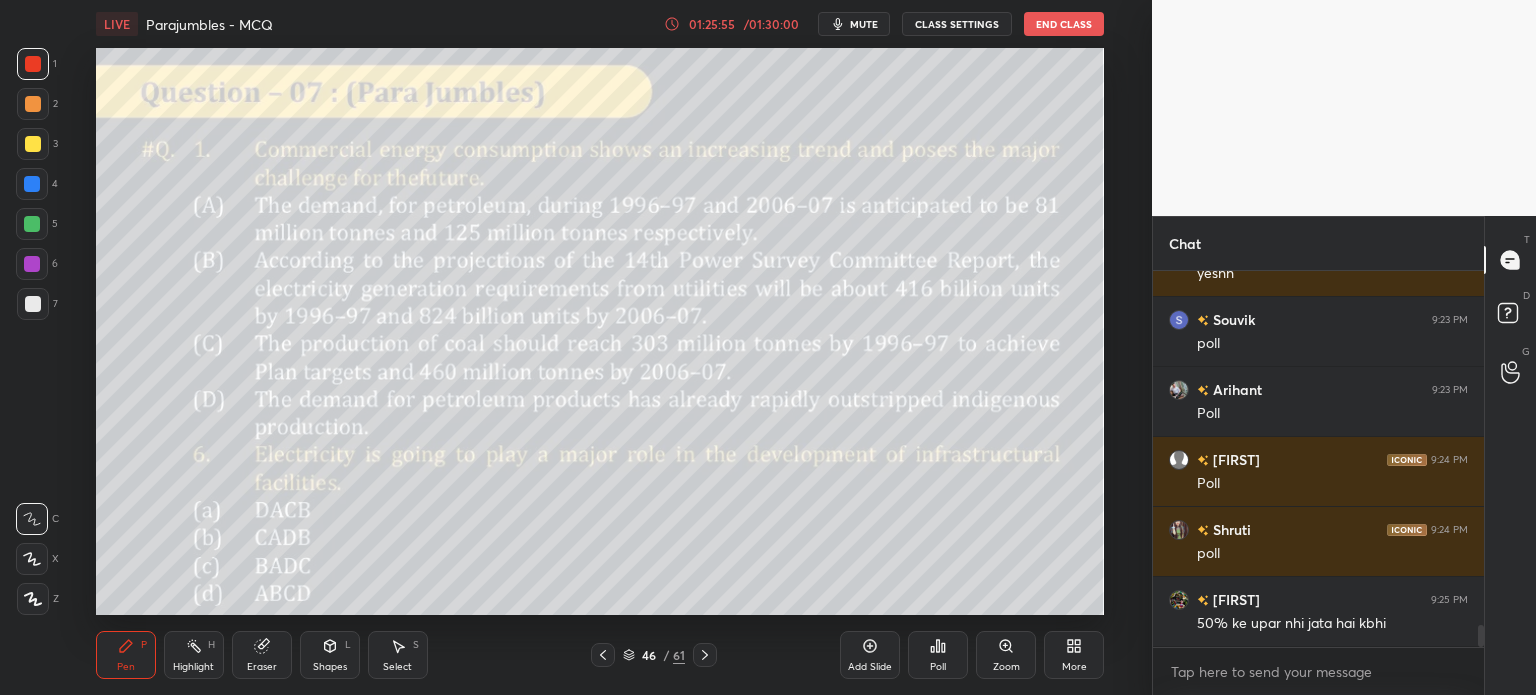 scroll, scrollTop: 6, scrollLeft: 6, axis: both 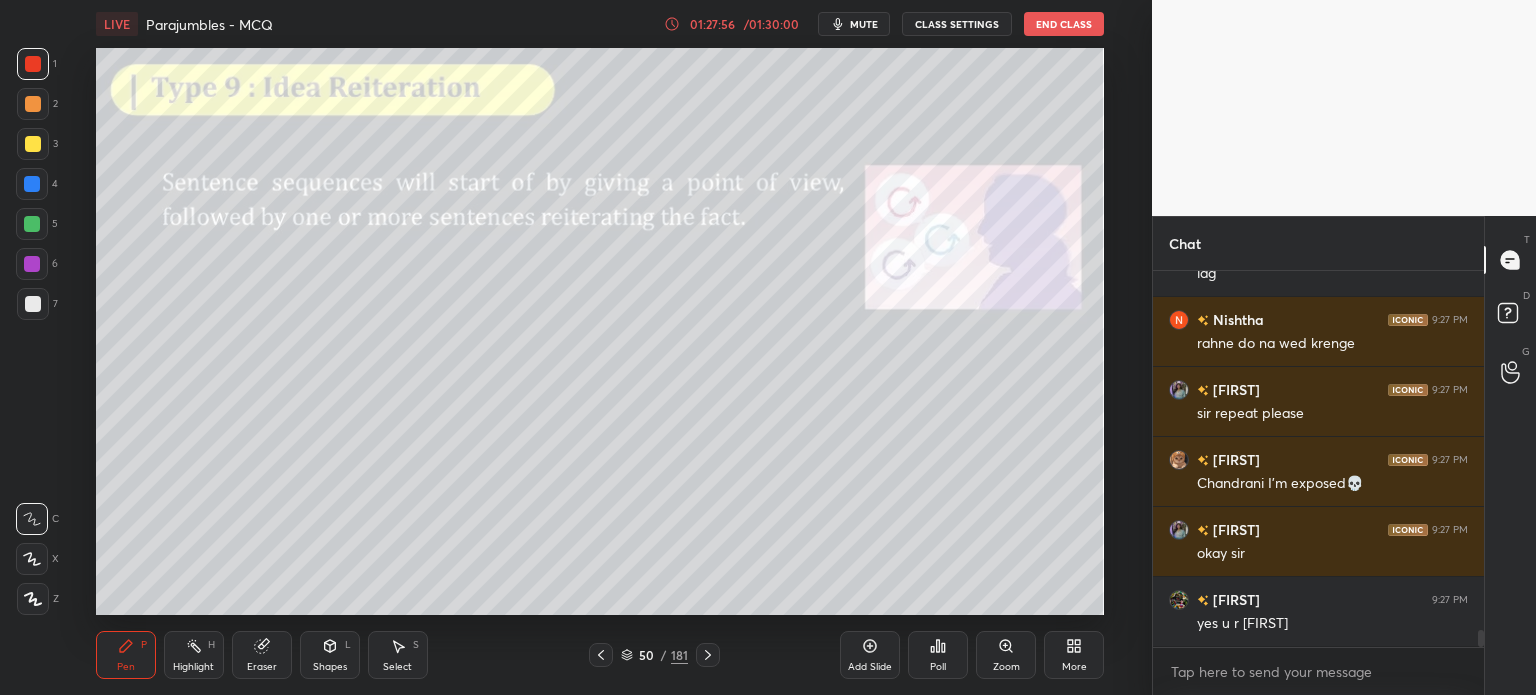 click on "50" at bounding box center (647, 655) 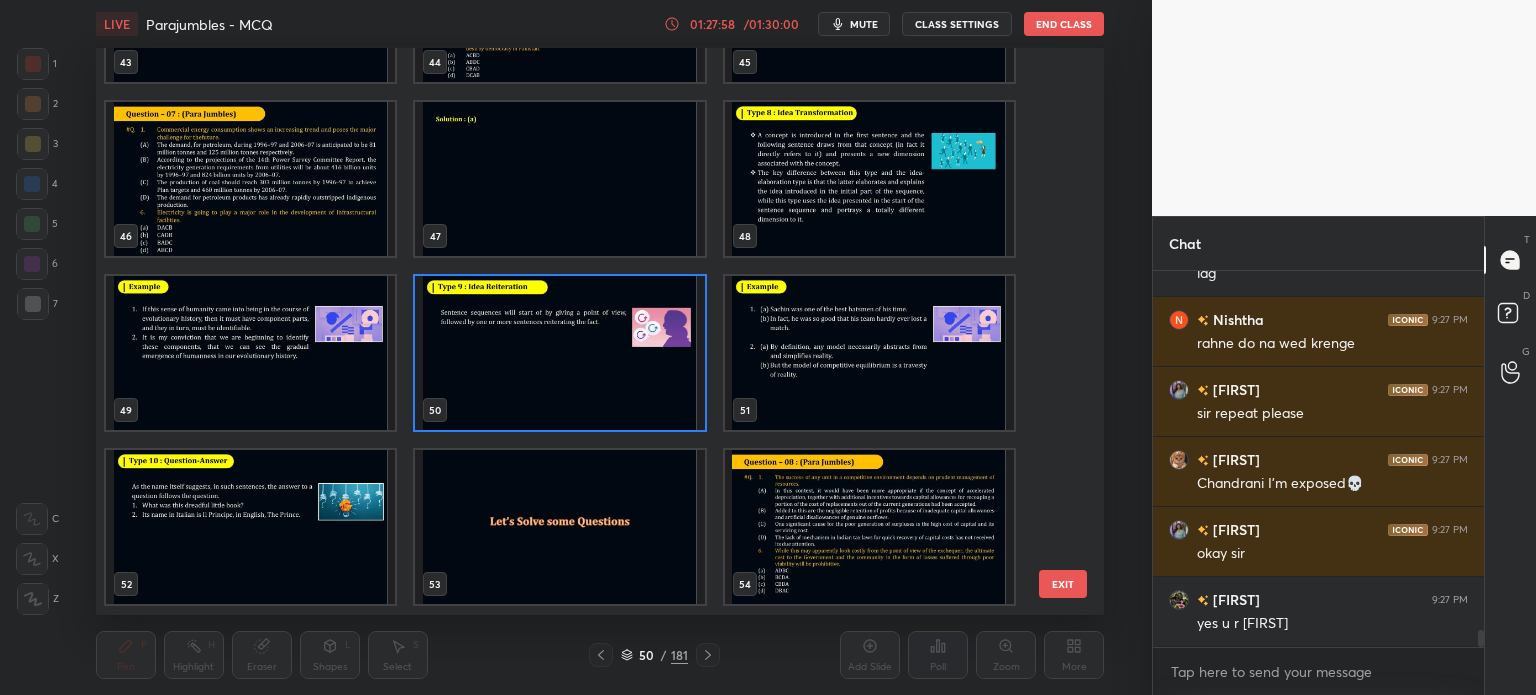 click at bounding box center (868, 353) 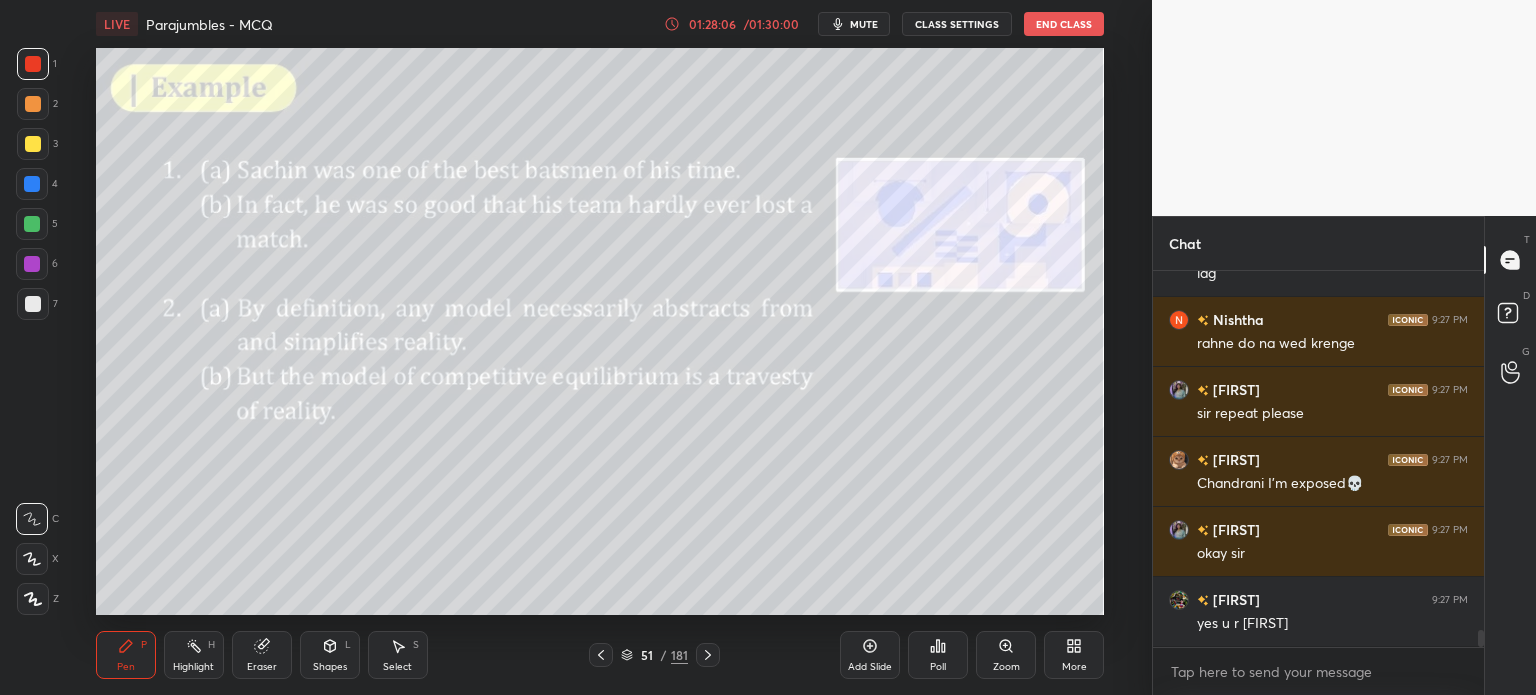 click on "51" at bounding box center [647, 655] 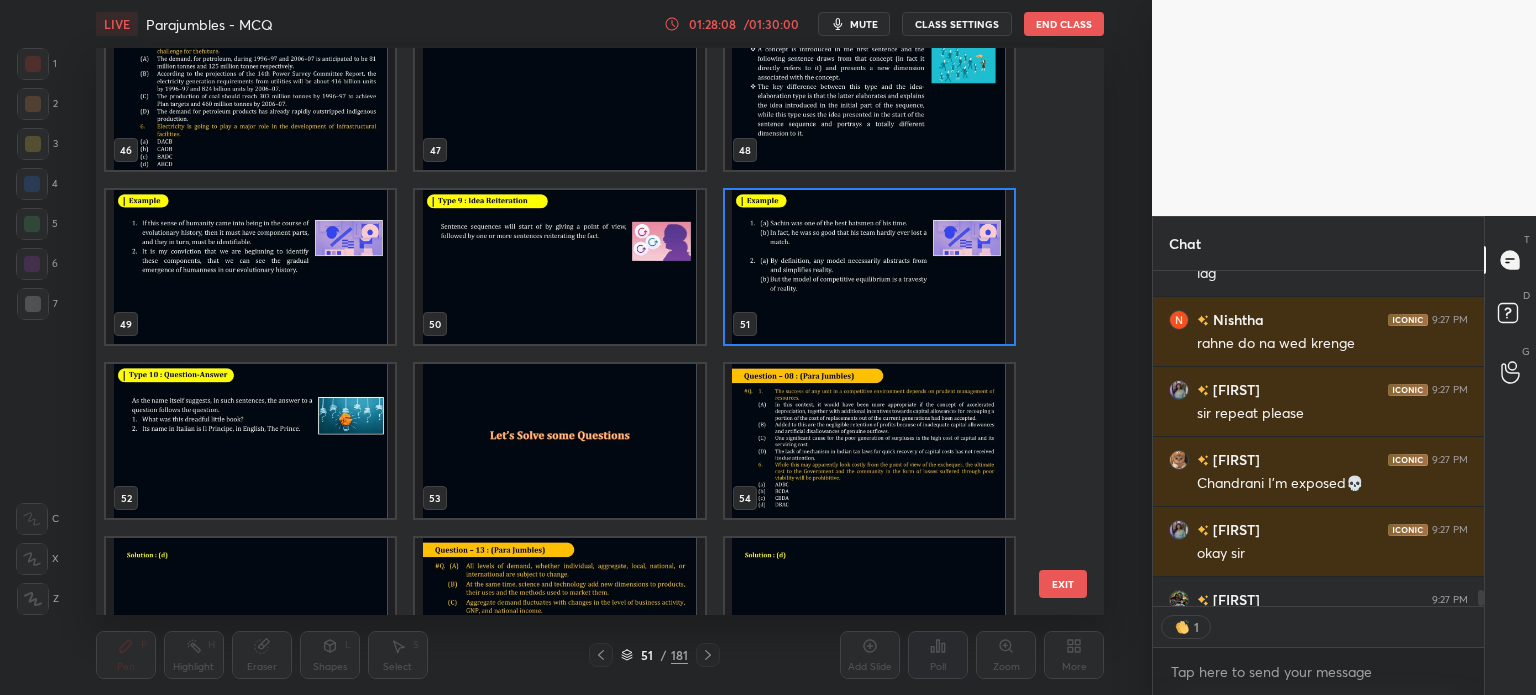 click at bounding box center (250, 441) 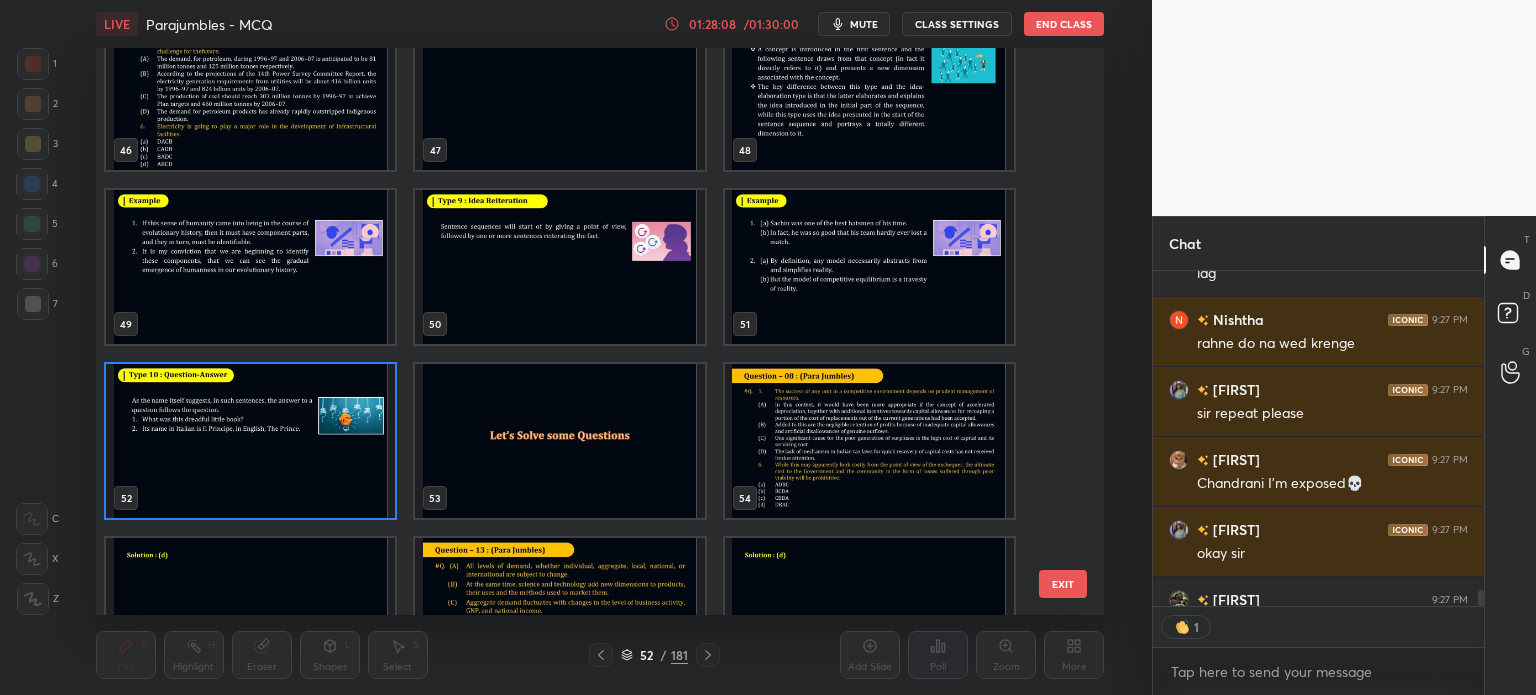 click at bounding box center [250, 441] 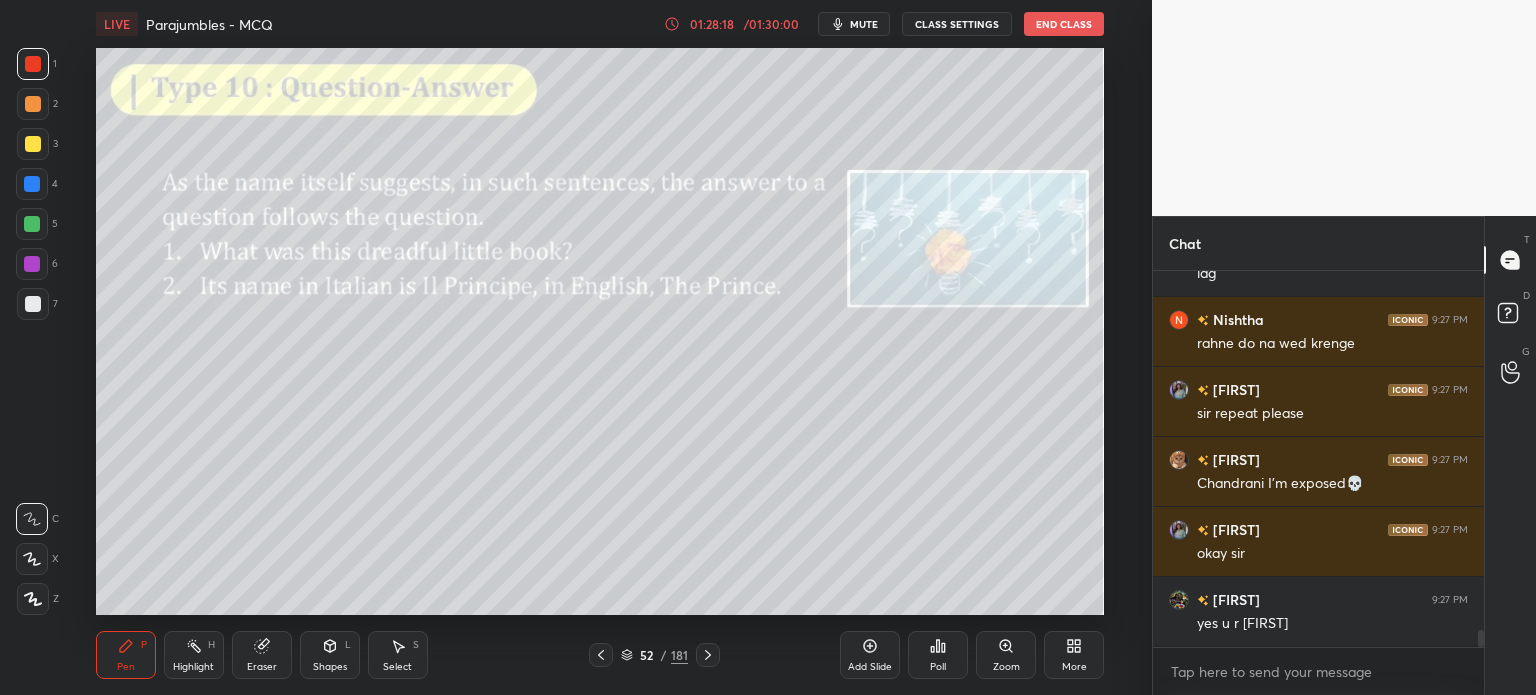 click on "52" at bounding box center (647, 655) 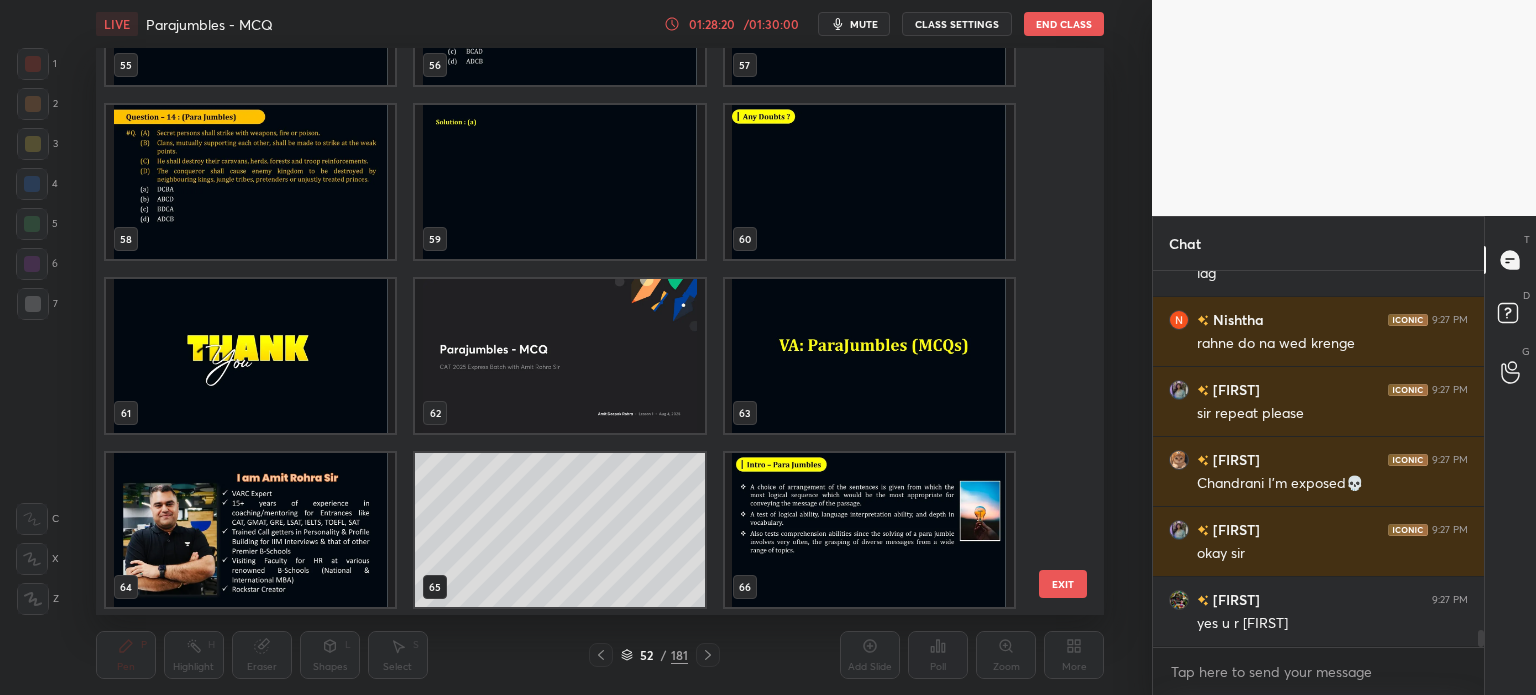 click at bounding box center [250, 356] 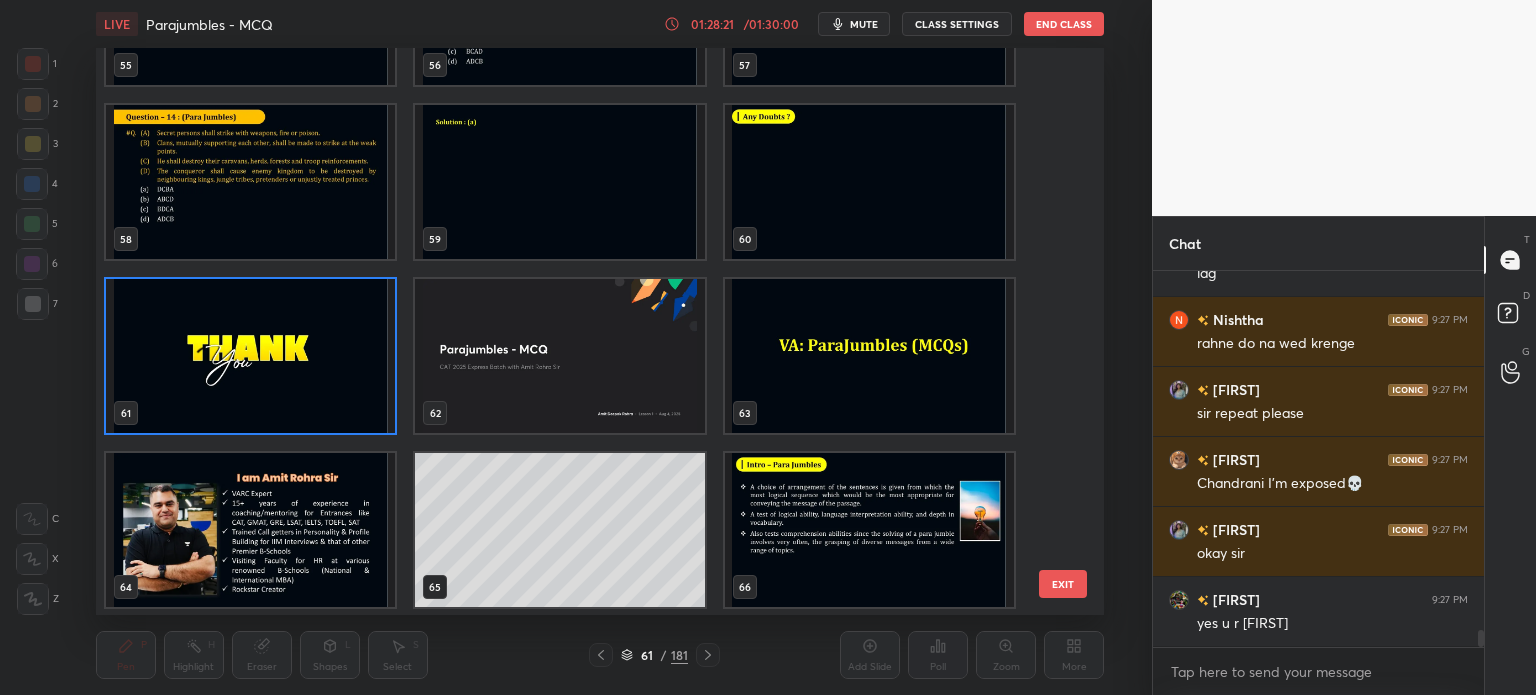 click at bounding box center [250, 356] 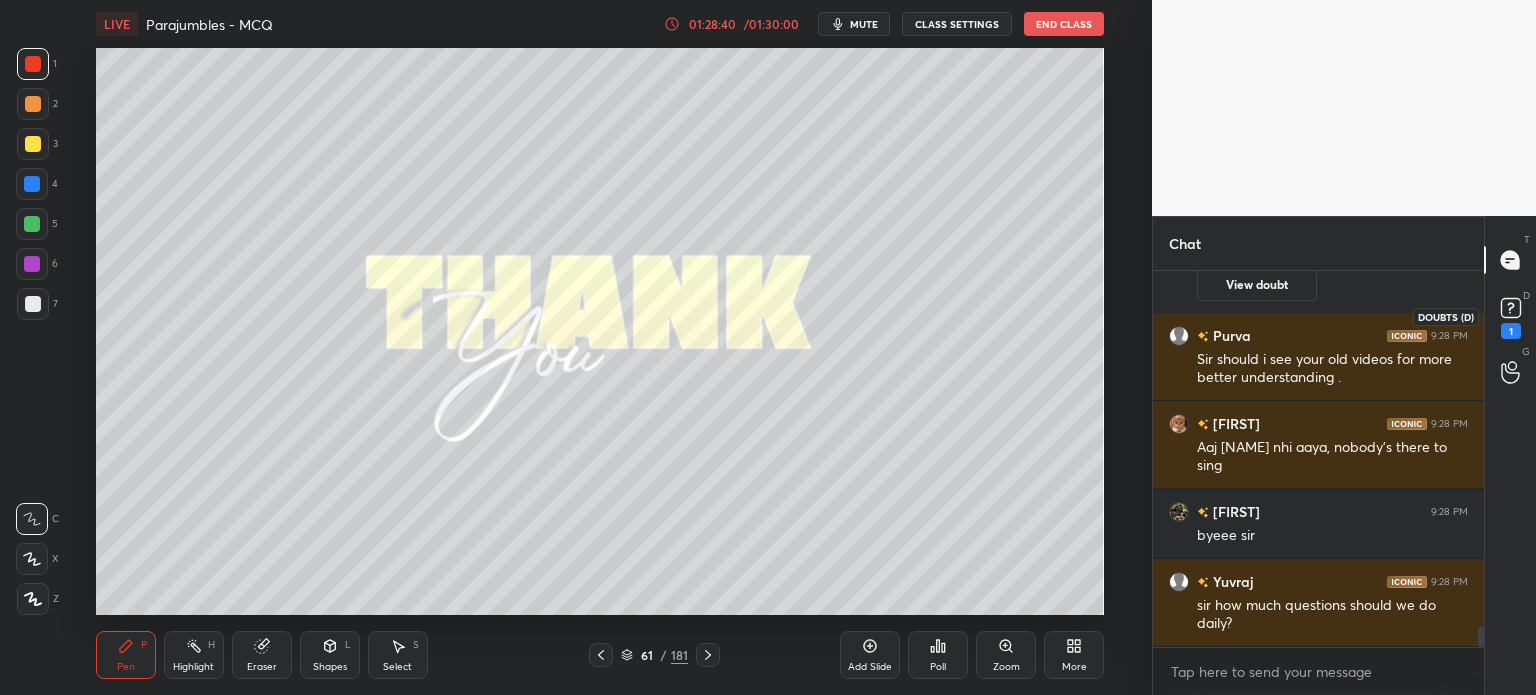 click 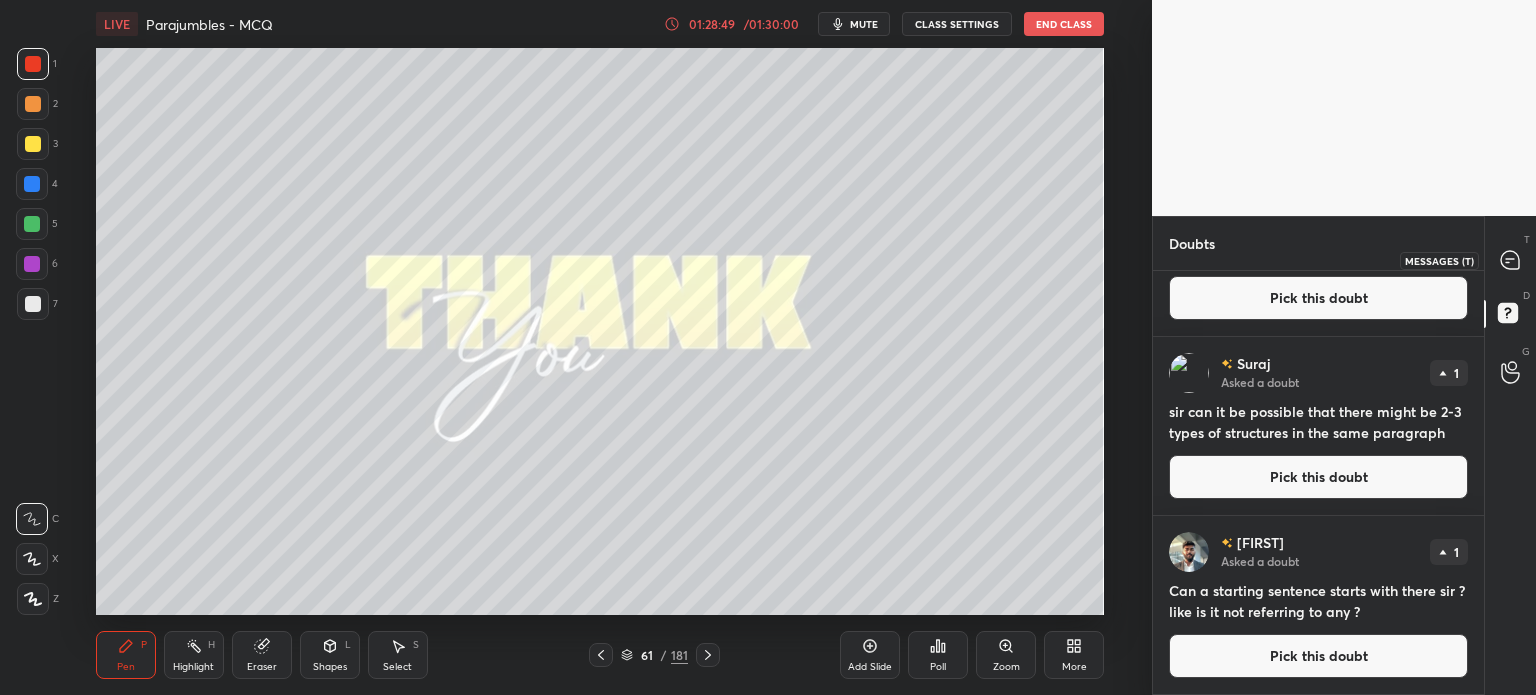 click at bounding box center [1511, 260] 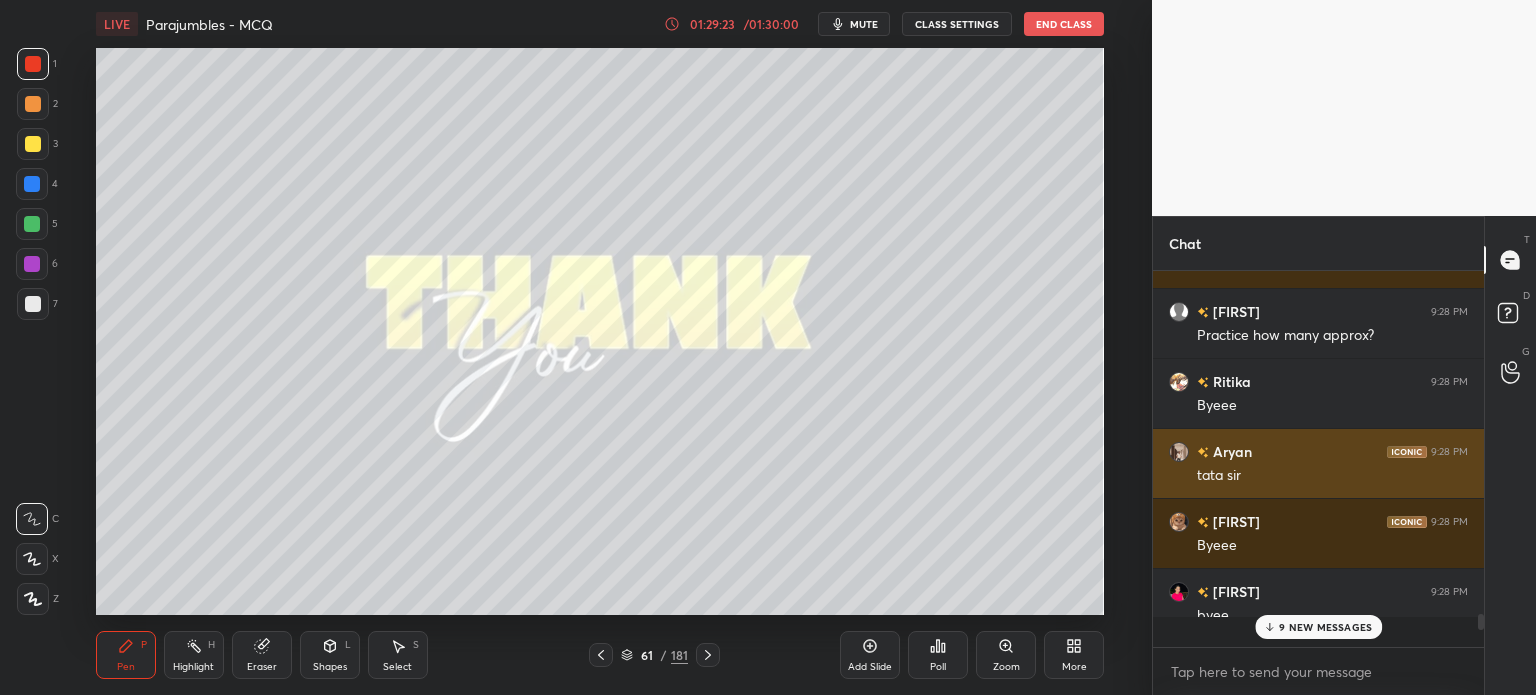 scroll, scrollTop: 7, scrollLeft: 6, axis: both 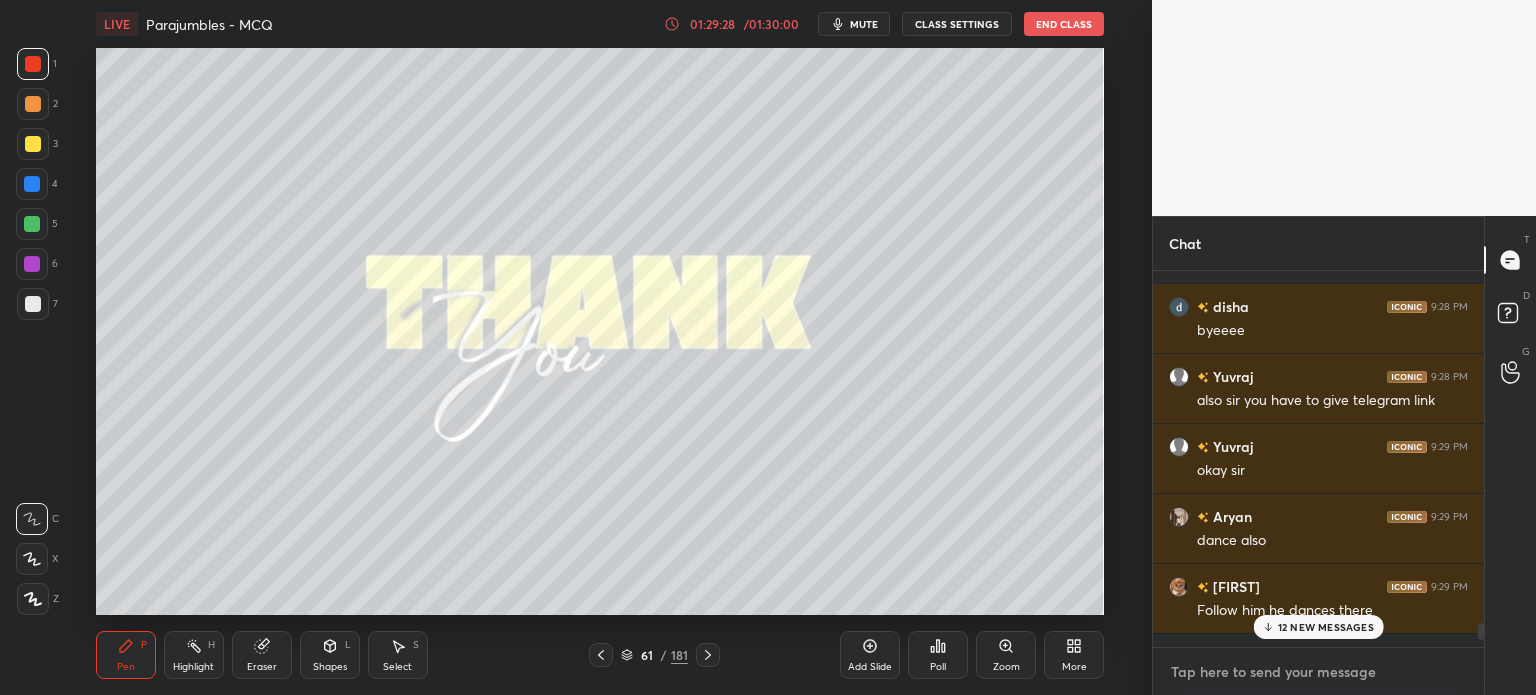 click at bounding box center (1318, 672) 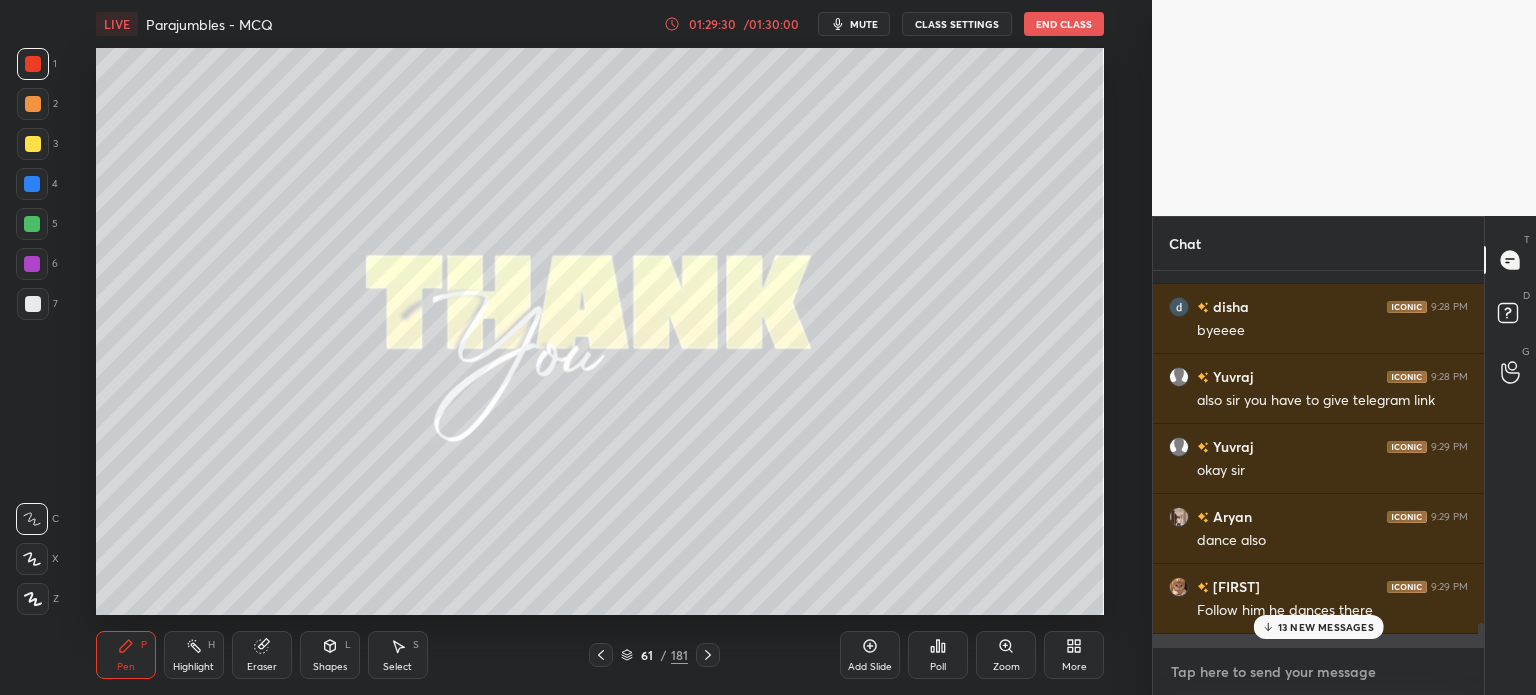 paste on "https://t.me/+tulFYFAK_VI2NTc9" 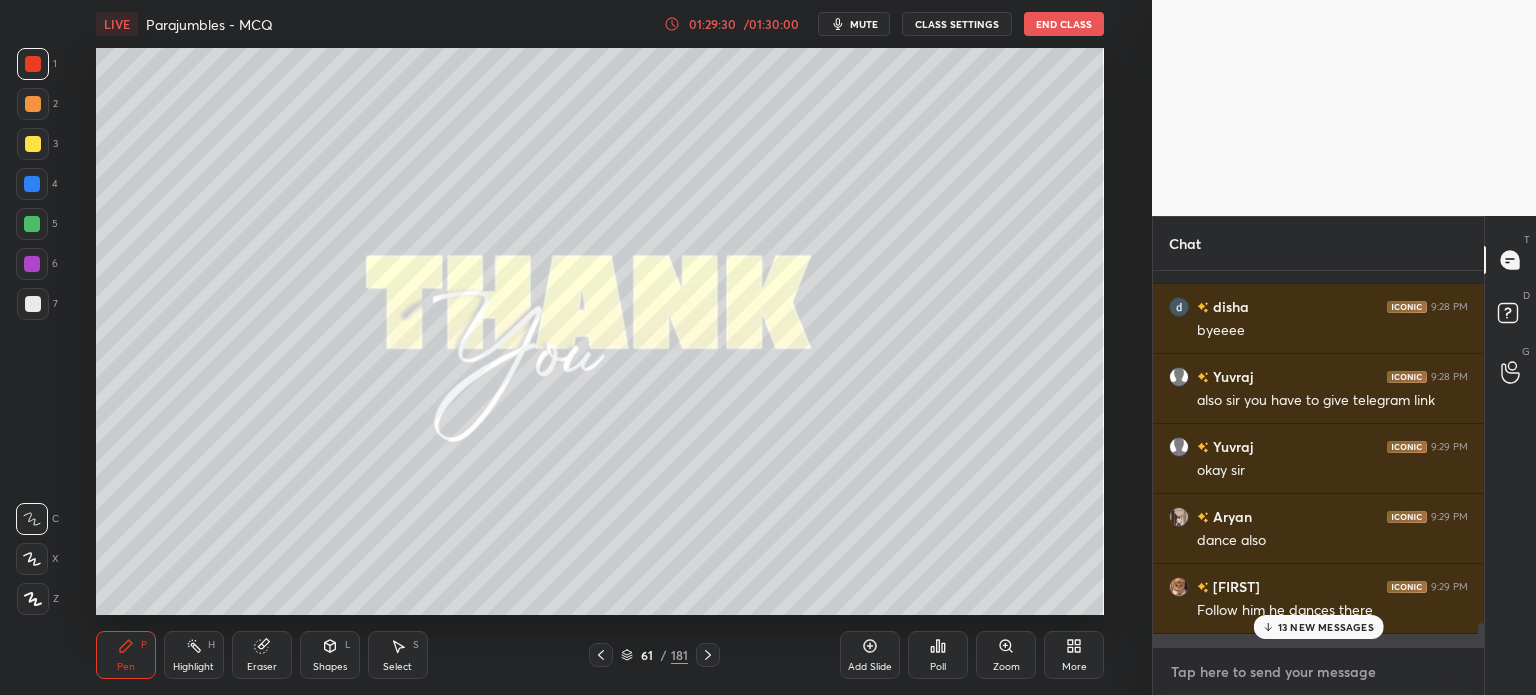 type on "https://t.me/+tulFYFAK_VI2NTc9" 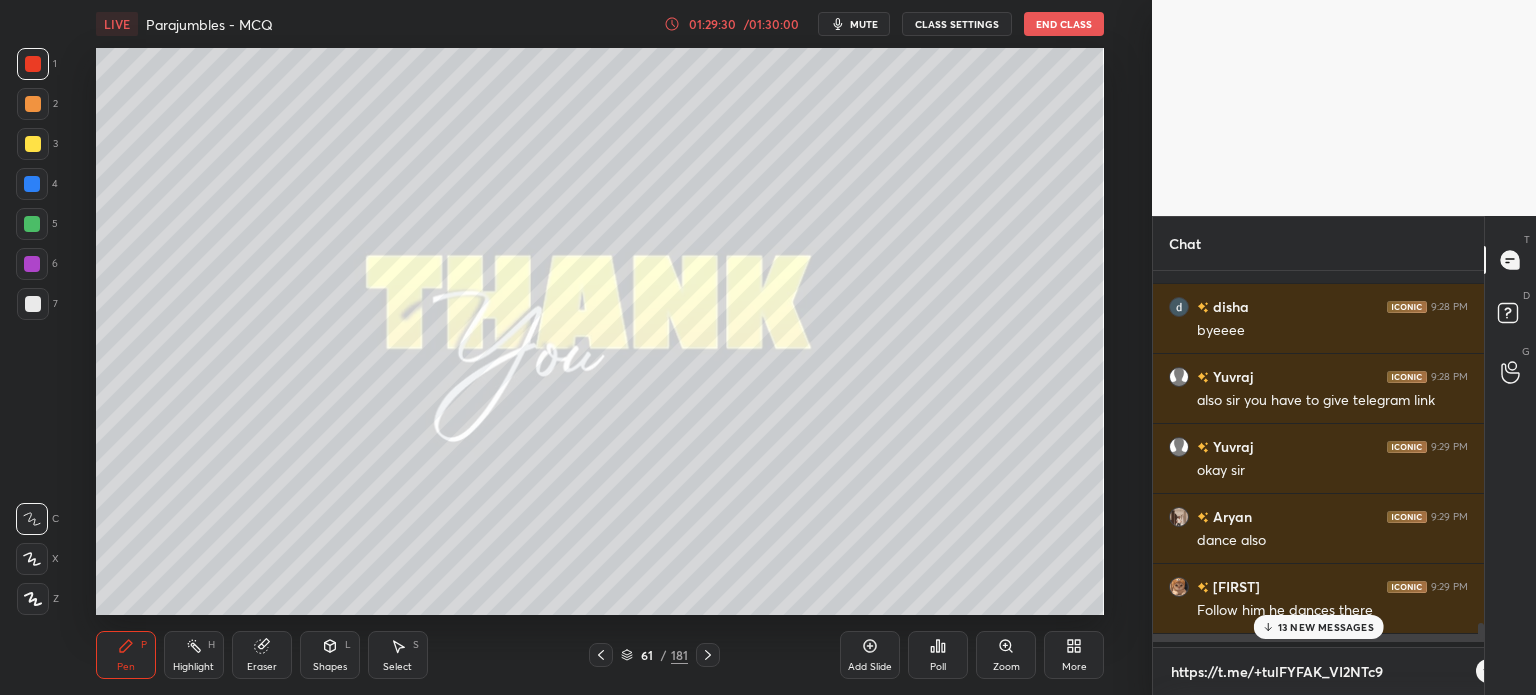 scroll, scrollTop: 370, scrollLeft: 325, axis: both 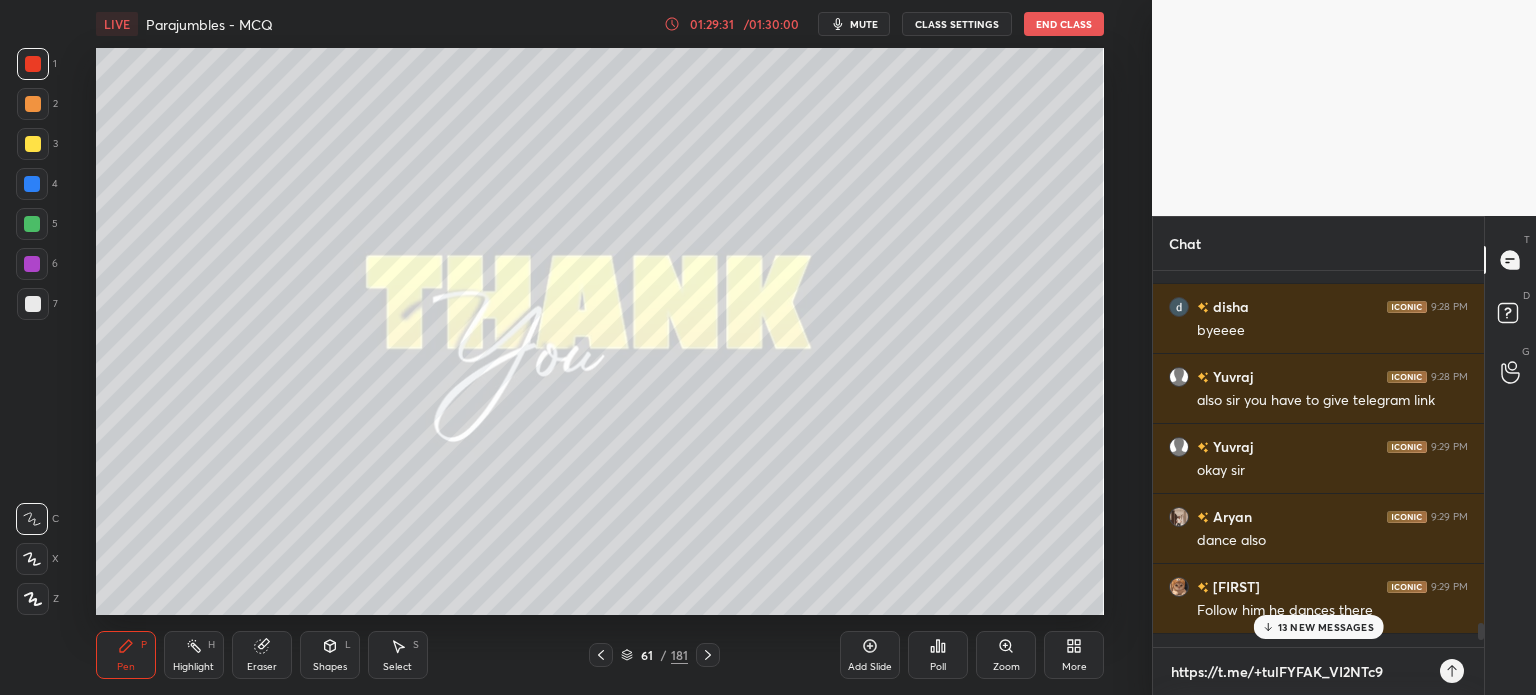 type 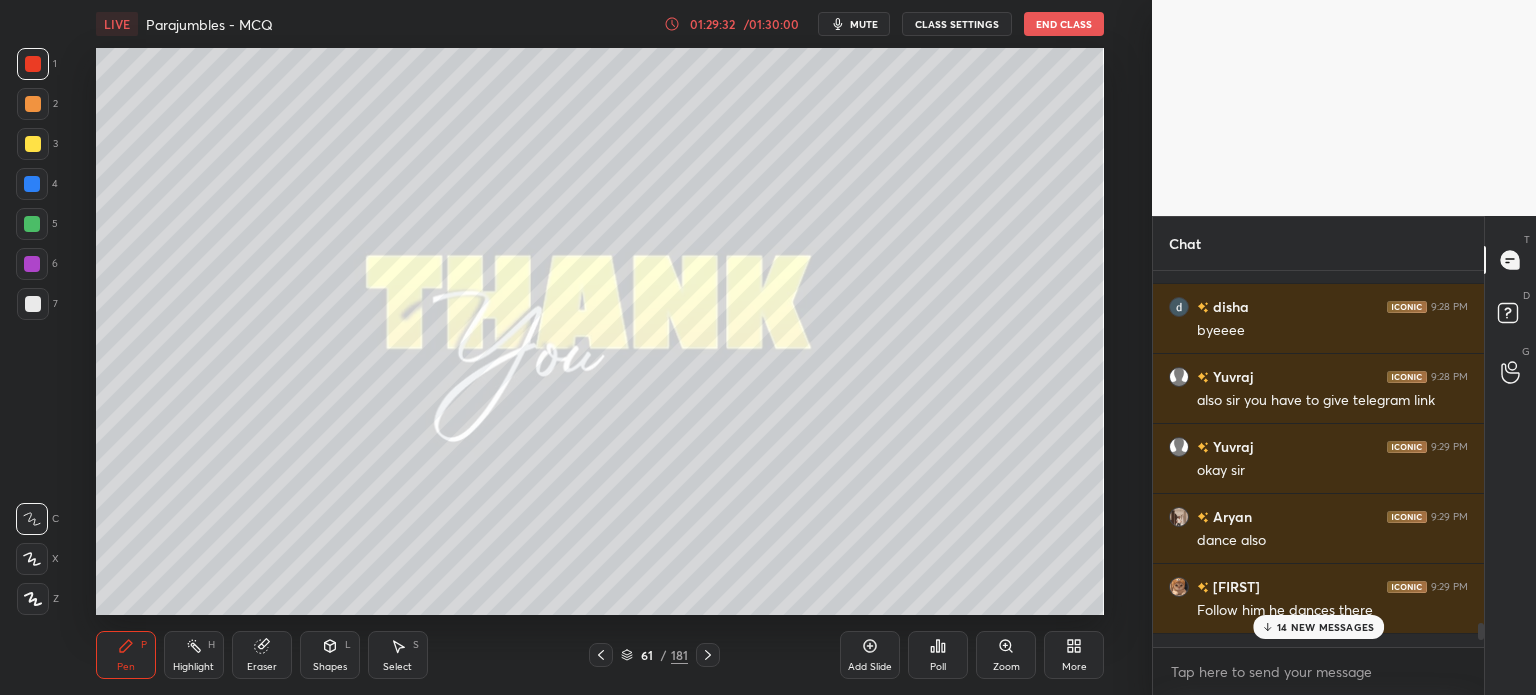 click on "14 NEW MESSAGES" at bounding box center (1325, 627) 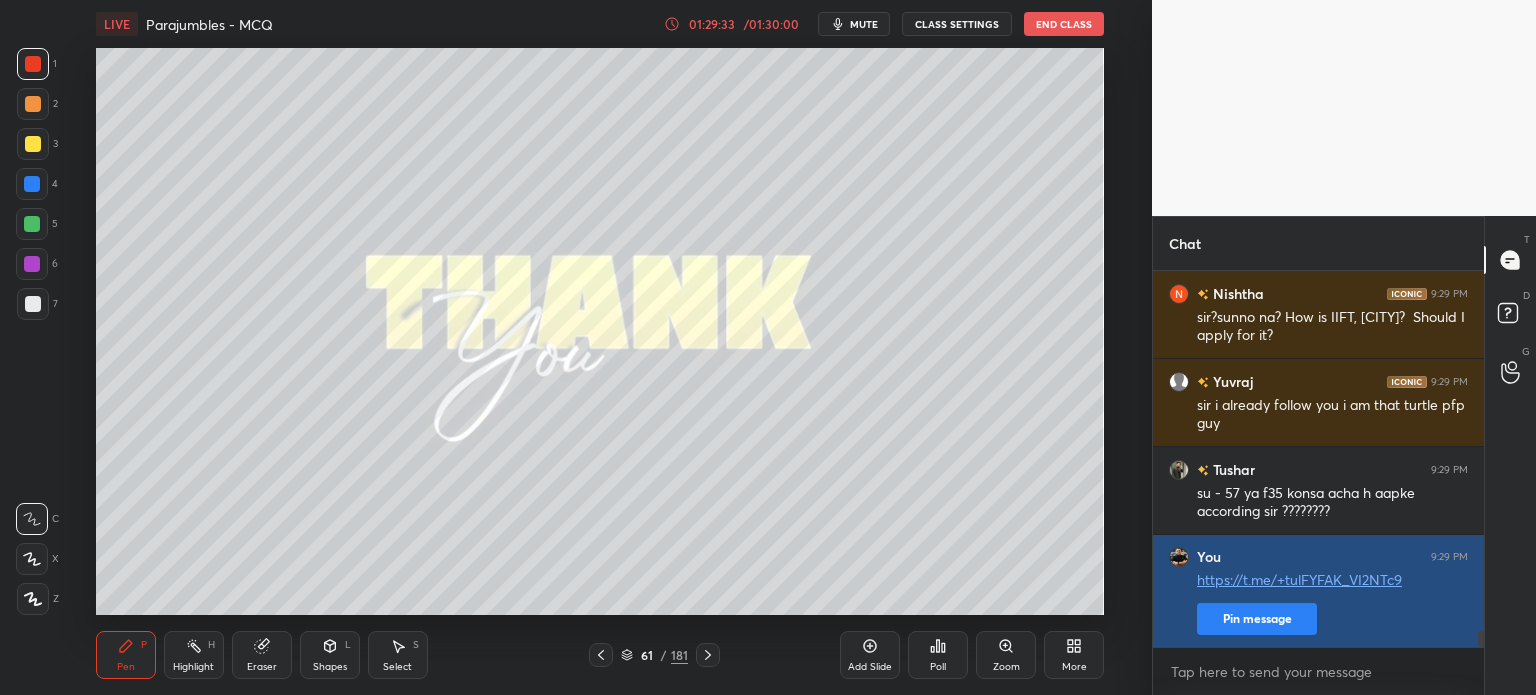 click on "Pin message" at bounding box center (1257, 619) 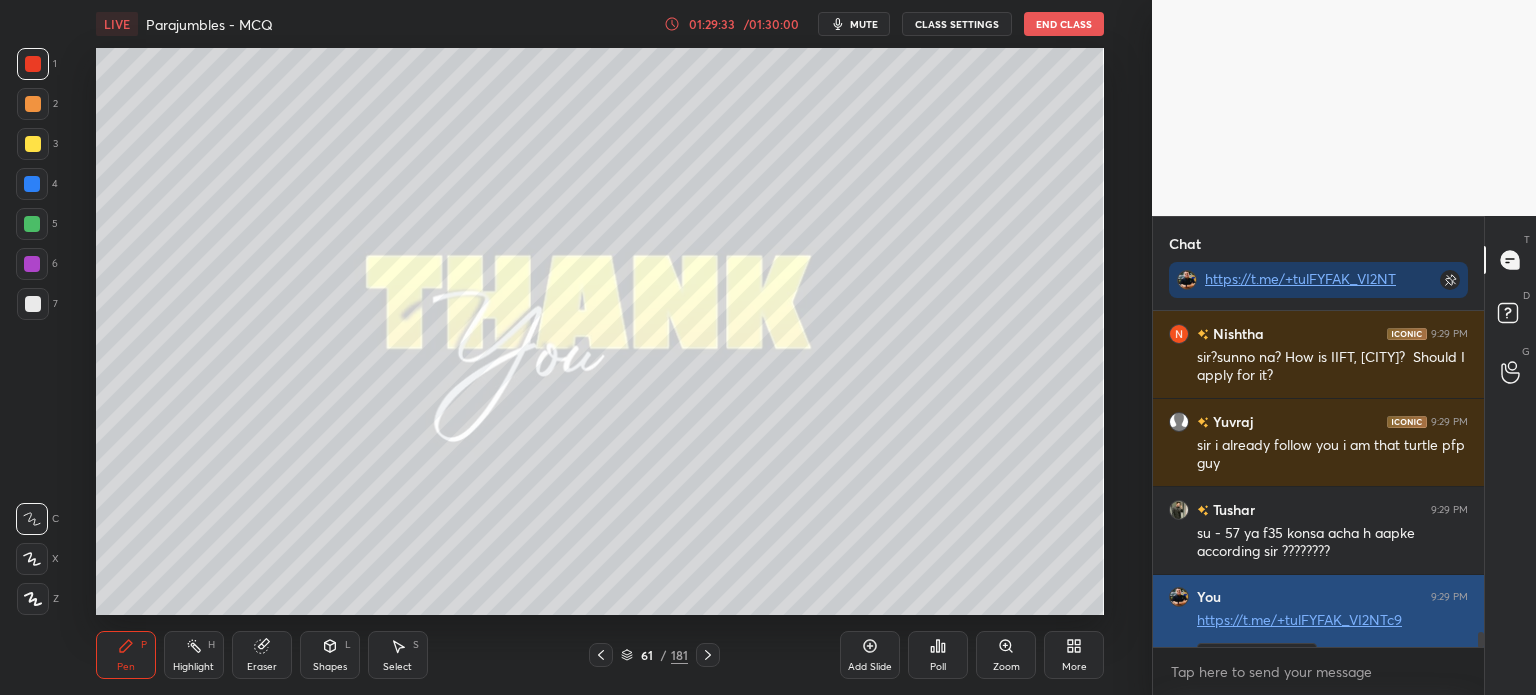 scroll, scrollTop: 325, scrollLeft: 325, axis: both 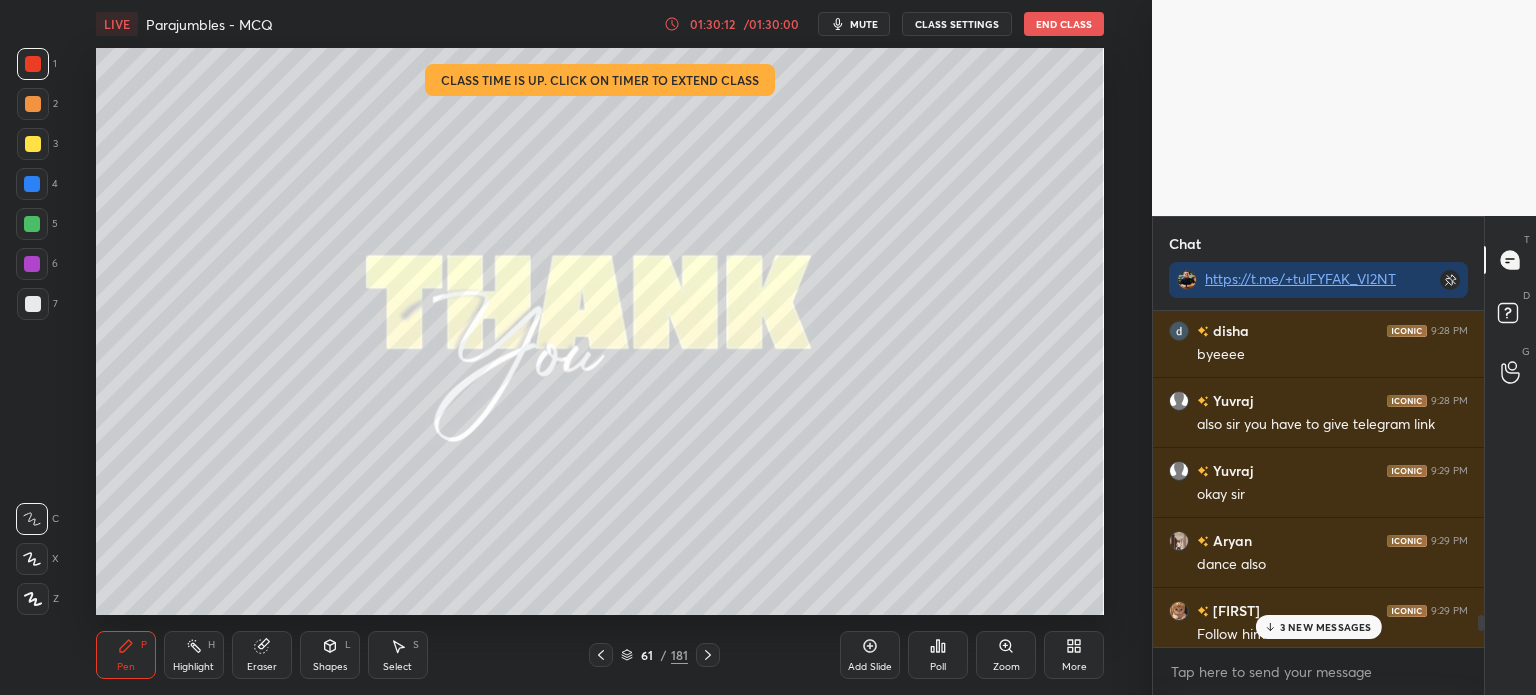 click on "3 NEW MESSAGES" at bounding box center (1318, 627) 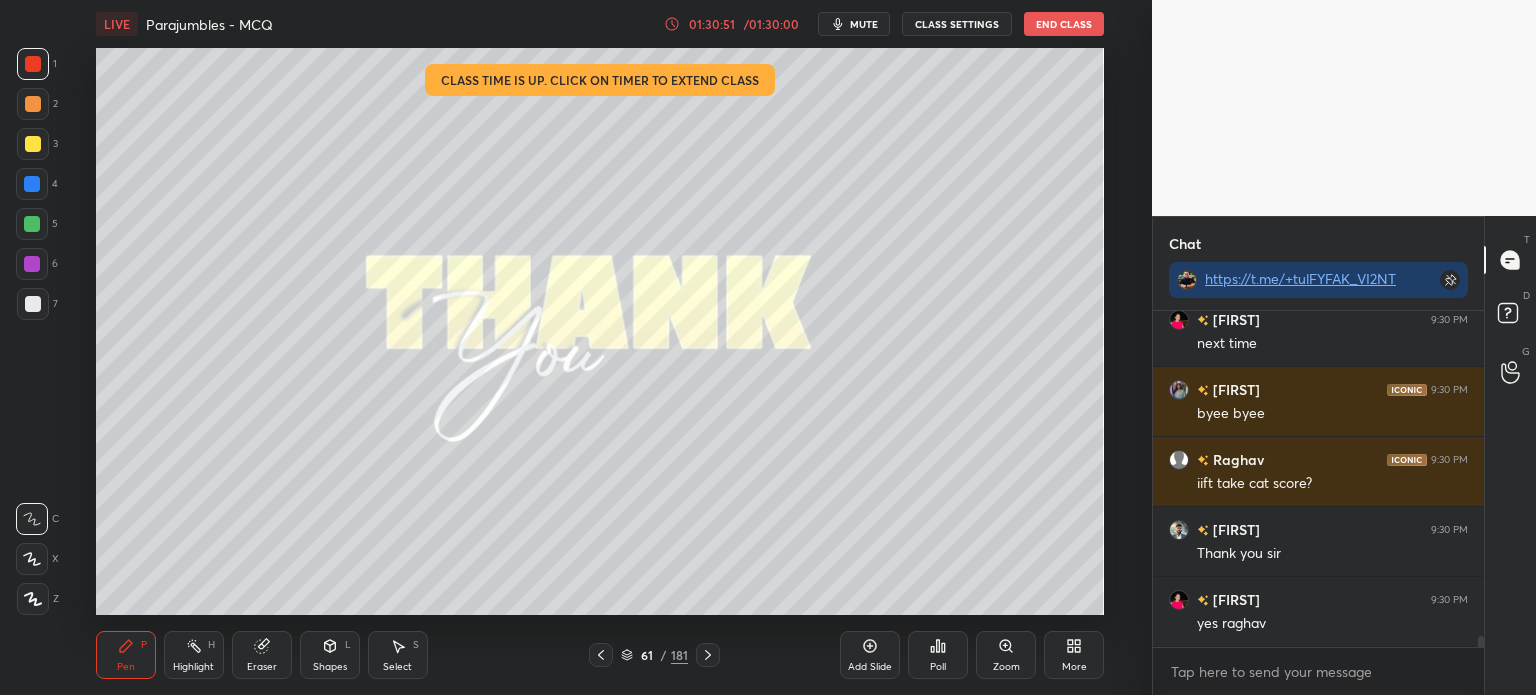scroll, scrollTop: 9888, scrollLeft: 0, axis: vertical 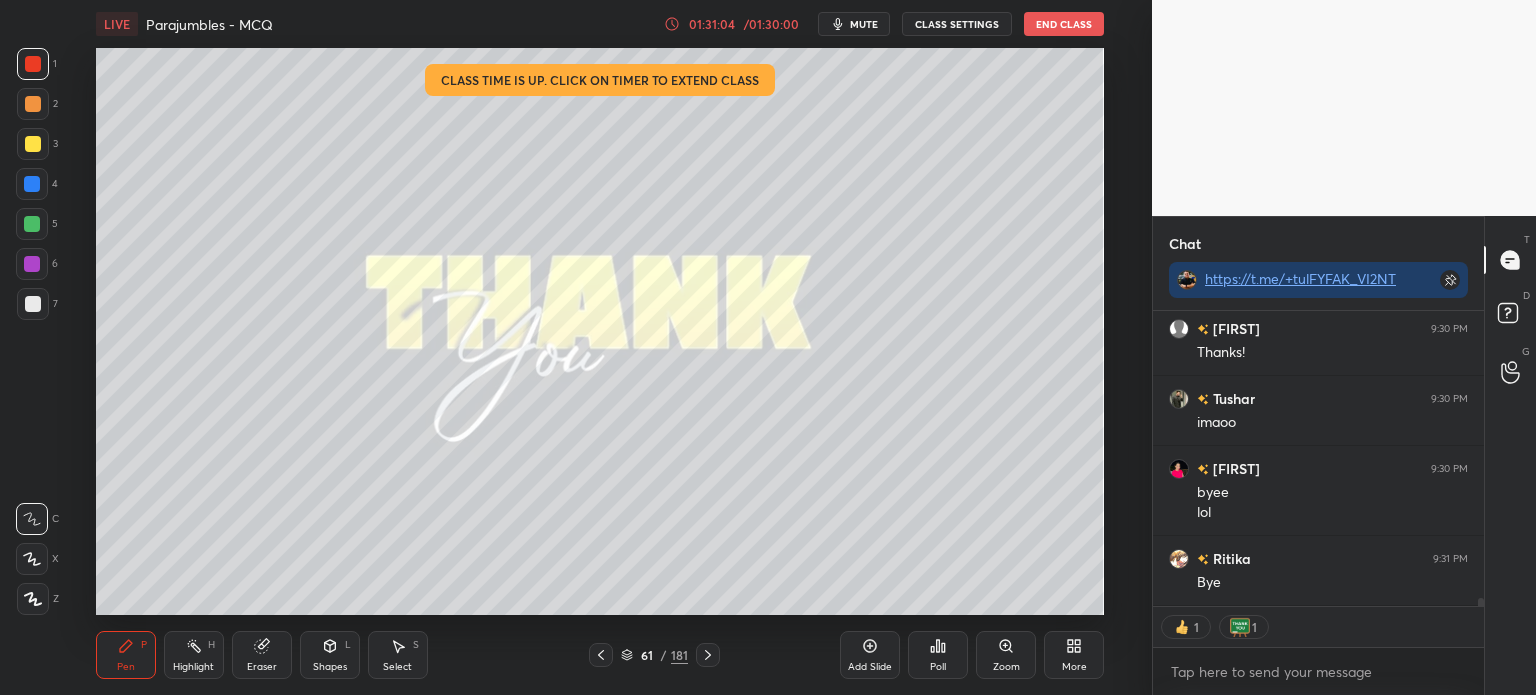 click on "End Class" at bounding box center (1064, 24) 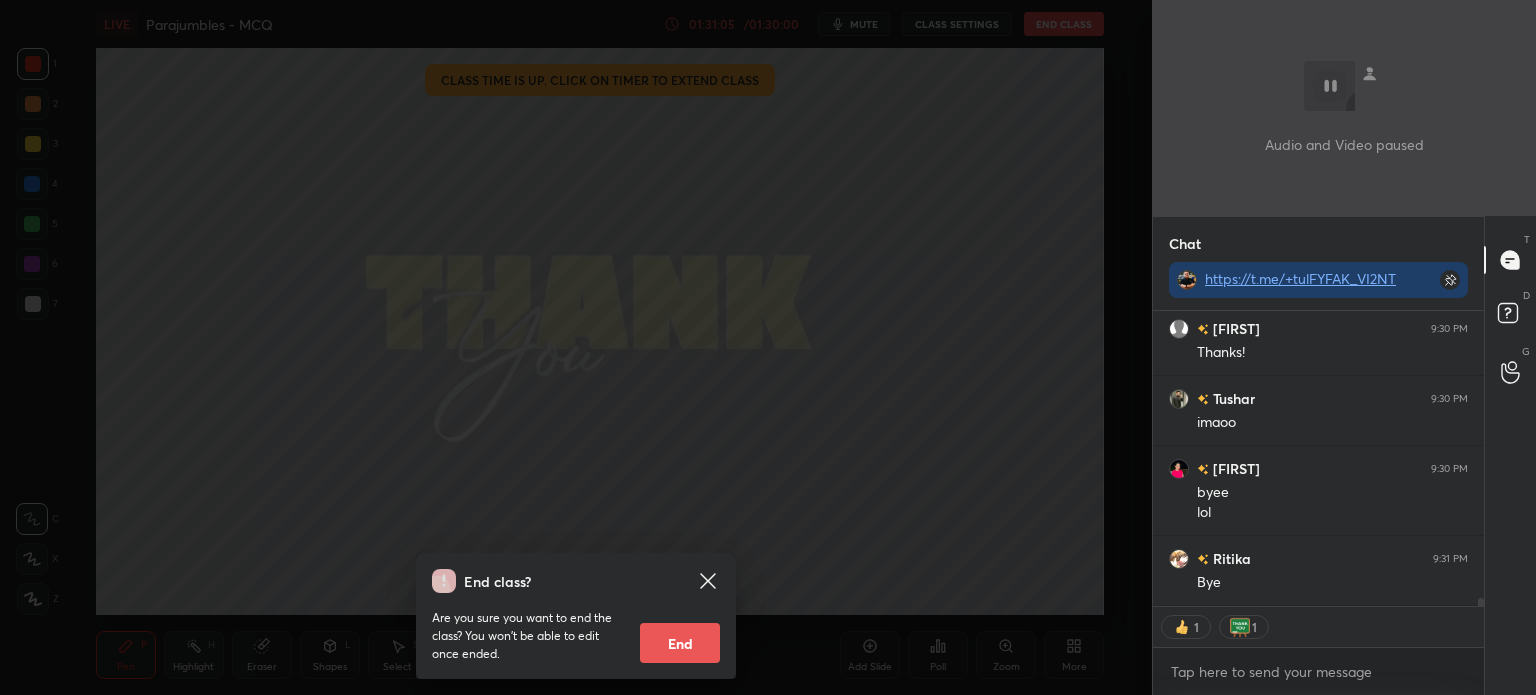 click on "End" at bounding box center [680, 643] 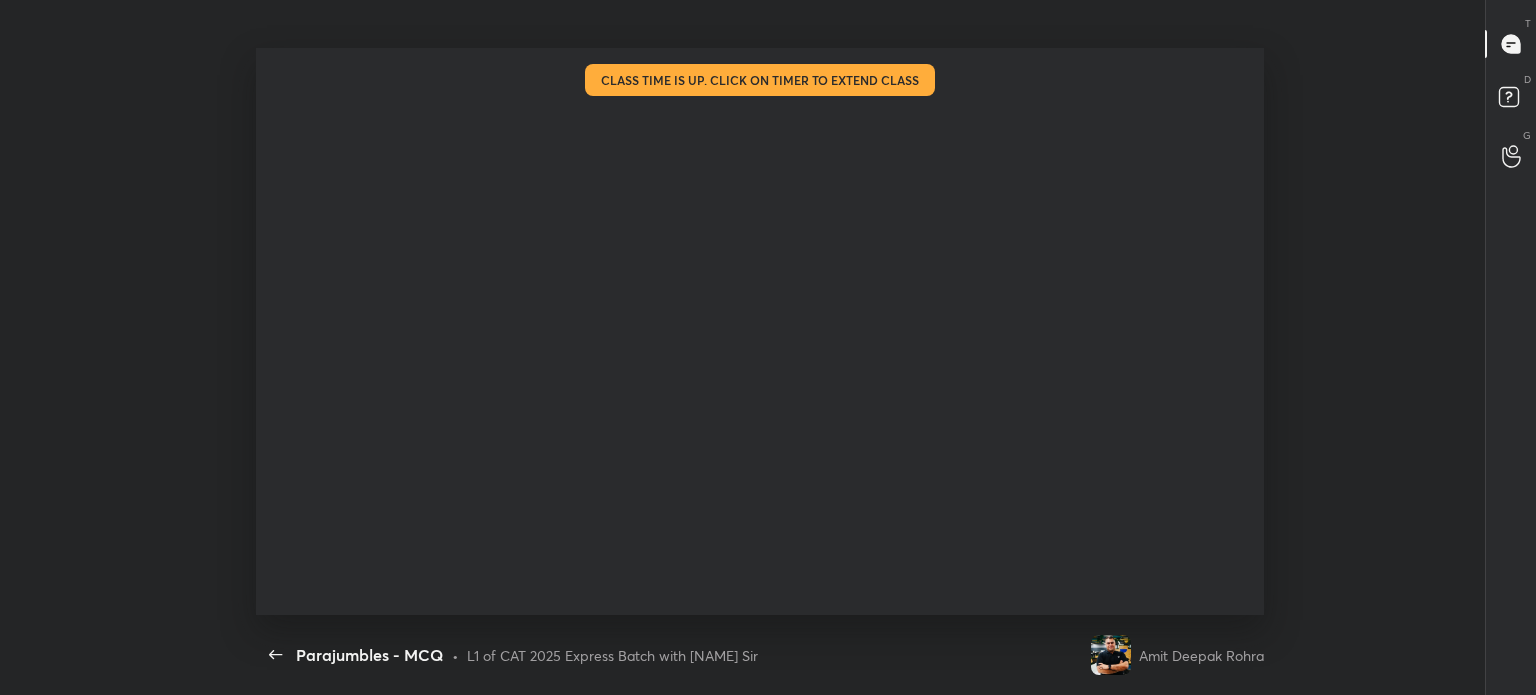 scroll, scrollTop: 99432, scrollLeft: 98726, axis: both 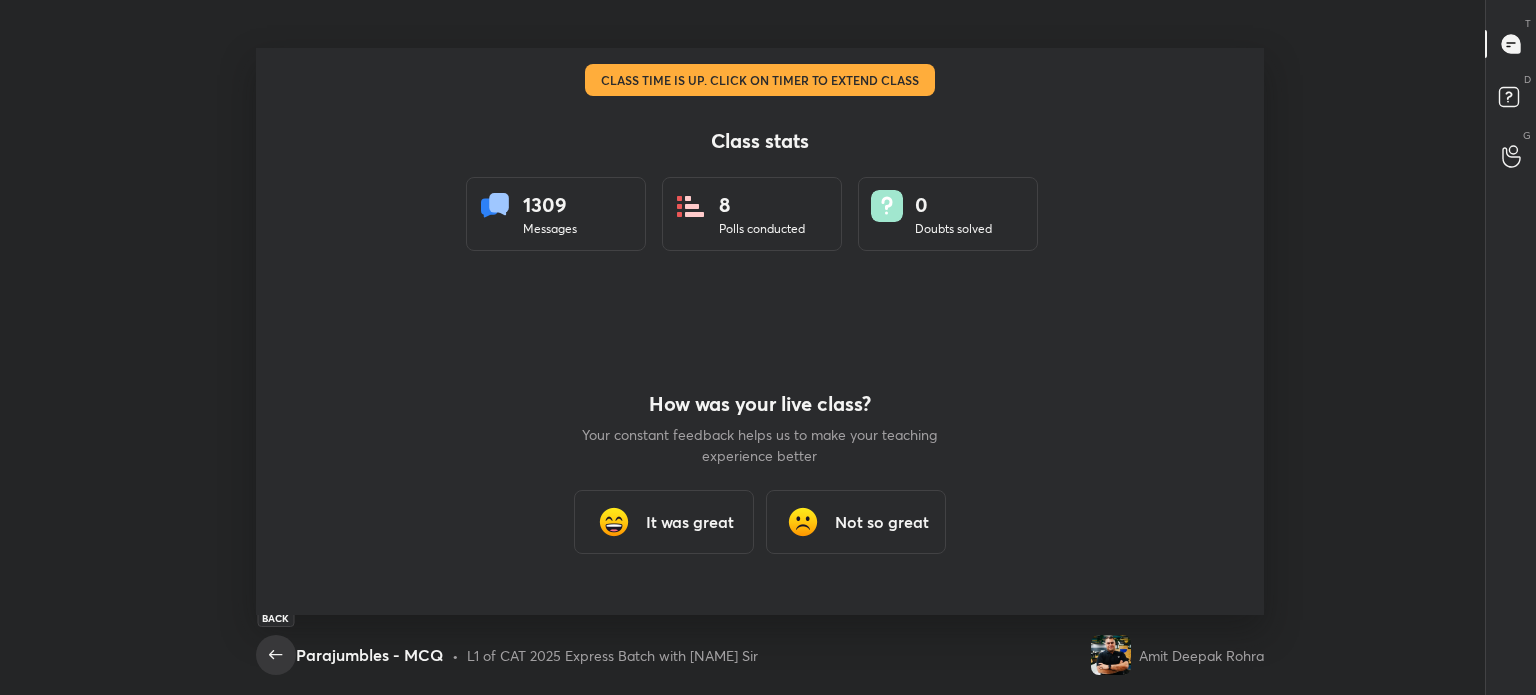 click 